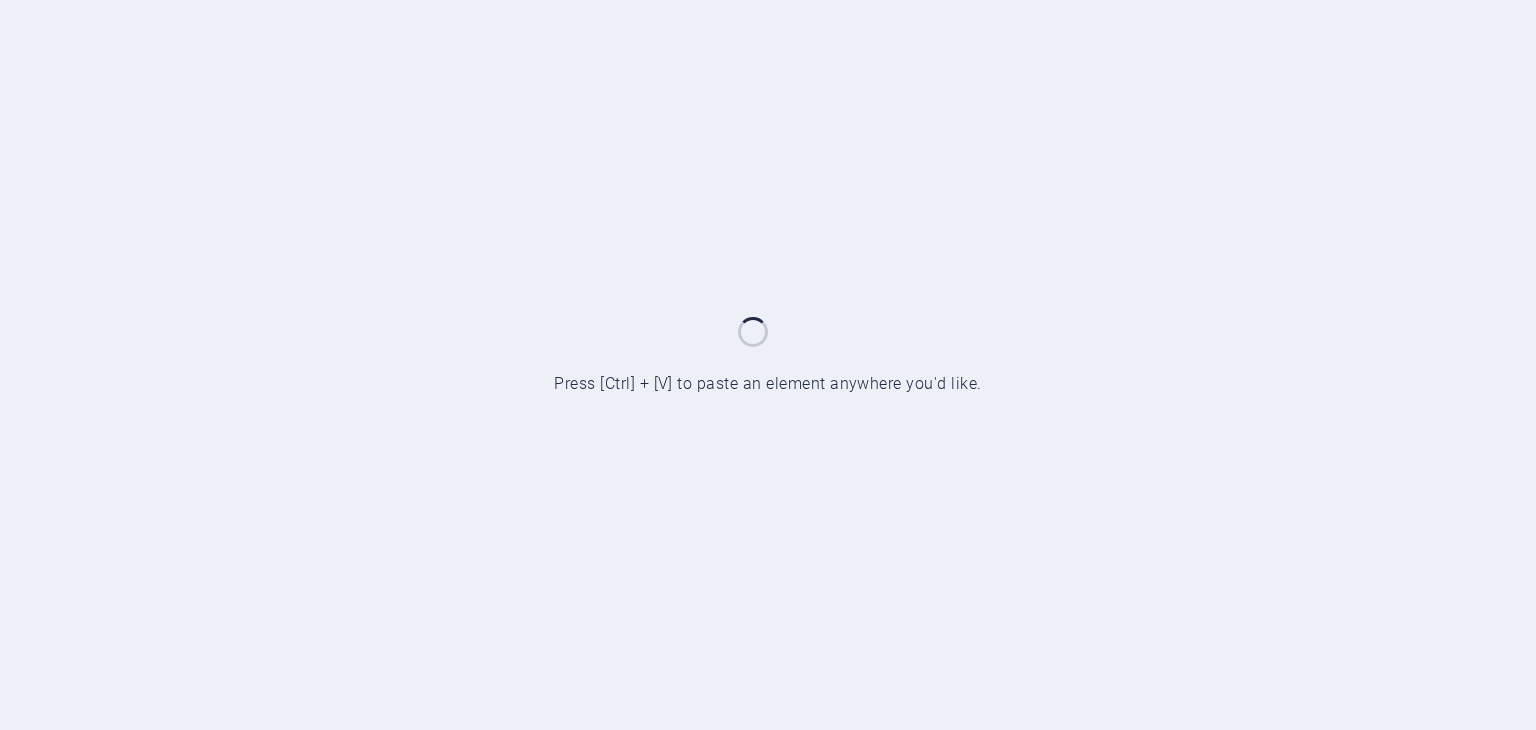 scroll, scrollTop: 0, scrollLeft: 0, axis: both 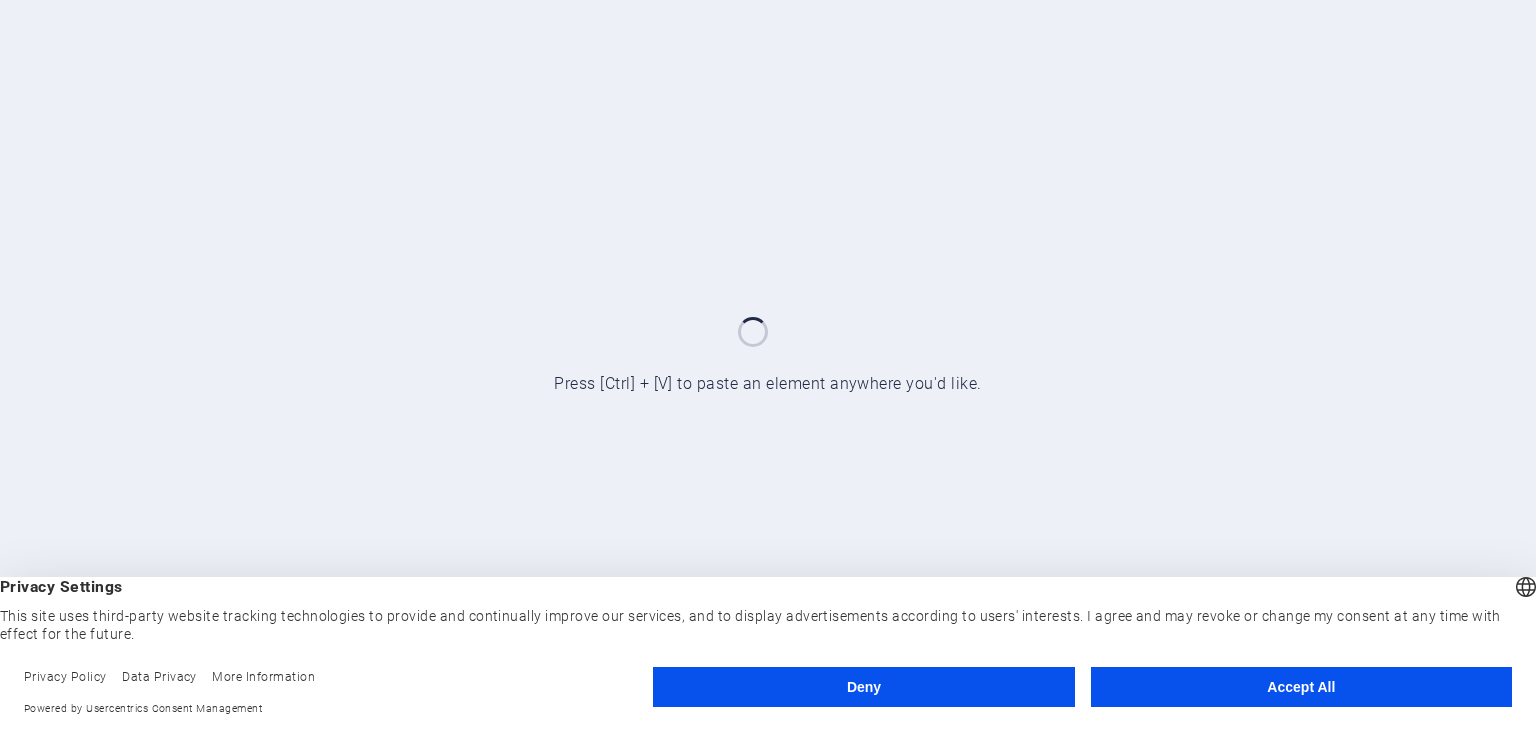 click on "Accept All" at bounding box center (1301, 687) 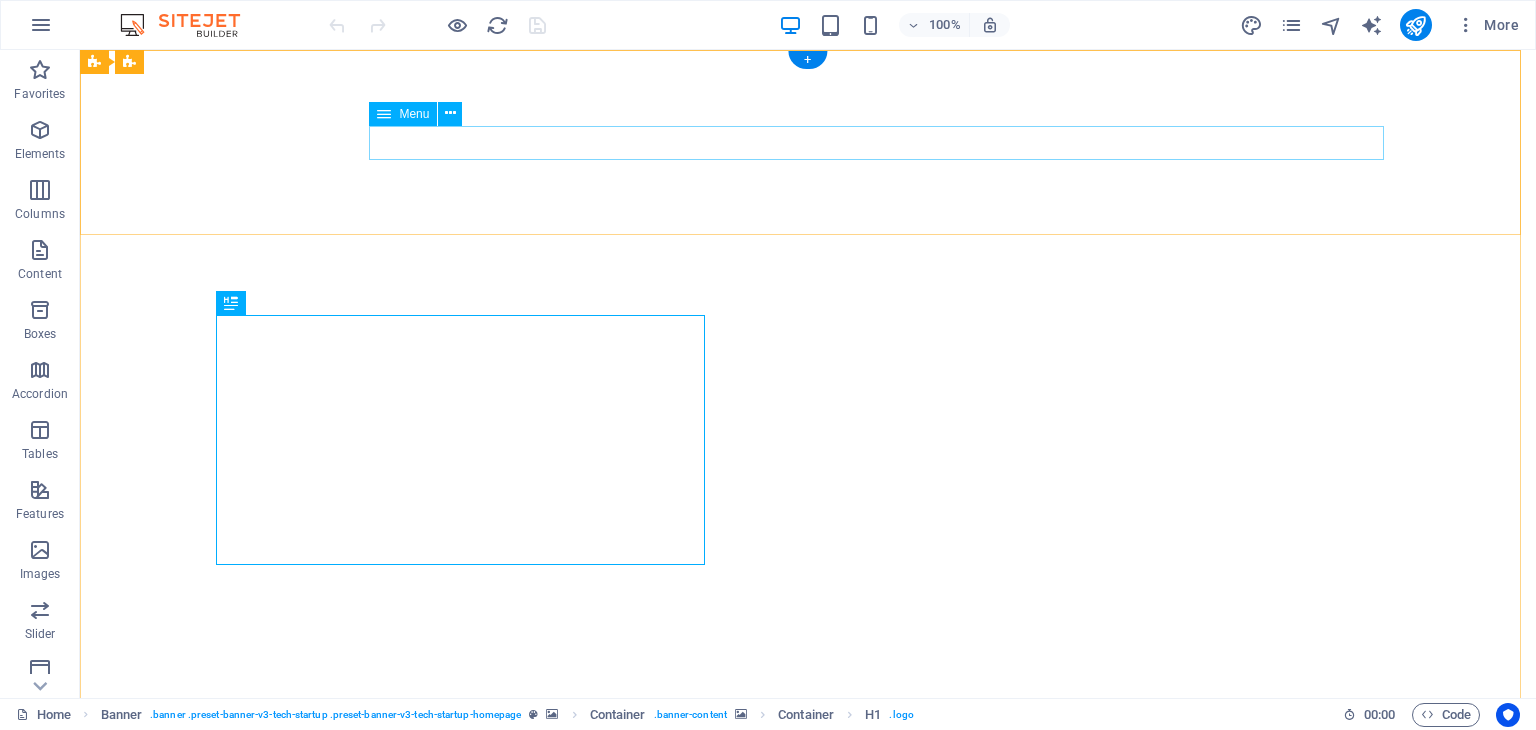 scroll, scrollTop: 0, scrollLeft: 0, axis: both 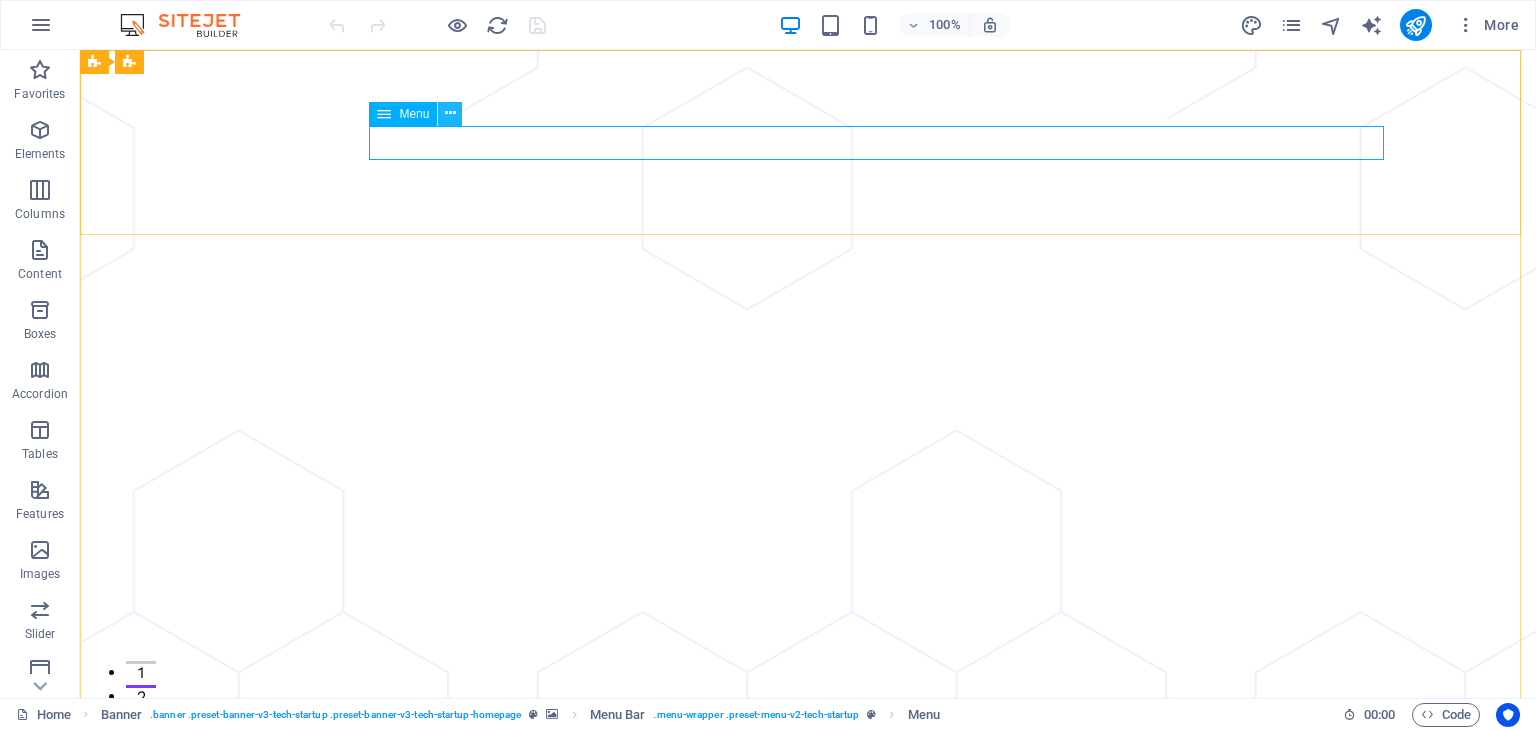 click at bounding box center (450, 114) 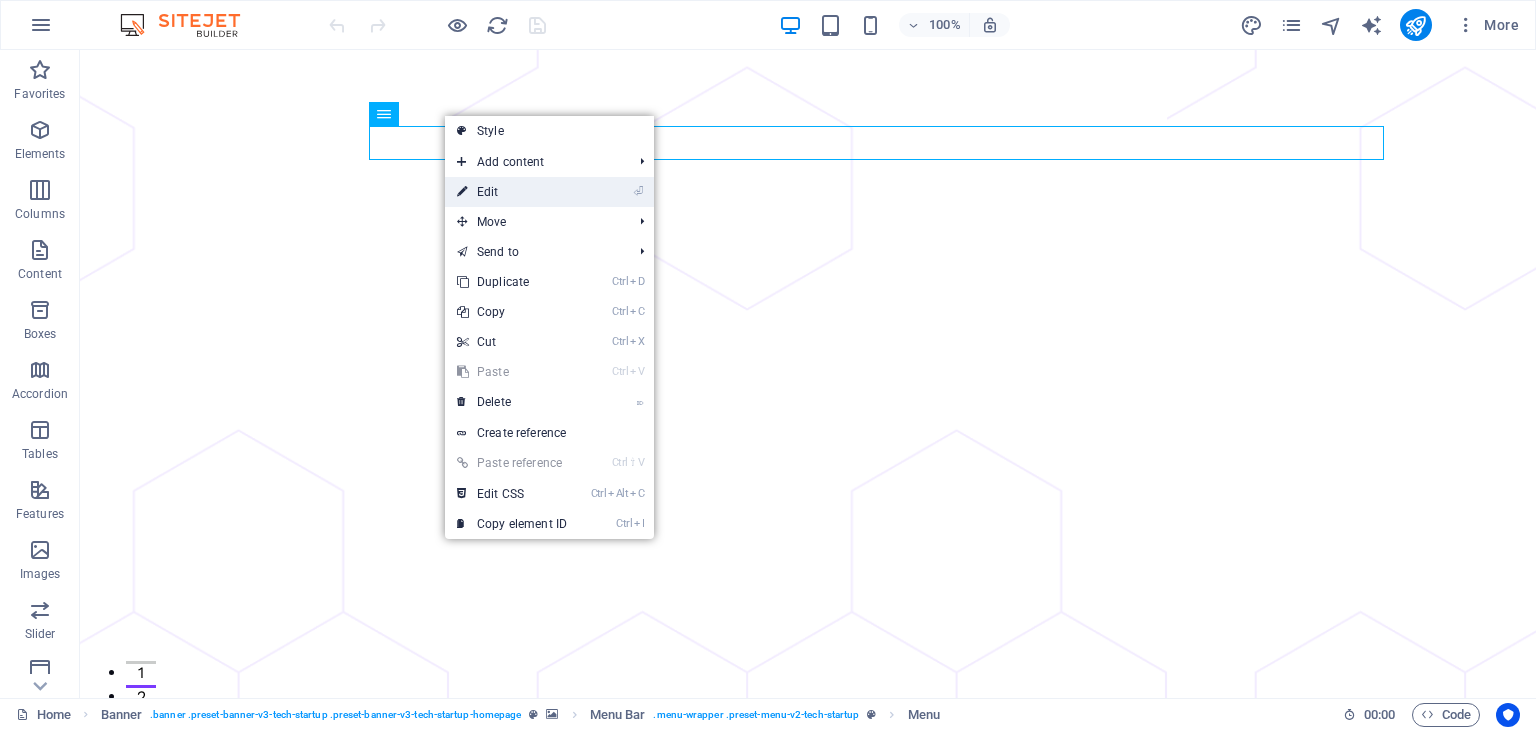 click on "⏎  Edit" at bounding box center (512, 192) 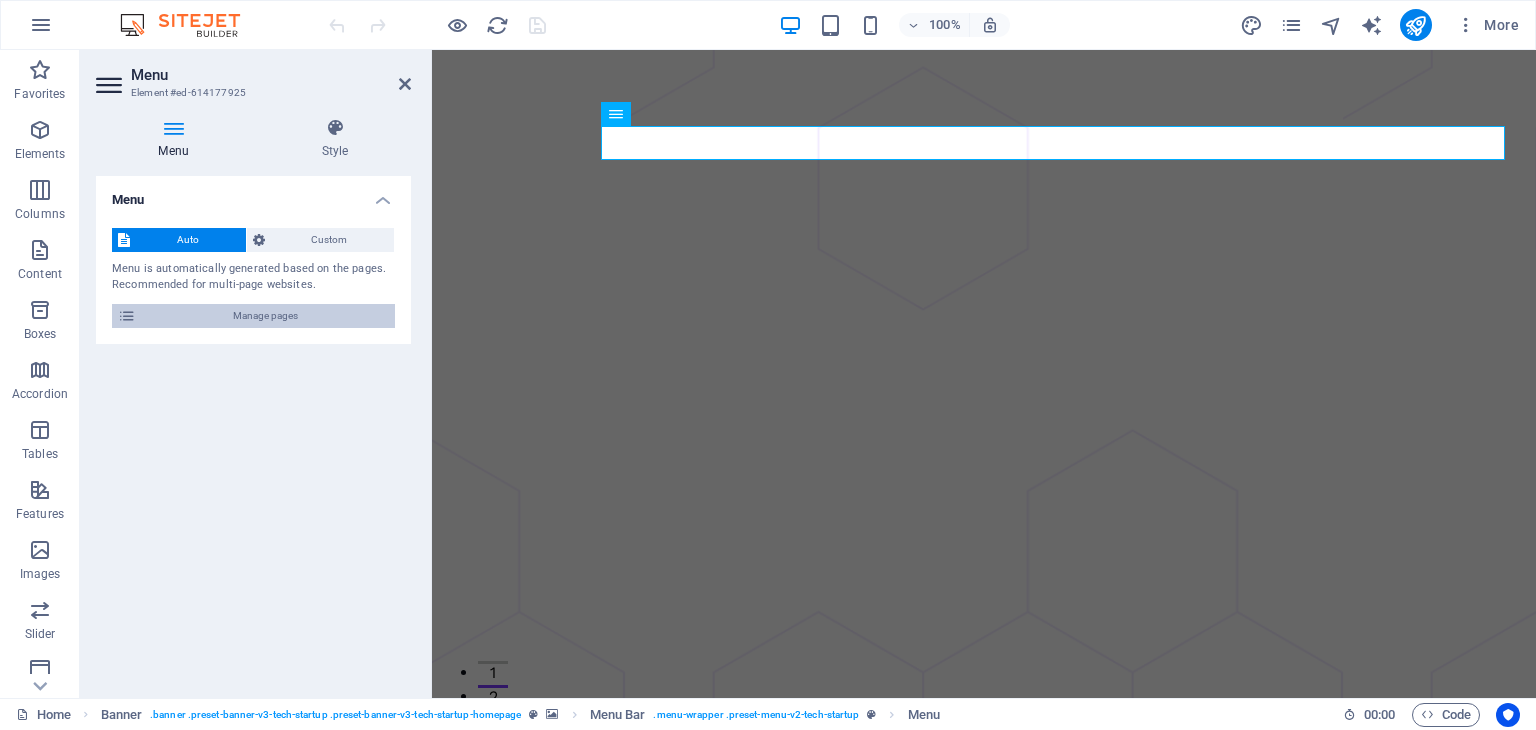 click on "Manage pages" at bounding box center (265, 316) 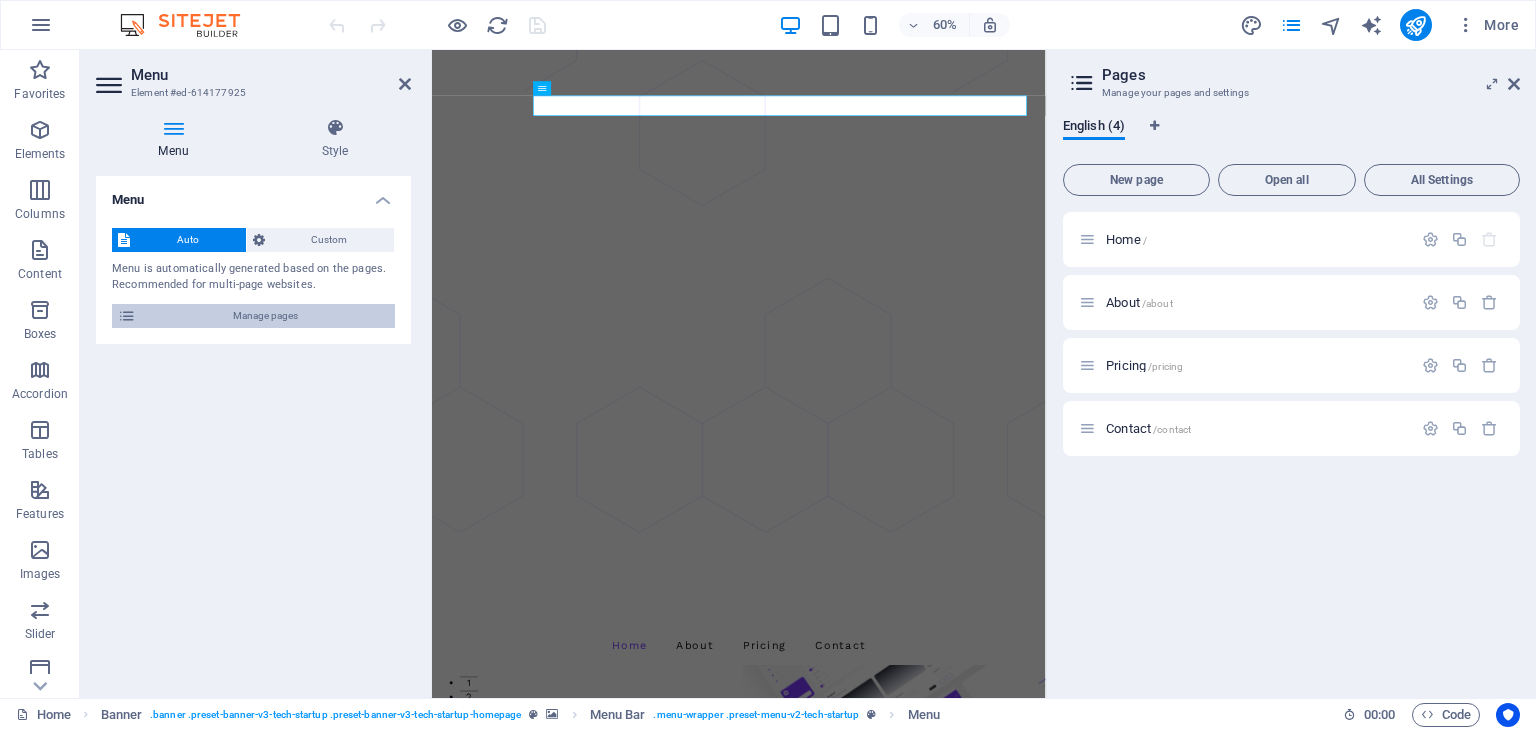 click at bounding box center [127, 316] 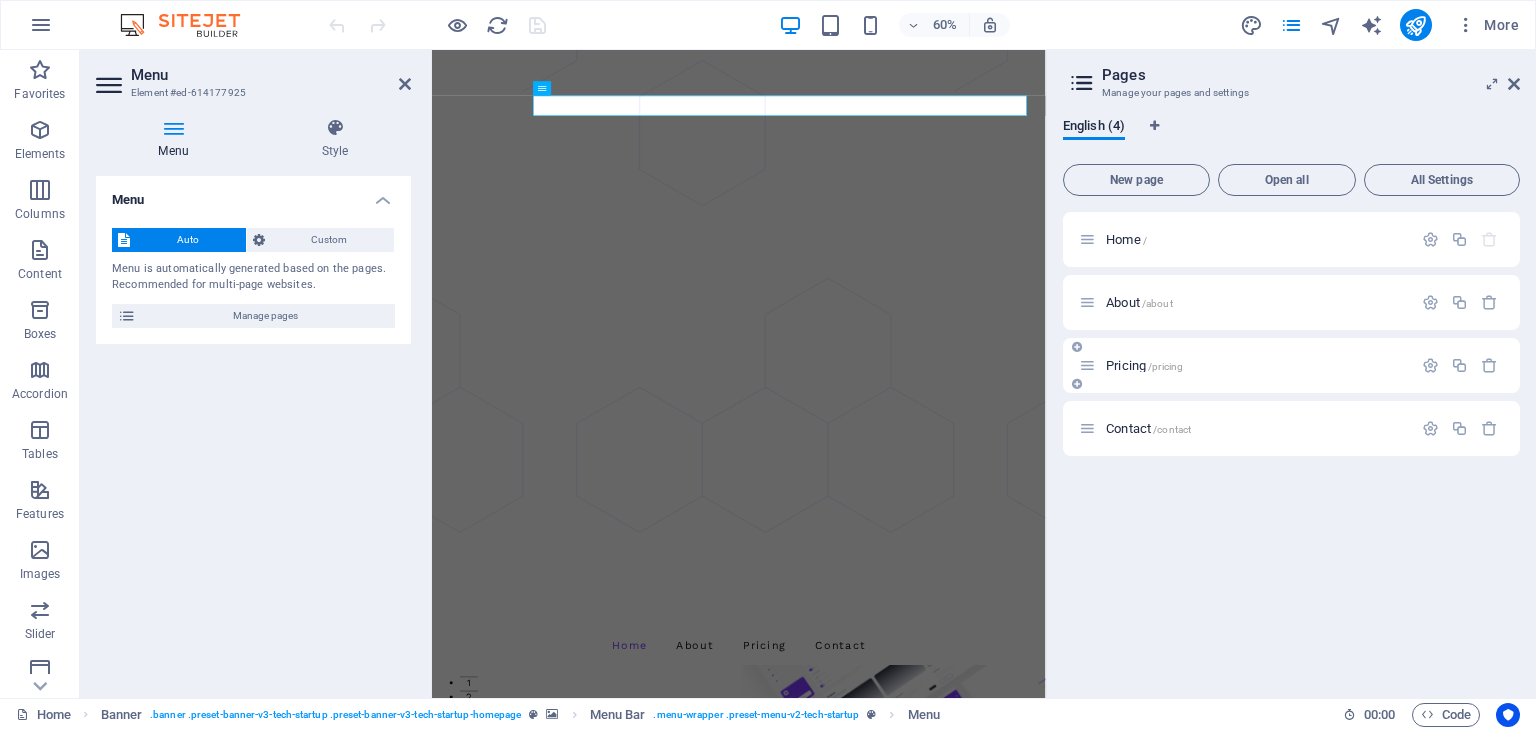 click on "Pricing /pricing" at bounding box center (1144, 365) 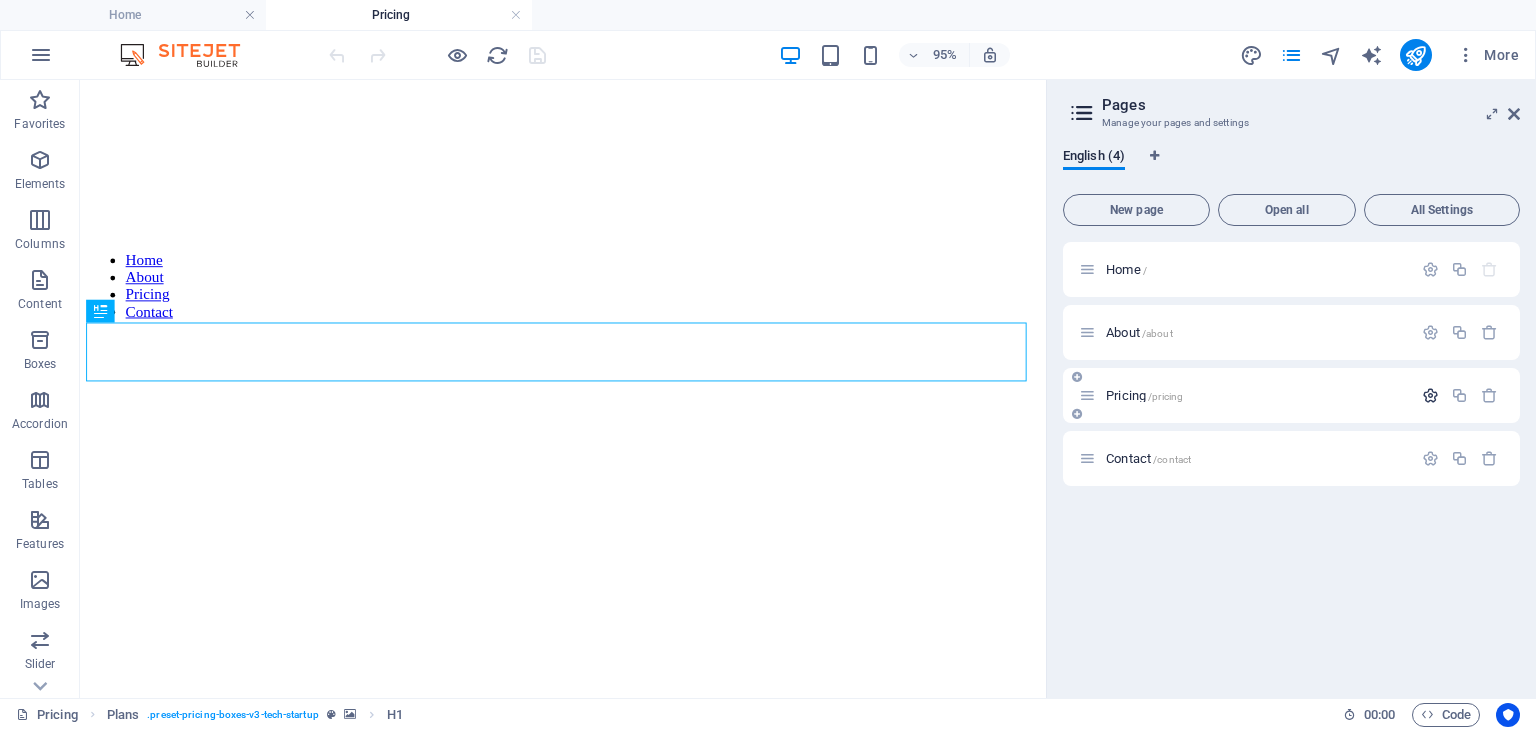 scroll, scrollTop: 0, scrollLeft: 0, axis: both 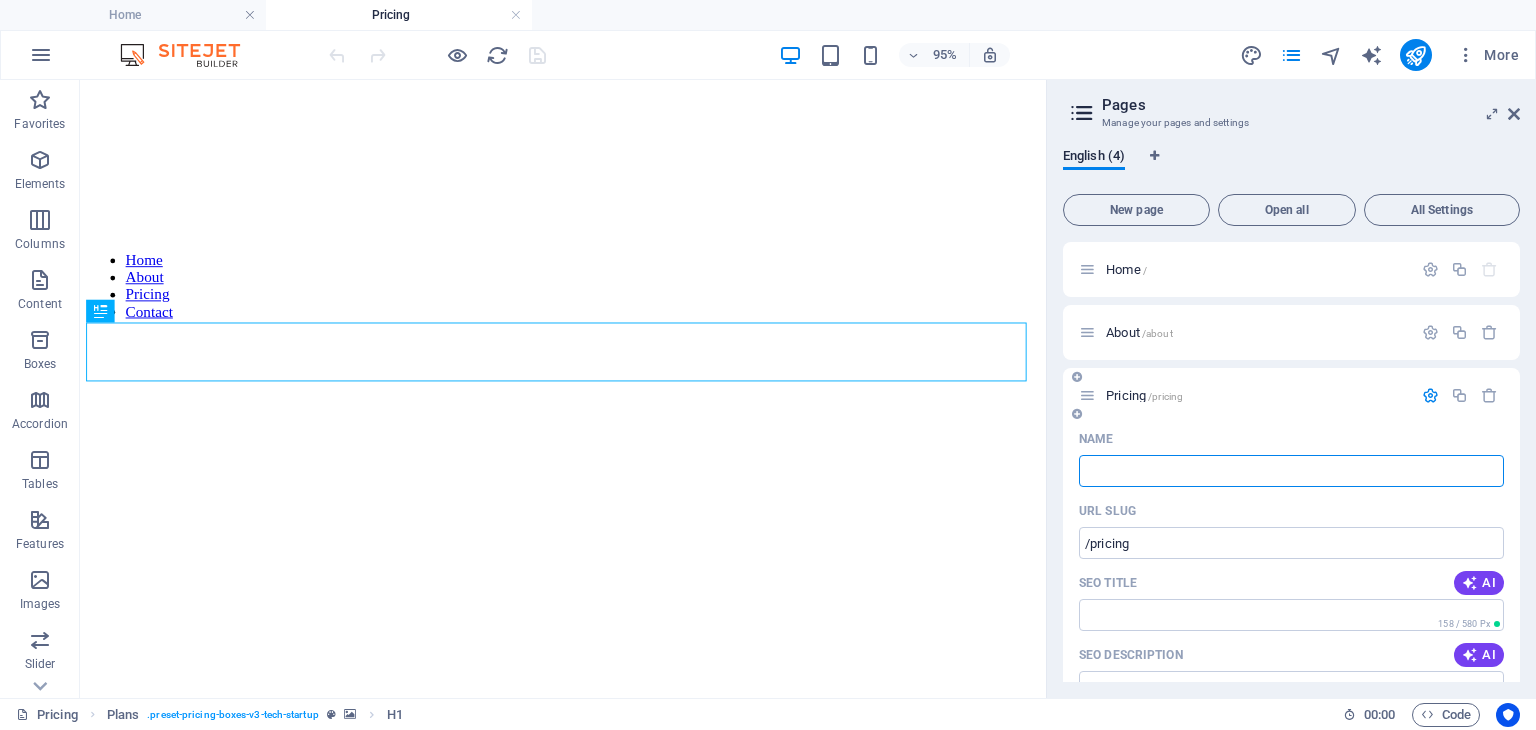type 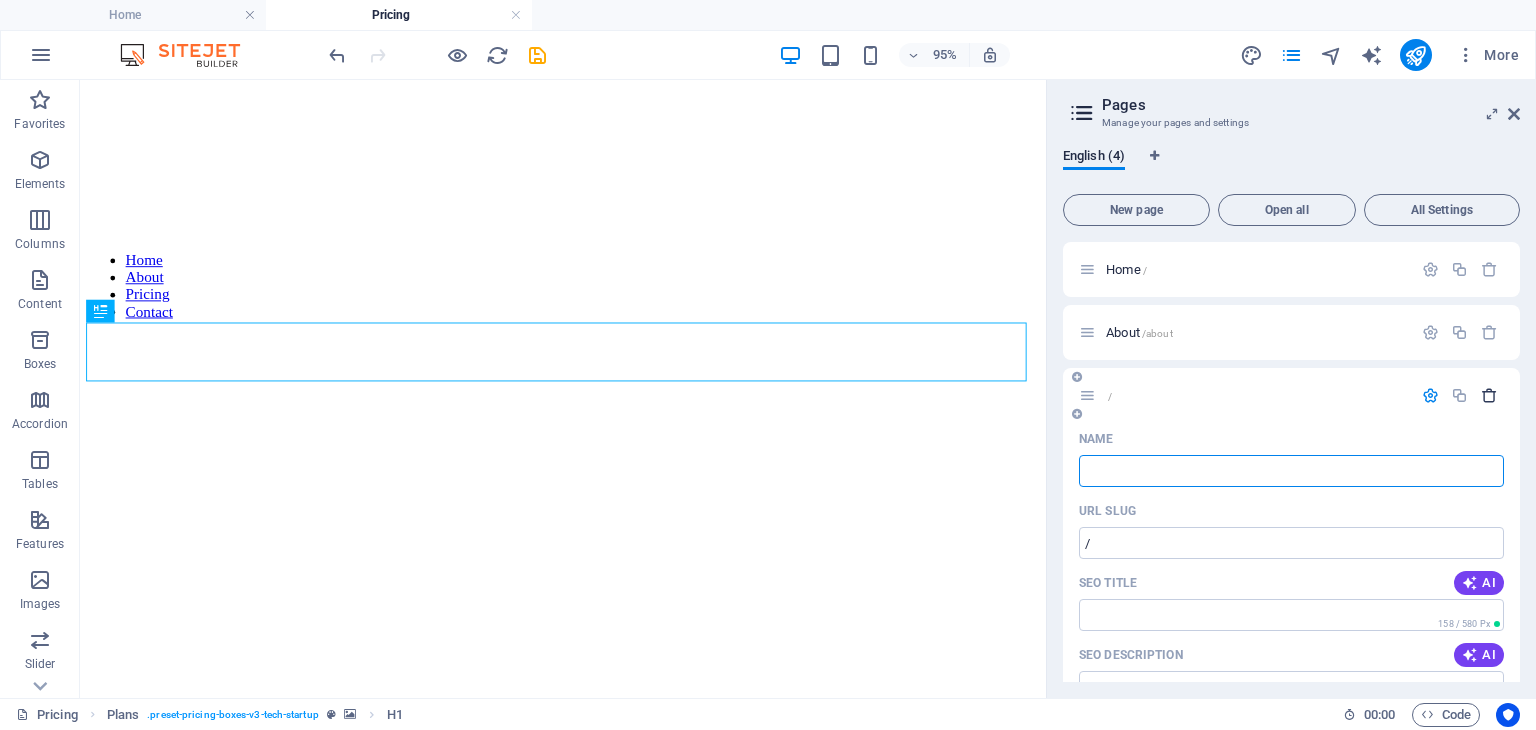 type 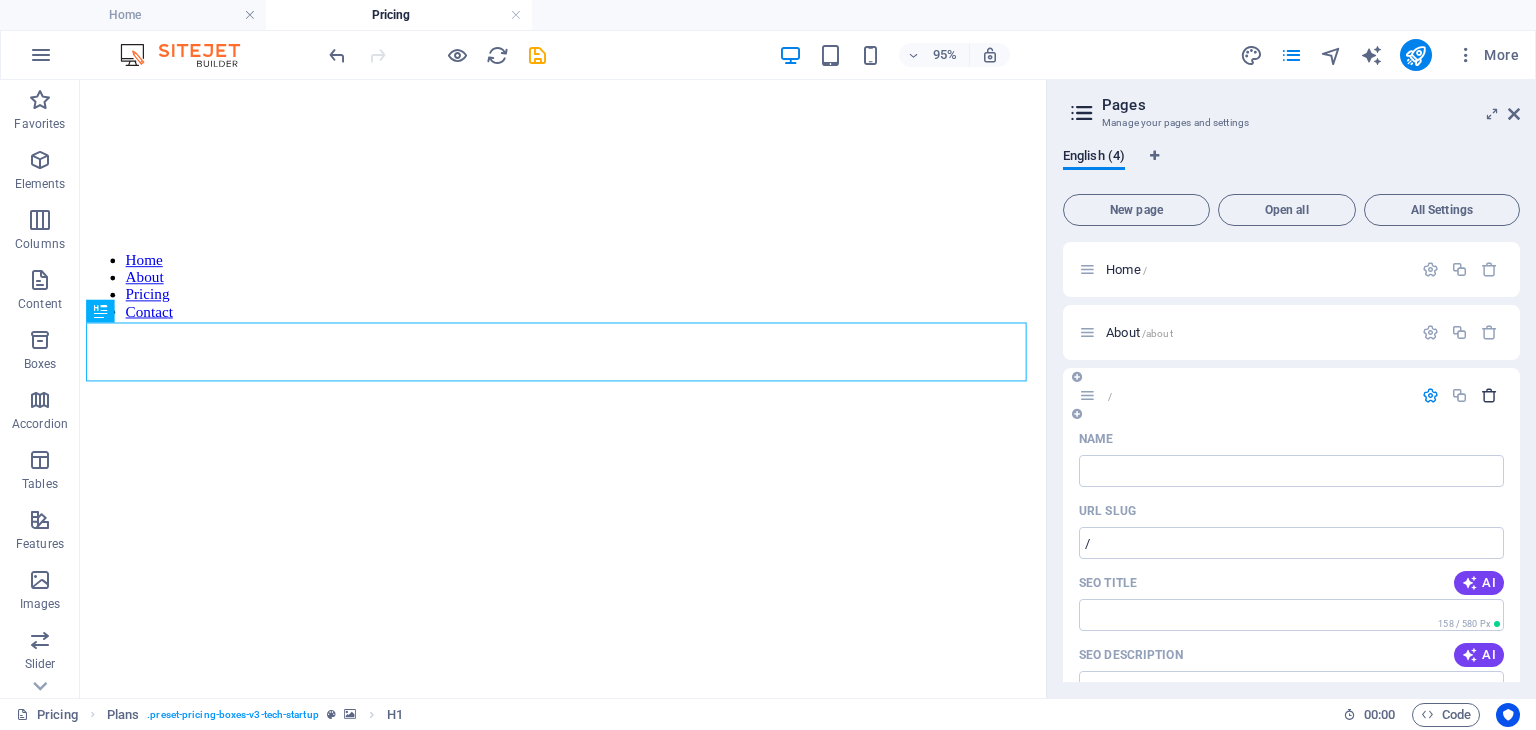 click at bounding box center [1489, 395] 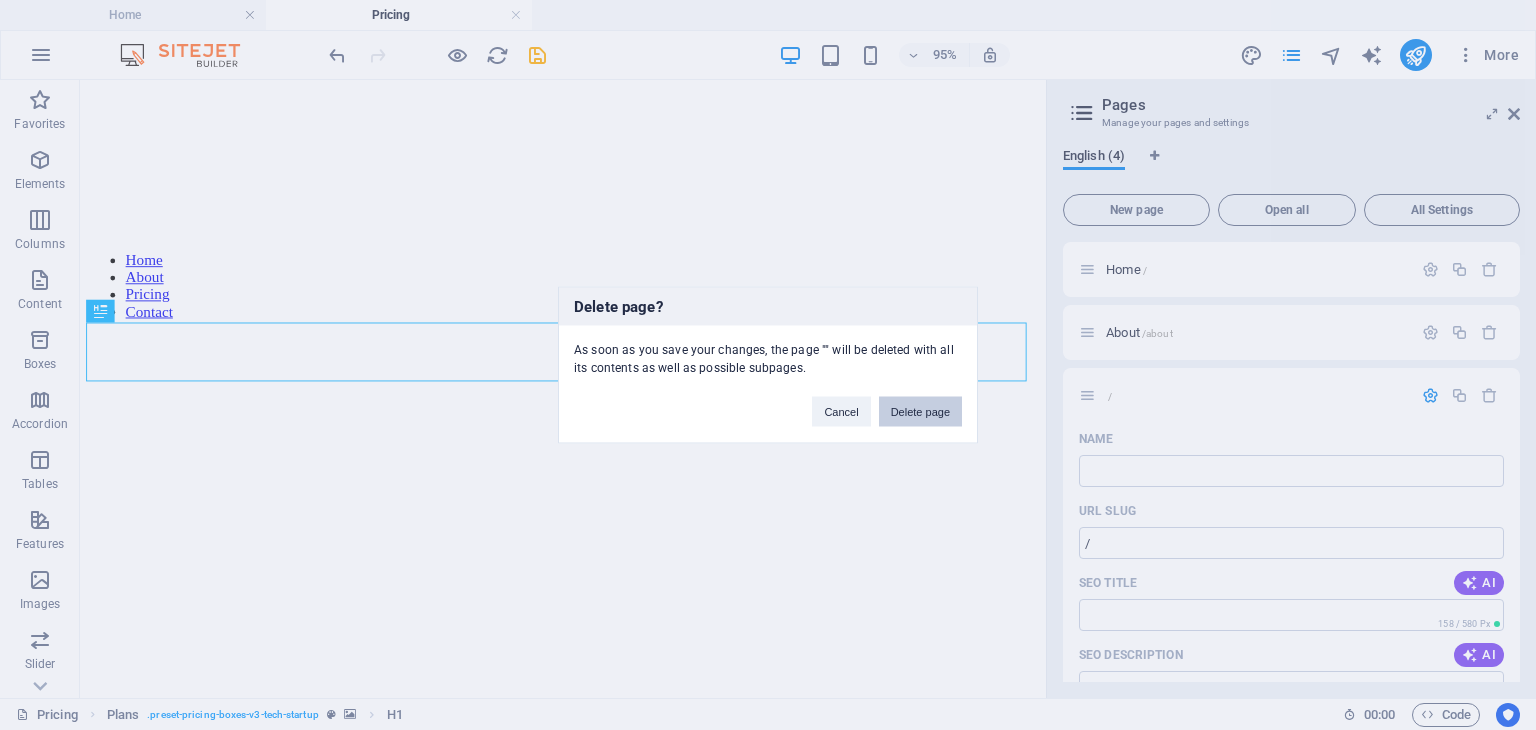 click on "Delete page" at bounding box center (920, 412) 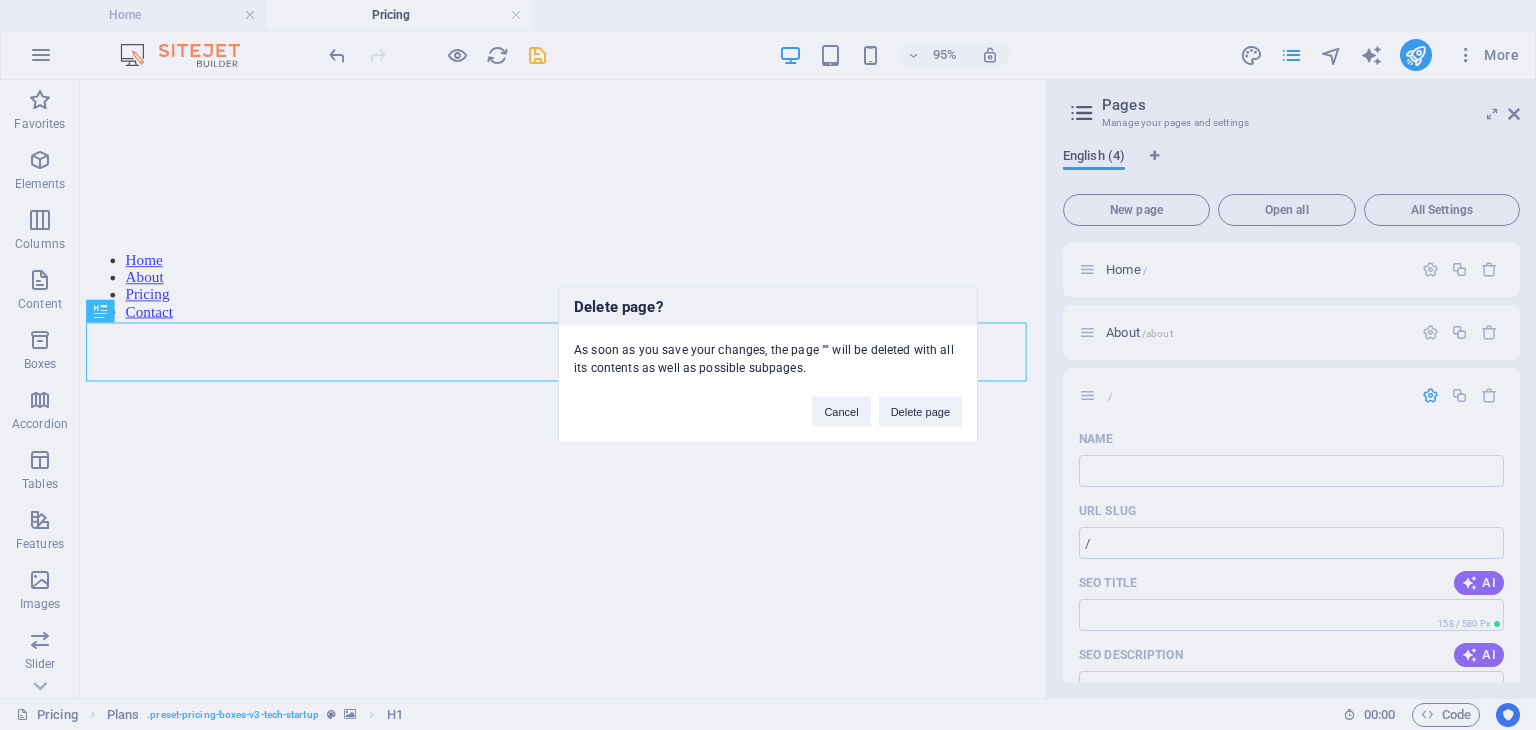 click at bounding box center (588, 349) 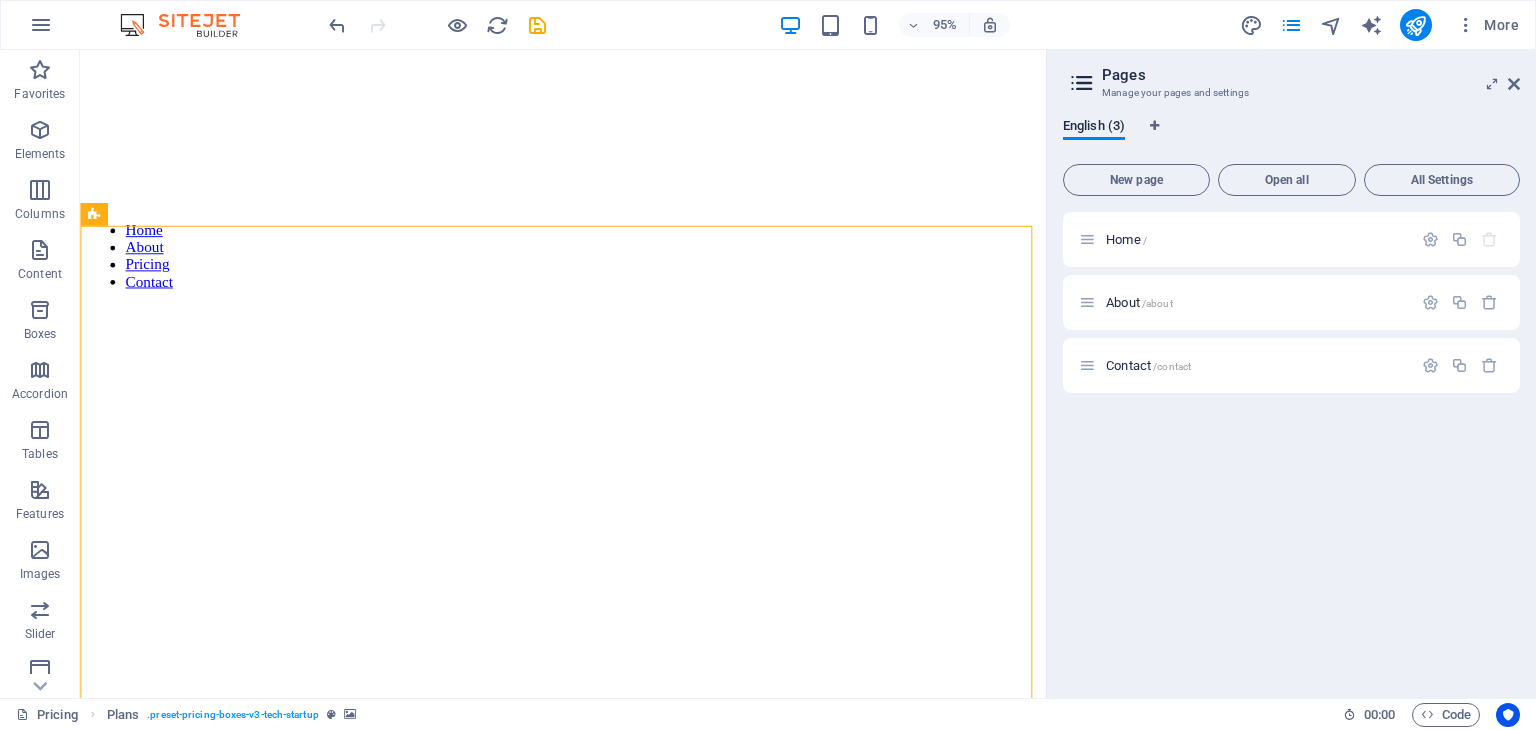 click at bounding box center [588, 319] 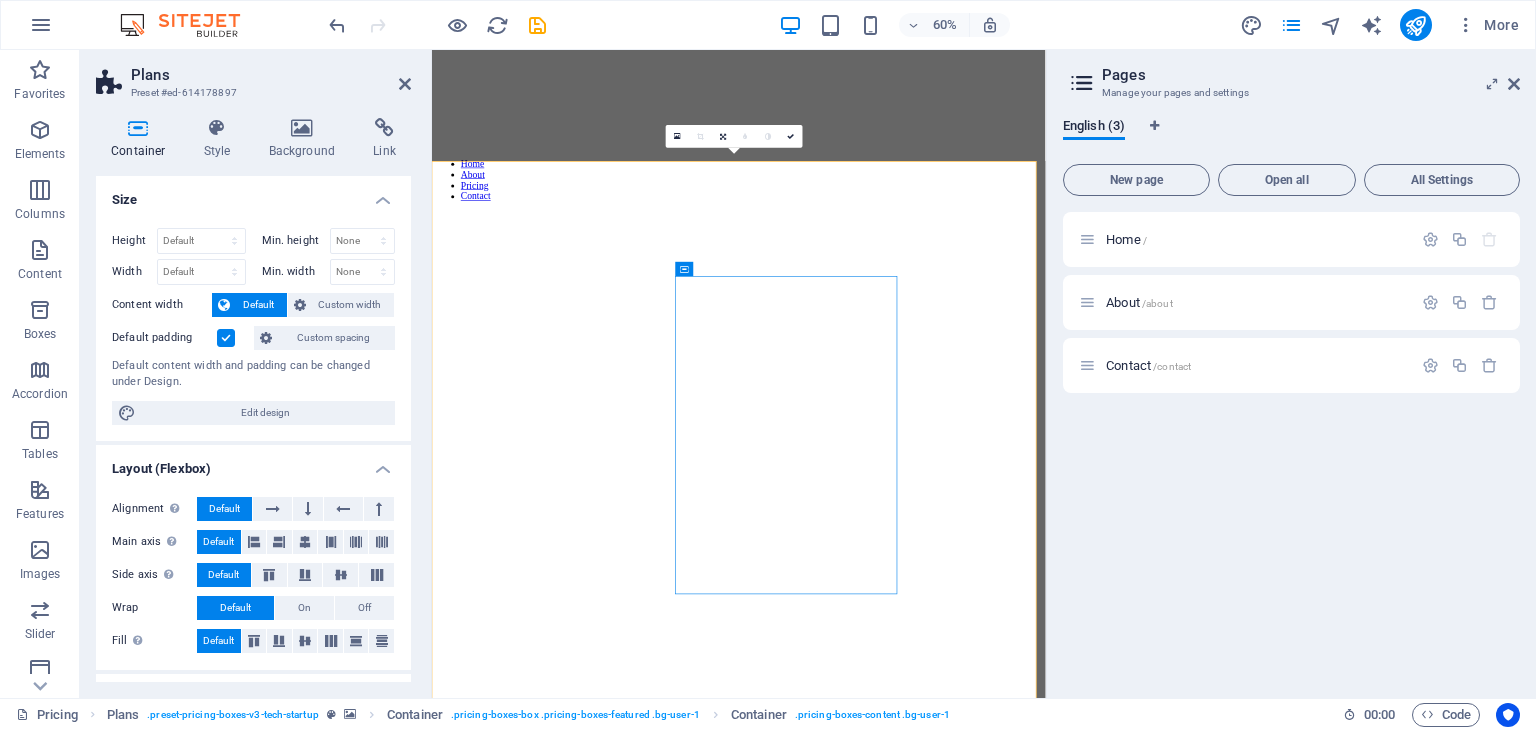 click on "Home / About /about Contact /contact" at bounding box center (1291, 447) 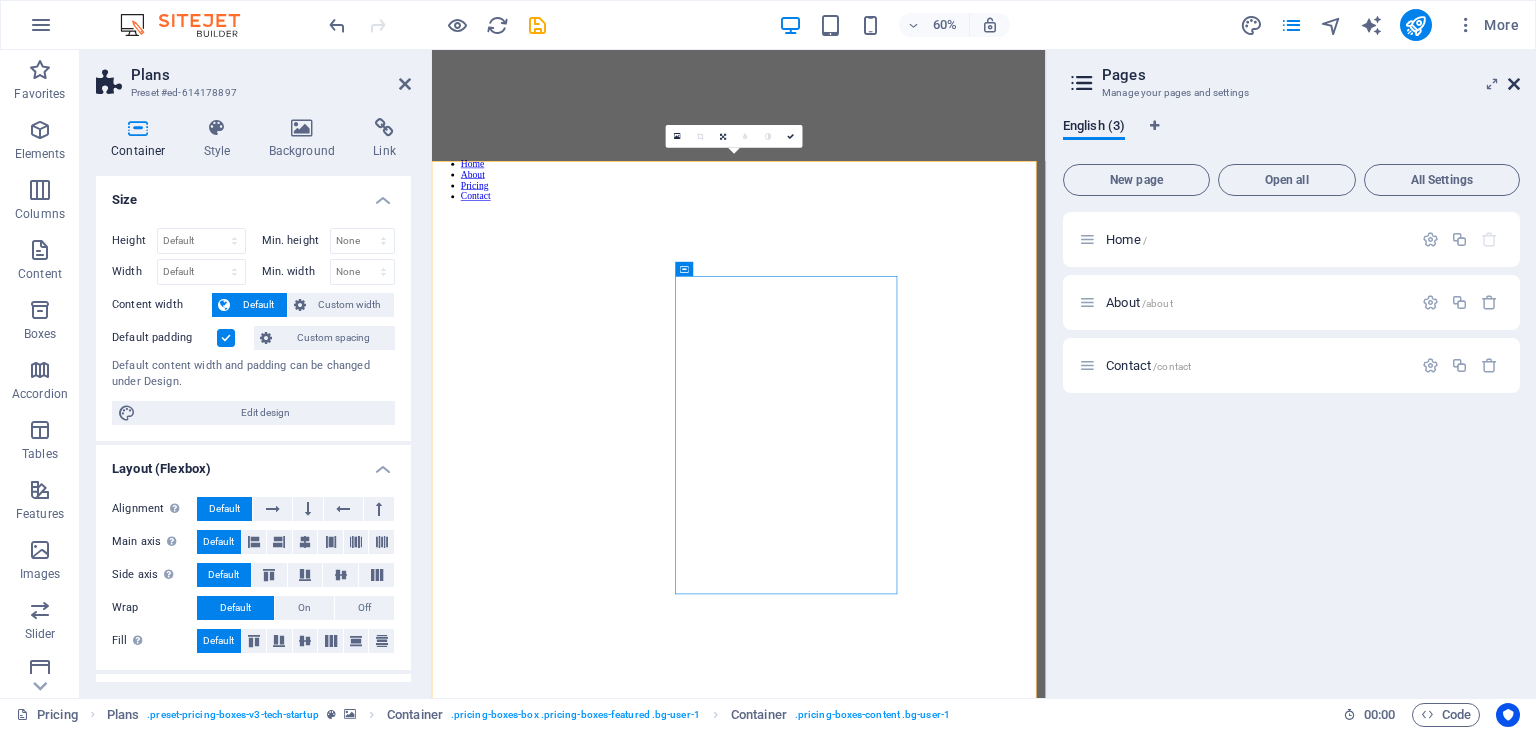 click on "Pages Manage your pages and settings" at bounding box center (1293, 76) 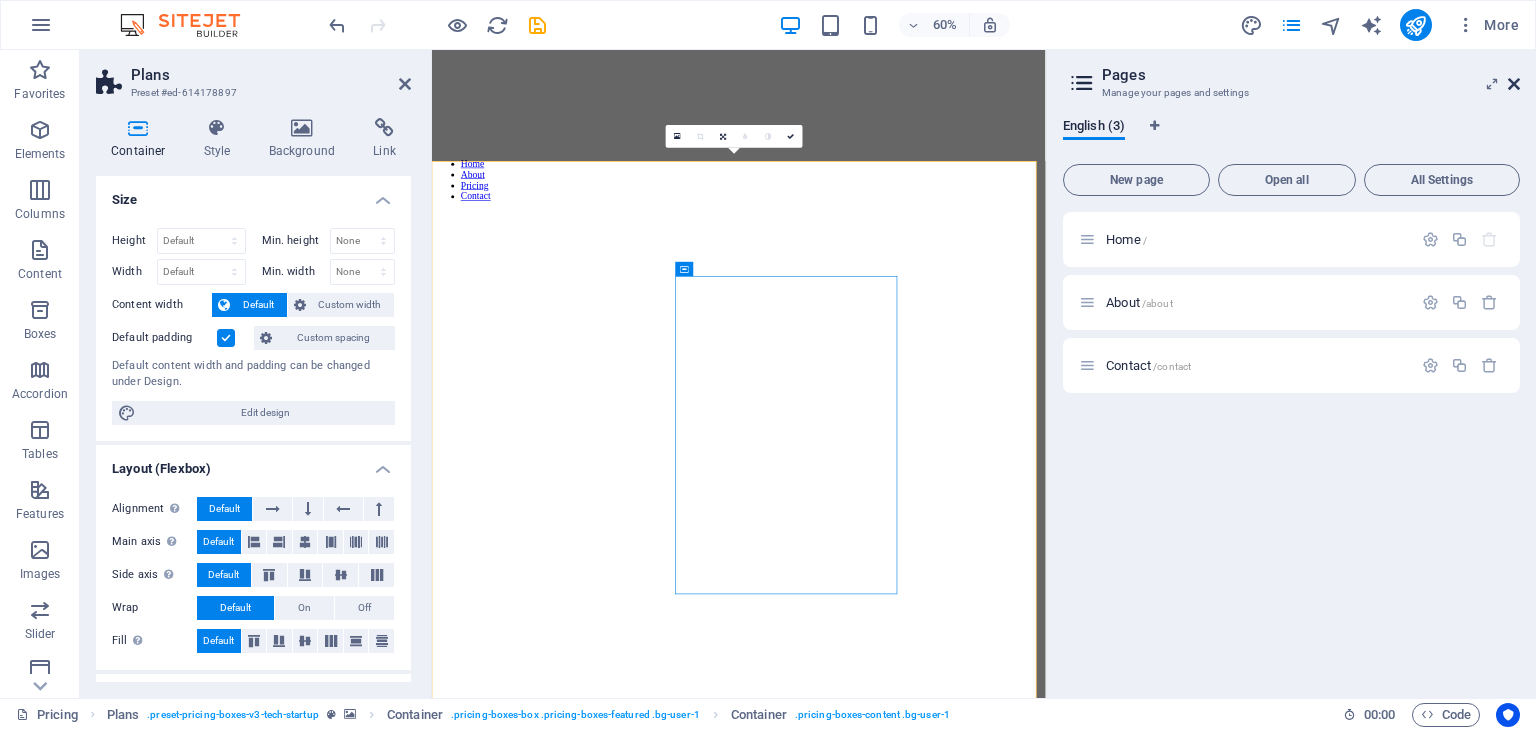 click at bounding box center (1514, 84) 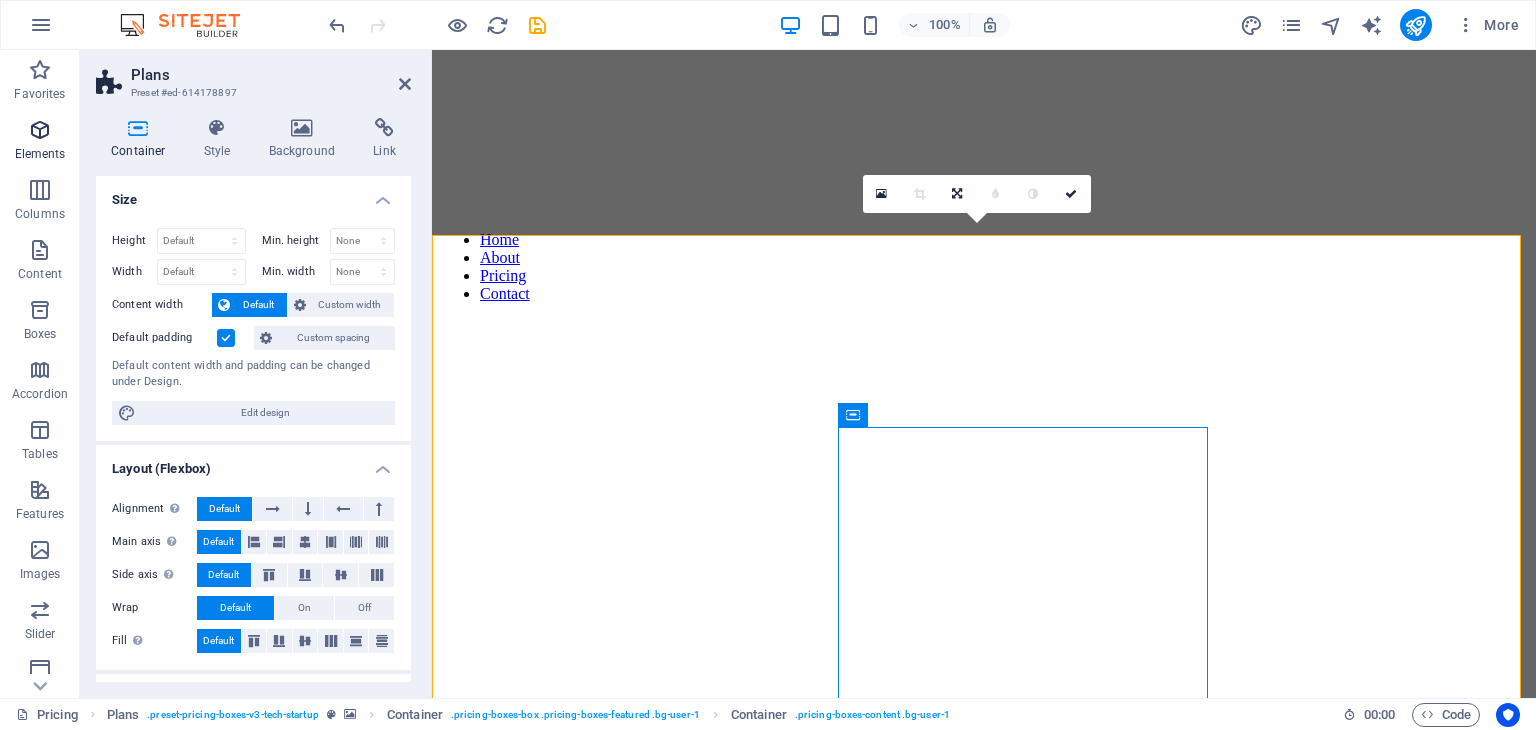click on "Elements" at bounding box center (40, 154) 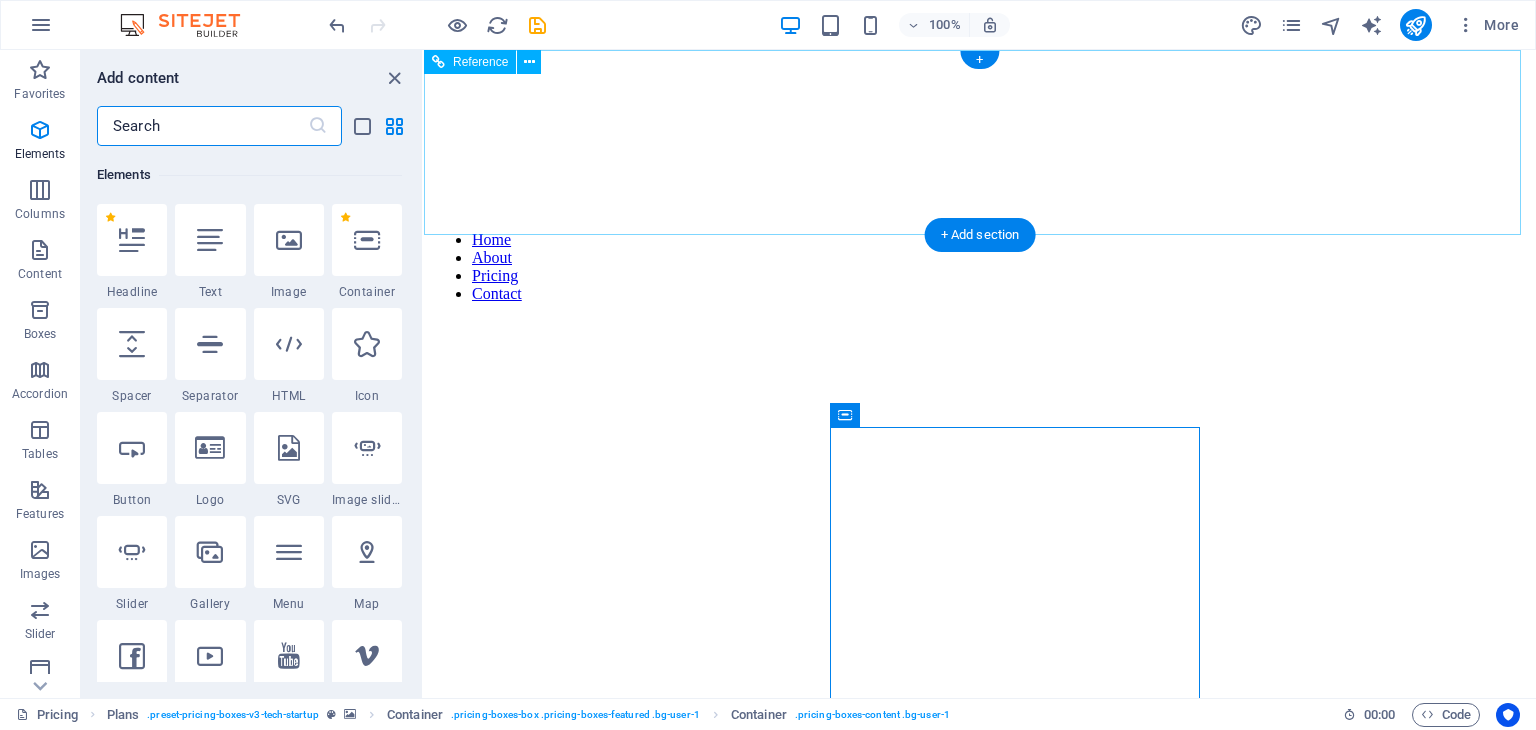 scroll, scrollTop: 212, scrollLeft: 0, axis: vertical 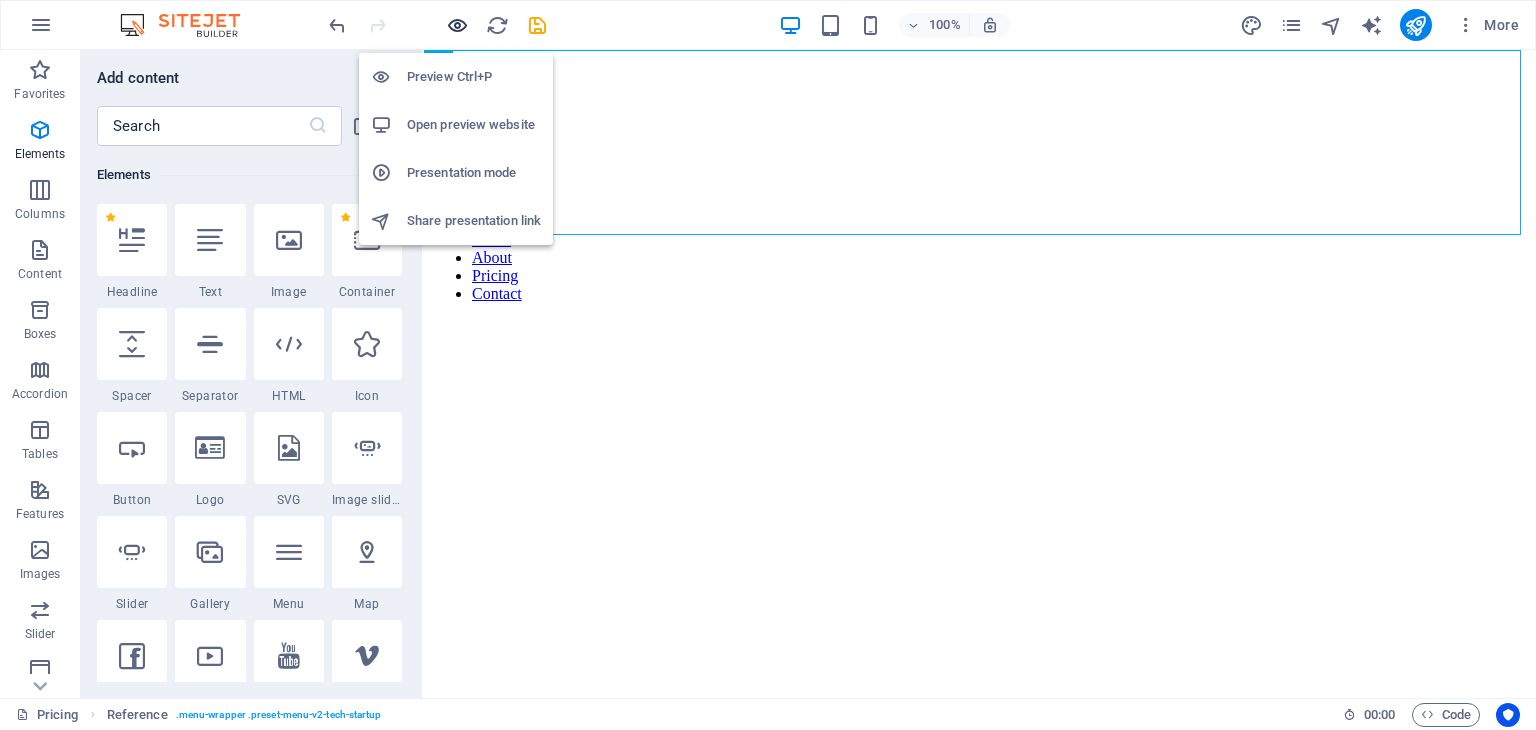 click at bounding box center (457, 25) 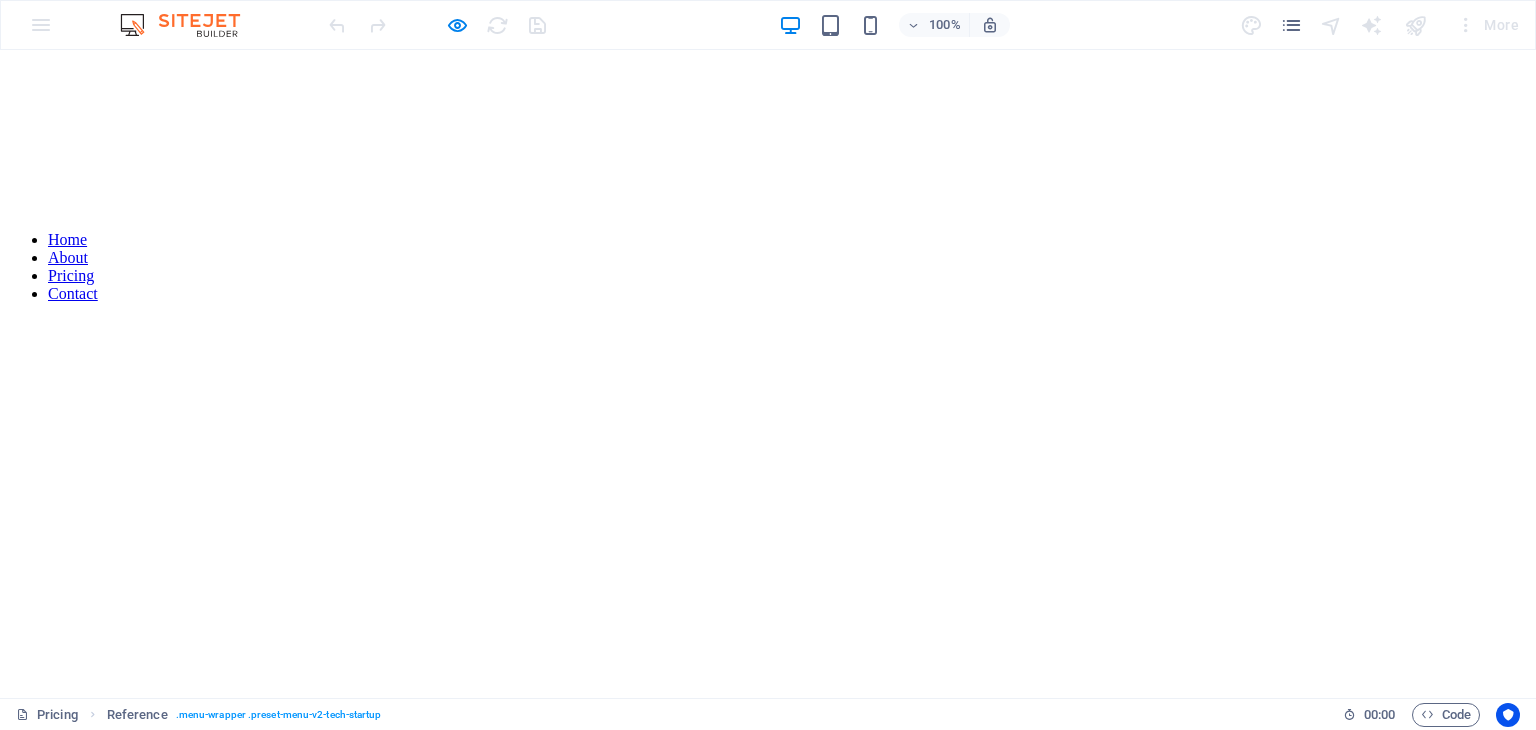 click on "Home" at bounding box center [67, 239] 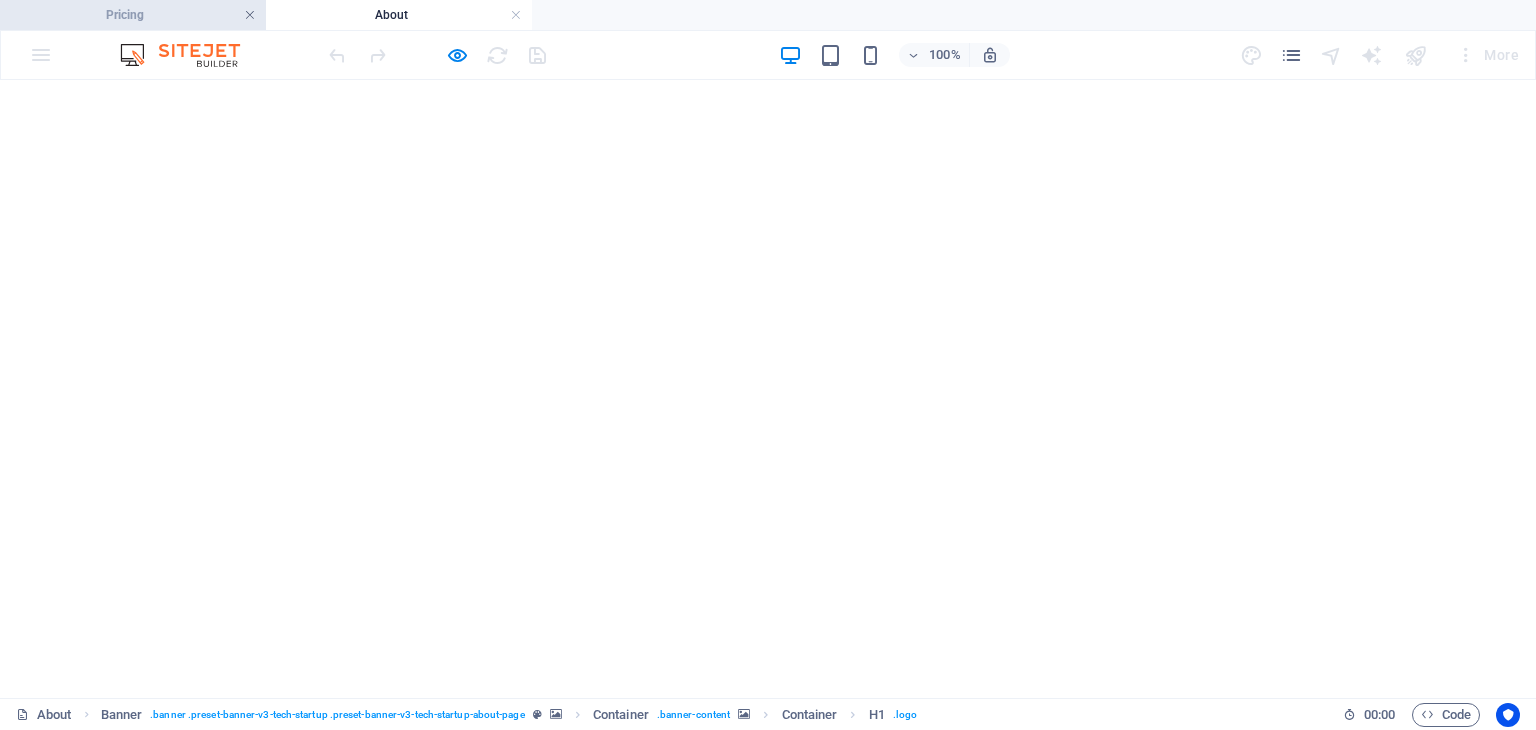 click at bounding box center (250, 15) 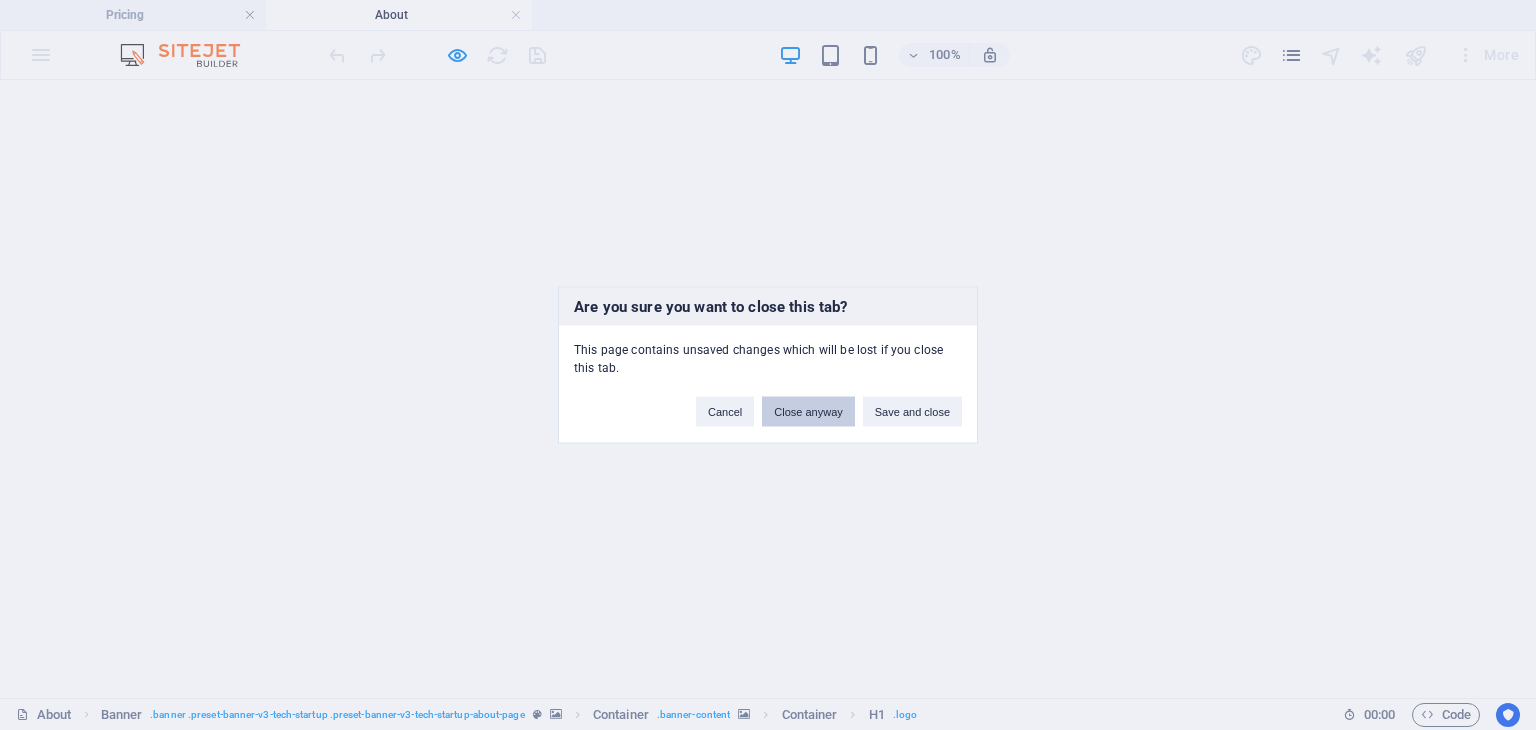 click on "Close anyway" at bounding box center (808, 412) 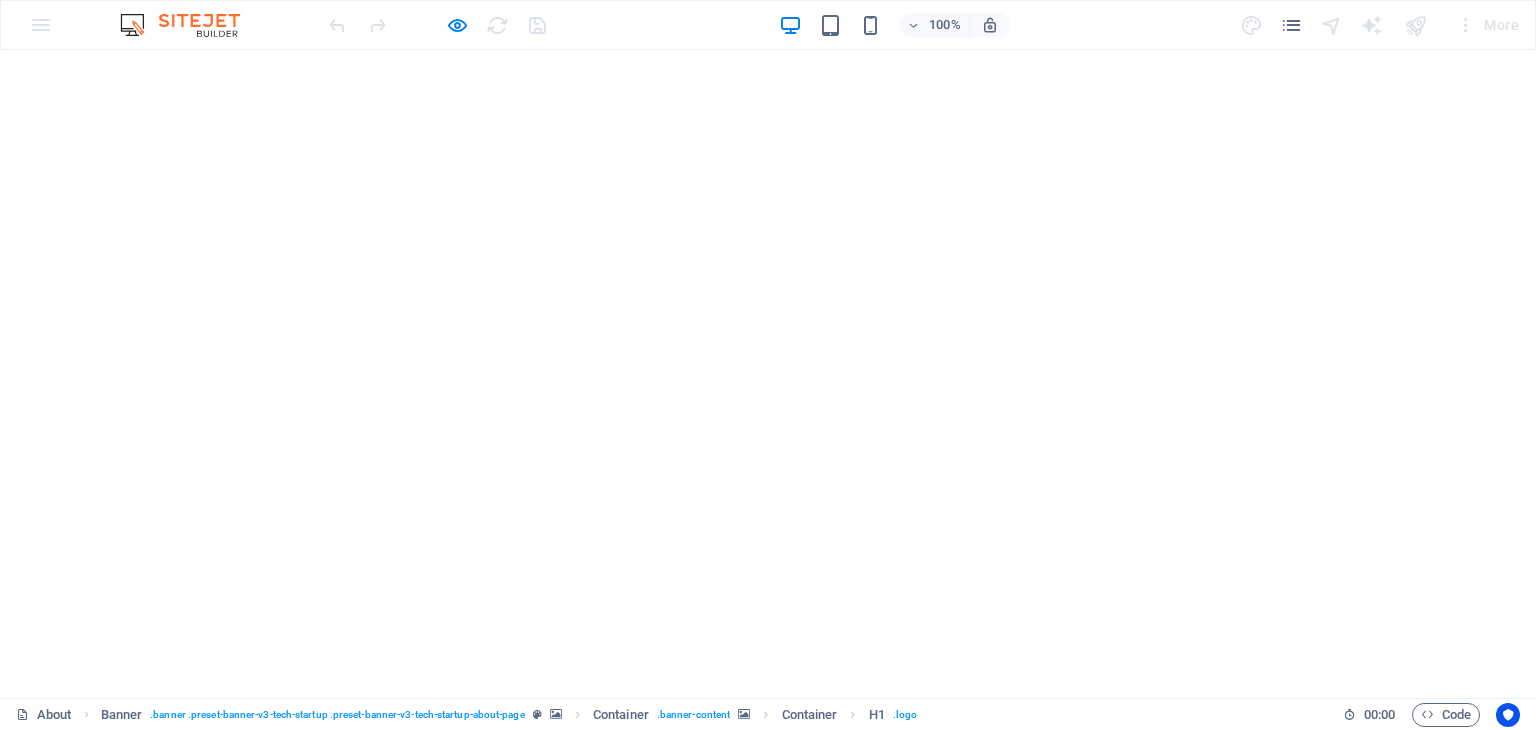 scroll, scrollTop: 0, scrollLeft: 0, axis: both 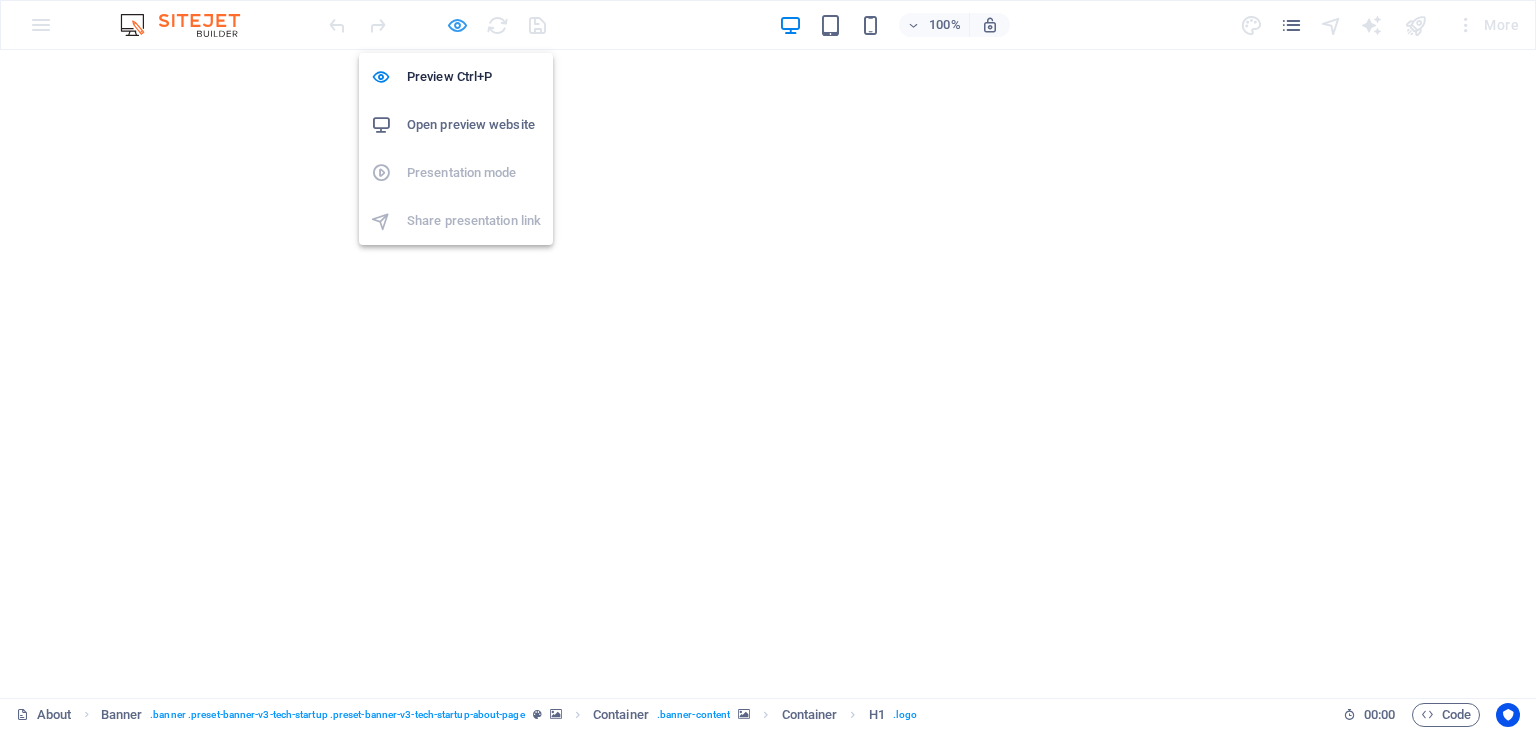 click at bounding box center [457, 25] 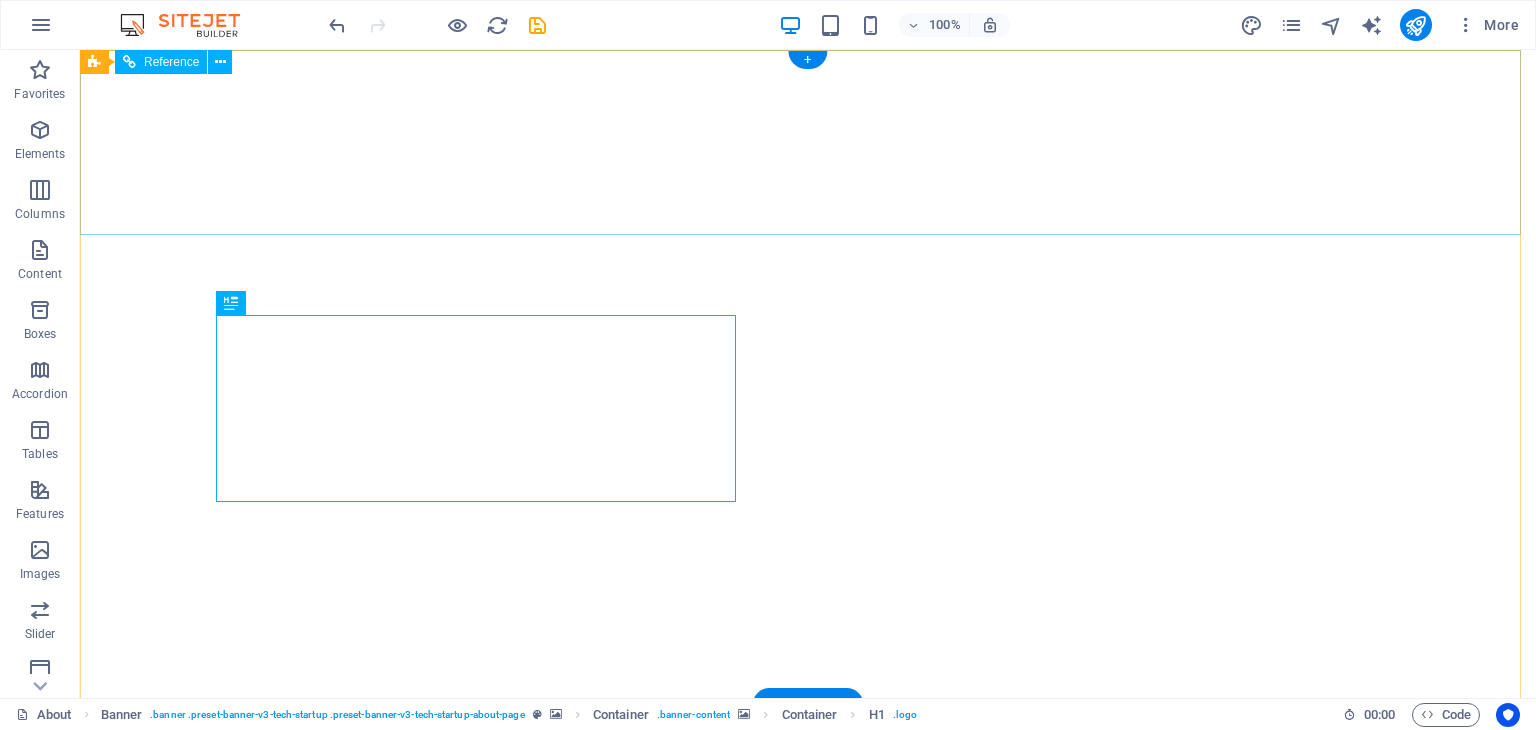 click on "Home About Contact" at bounding box center (808, 913) 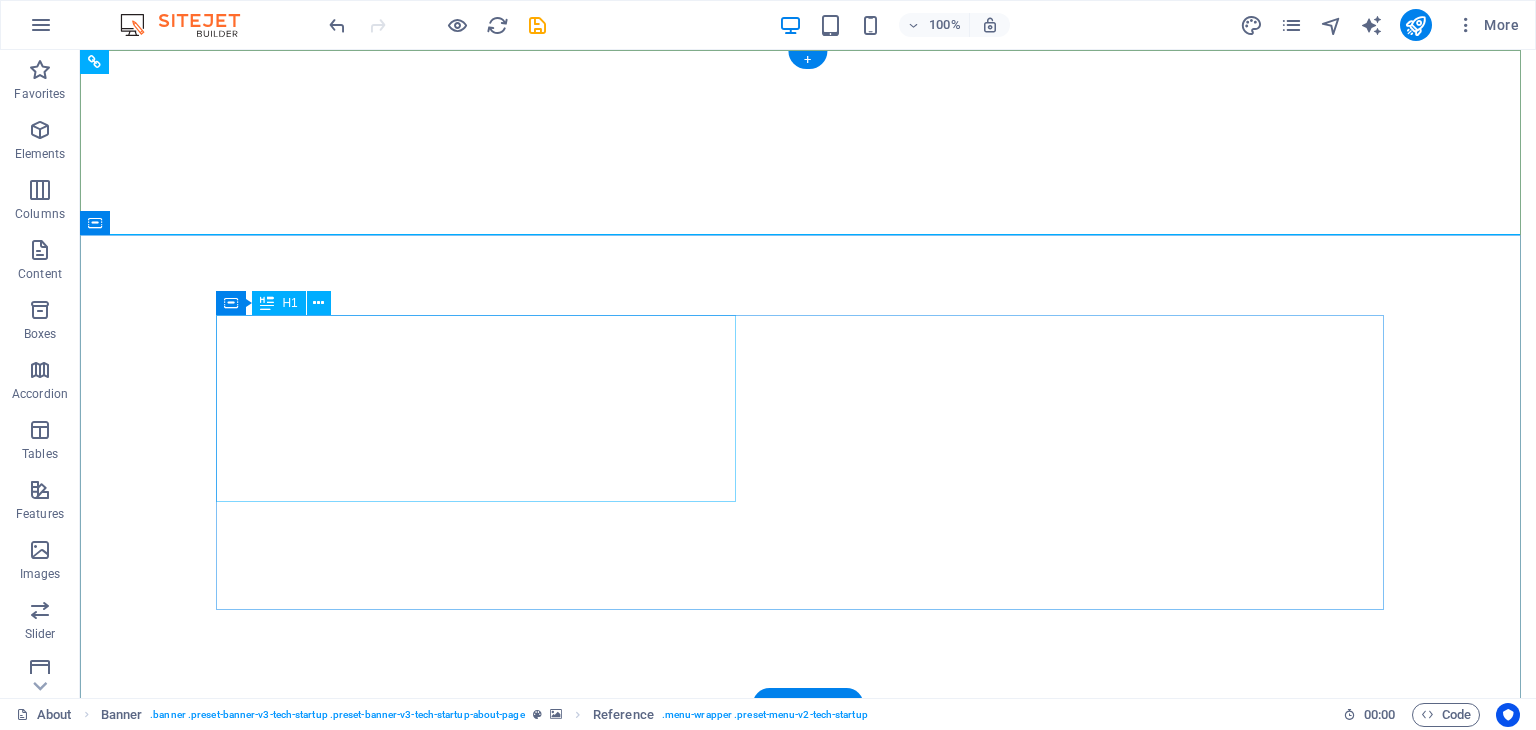 scroll, scrollTop: 0, scrollLeft: 0, axis: both 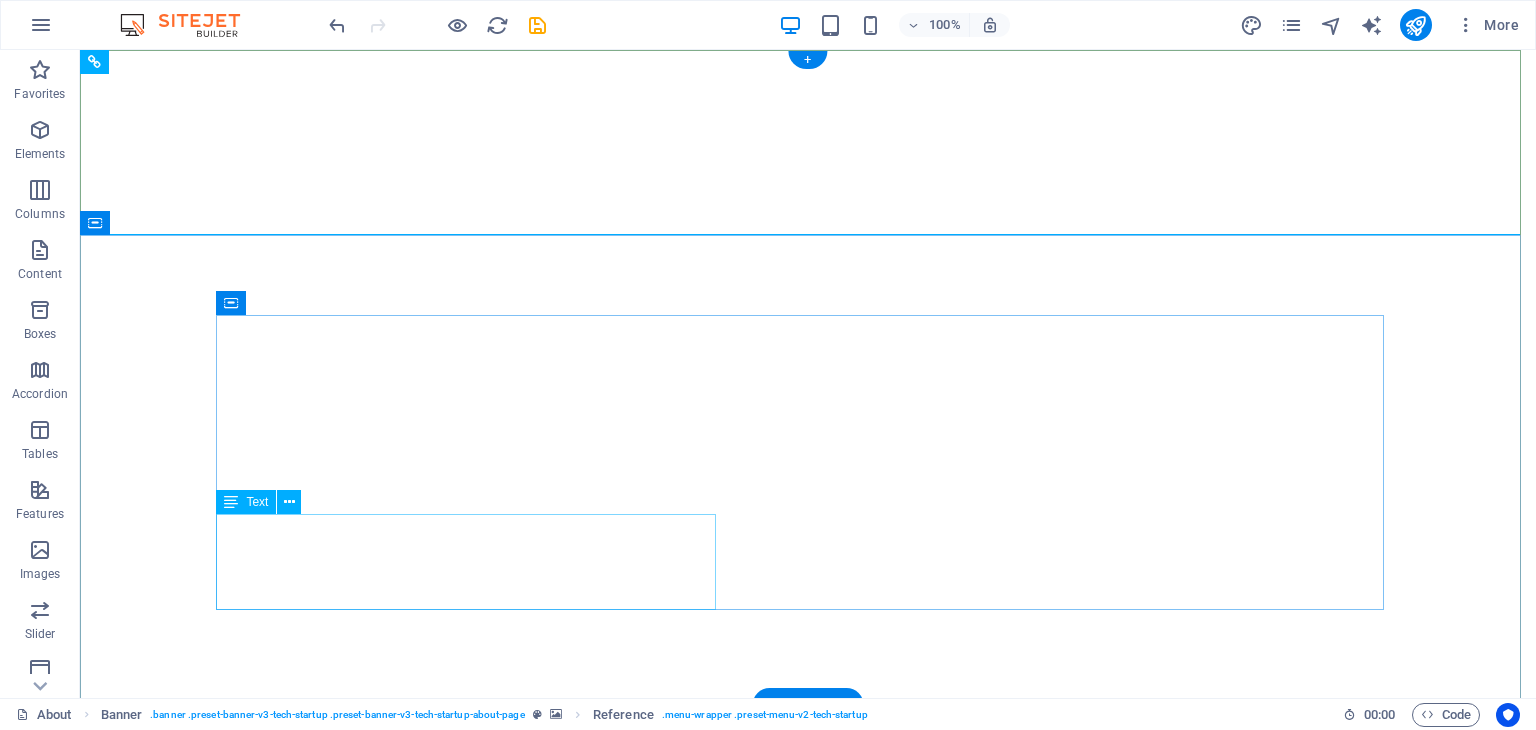 click on "Quia sed quod fuga tempora. Officiis voluptas asperiores numquam. Velit occaecati et et blanditiis ab placeat qui. Caecati et et blanditiis ab placeat qui. Clandit iis ab placeat qui." at bounding box center (808, 1543) 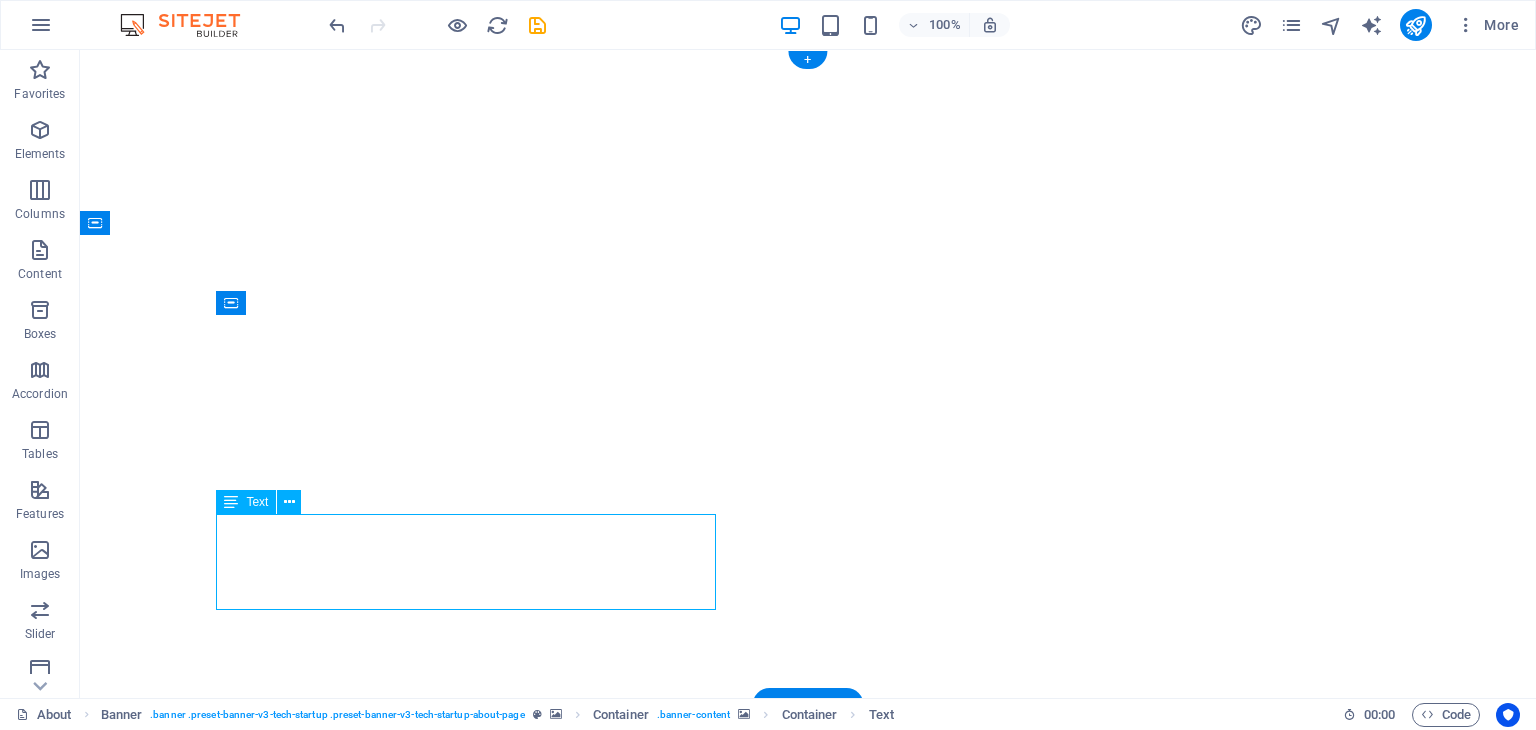 click on "Quia sed quod fuga tempora. Officiis voluptas asperiores numquam. Velit occaecati et et blanditiis ab placeat qui. Caecati et et blanditiis ab placeat qui. Clandit iis ab placeat qui." at bounding box center (808, 1543) 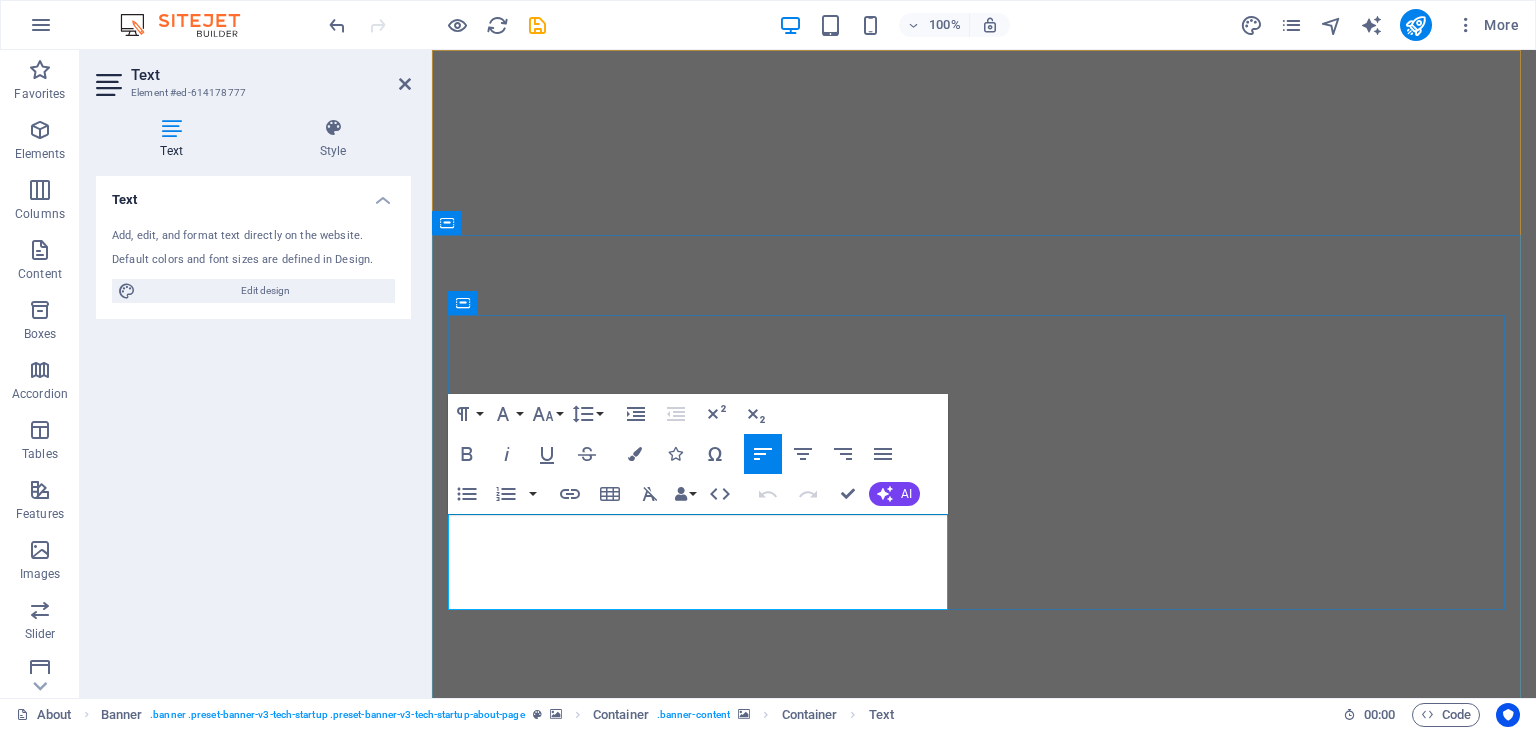 click on "Quia sed quod fuga tempora. Officiis voluptas asperiores numquam. Velit occaecati et et blanditiis ab placeat qui. Caecati et et blanditiis ab placeat qui. Clandit iis ab placeat qui." at bounding box center [984, 1552] 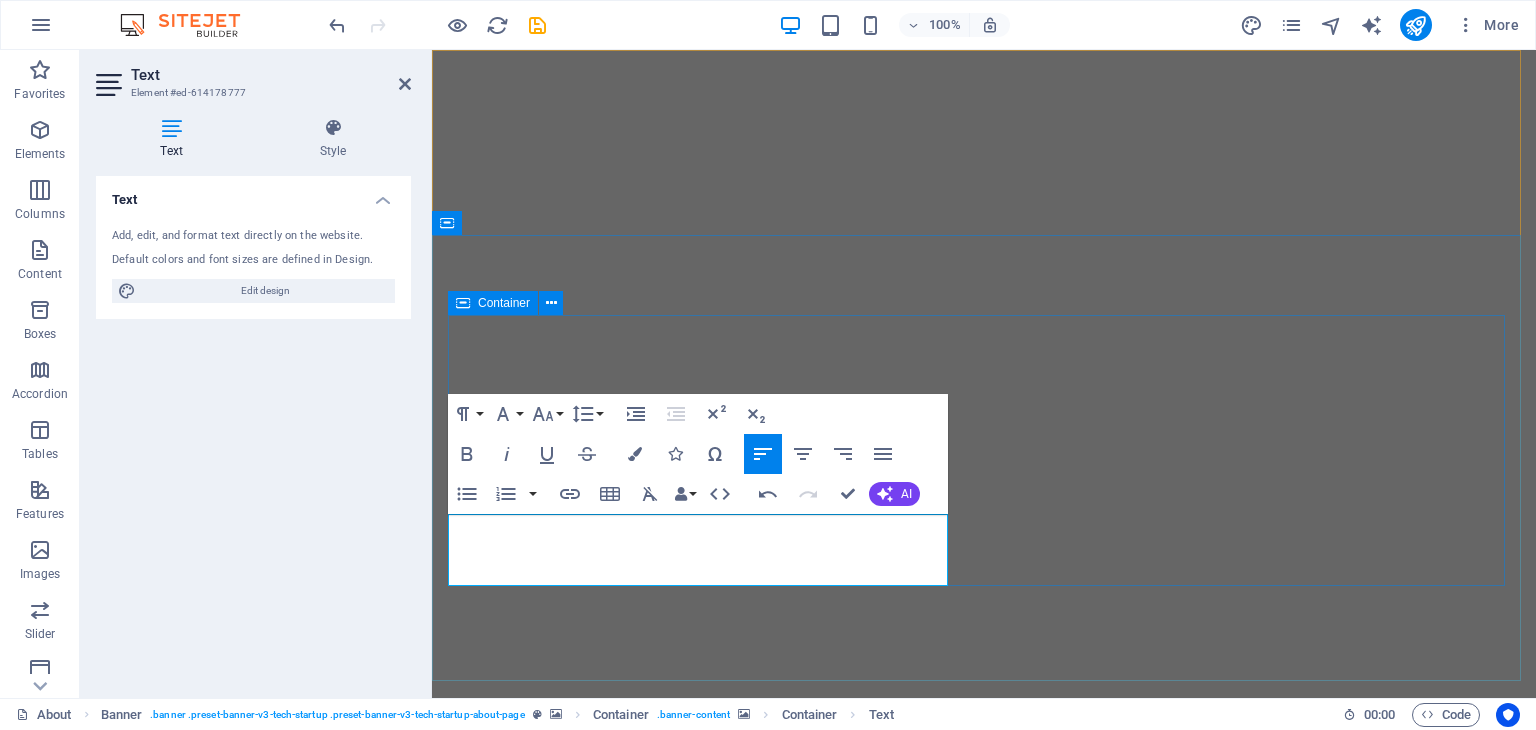 click on "Learn as if you will  live forever,   live like you will die tomorrow. At  BizSapiens , we are dedicated to helping UK businesses streamline their operations, reduce overheads, and unlock growth through smart outsourcing solutions" at bounding box center (984, 1451) 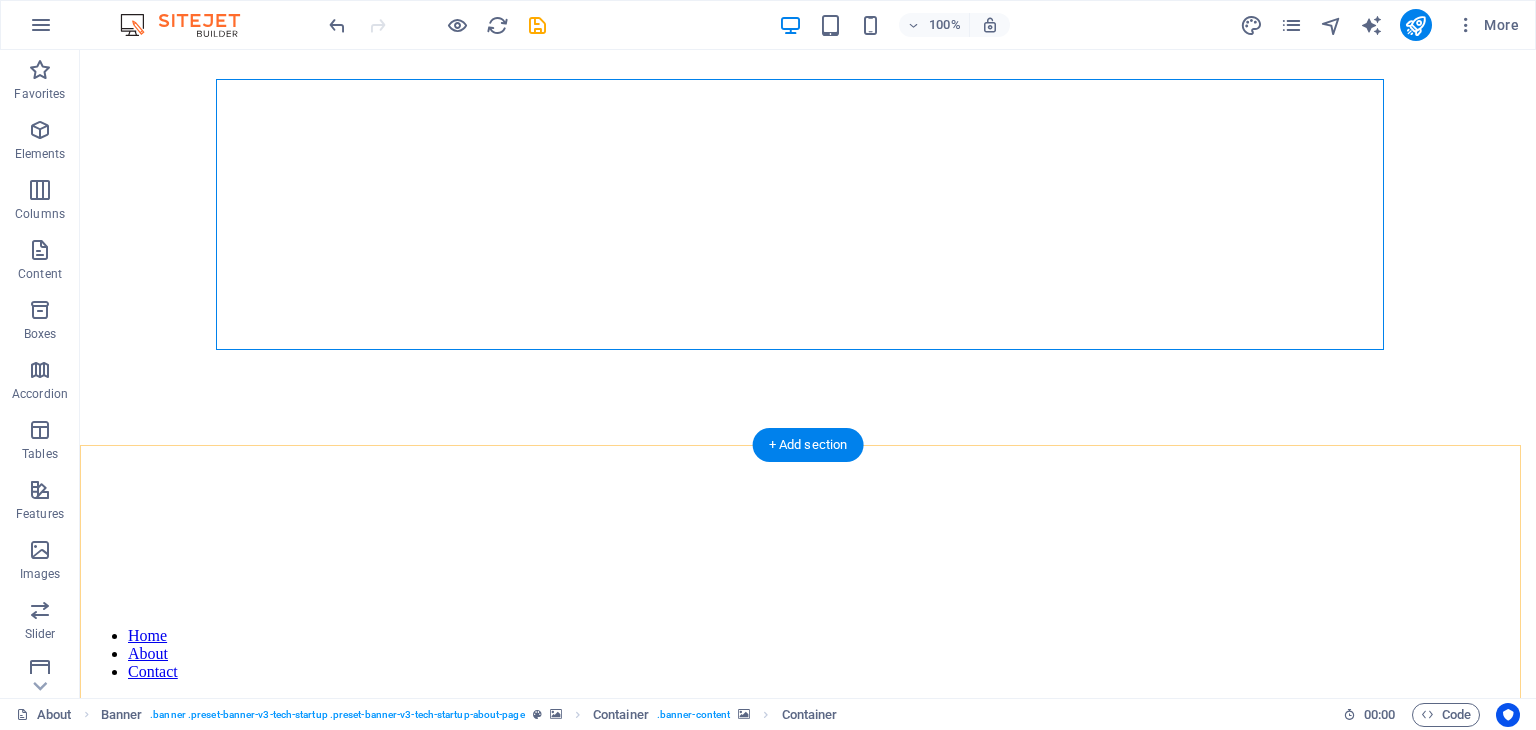 scroll, scrollTop: 236, scrollLeft: 0, axis: vertical 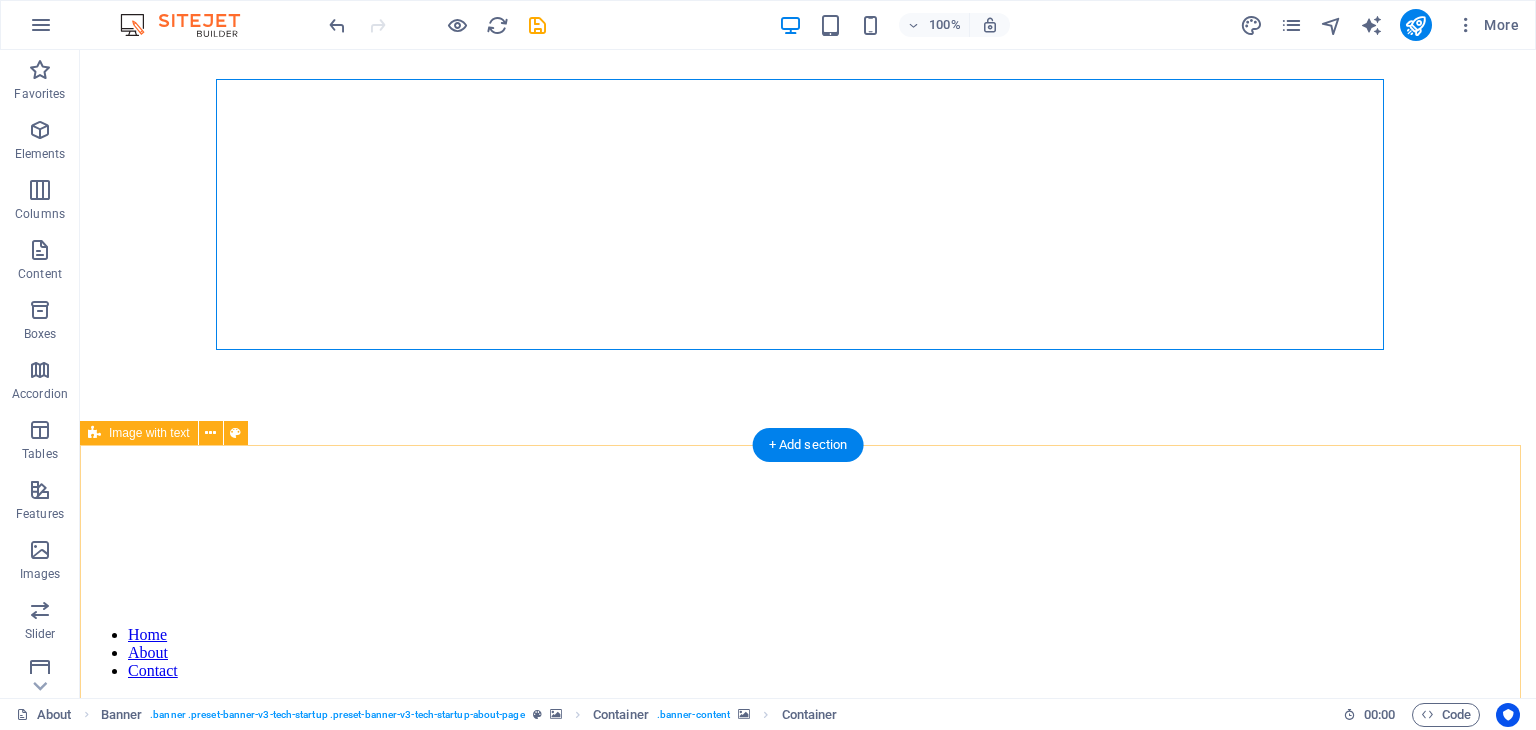 click on "Our mission is  success Keep going  forward. Quia sed quod fuga tempora. Officiis voluptas asperiores numquam. Velit occaecati et et blanditiis ab placeat qui. Caecati et et blanditiis ab placeat qui." at bounding box center [808, 1900] 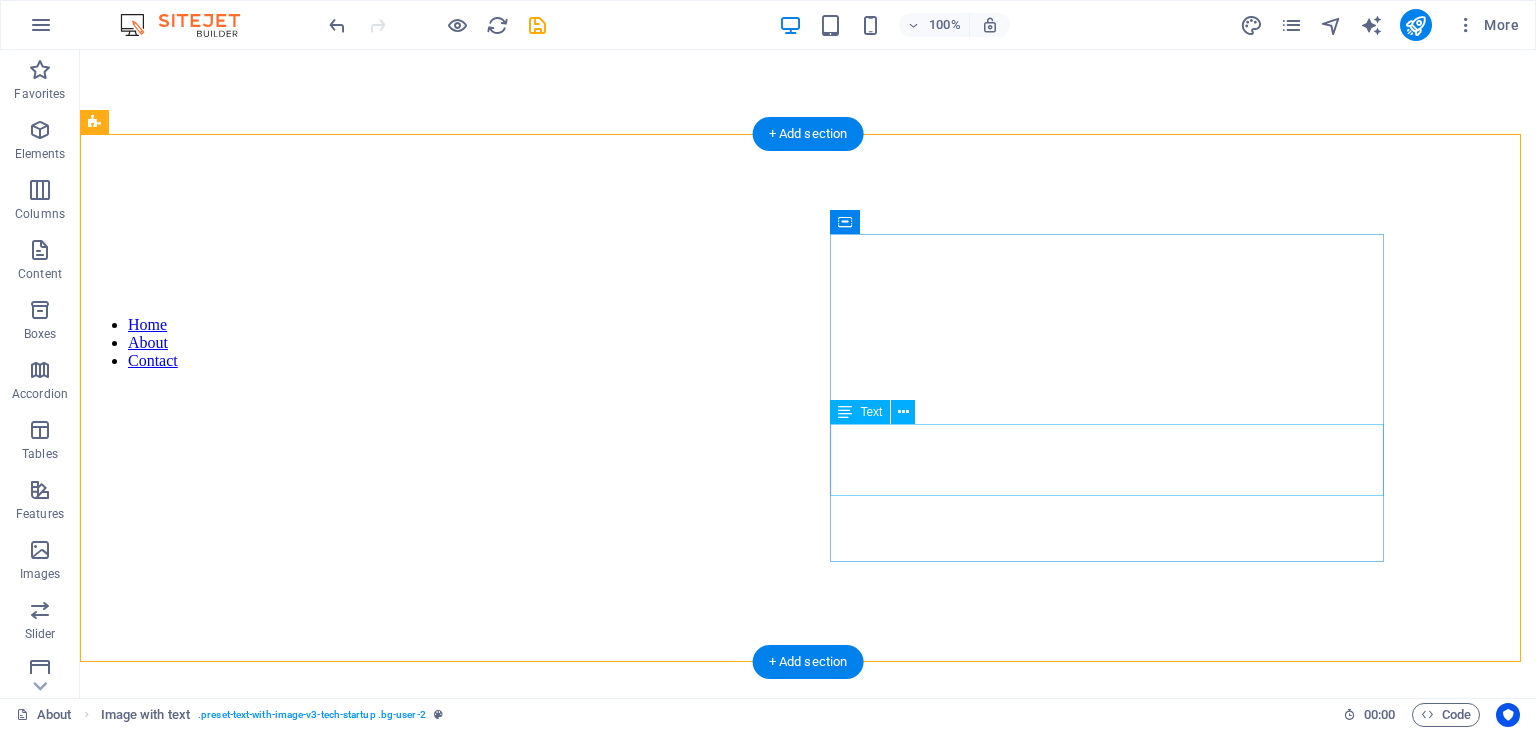 scroll, scrollTop: 547, scrollLeft: 0, axis: vertical 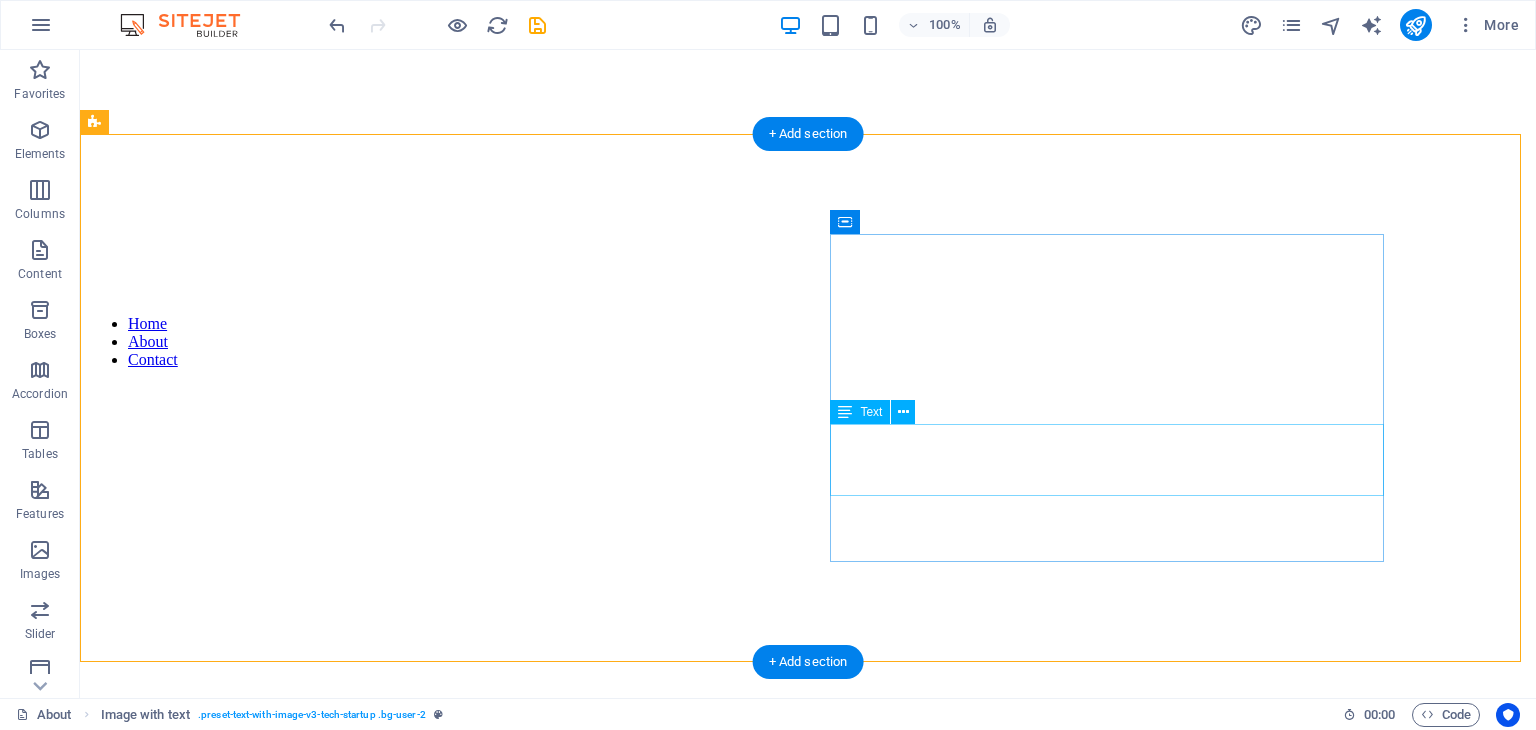 click on "Quia sed quod fuga tempora. Officiis voluptas asperiores numquam. Velit occaecati et et blanditiis ab placeat qui. Caecati et et blanditiis ab placeat qui." at bounding box center [808, 2064] 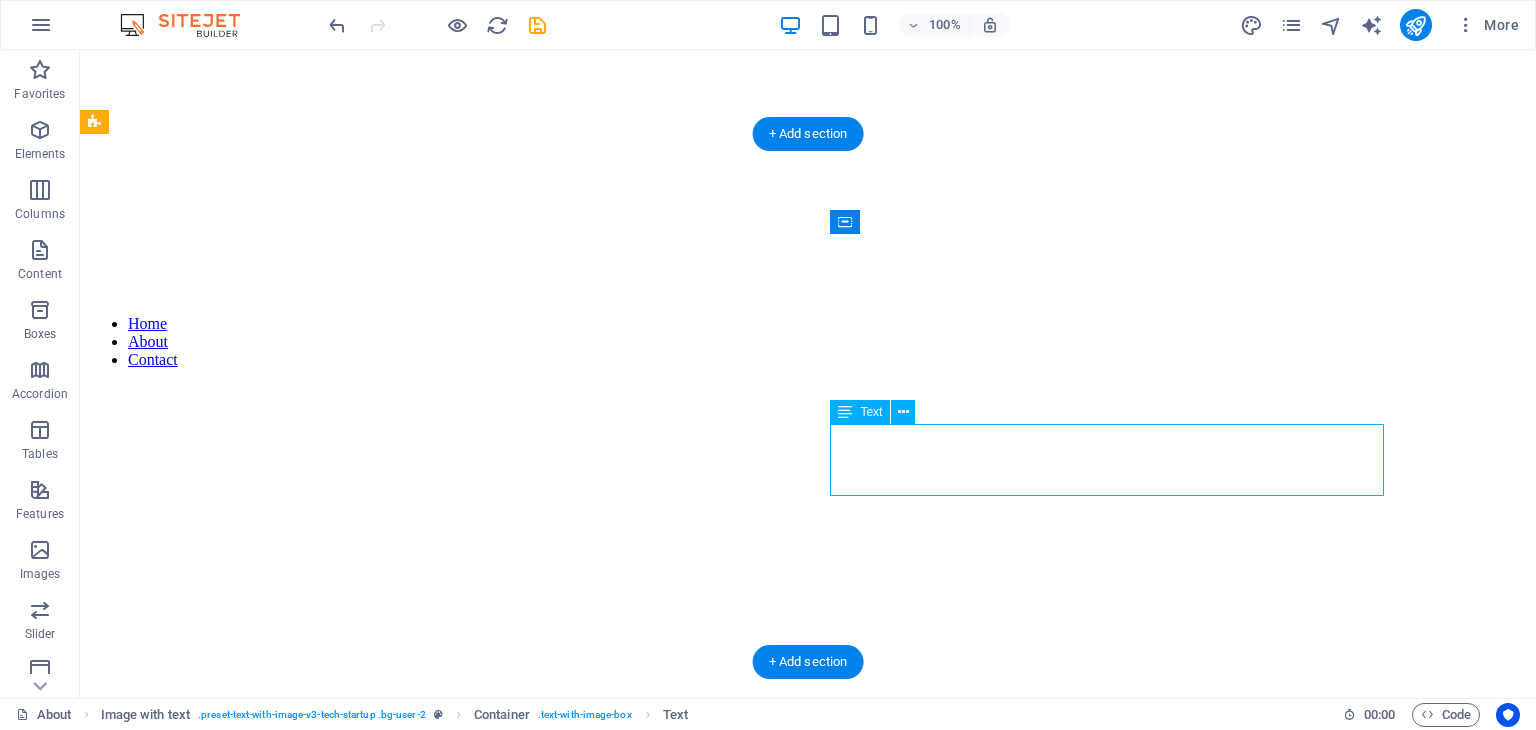 click on "Quia sed quod fuga tempora. Officiis voluptas asperiores numquam. Velit occaecati et et blanditiis ab placeat qui. Caecati et et blanditiis ab placeat qui." at bounding box center (808, 2064) 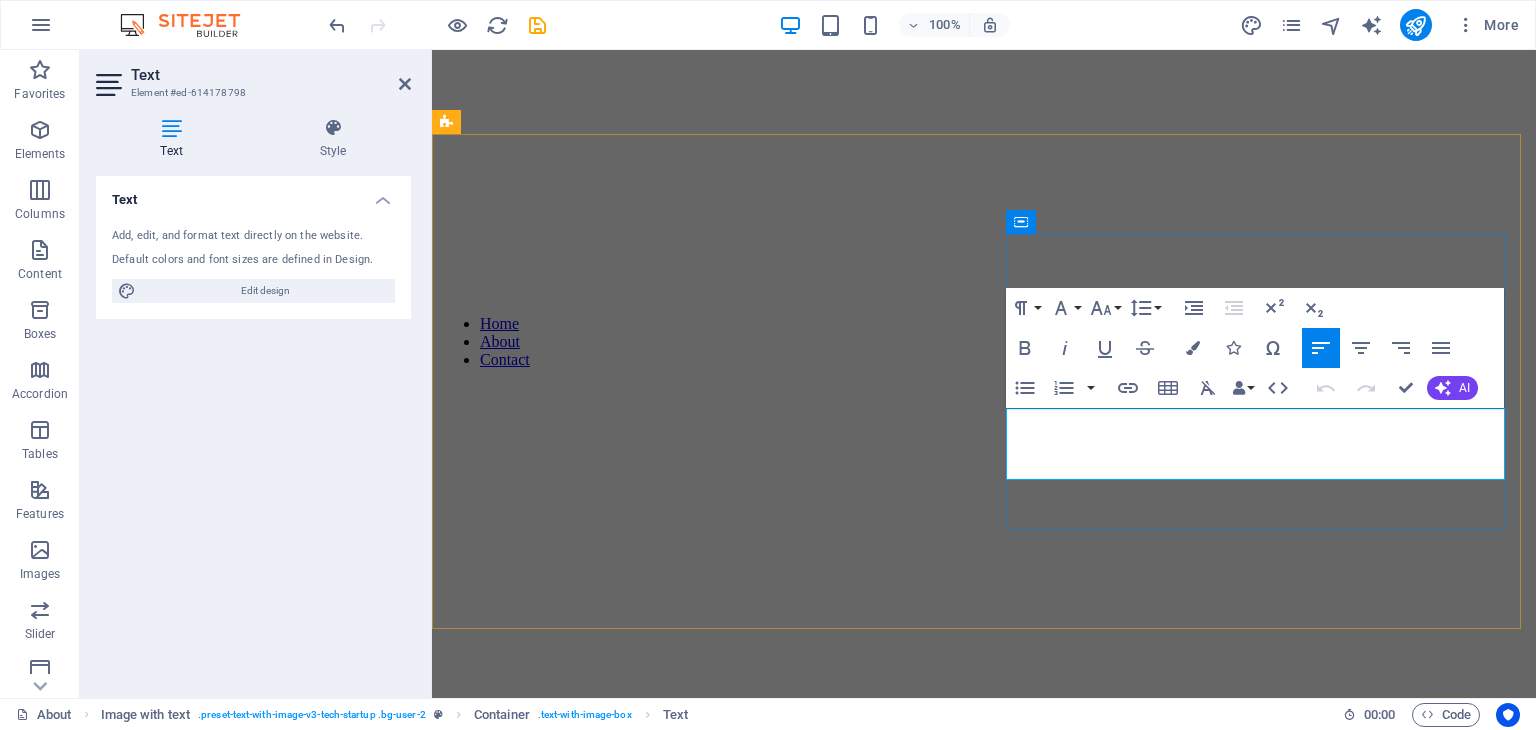 click on "Quia sed quod fuga tempora. Officiis voluptas asperiores numquam. Velit occaecati et et blanditiis ab placeat qui. Caecati et et blanditiis ab placeat qui." at bounding box center (984, 1856) 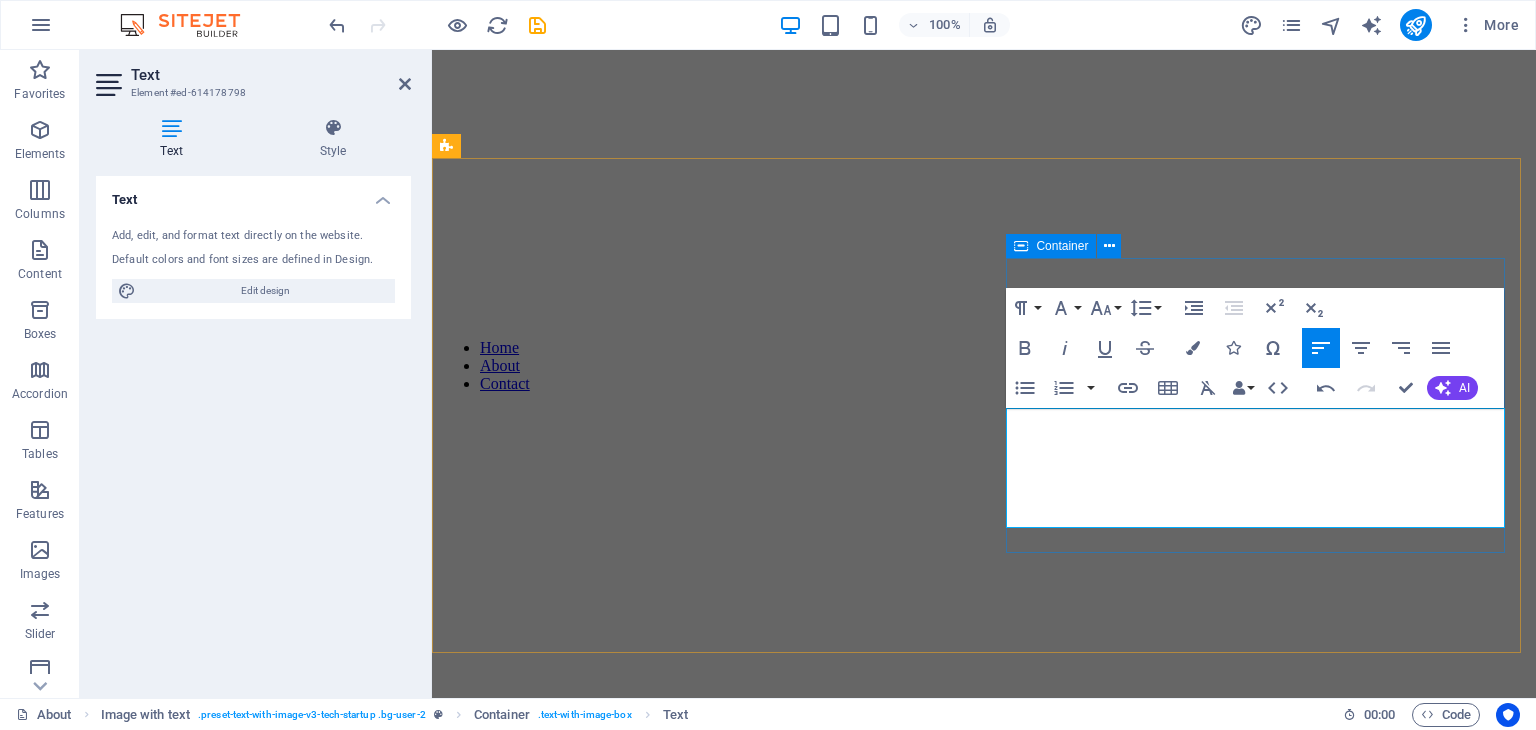 click on "Our mission is  success Keep going  forward. Our mission is simple:  Empower businesses to do more with less. By leveraging top global talent and process-driven systems, we help our clients save valuable time and money—without compromising on quality or control." at bounding box center (984, 1832) 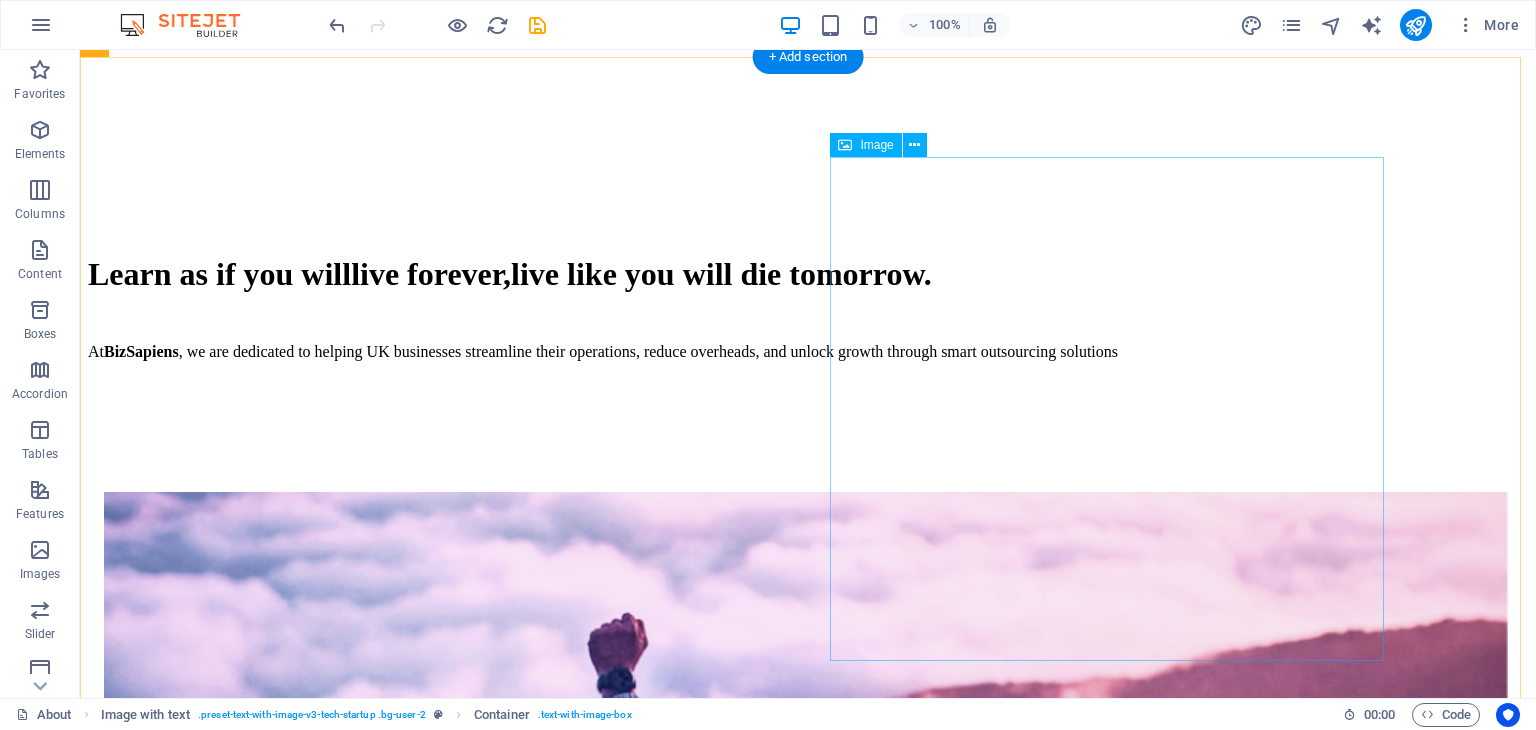 scroll, scrollTop: 1157, scrollLeft: 0, axis: vertical 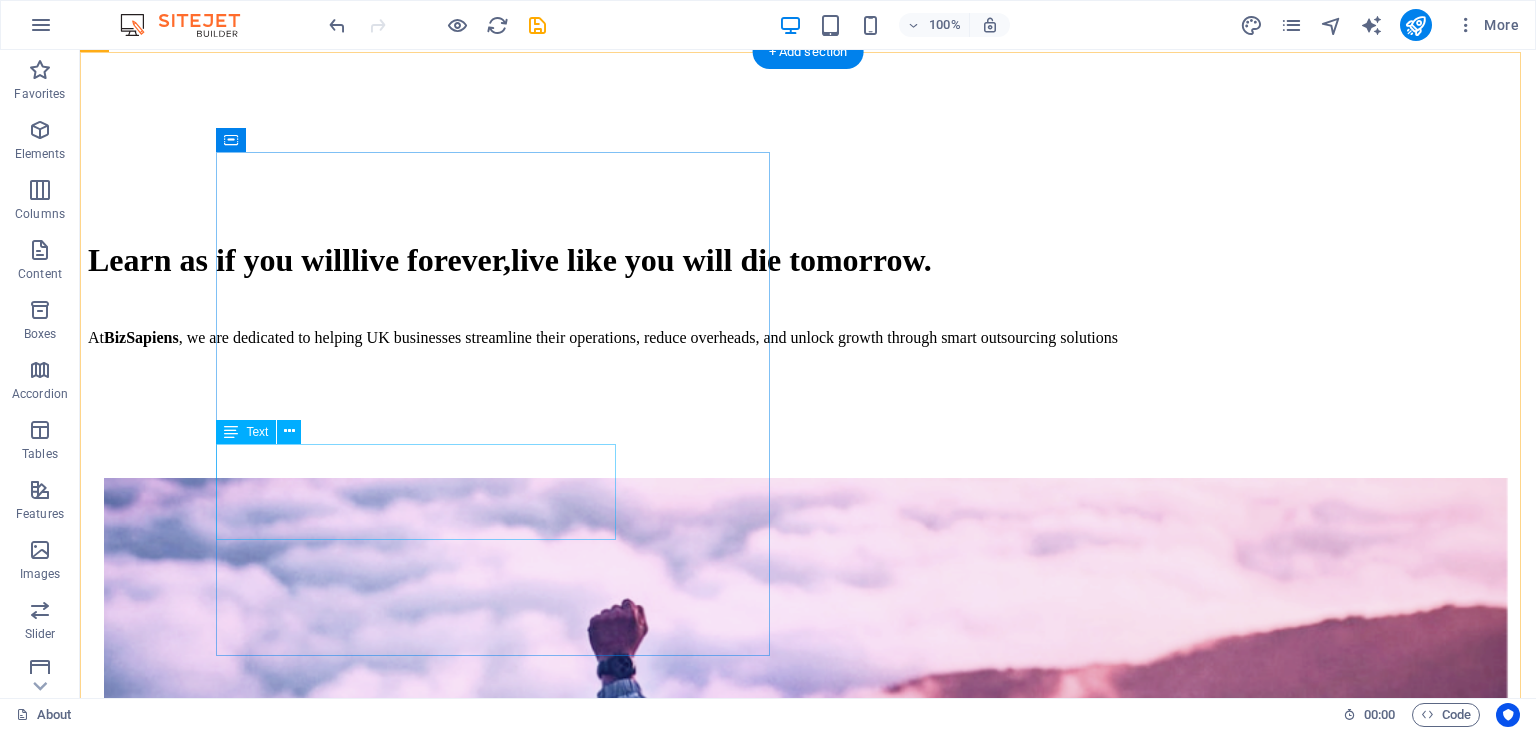 click on "Quia sed quod fuga tempora. Officiis voluptas asperiores numquam. Velit occaecati et et blanditiis ab placeat qui. Caecati et et blanditiis ab placeat qui." at bounding box center [808, 2513] 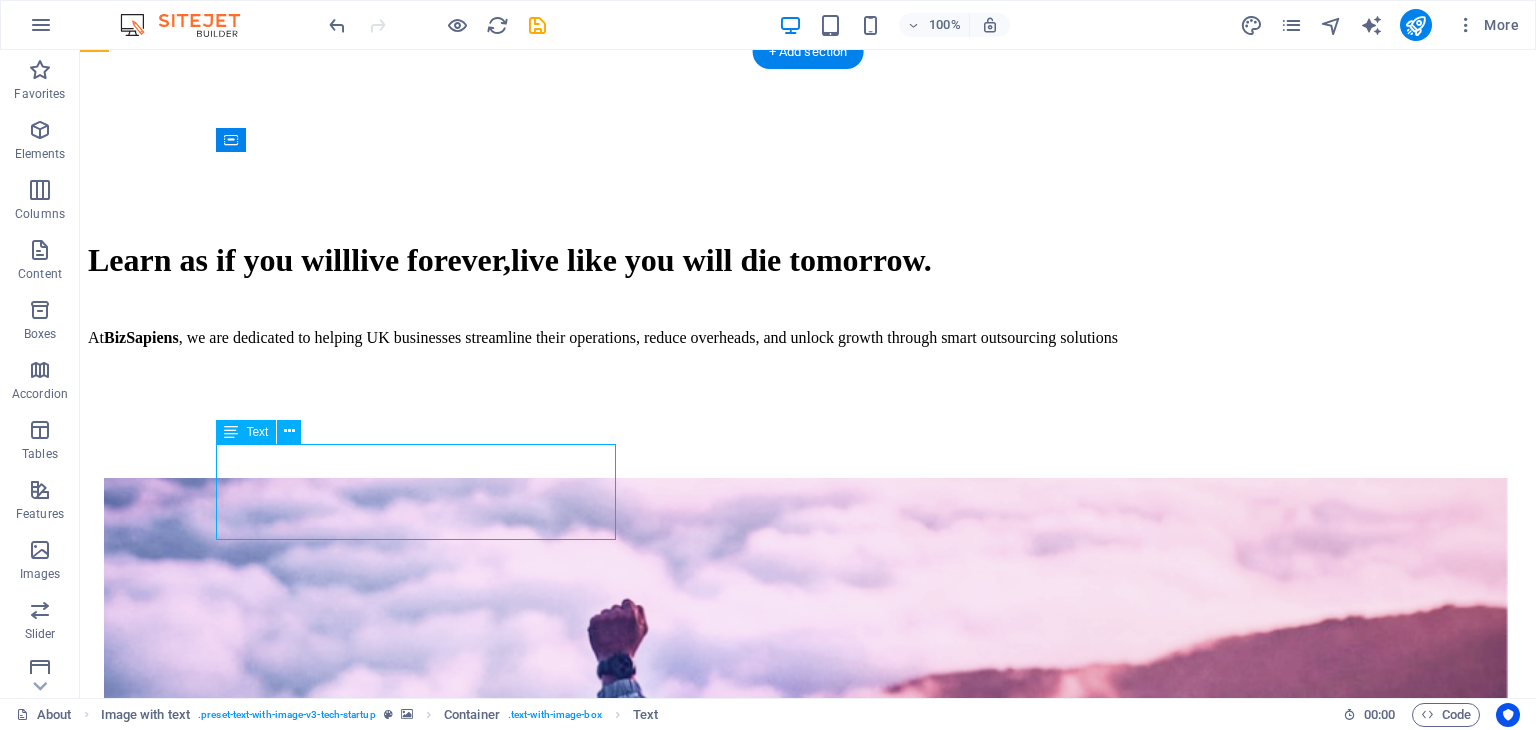 click on "Quia sed quod fuga tempora. Officiis voluptas asperiores numquam. Velit occaecati et et blanditiis ab placeat qui. Caecati et et blanditiis ab placeat qui." at bounding box center [808, 2513] 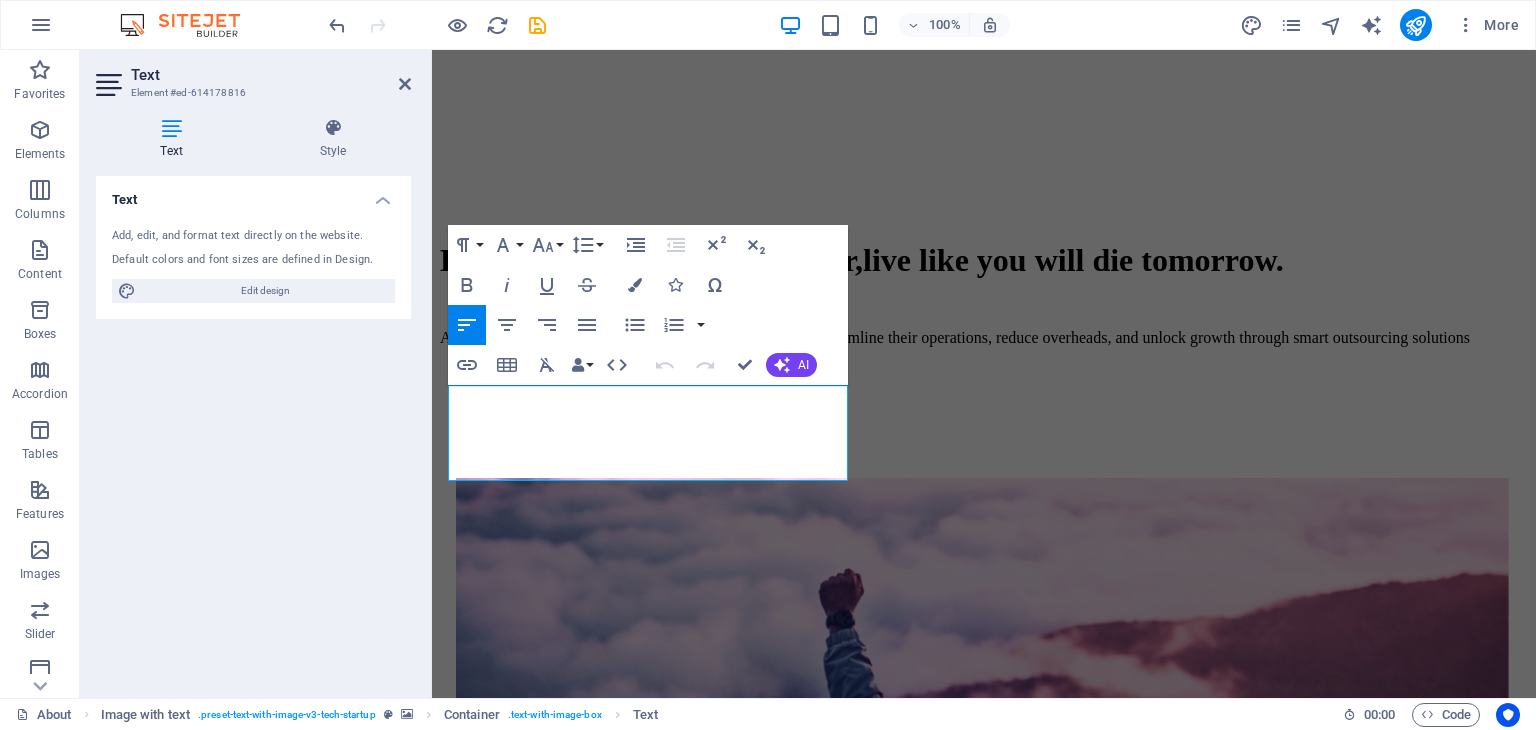 scroll, scrollTop: 1067, scrollLeft: 0, axis: vertical 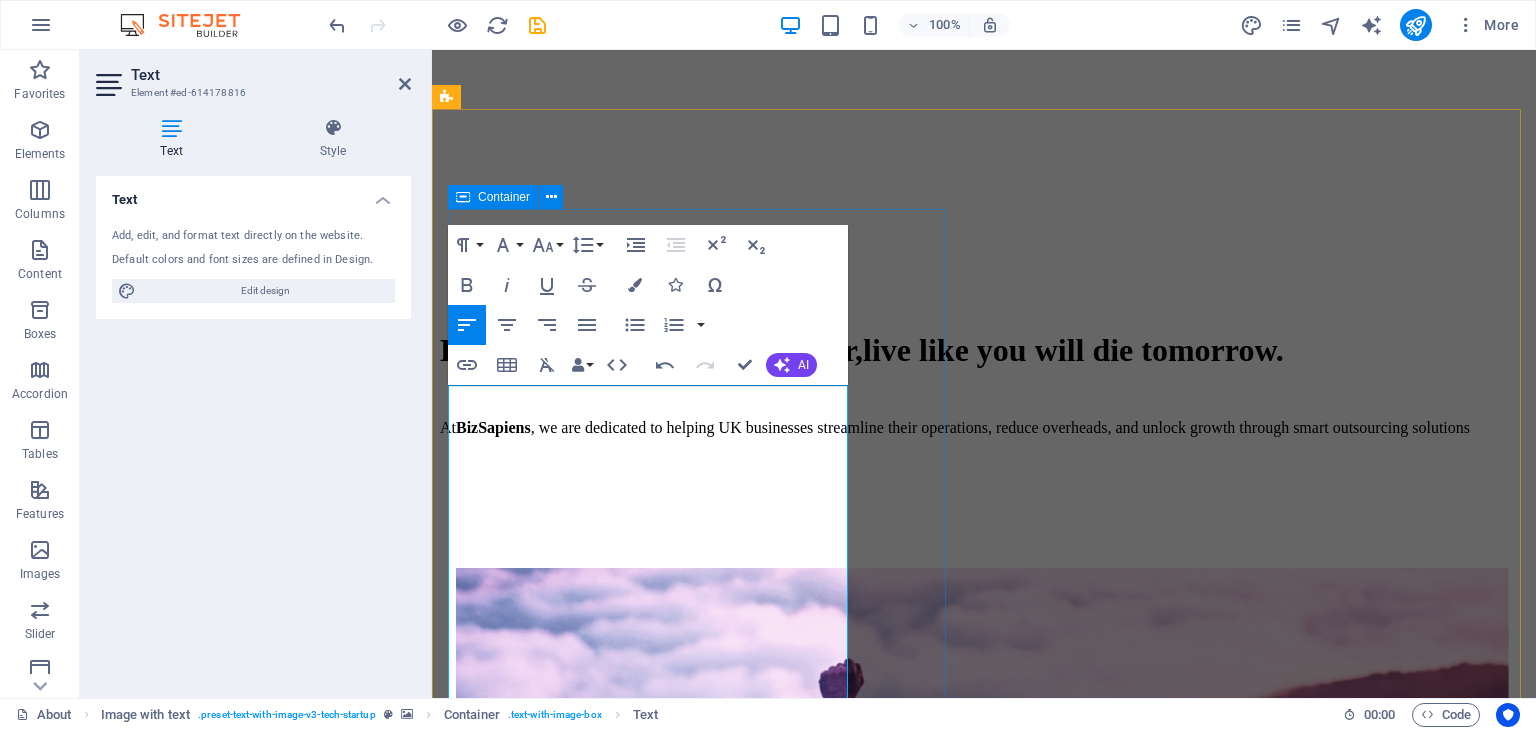click on "If you want to lift yourself up,  lift up someone else. Why BizSapiens? Cost Savings  without quality compromises Process Optimization  for smoother operations Flexible Engagement Models  to scale with your growth Transparent Communication  with dedicated account support At BizSapiens, we don't just provide services—we become an extension of your team." at bounding box center (984, 2448) 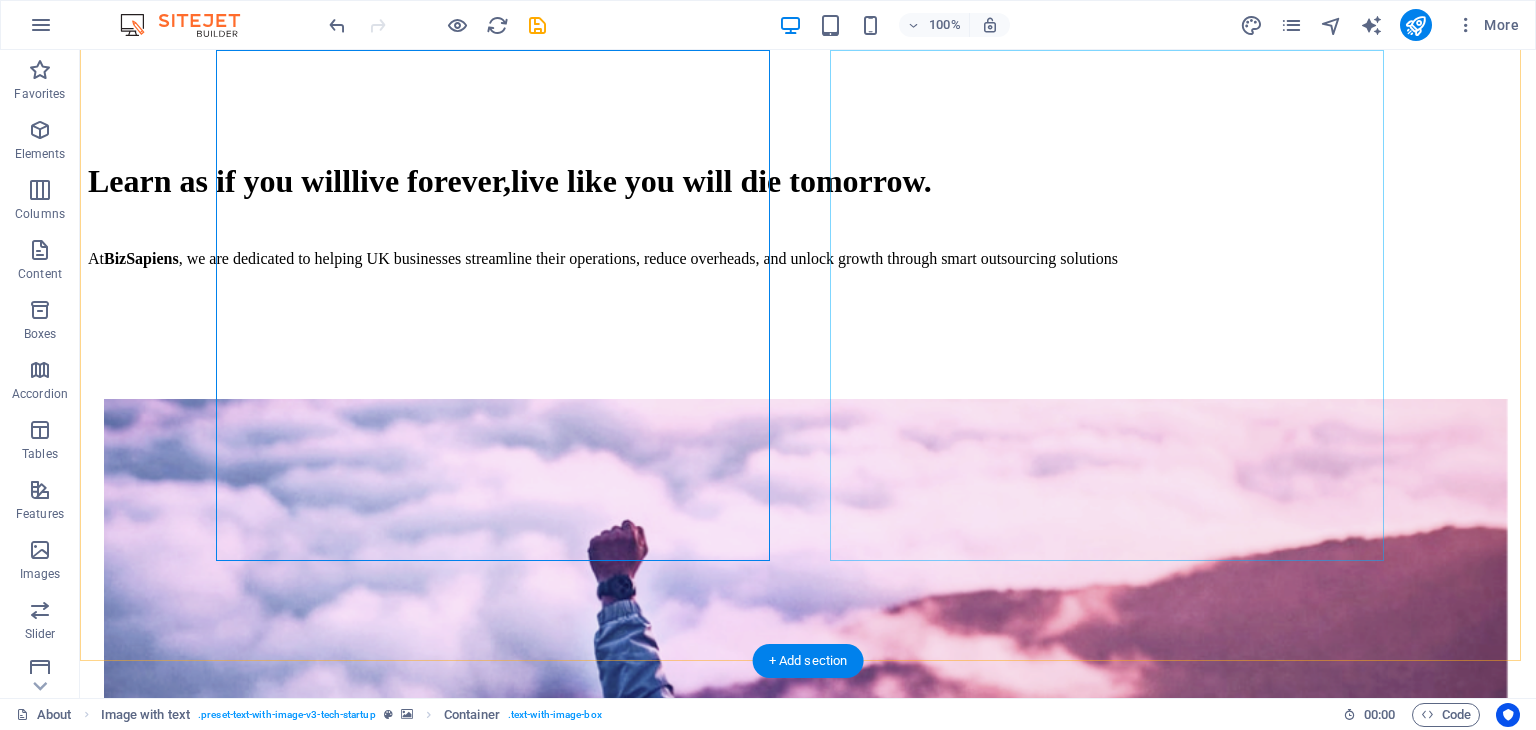 scroll, scrollTop: 1261, scrollLeft: 0, axis: vertical 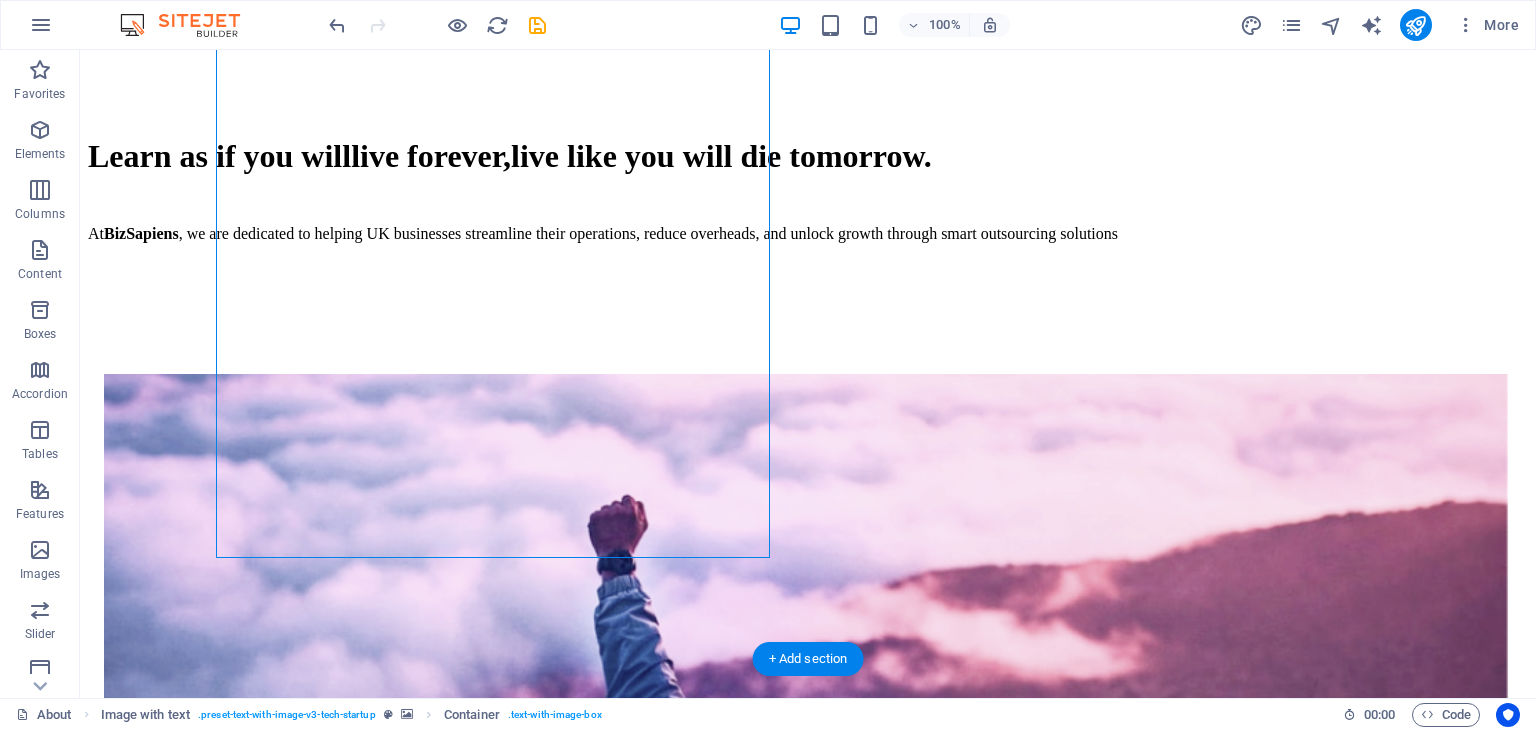 click at bounding box center [808, 1493] 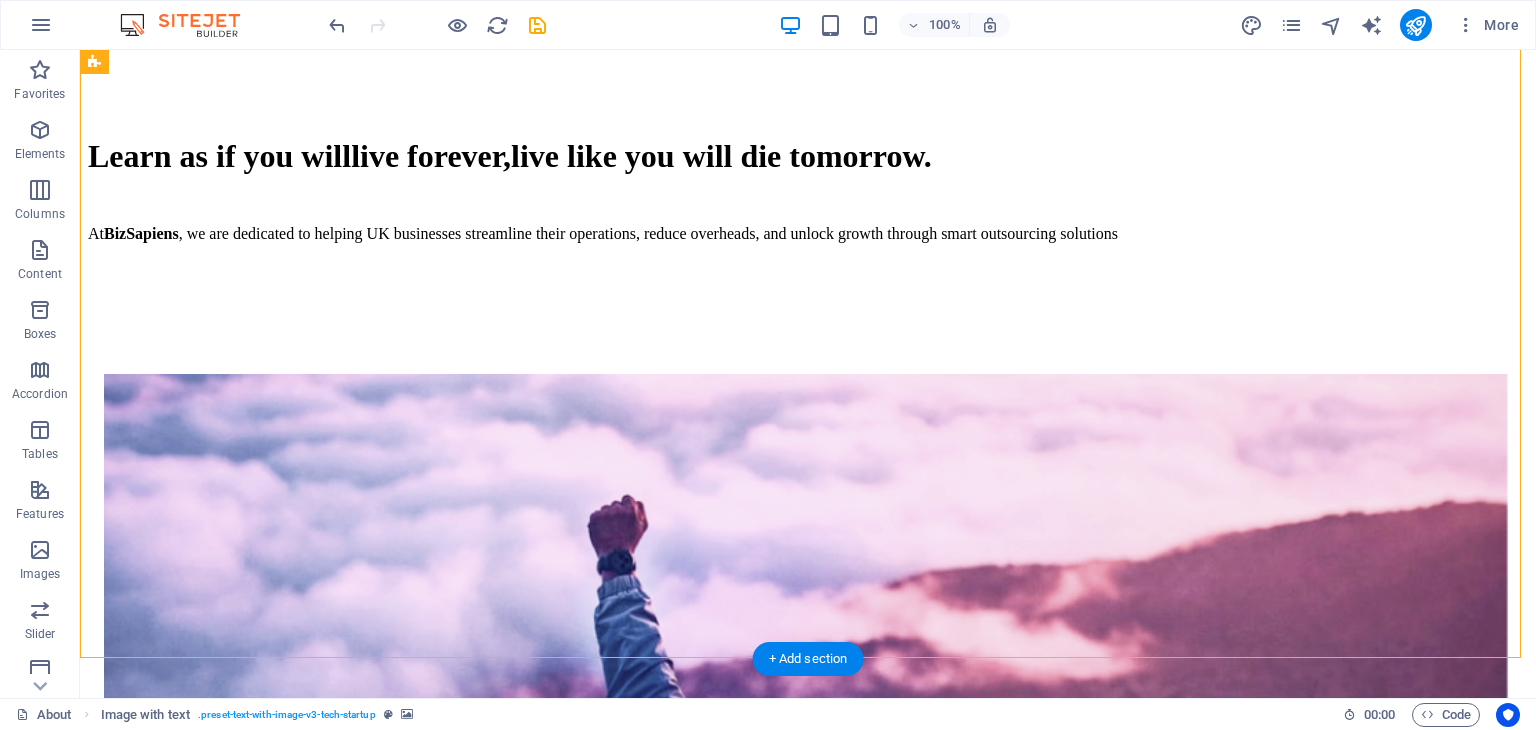 click at bounding box center (808, 1493) 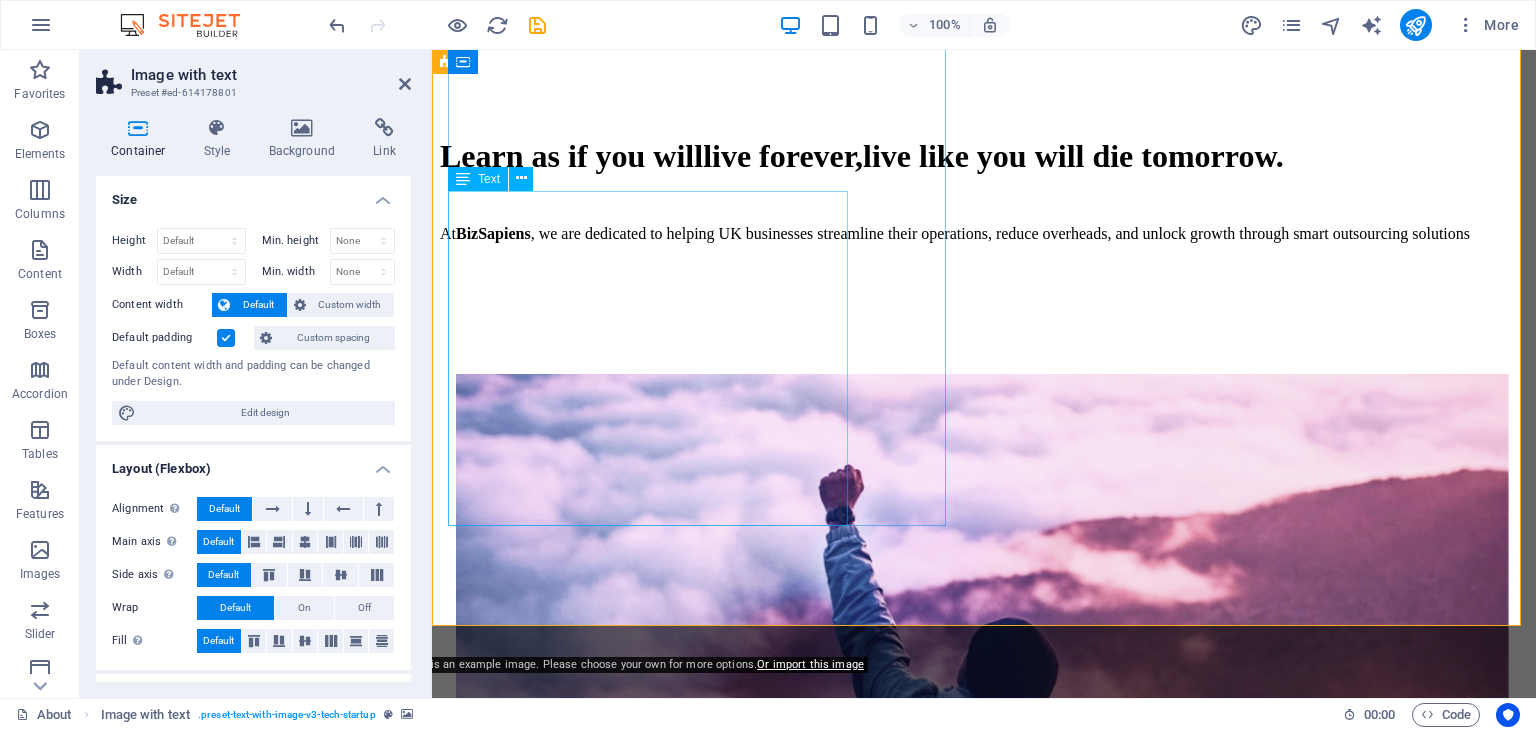click on "Why BizSapiens? Cost Savings  without quality compromises Process Optimization  for smoother operations Flexible Engagement Models  to scale with your growth Transparent Communication  with dedicated account support At BizSapiens, we don't just provide services—we become an extension of your team." at bounding box center [984, 2300] 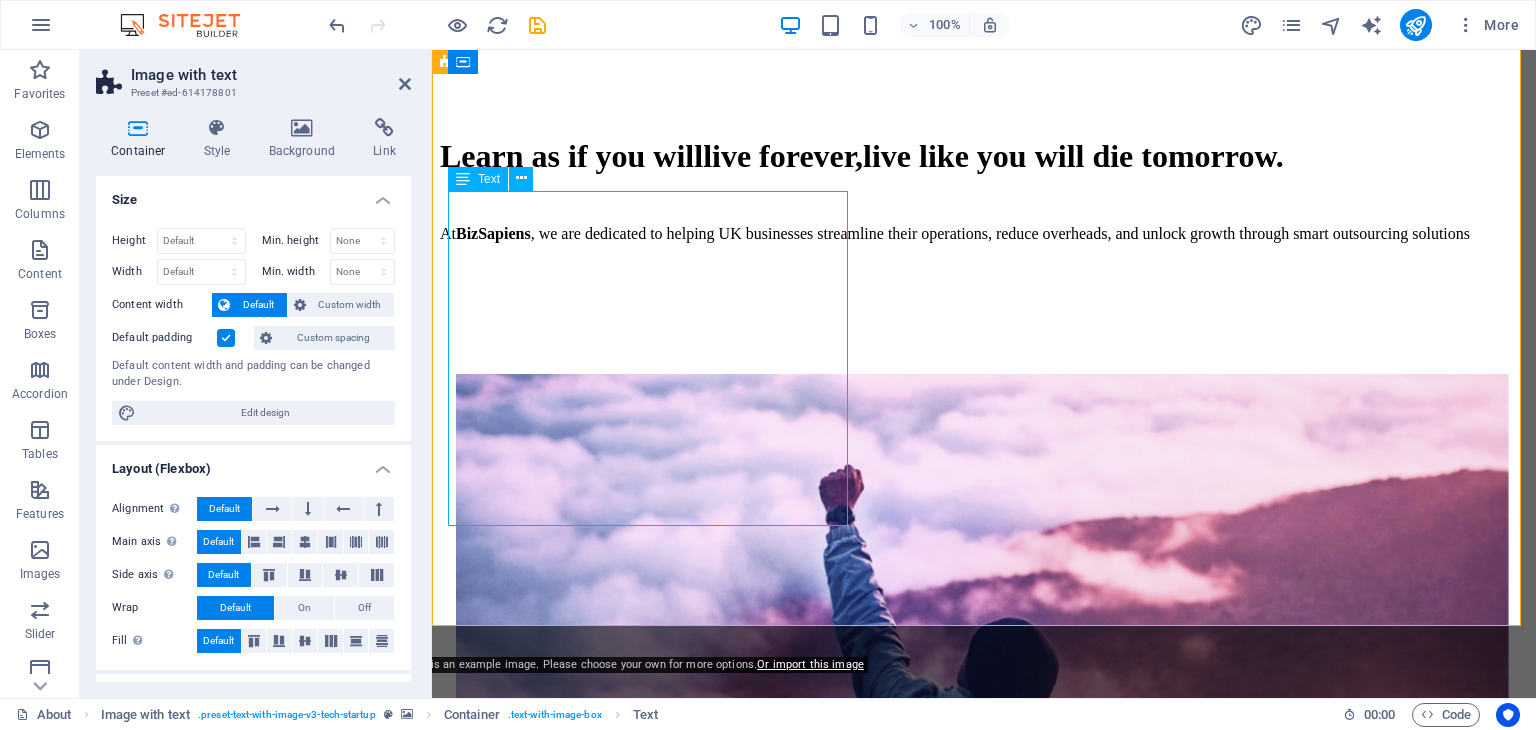 click on "Why BizSapiens? Cost Savings  without quality compromises Process Optimization  for smoother operations Flexible Engagement Models  to scale with your growth Transparent Communication  with dedicated account support At BizSapiens, we don't just provide services—we become an extension of your team." at bounding box center [984, 2300] 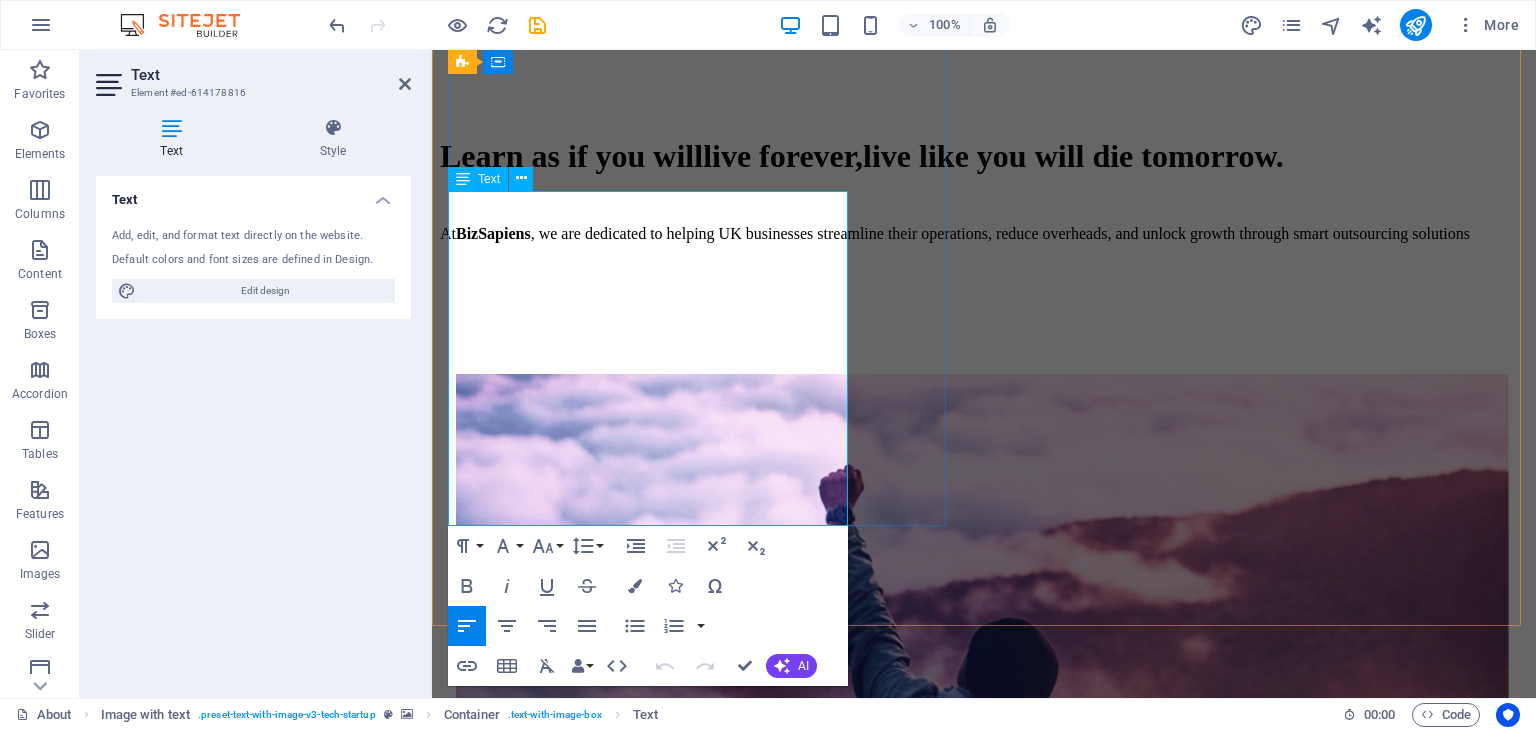 click on "Cost Savings" at bounding box center [540, 2251] 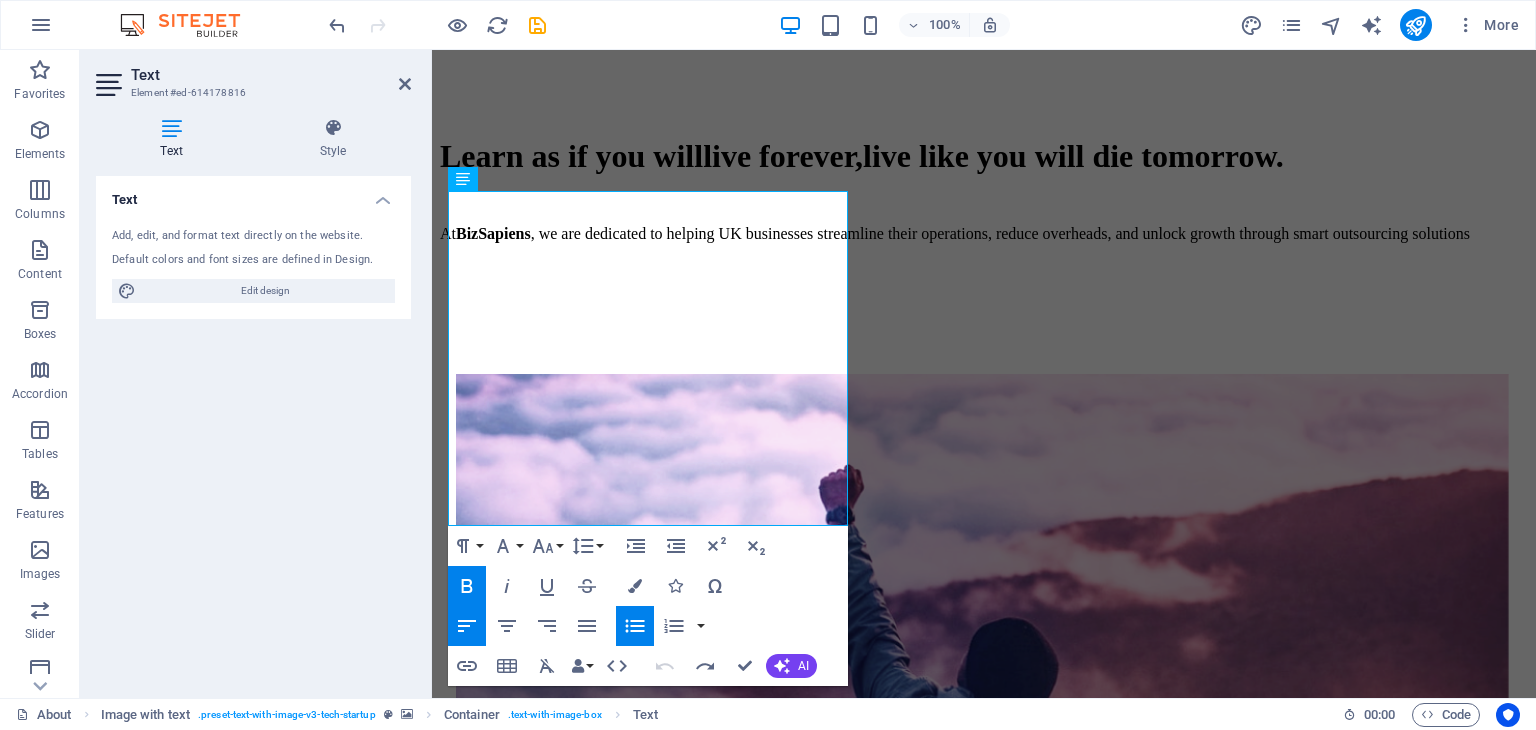 click 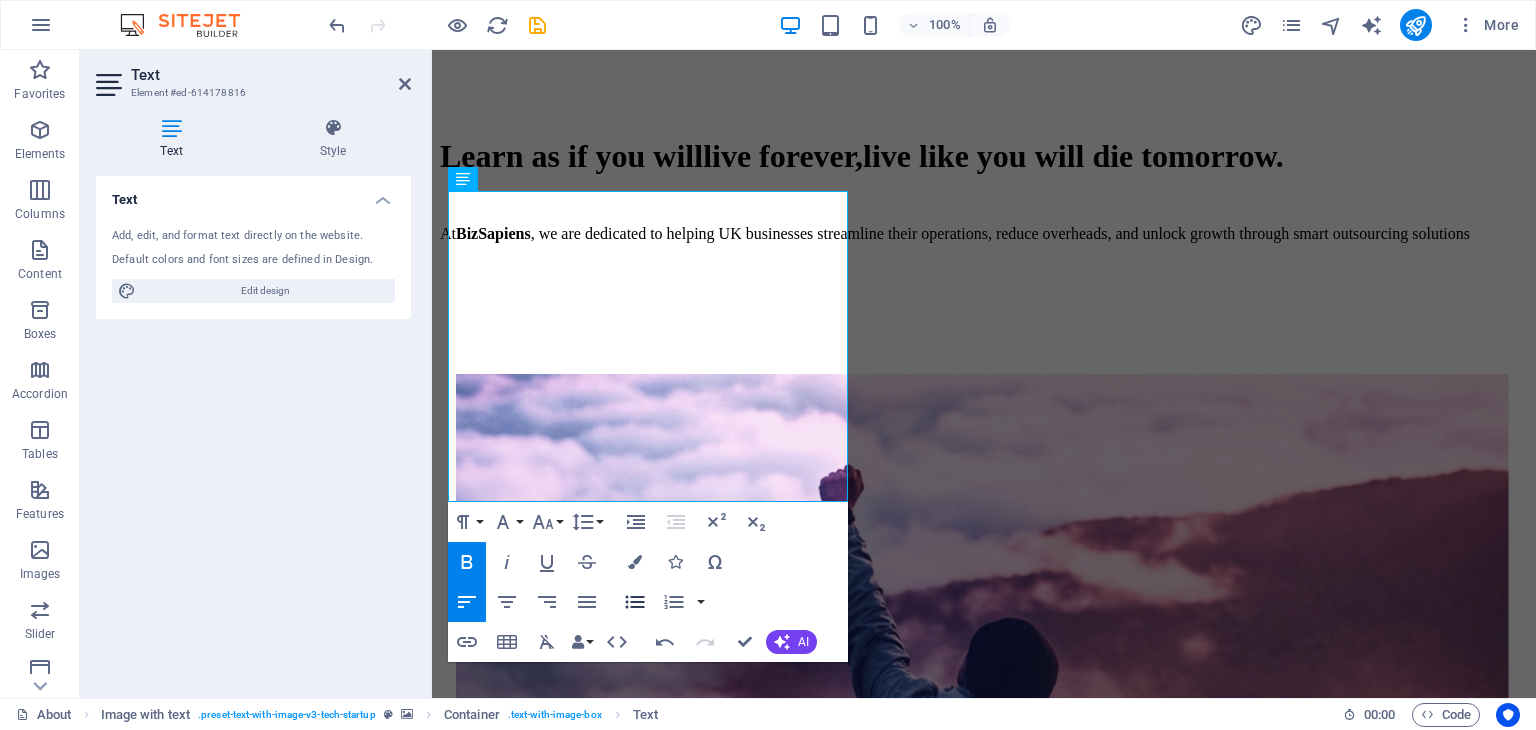 click 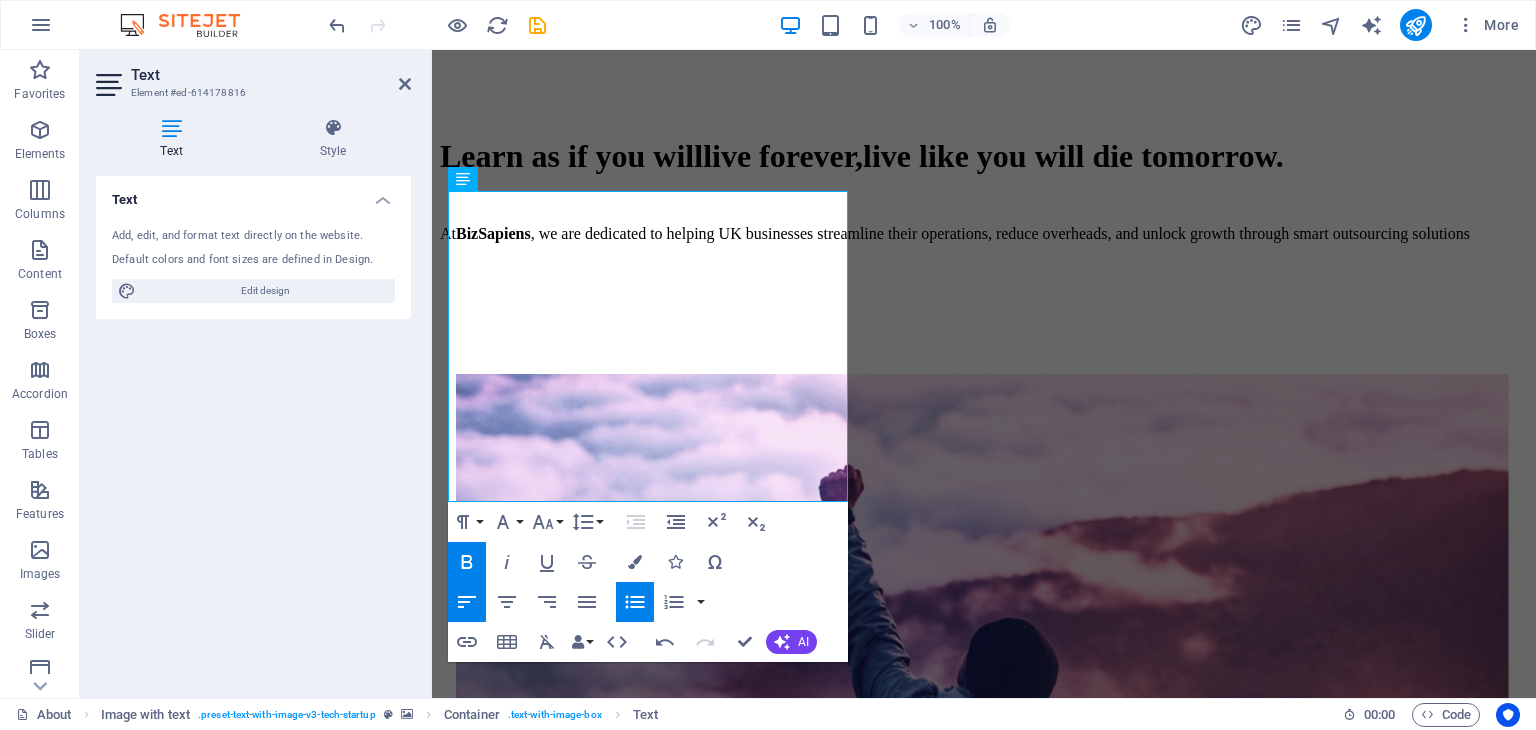 click 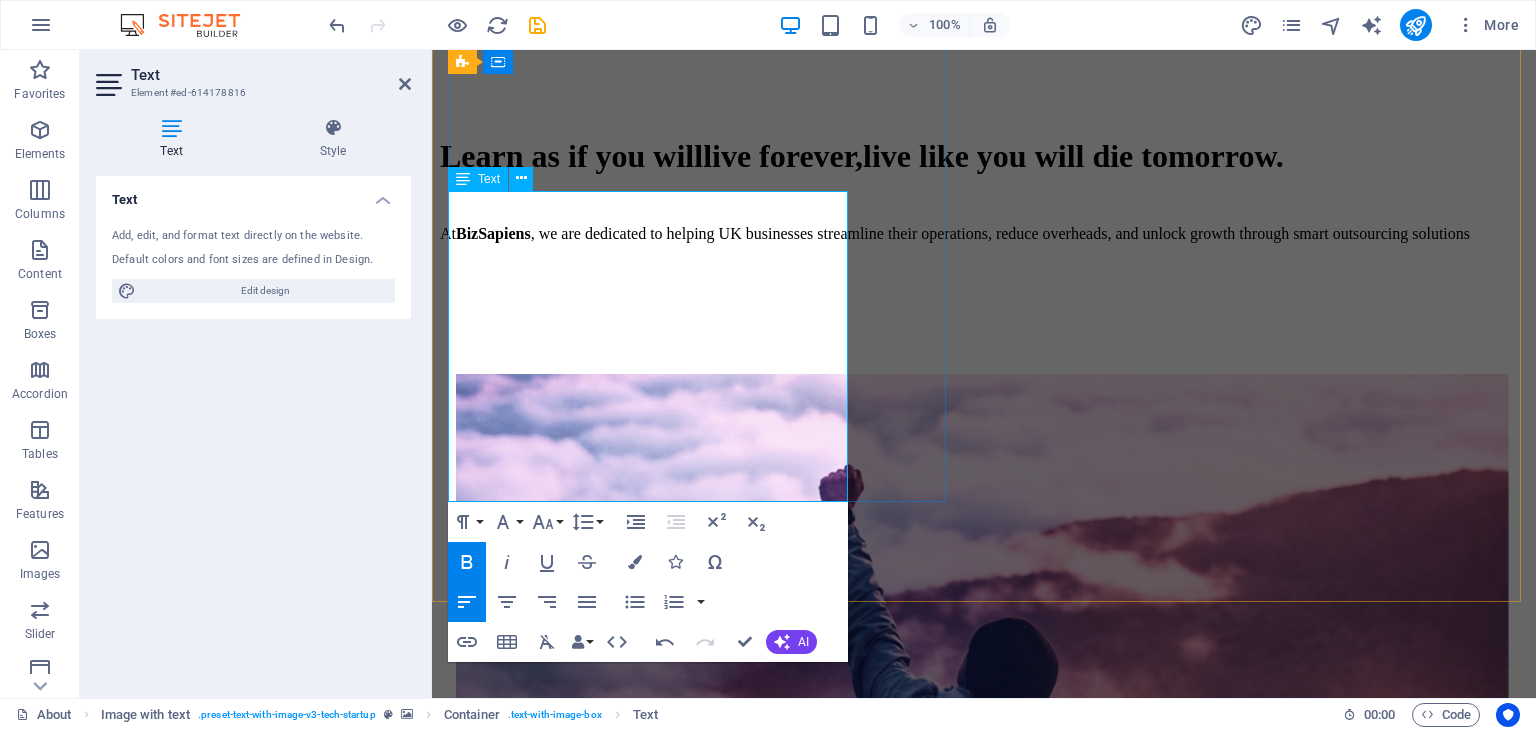 click on "Process Optimization" at bounding box center [569, 2261] 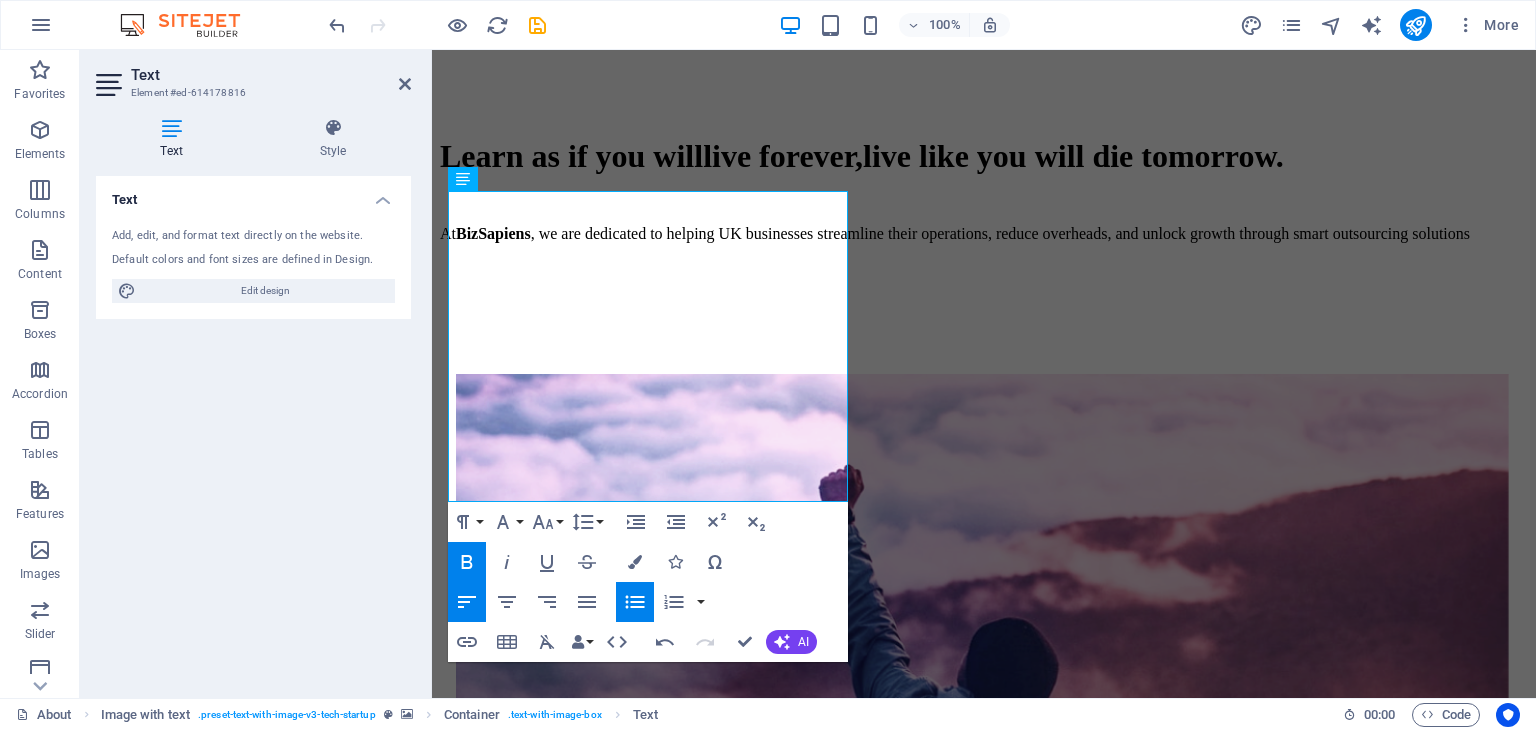 click 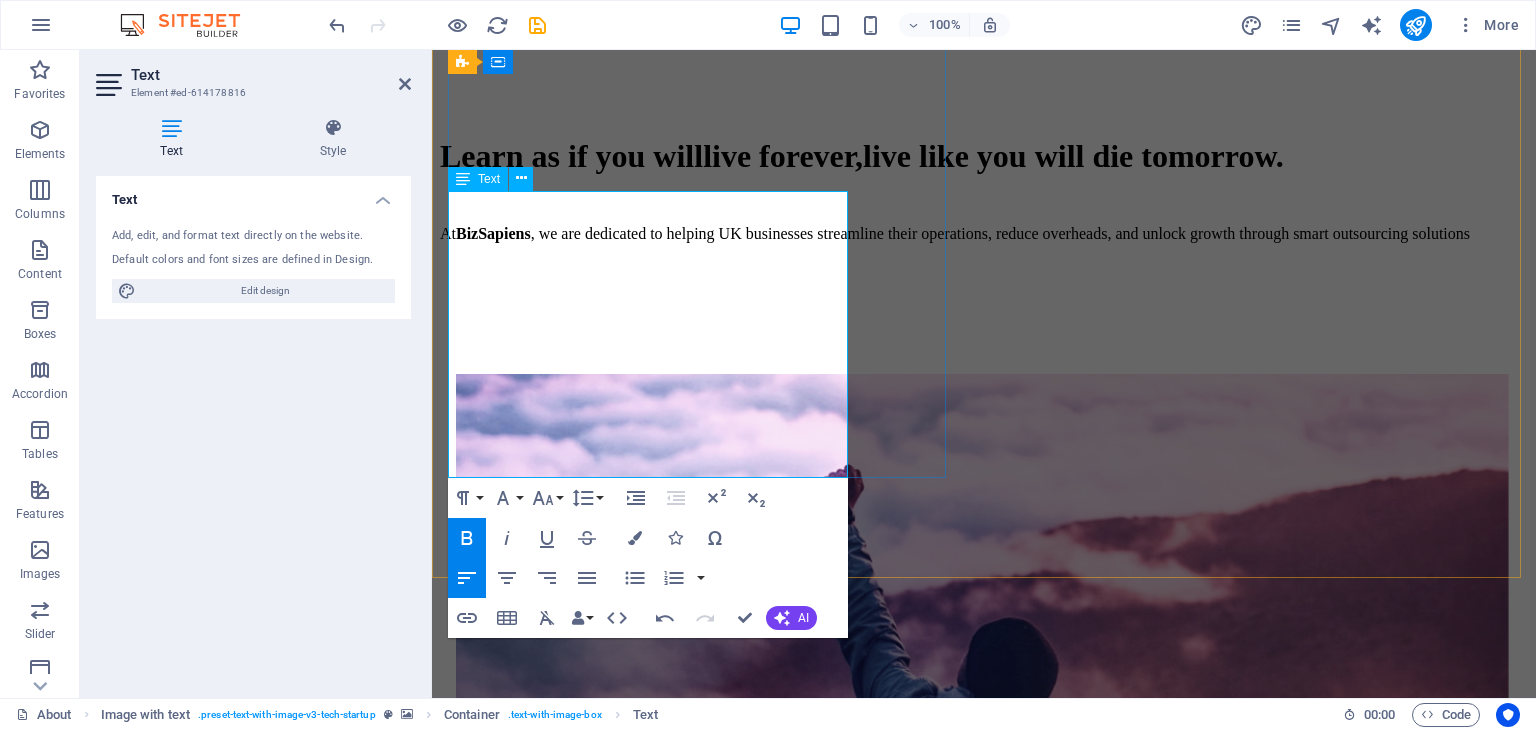 click on "Flexible Engagement Models" at bounding box center (594, 2271) 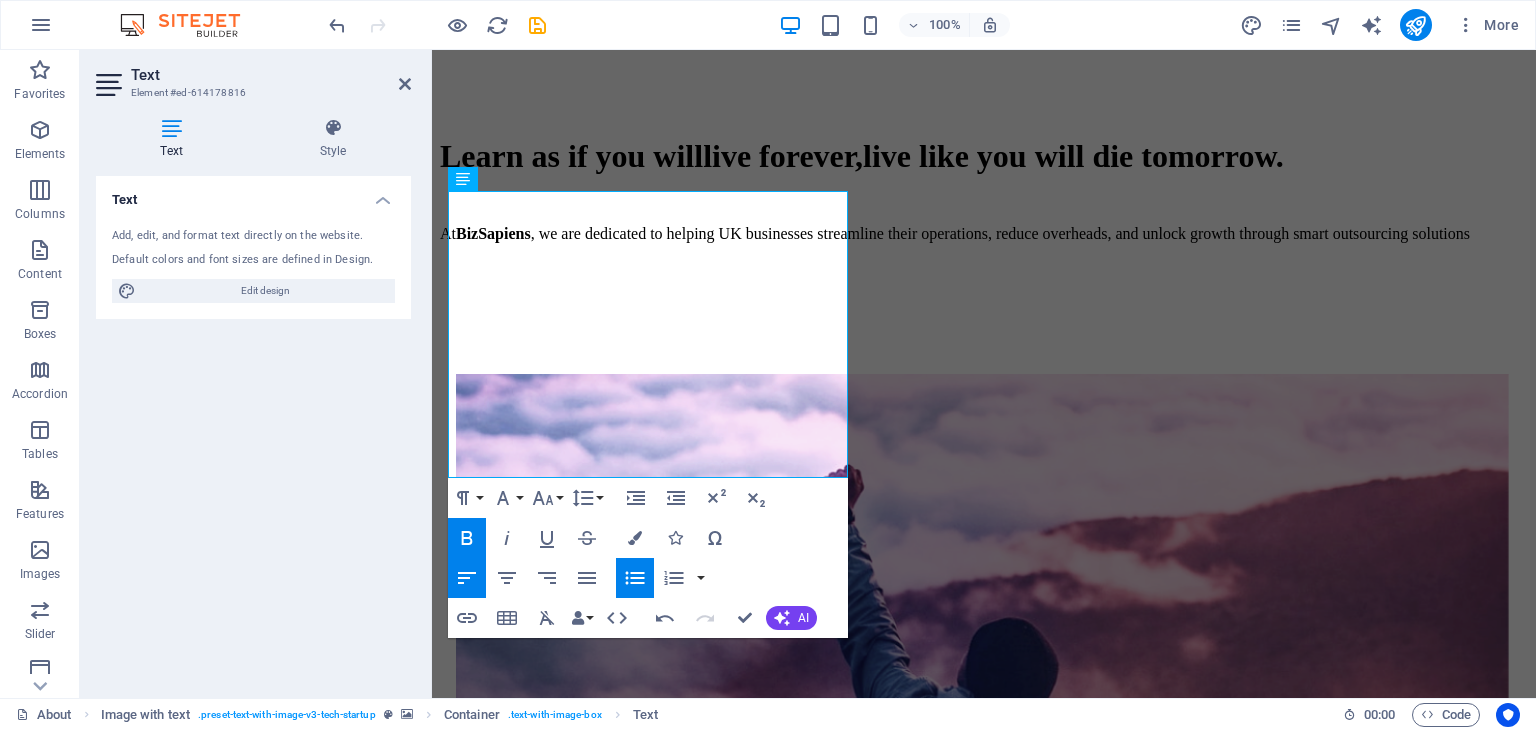 click 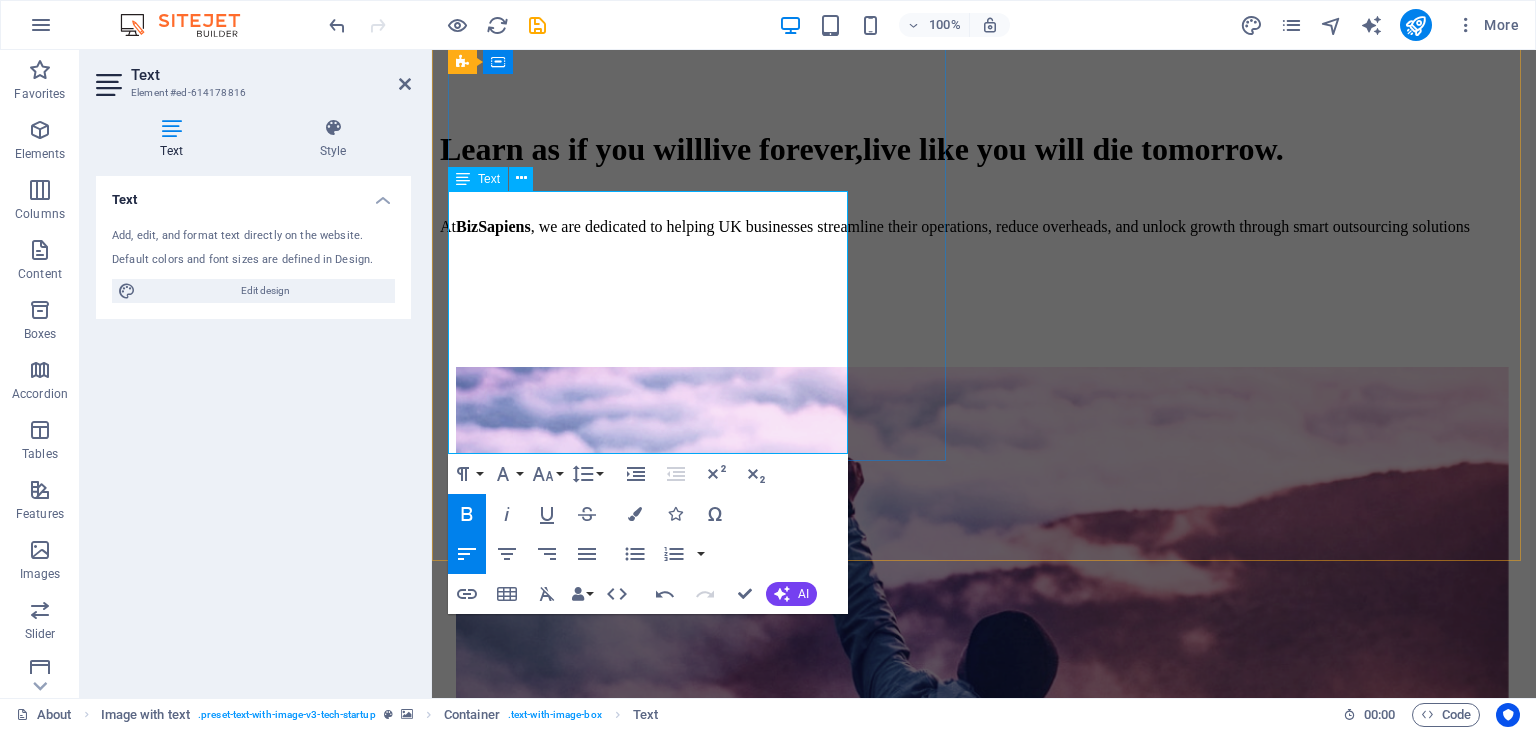 click on "Transparent Communication" at bounding box center [595, 2288] 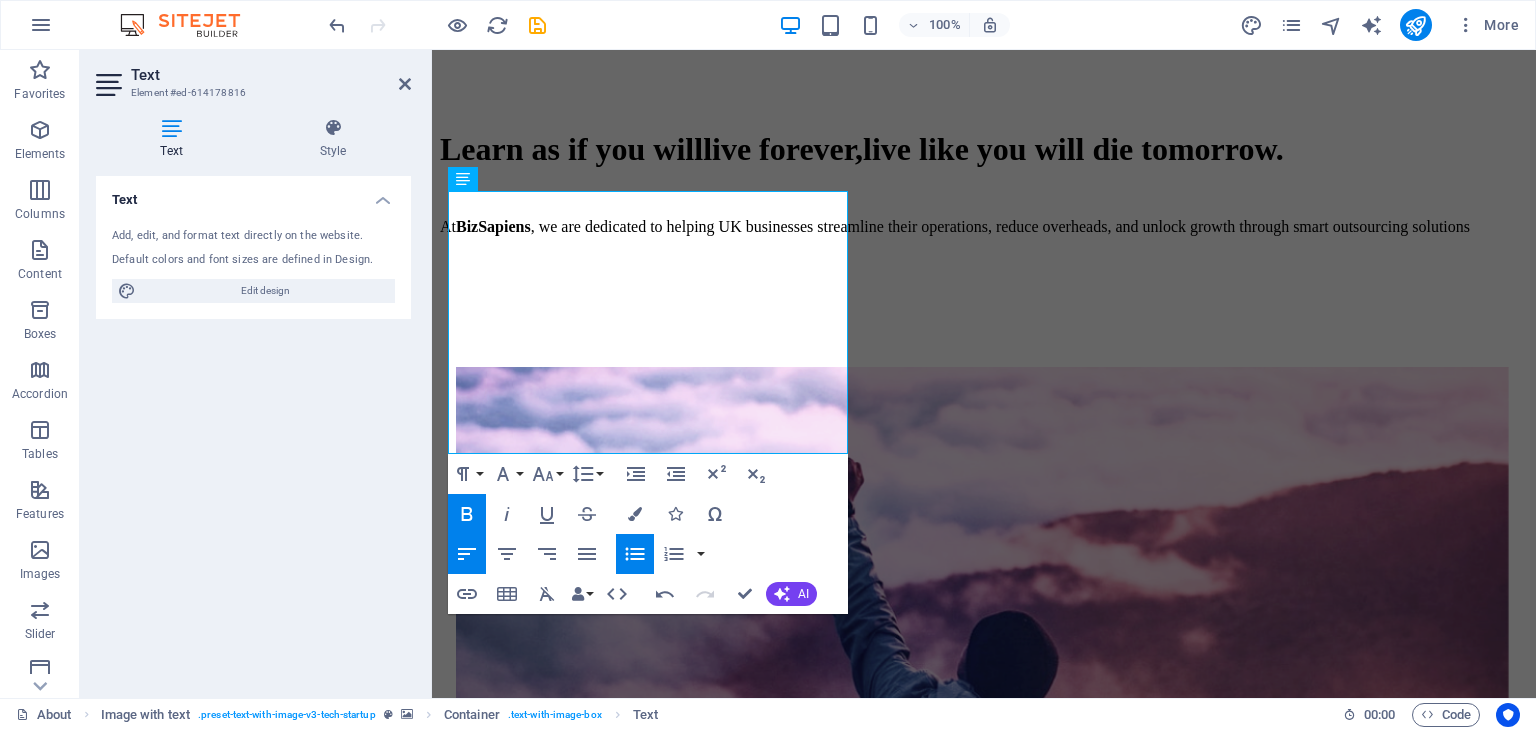 click 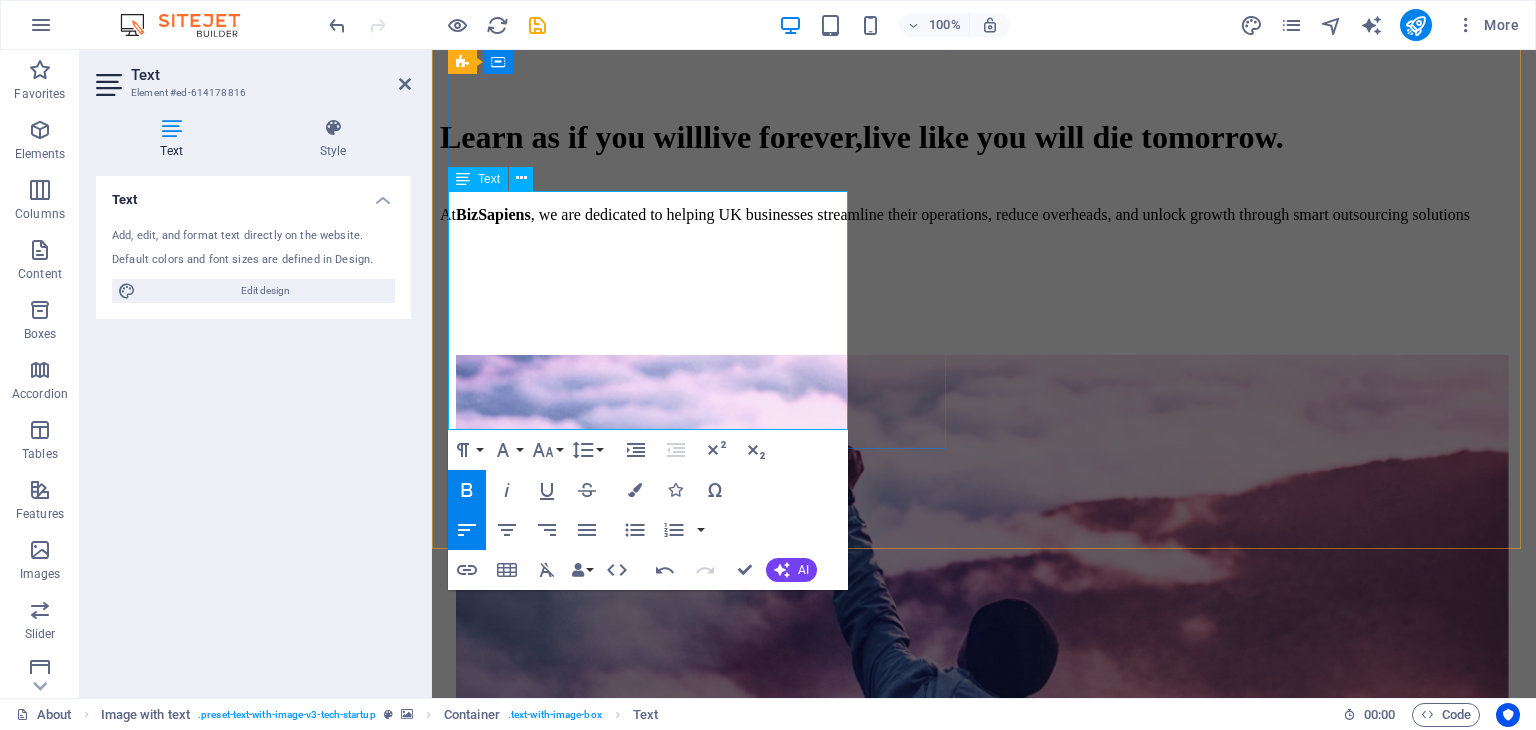 click on "Cost Savings" at bounding box center (500, 2174) 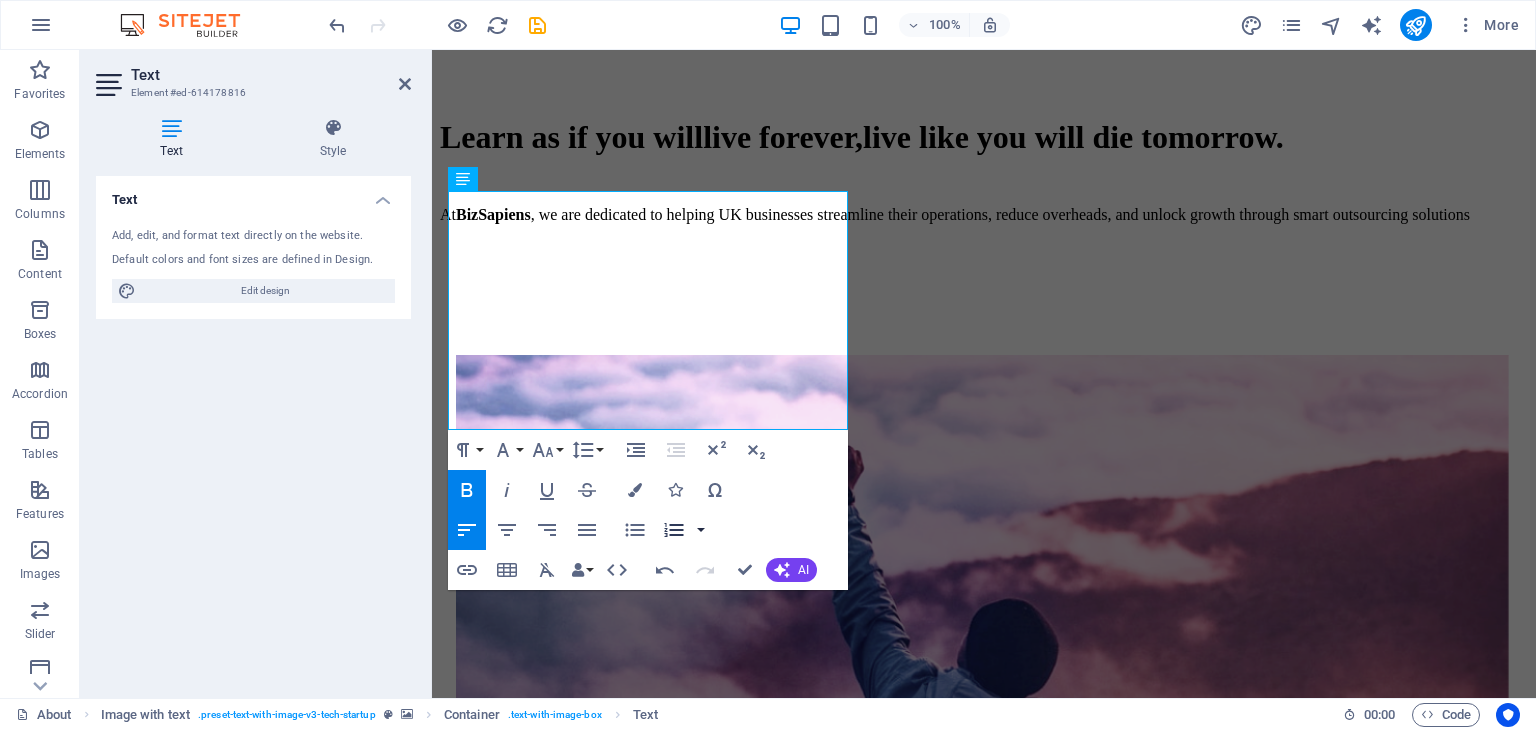 click at bounding box center (701, 530) 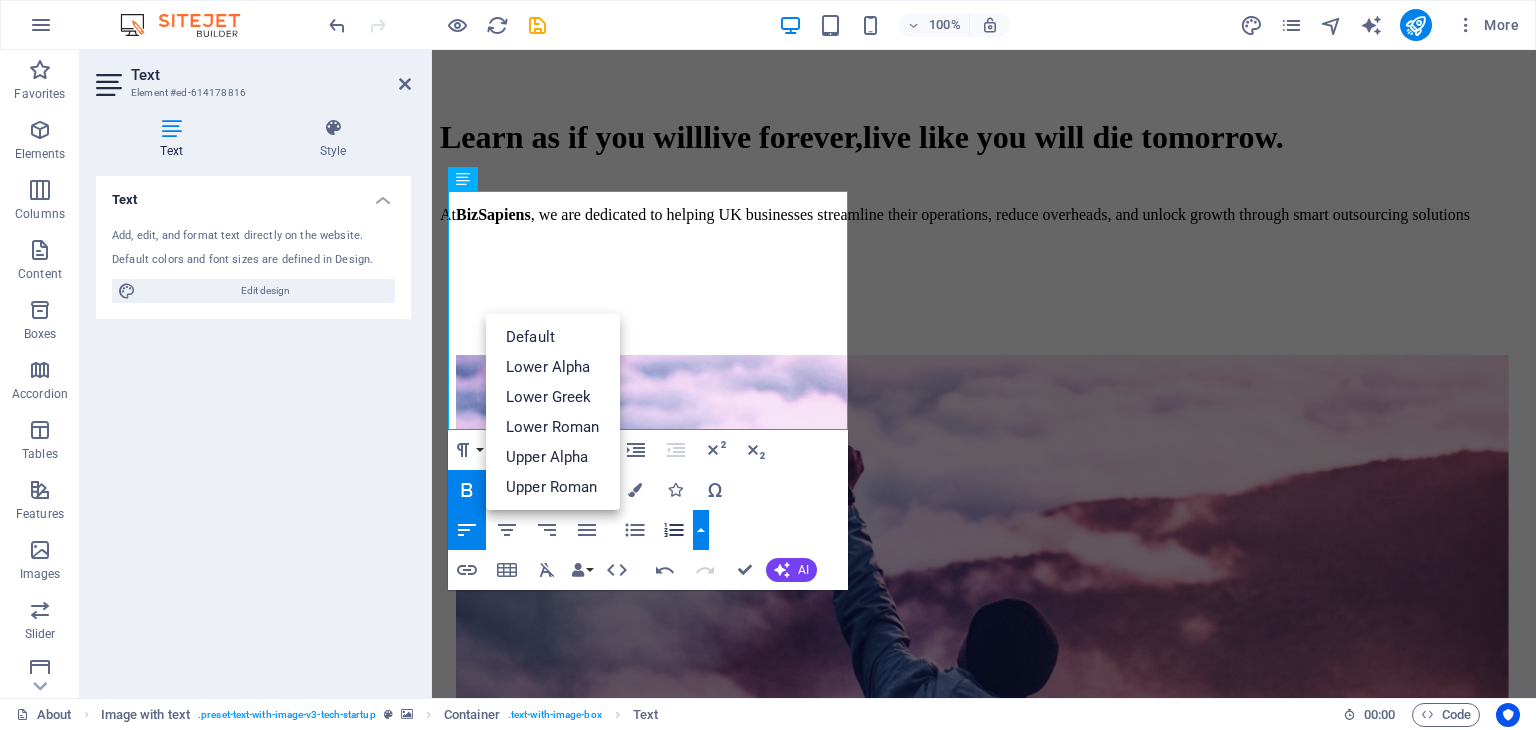 click at bounding box center [701, 530] 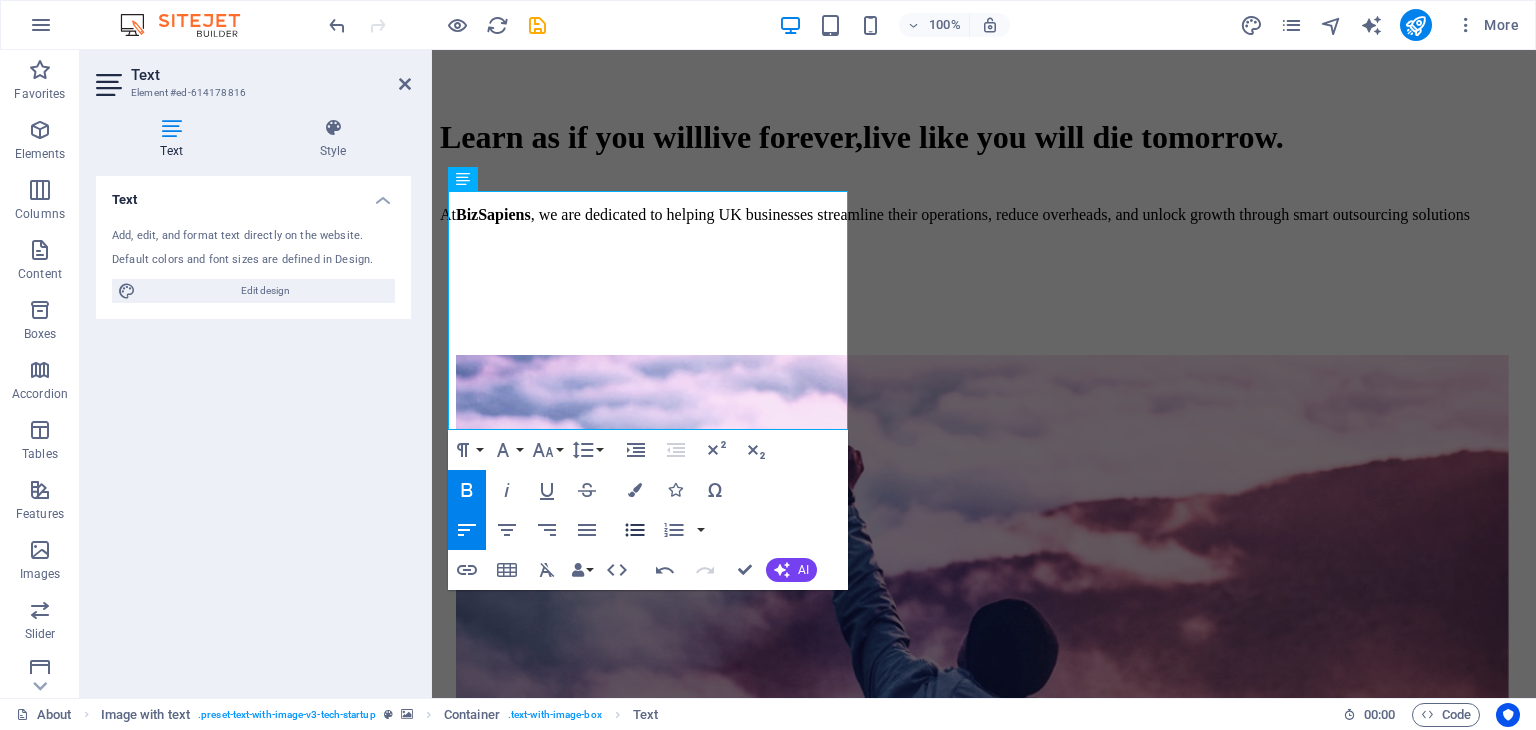click 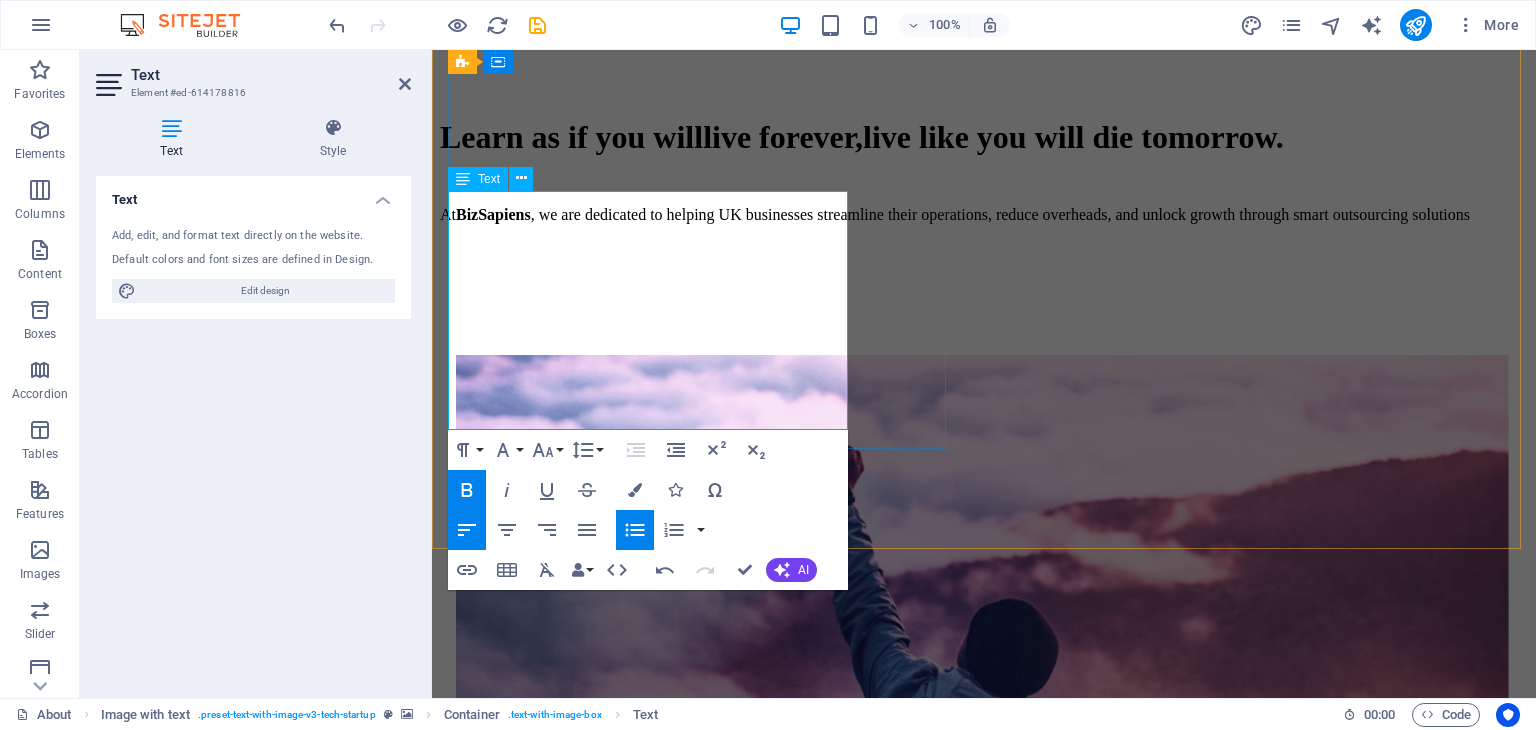 click on "Process Optimization" at bounding box center (529, 2208) 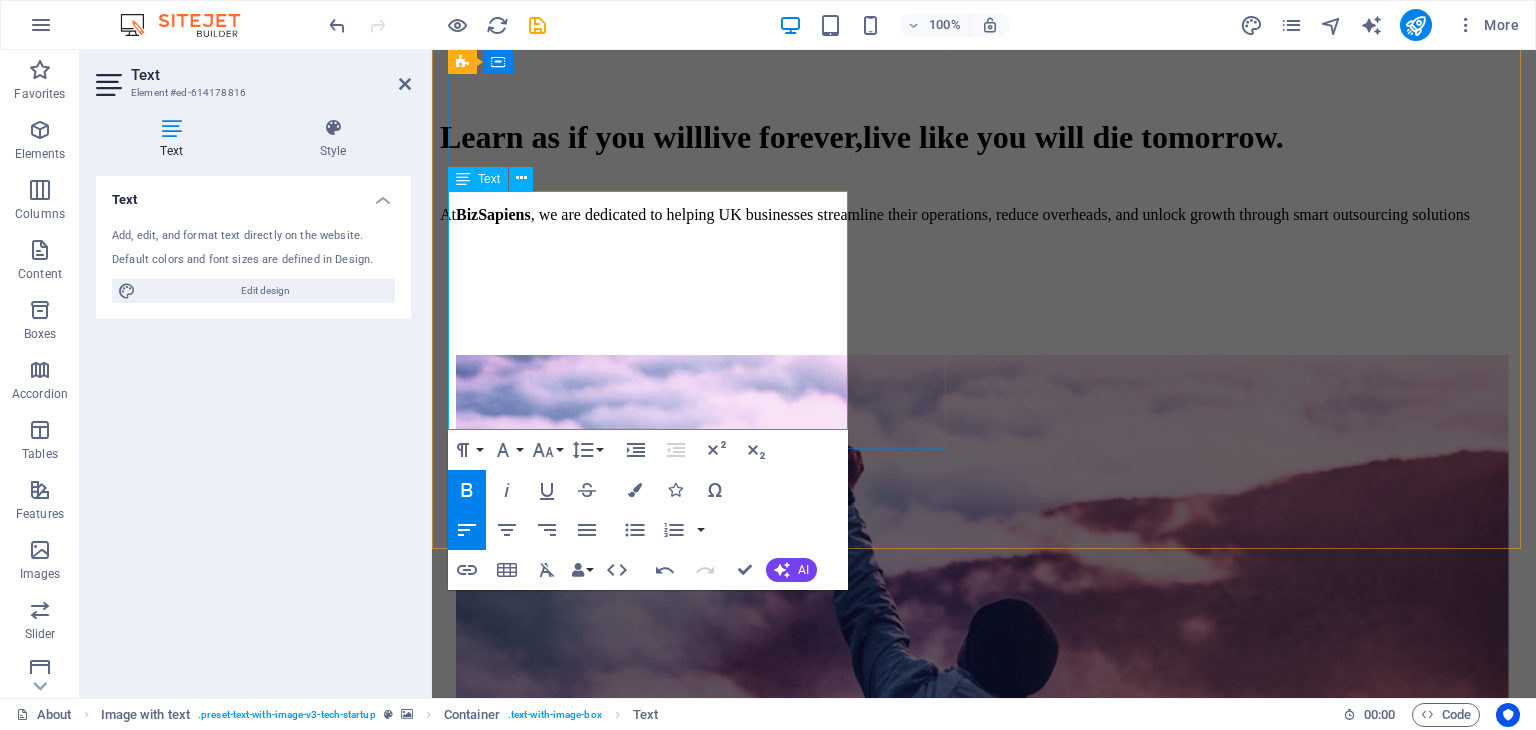 click on "Process Optimization" at bounding box center (529, 2208) 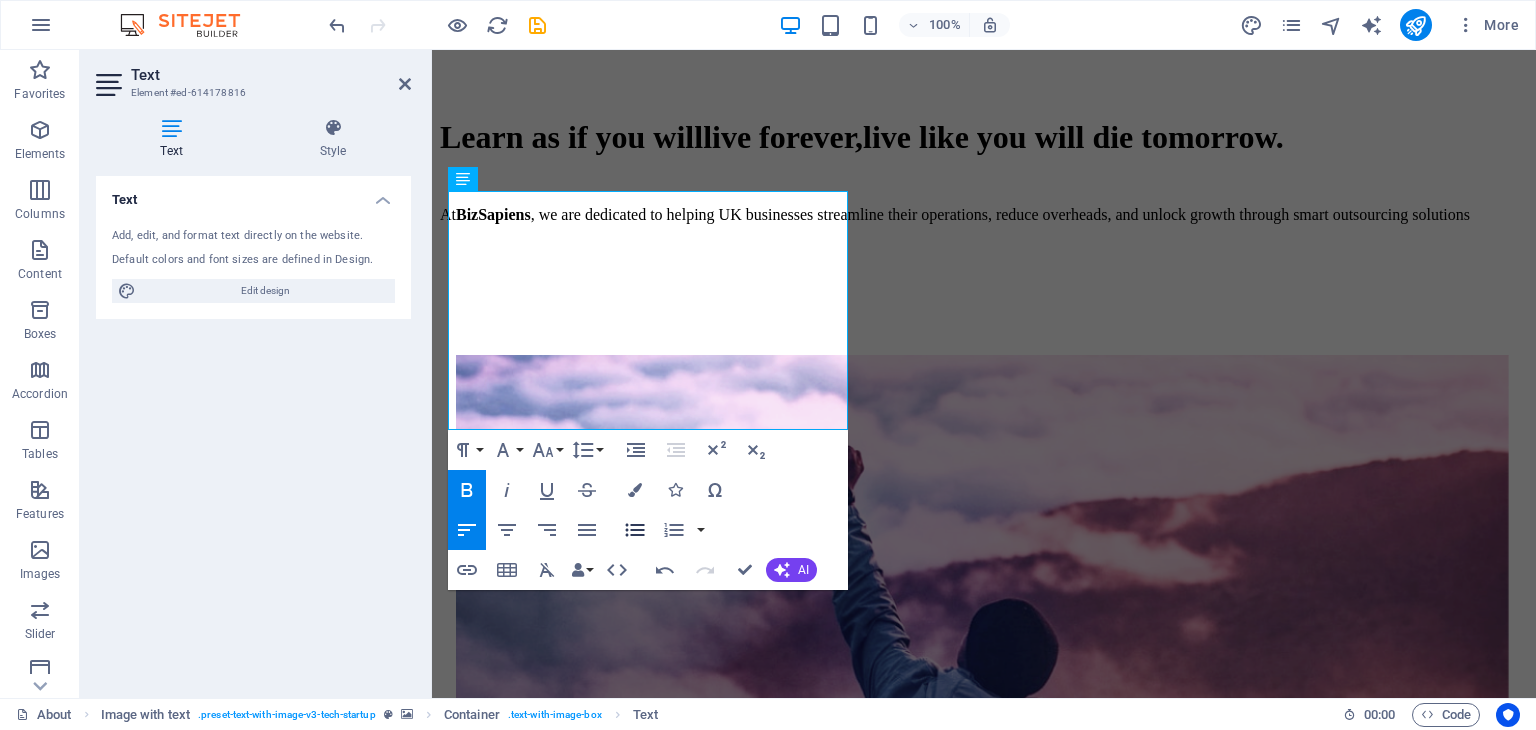 click 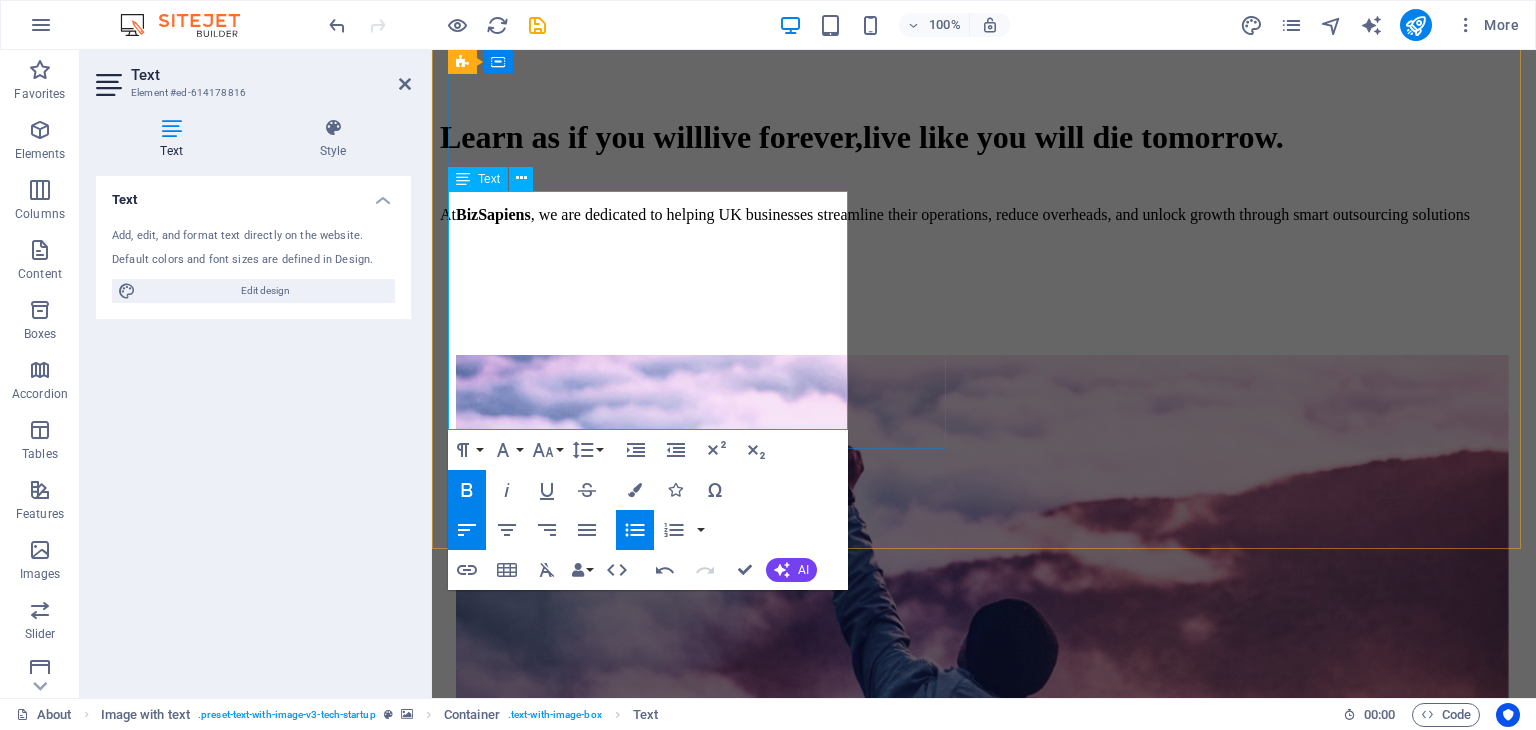 click on "Flexible Engagement Models" at bounding box center (554, 2226) 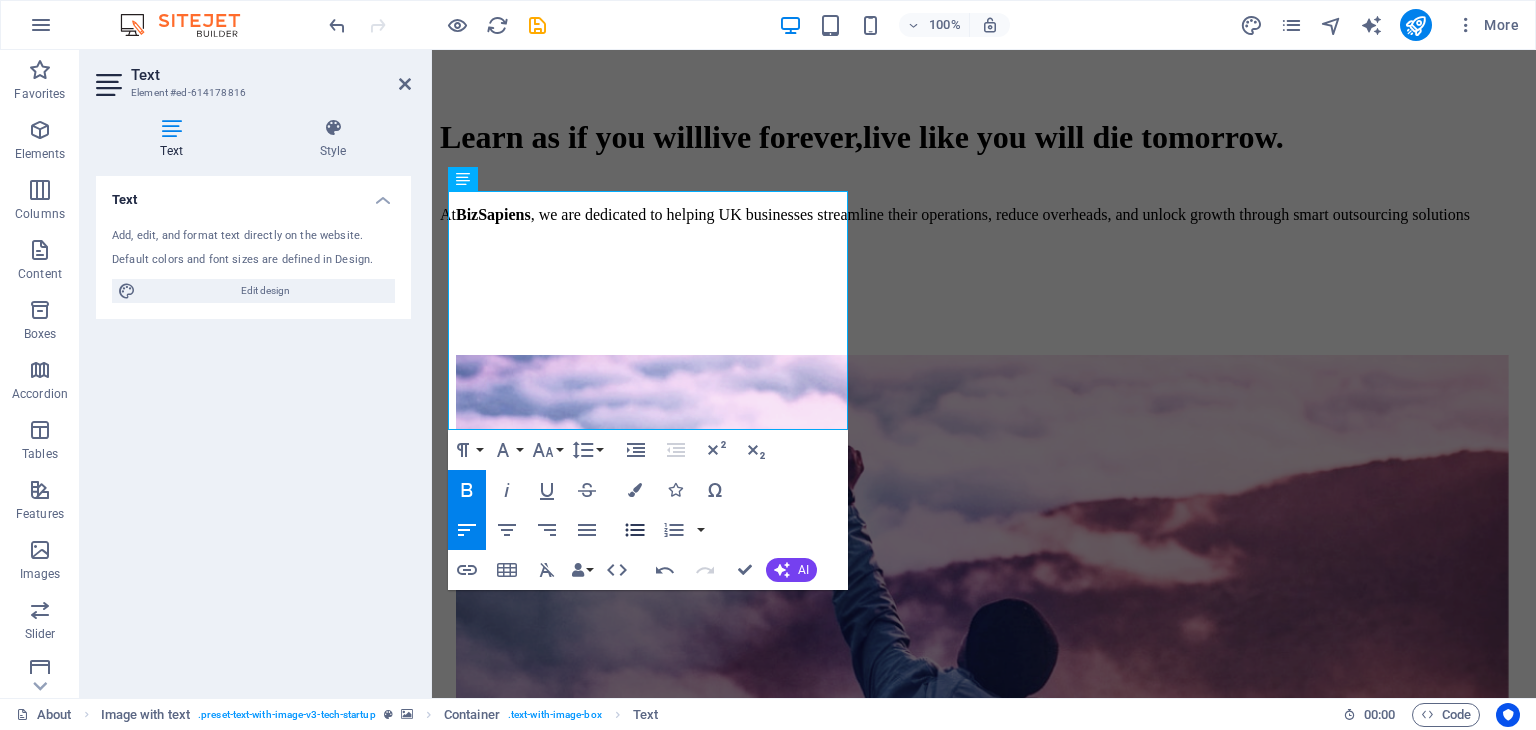 click 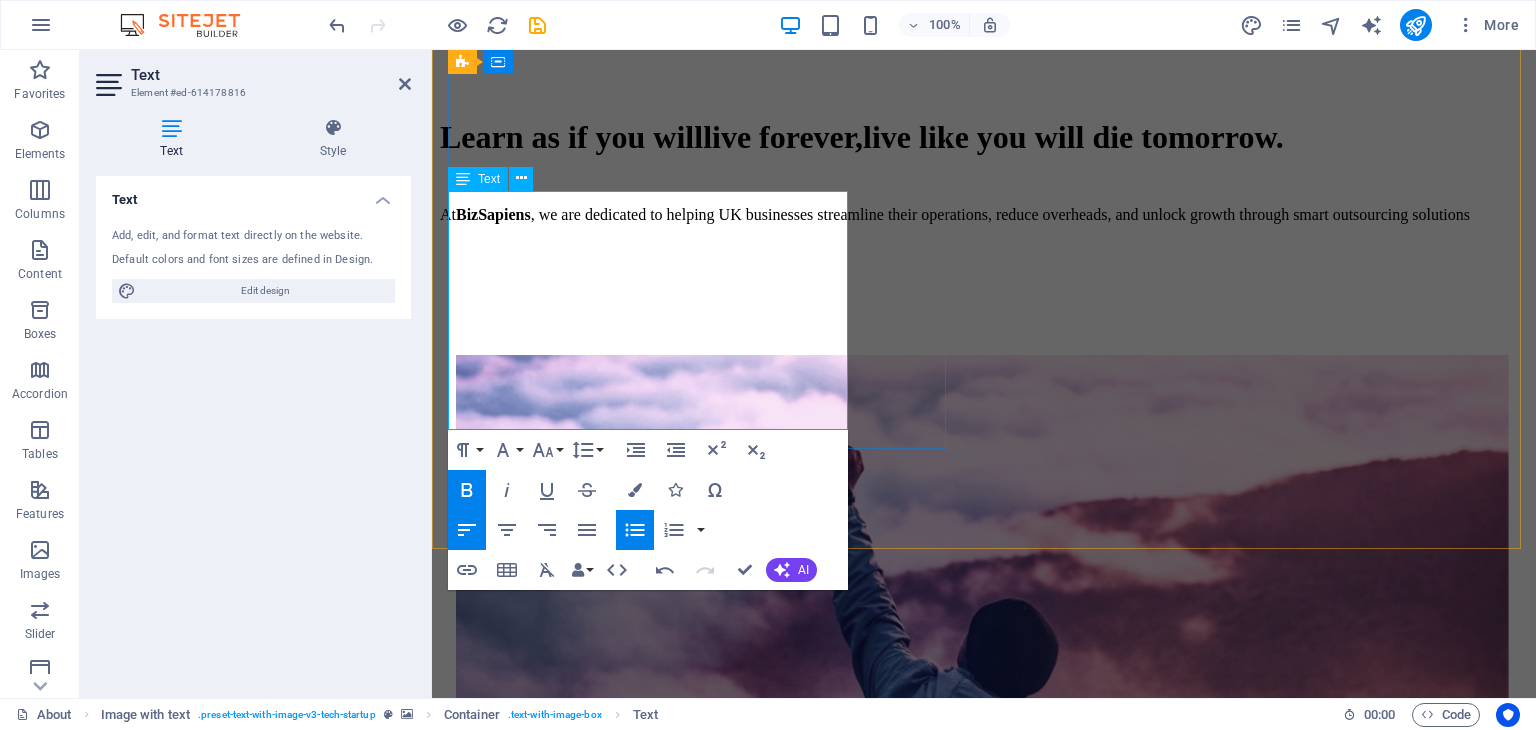 click on "Transparent Communication" at bounding box center (555, 2244) 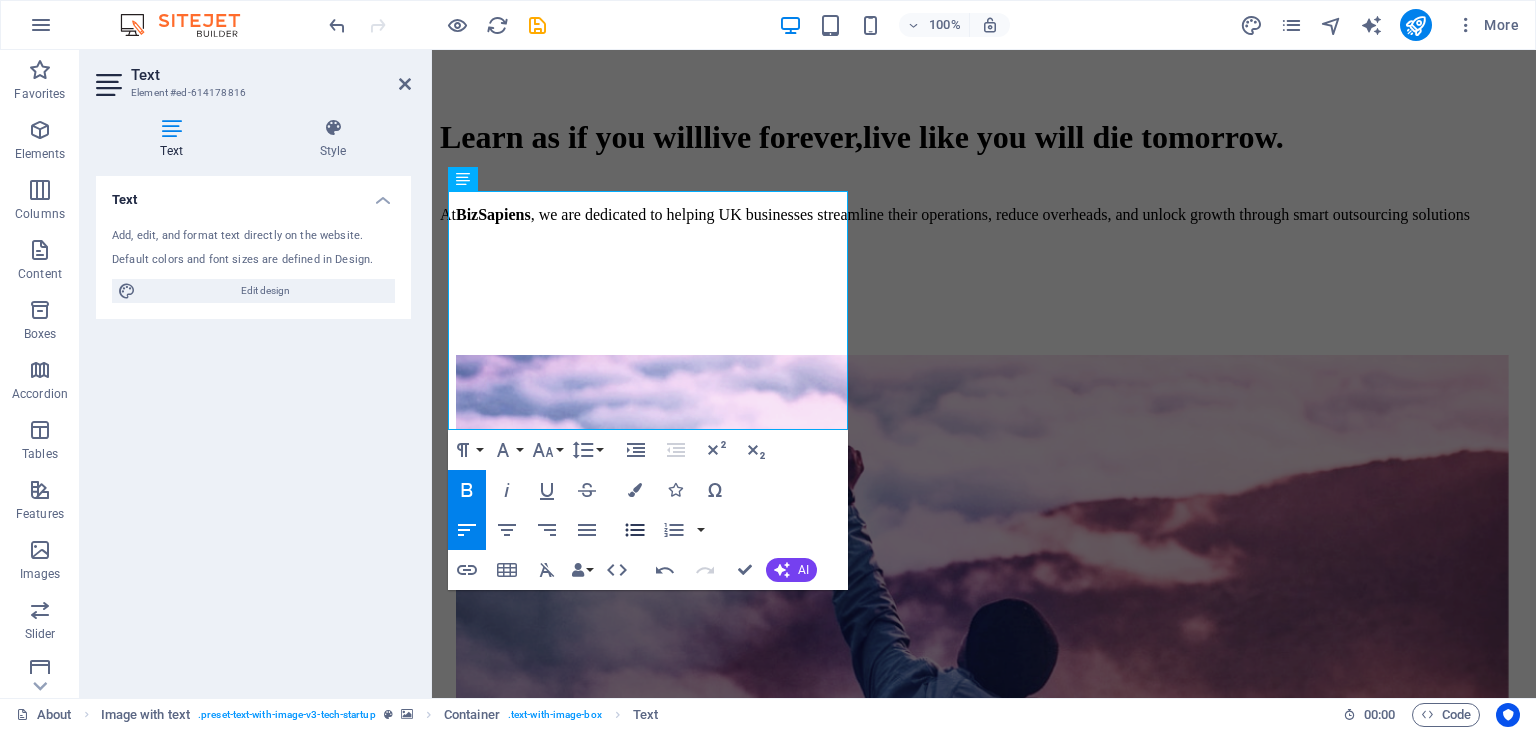click 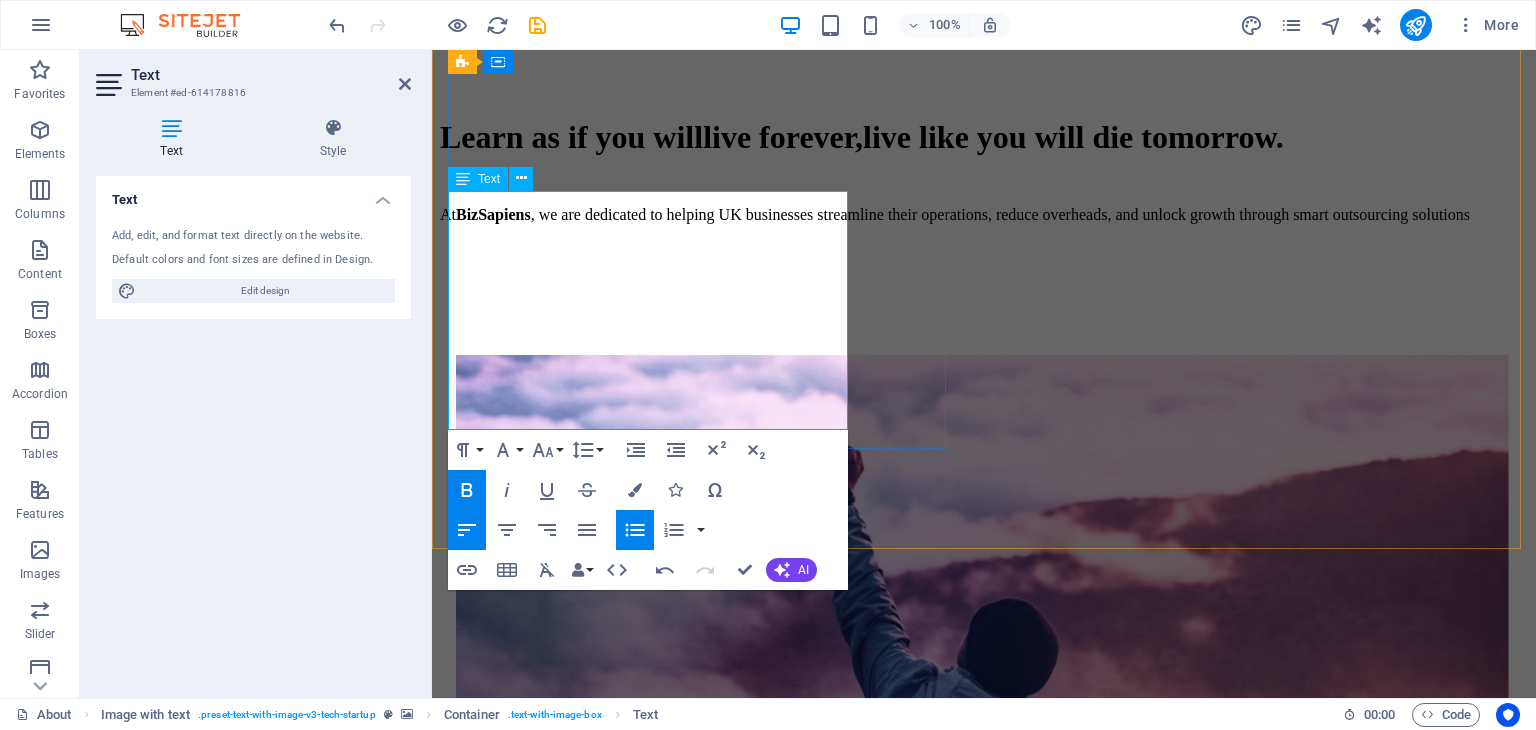 click on "Transparent Communication  with dedicated account support" at bounding box center [1004, 2229] 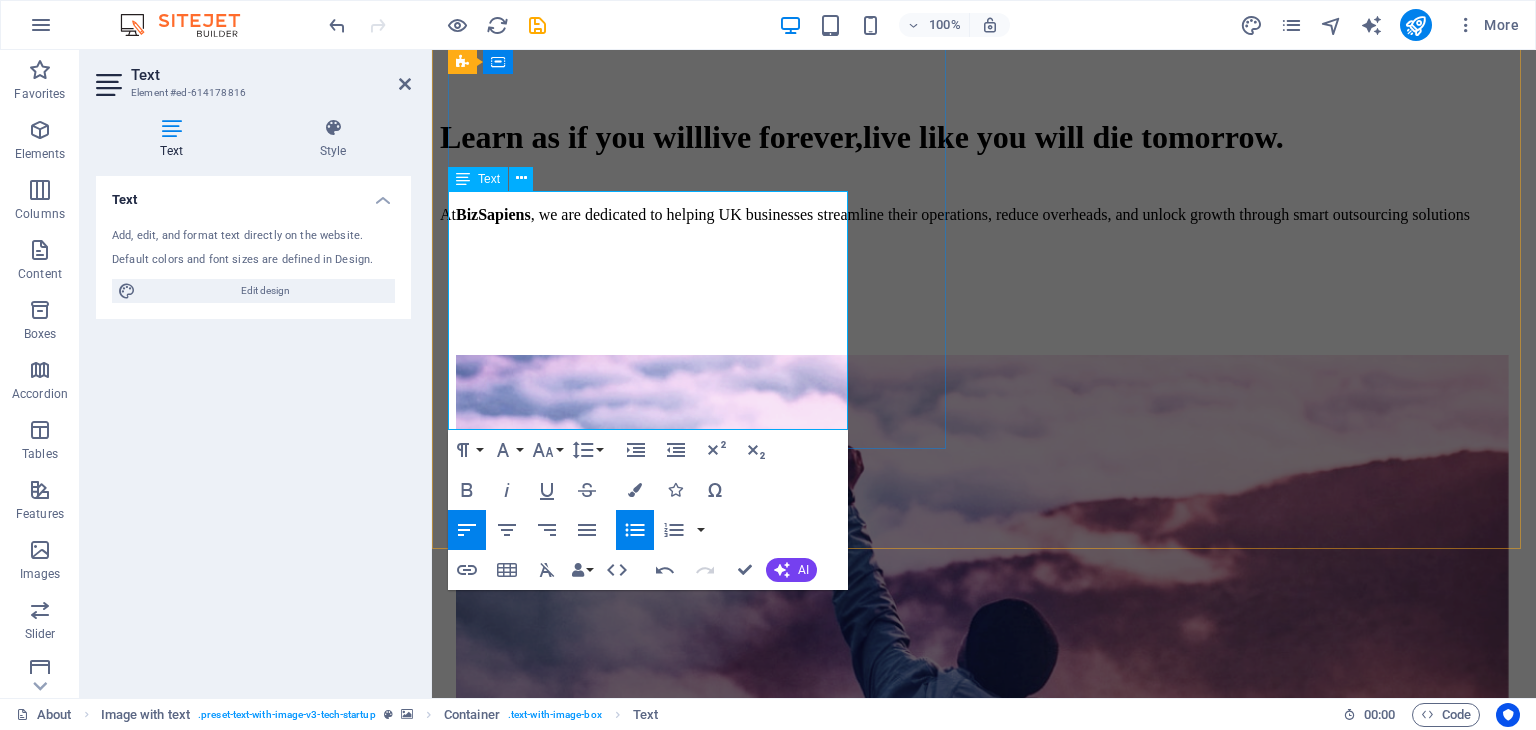 scroll, scrollTop: 1268, scrollLeft: 0, axis: vertical 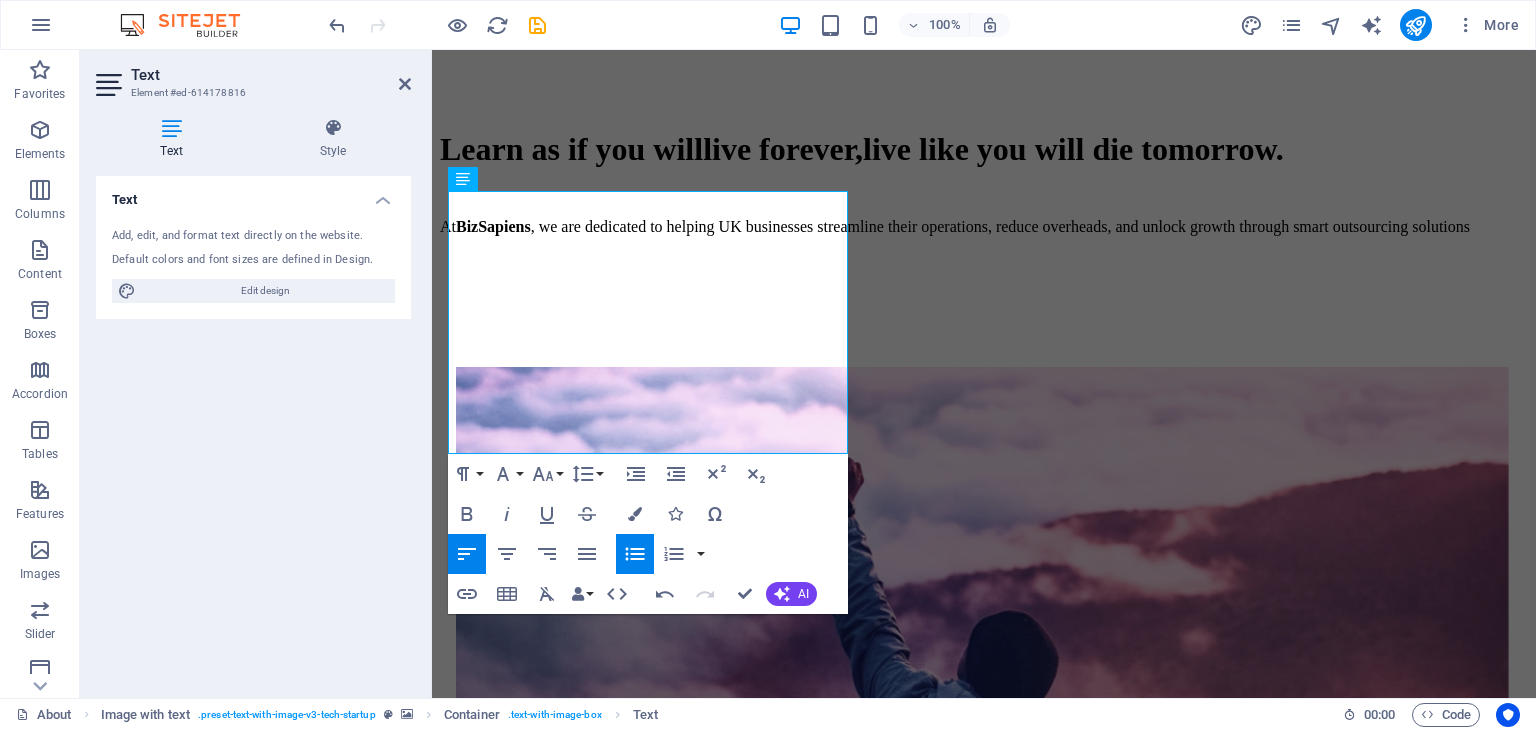 click 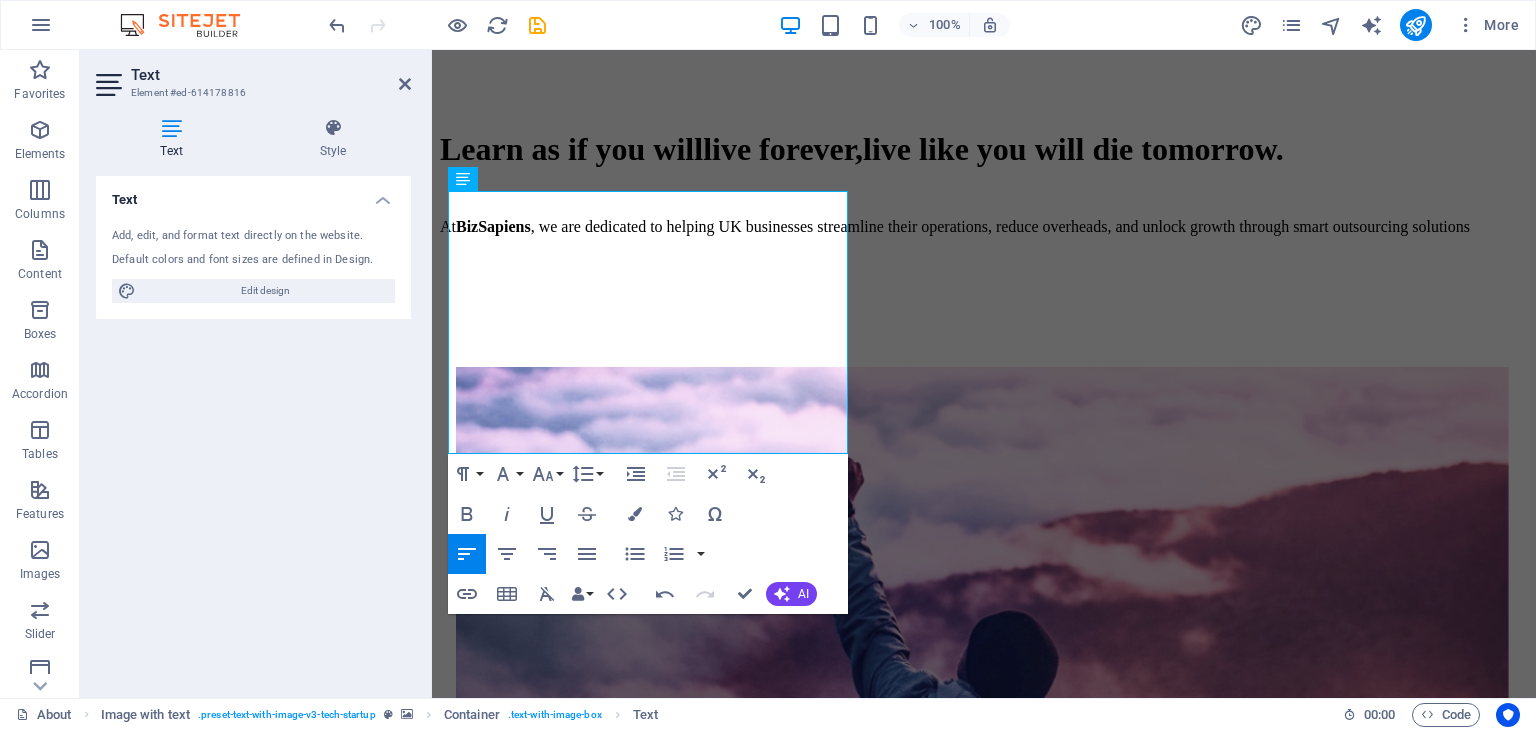 click at bounding box center [984, 1278] 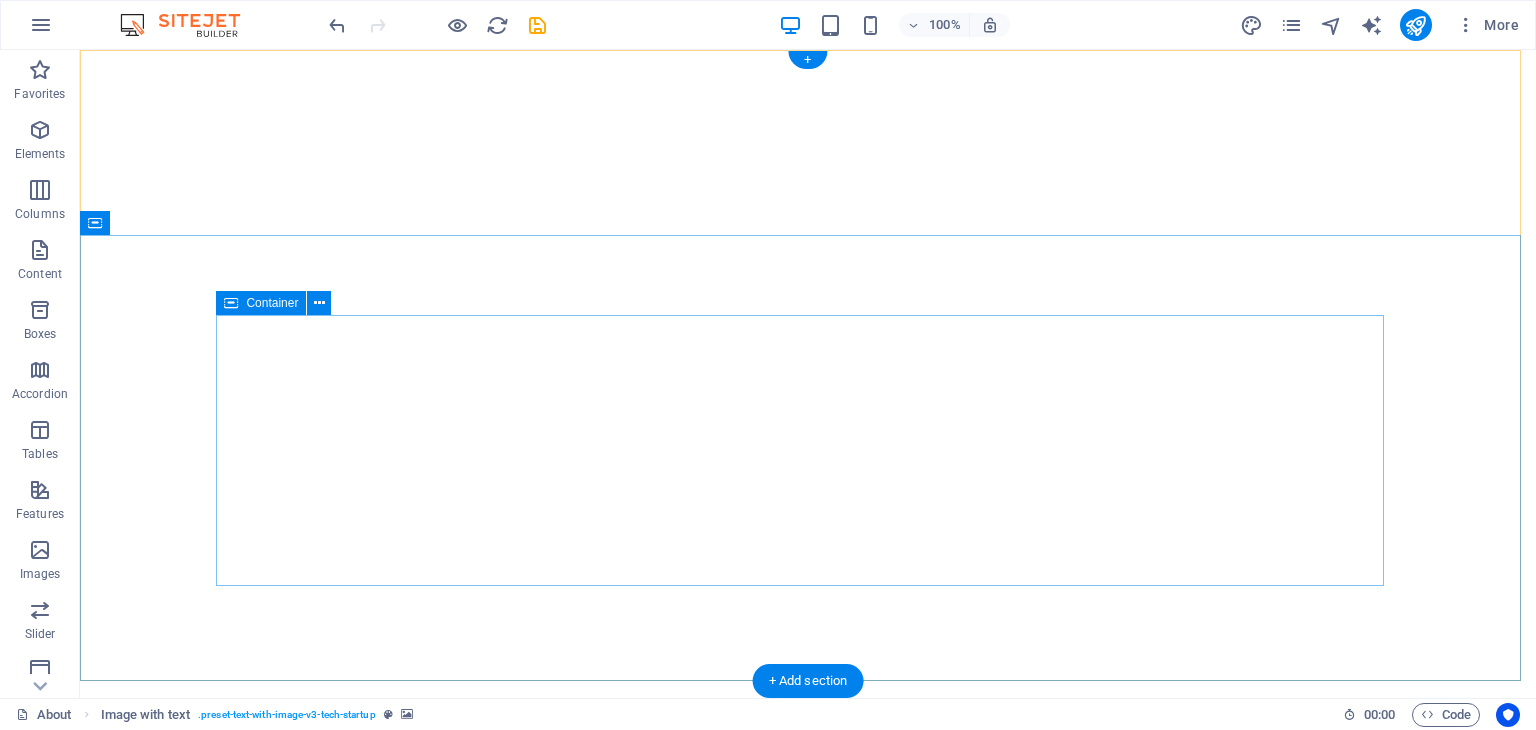 scroll, scrollTop: 0, scrollLeft: 0, axis: both 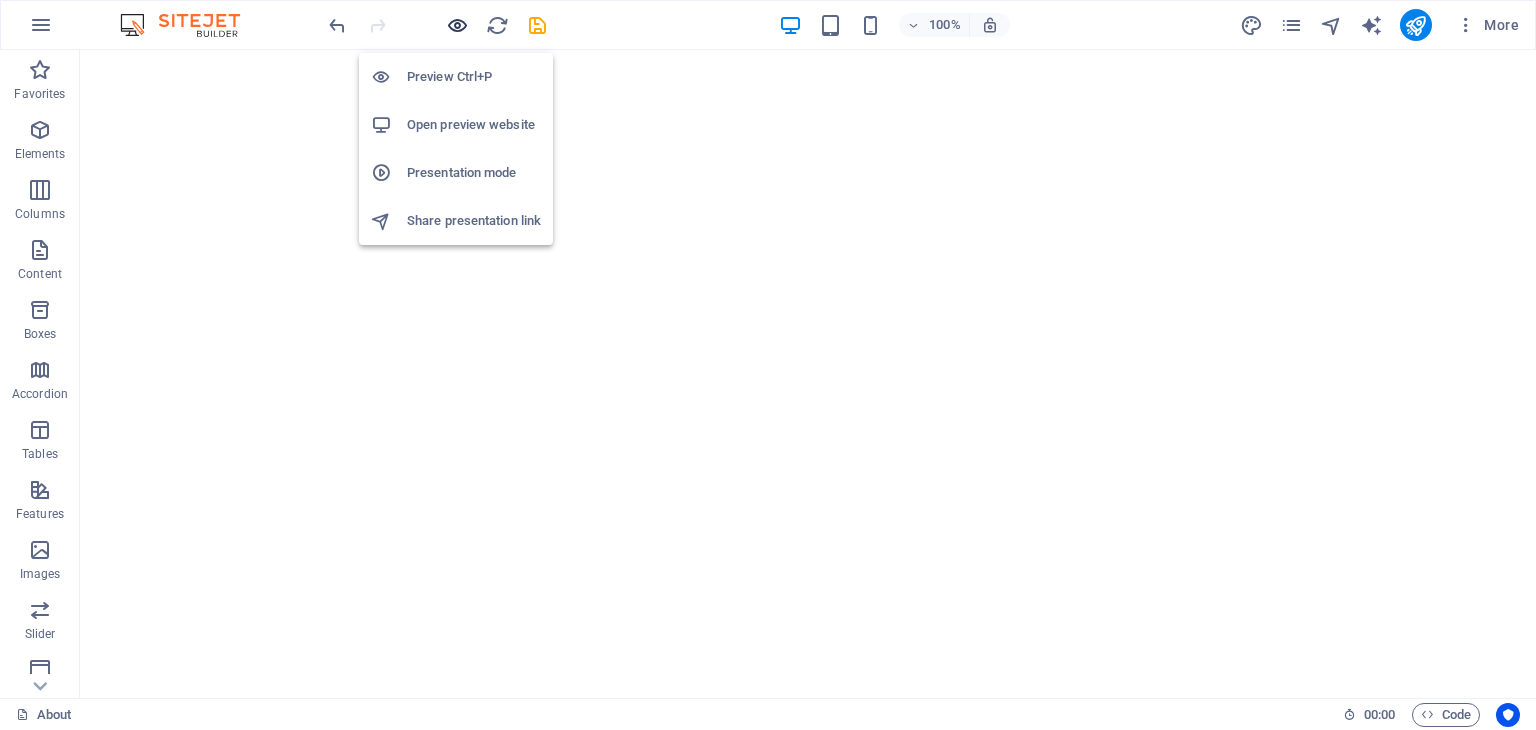 click at bounding box center [457, 25] 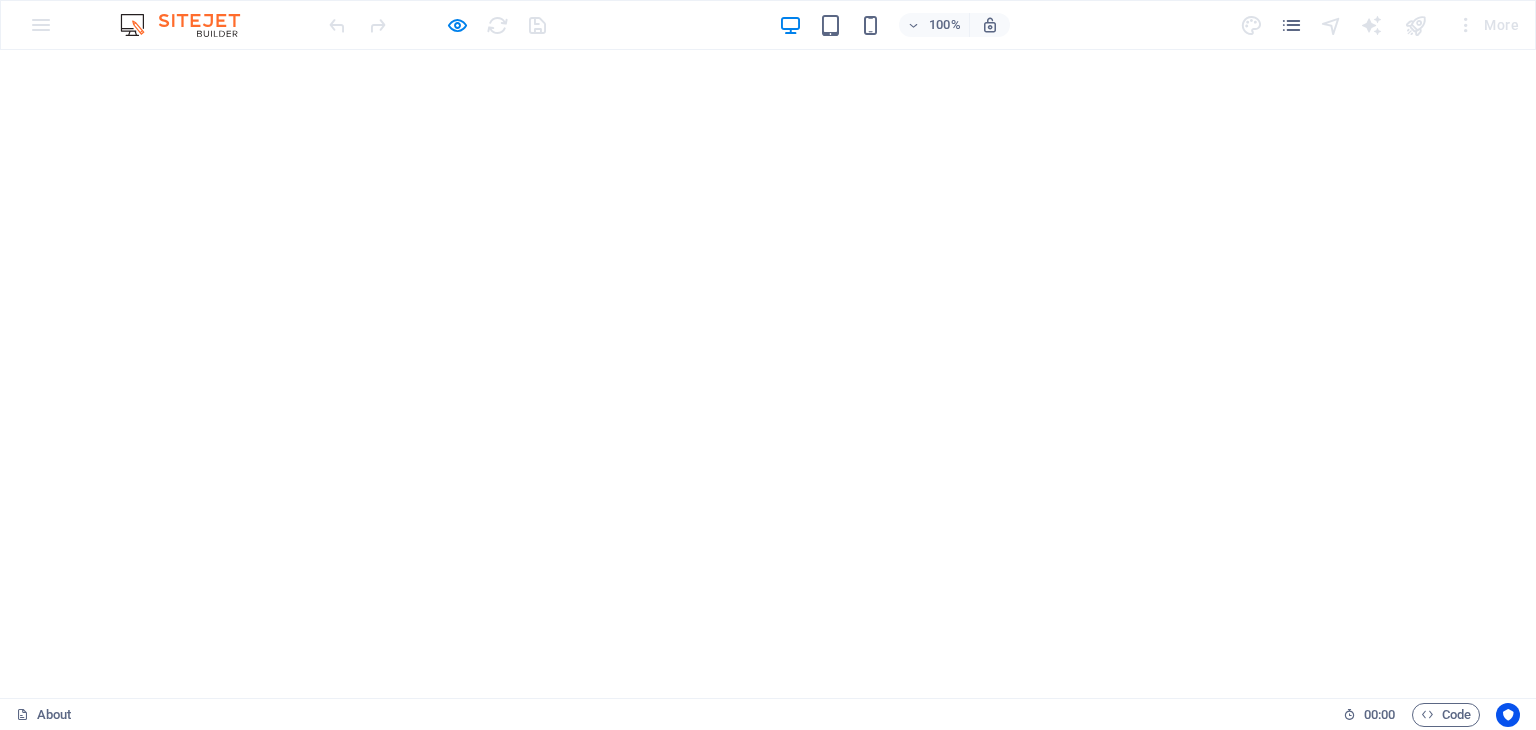 click on "Home" at bounding box center (67, 870) 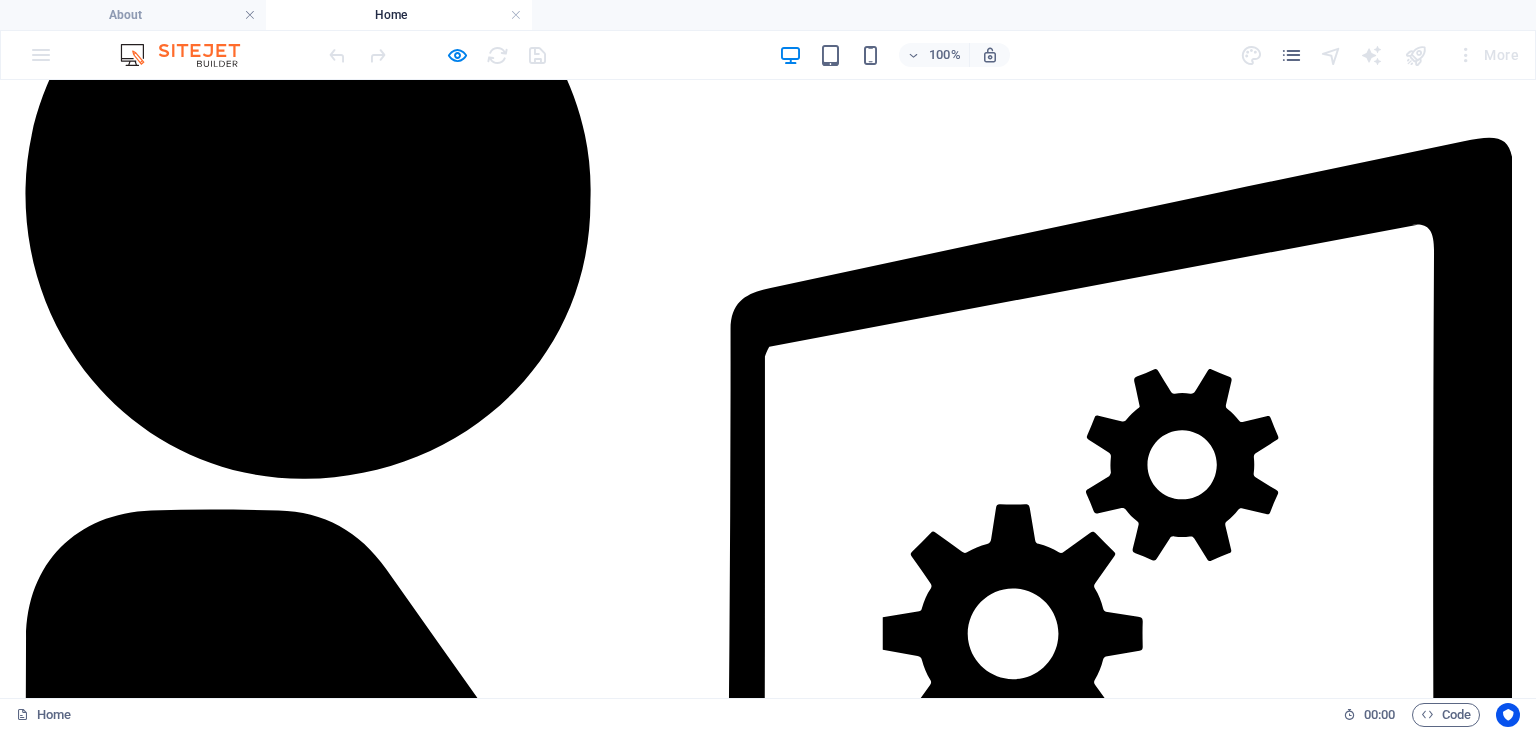scroll, scrollTop: 5342, scrollLeft: 0, axis: vertical 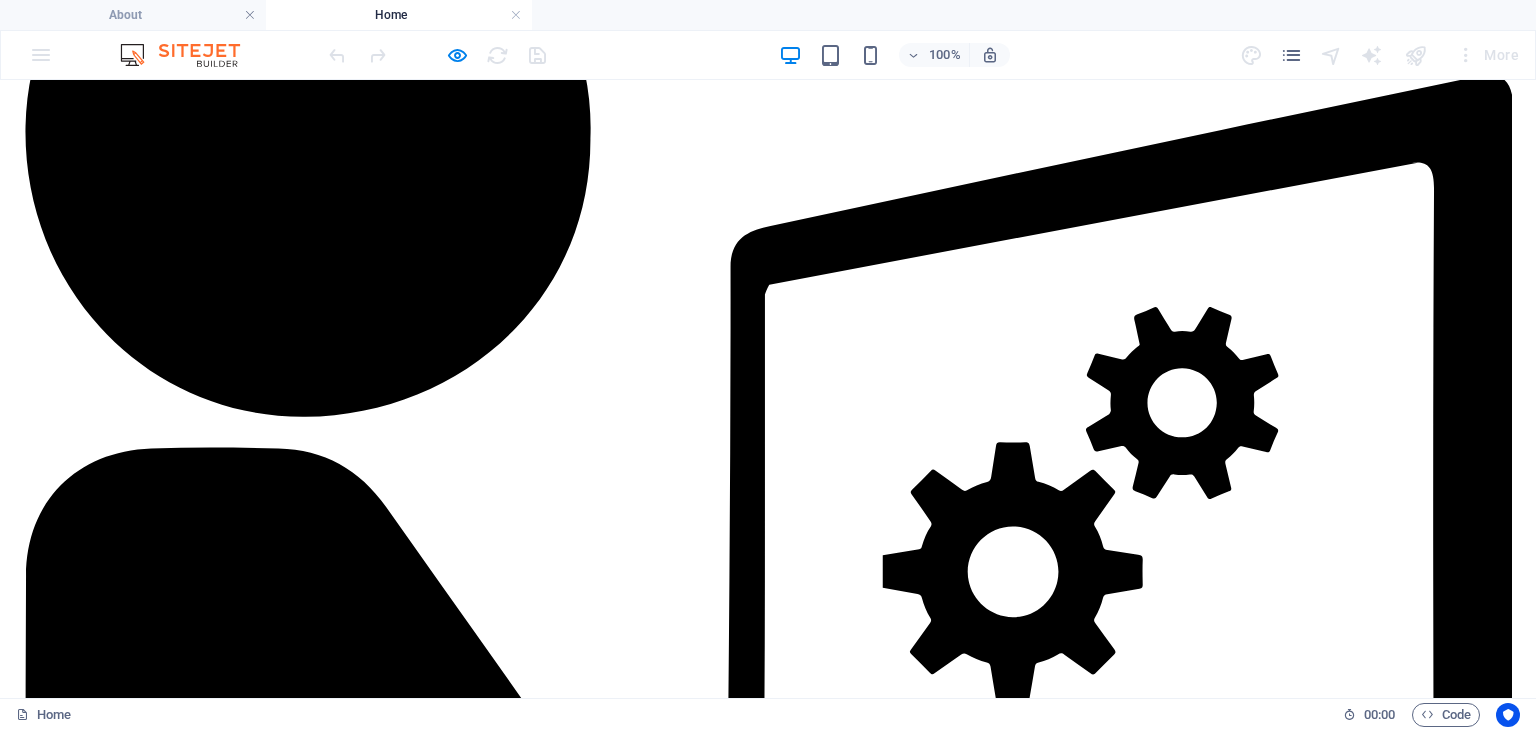 drag, startPoint x: 1208, startPoint y: 432, endPoint x: 1336, endPoint y: 420, distance: 128.56126 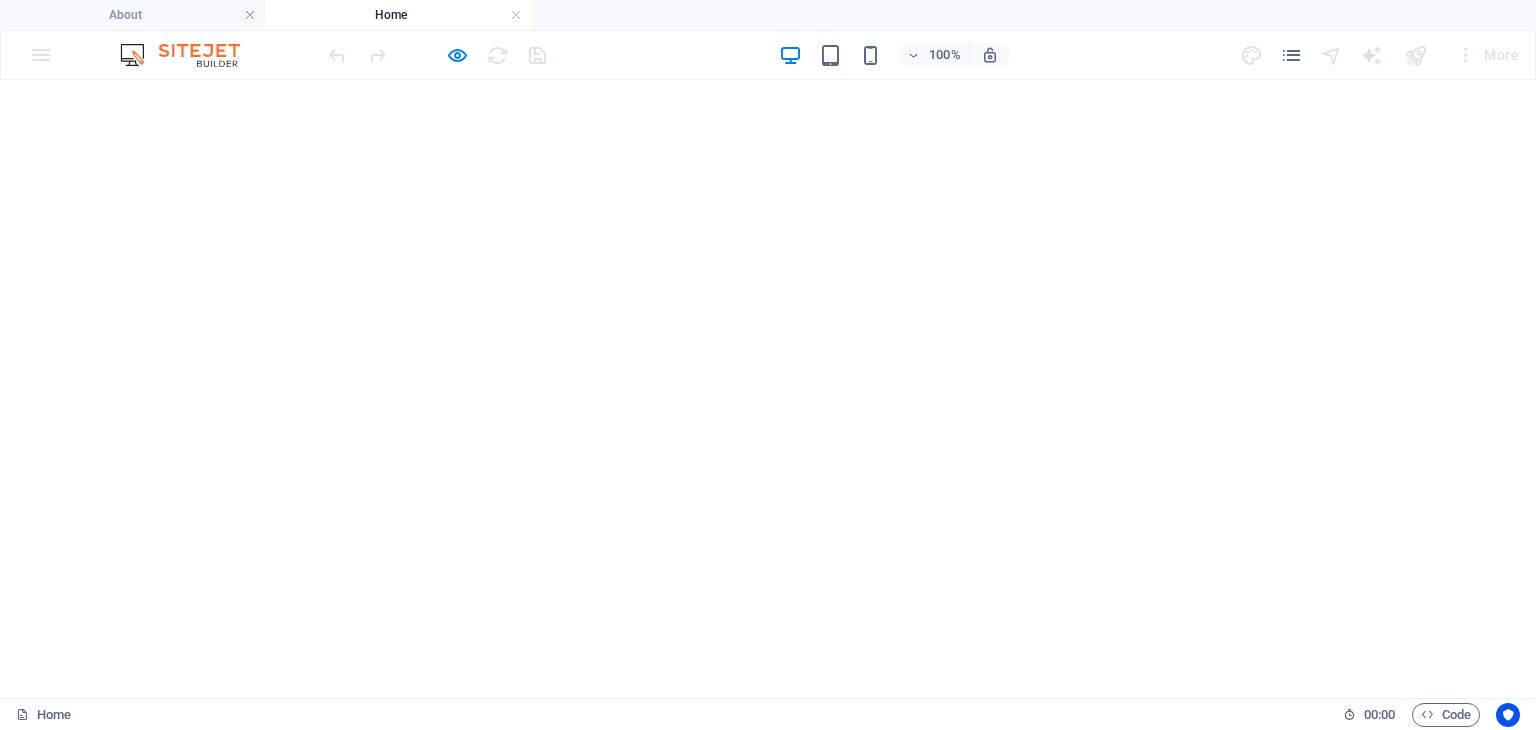scroll, scrollTop: 0, scrollLeft: 0, axis: both 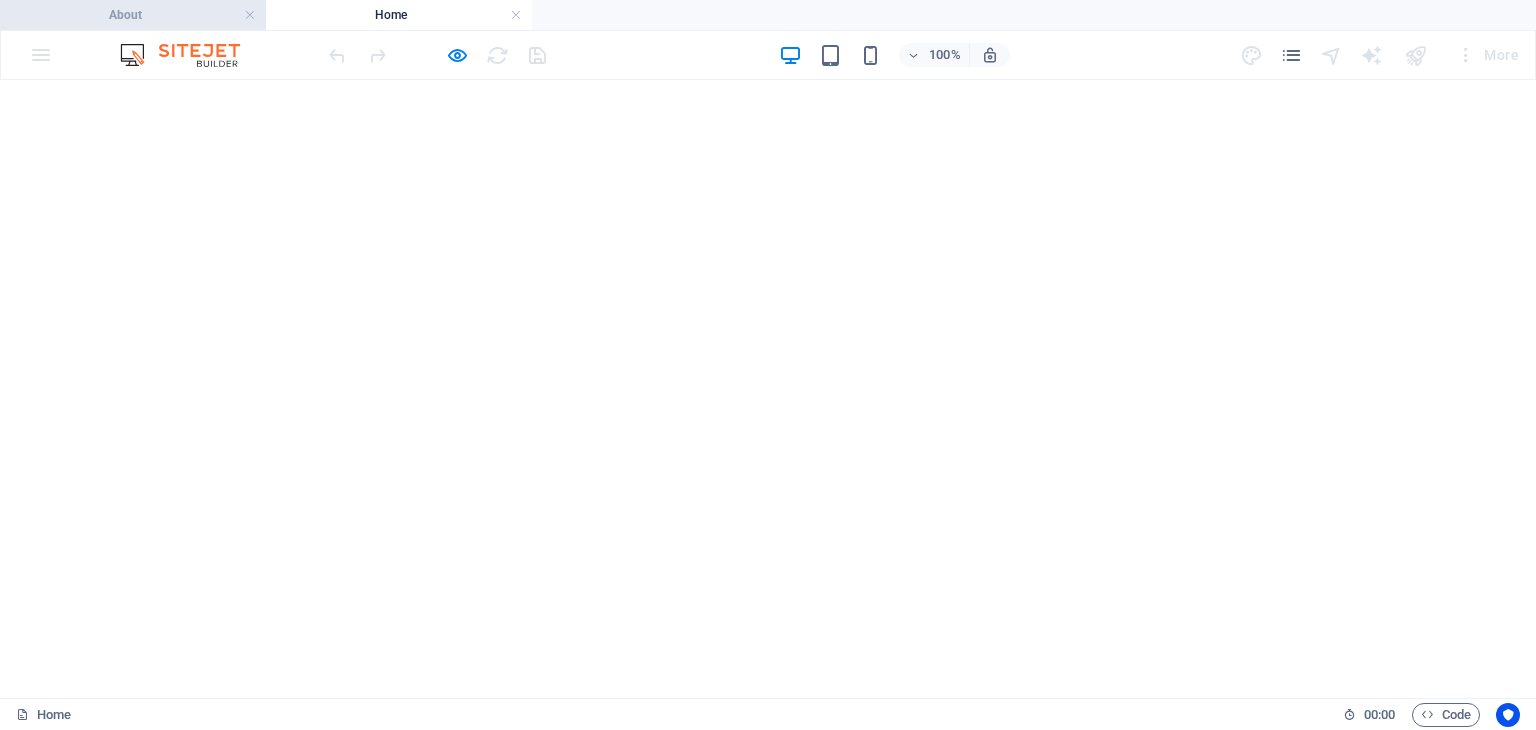 click on "About" at bounding box center [133, 15] 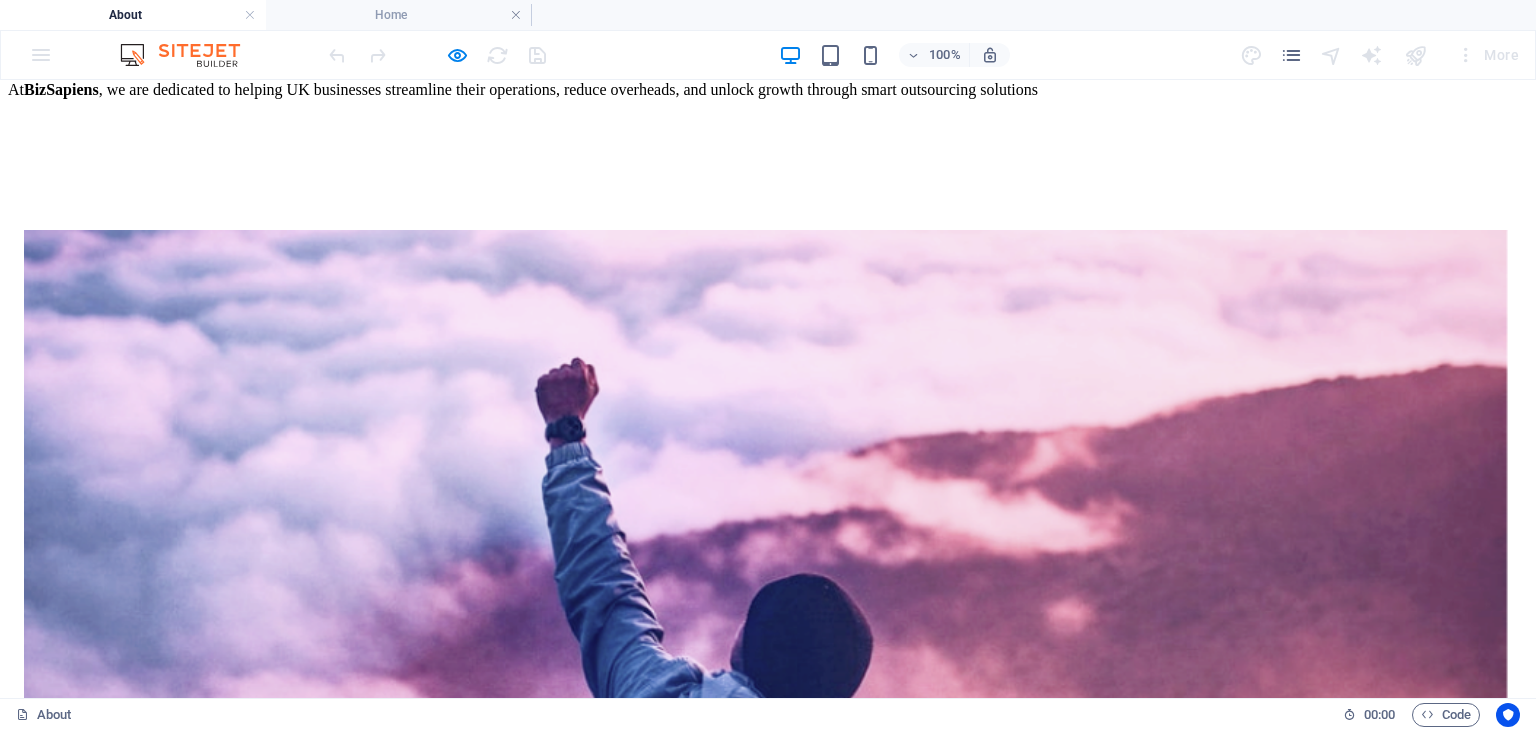 scroll, scrollTop: 1438, scrollLeft: 0, axis: vertical 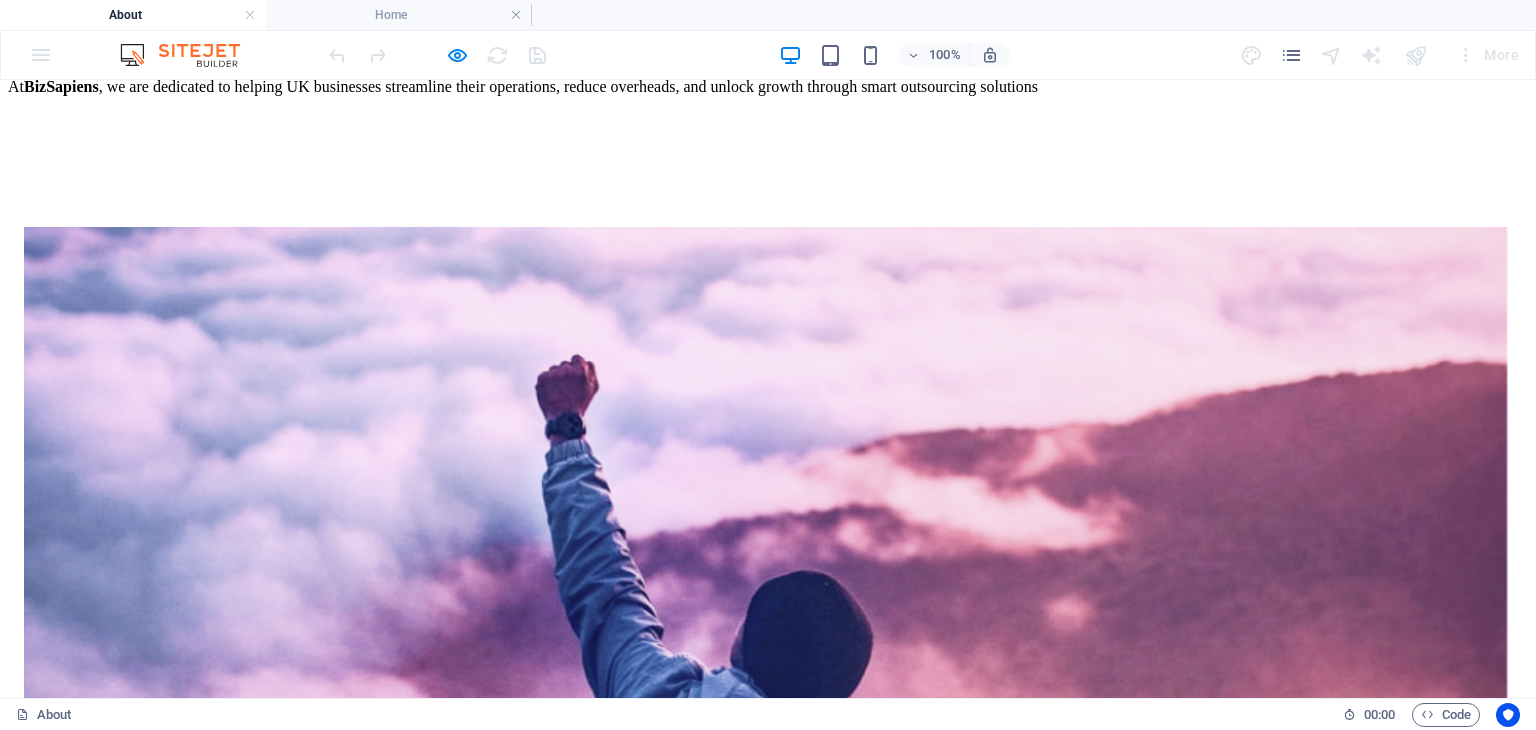 drag, startPoint x: 480, startPoint y: 349, endPoint x: 224, endPoint y: 344, distance: 256.04883 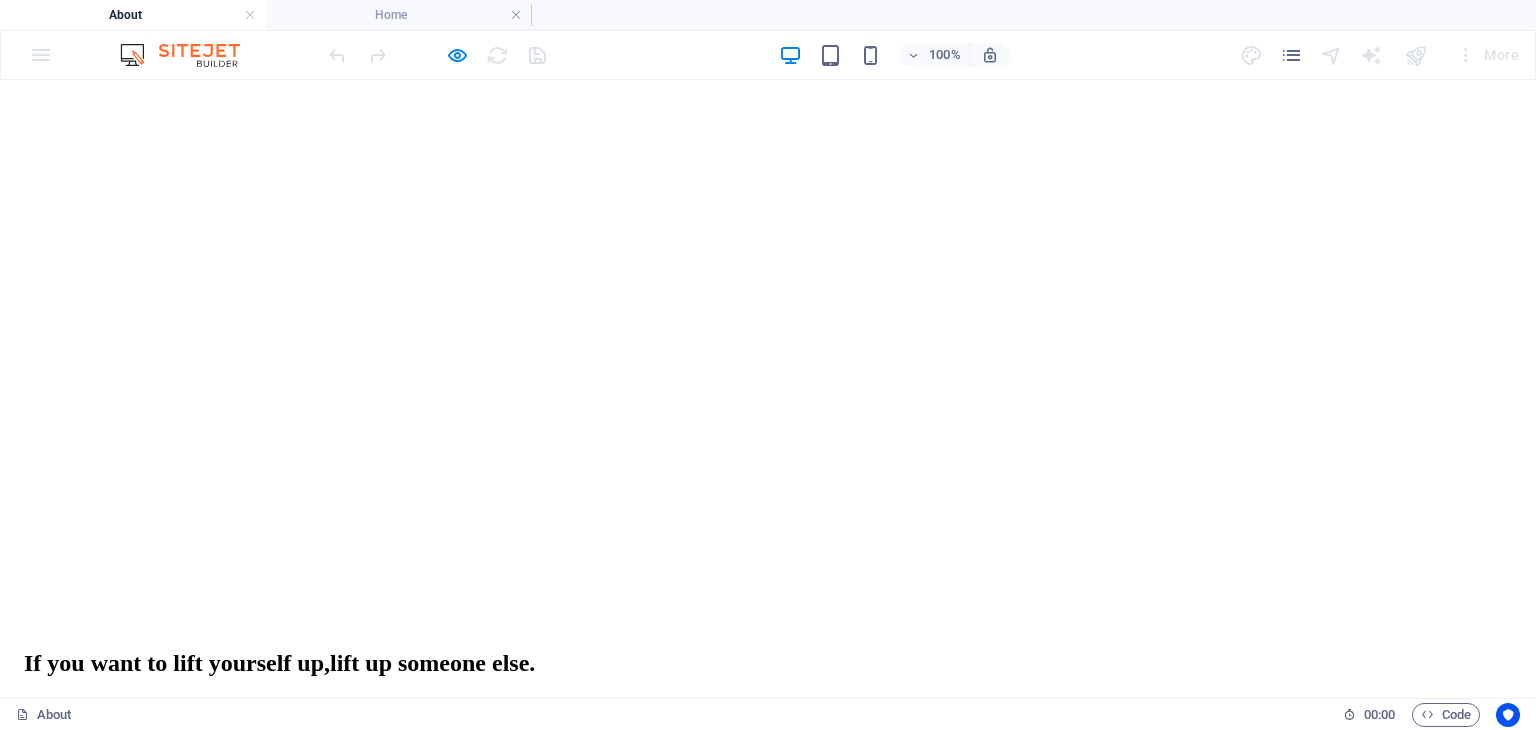 scroll, scrollTop: 3039, scrollLeft: 0, axis: vertical 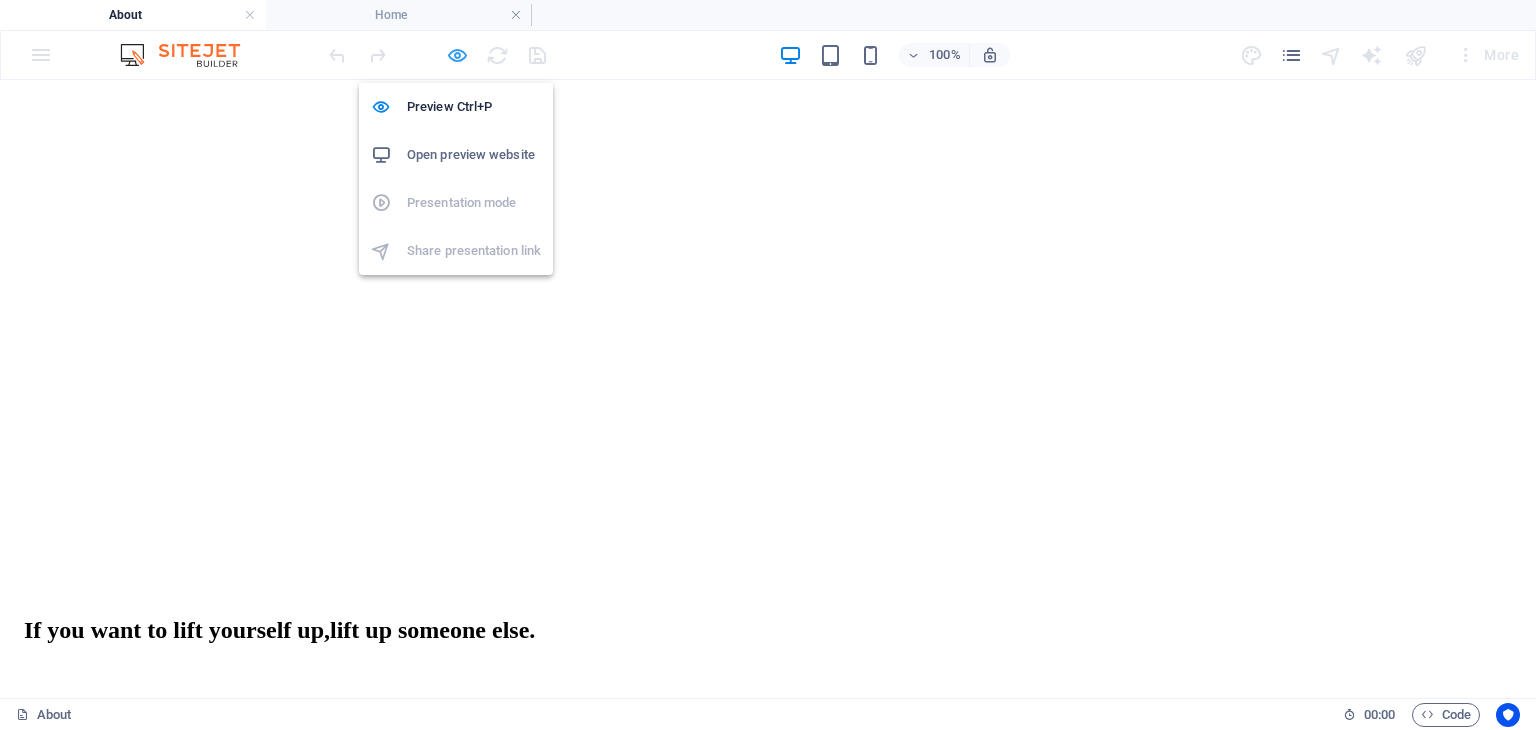 click at bounding box center (457, 55) 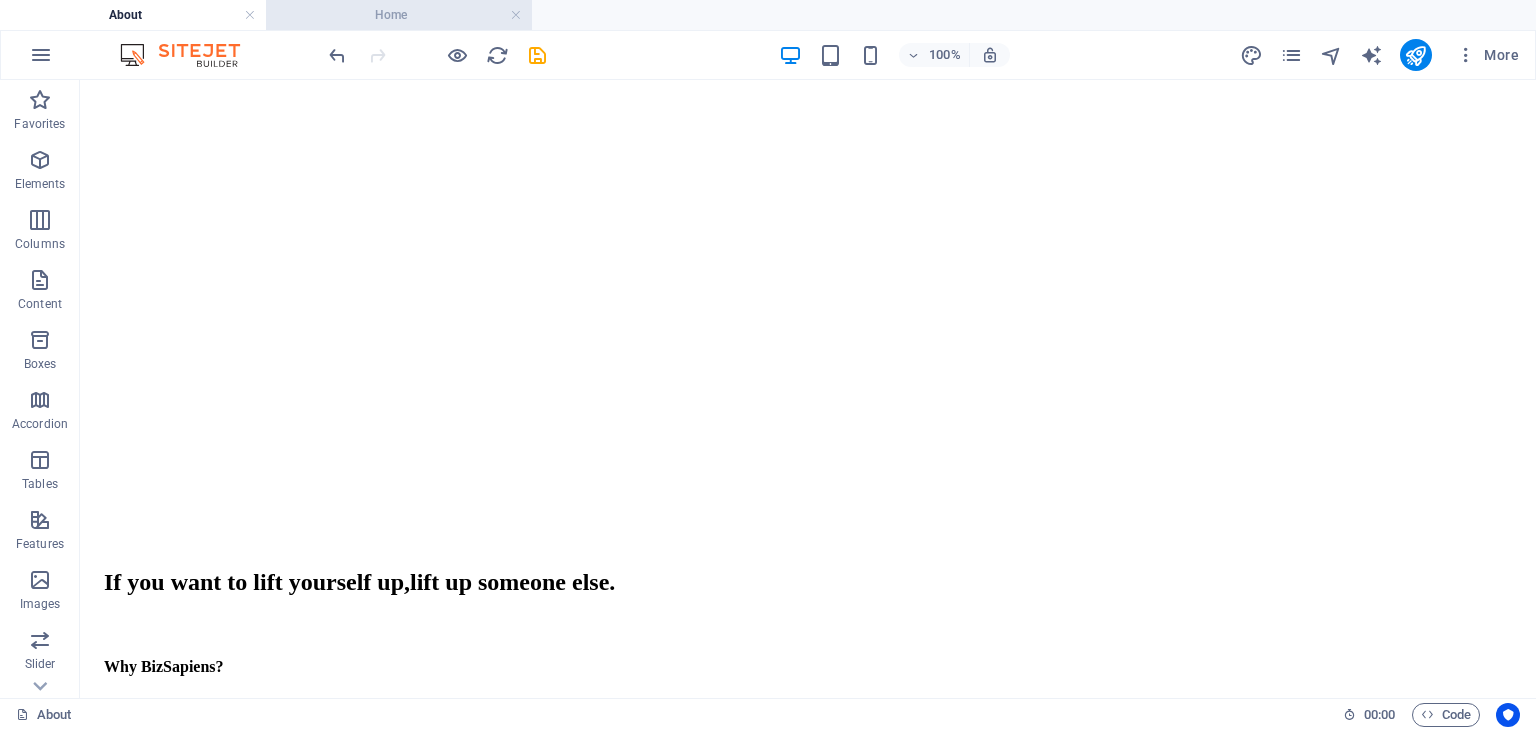 click on "Home" at bounding box center [399, 15] 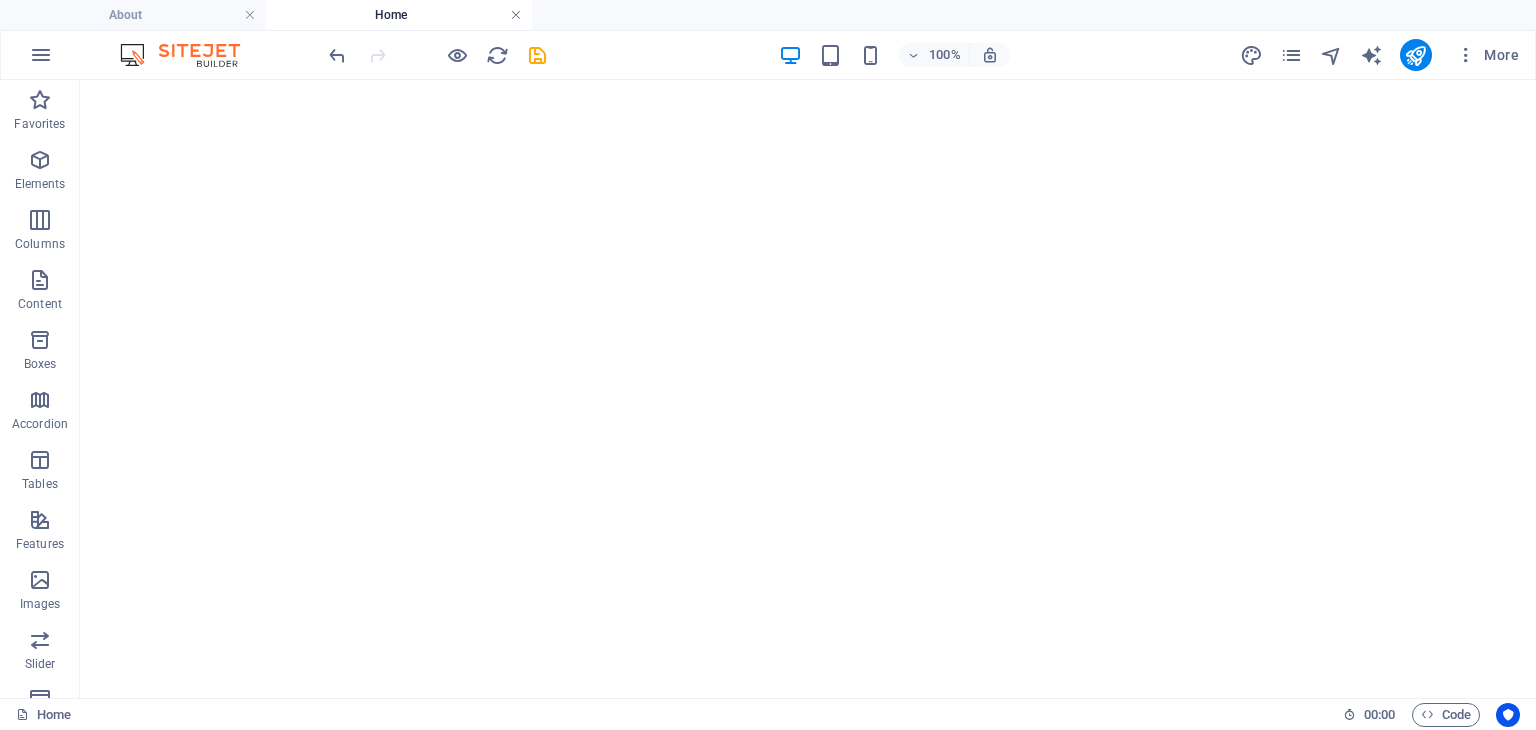 click at bounding box center (516, 15) 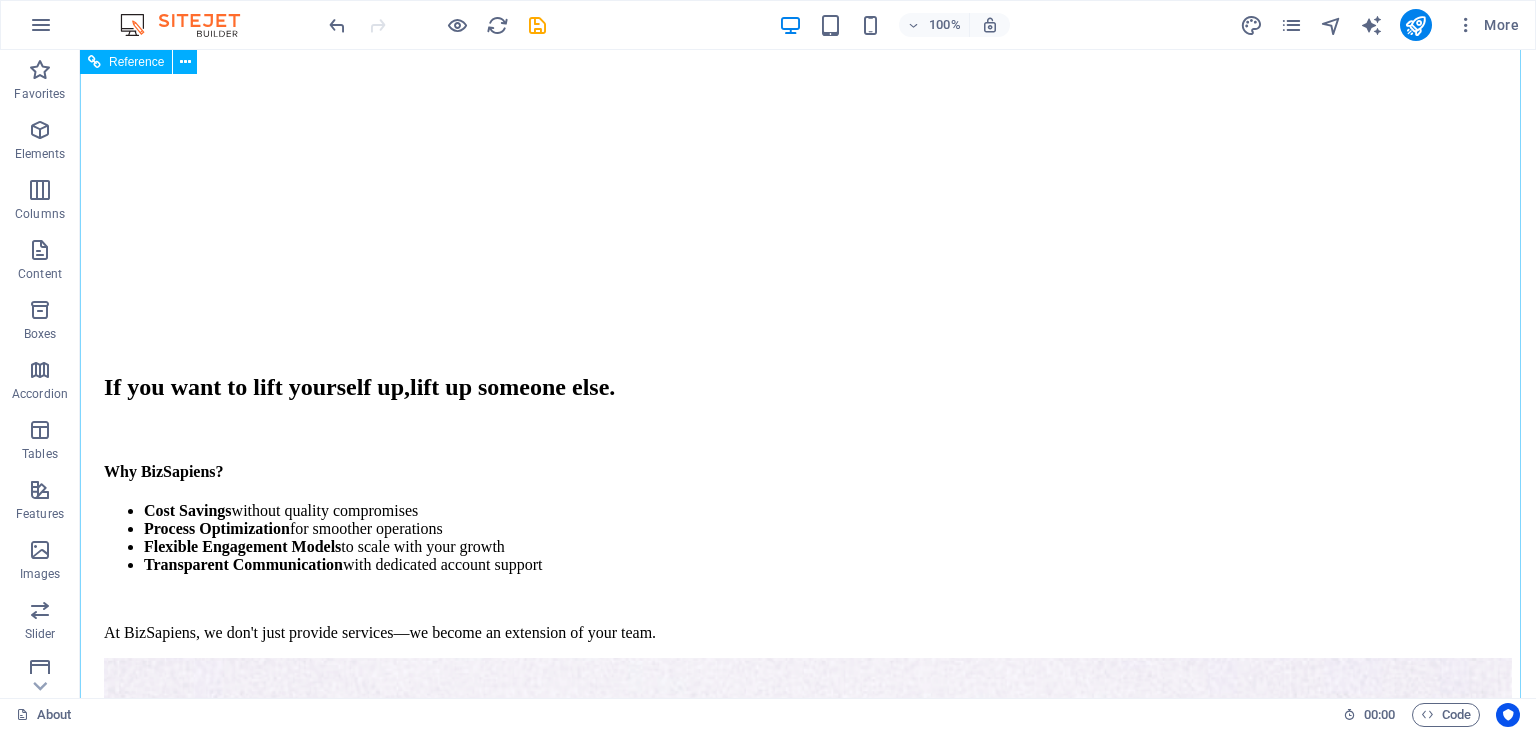 scroll, scrollTop: 3212, scrollLeft: 0, axis: vertical 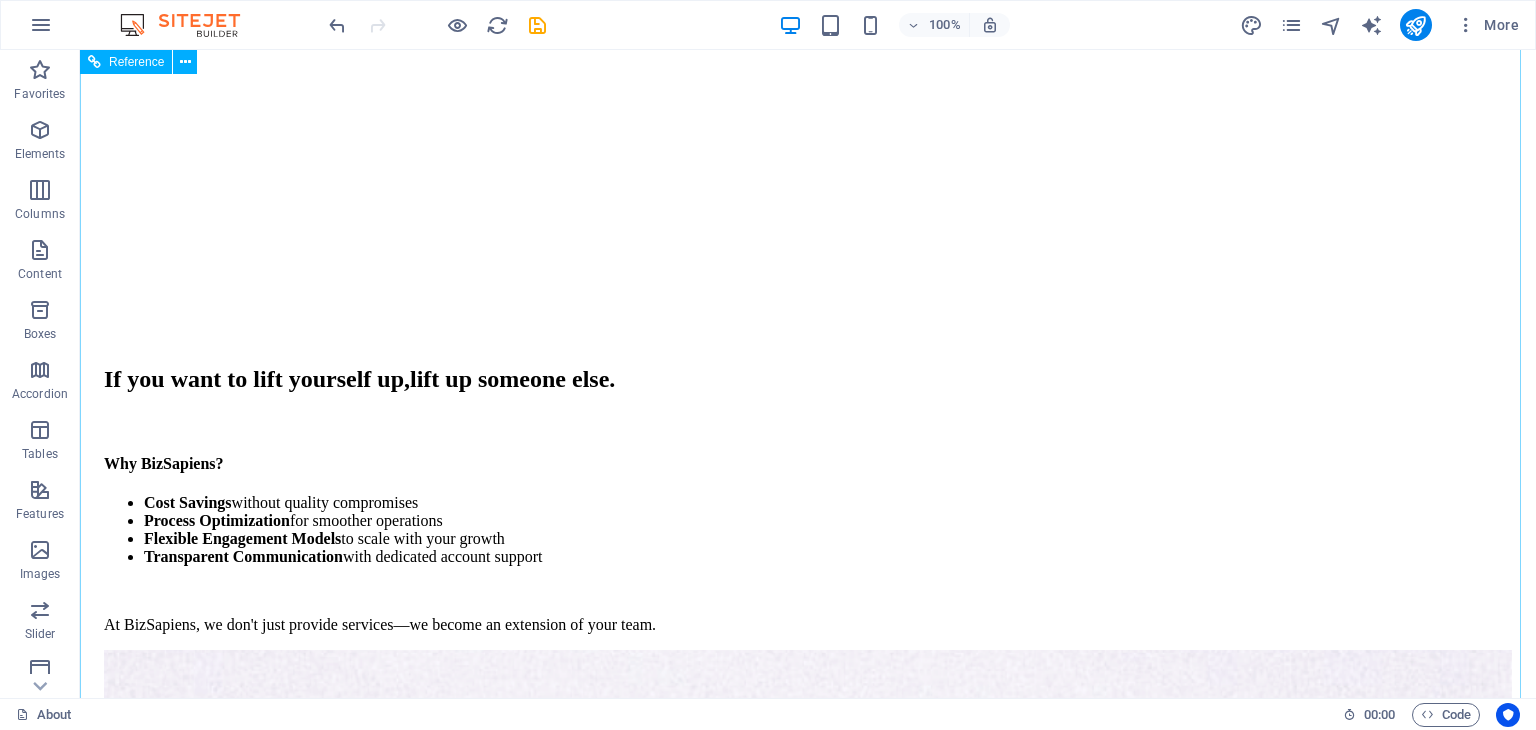 click on "Looking to work with amazing new startup? Or searching for ways to share your ideas? Techup and contact us! Looking to work with amazing new startup? Or searching for ways to share your ideas? Techup and contact us! Get Started Now Get Started Now" at bounding box center [808, 13673] 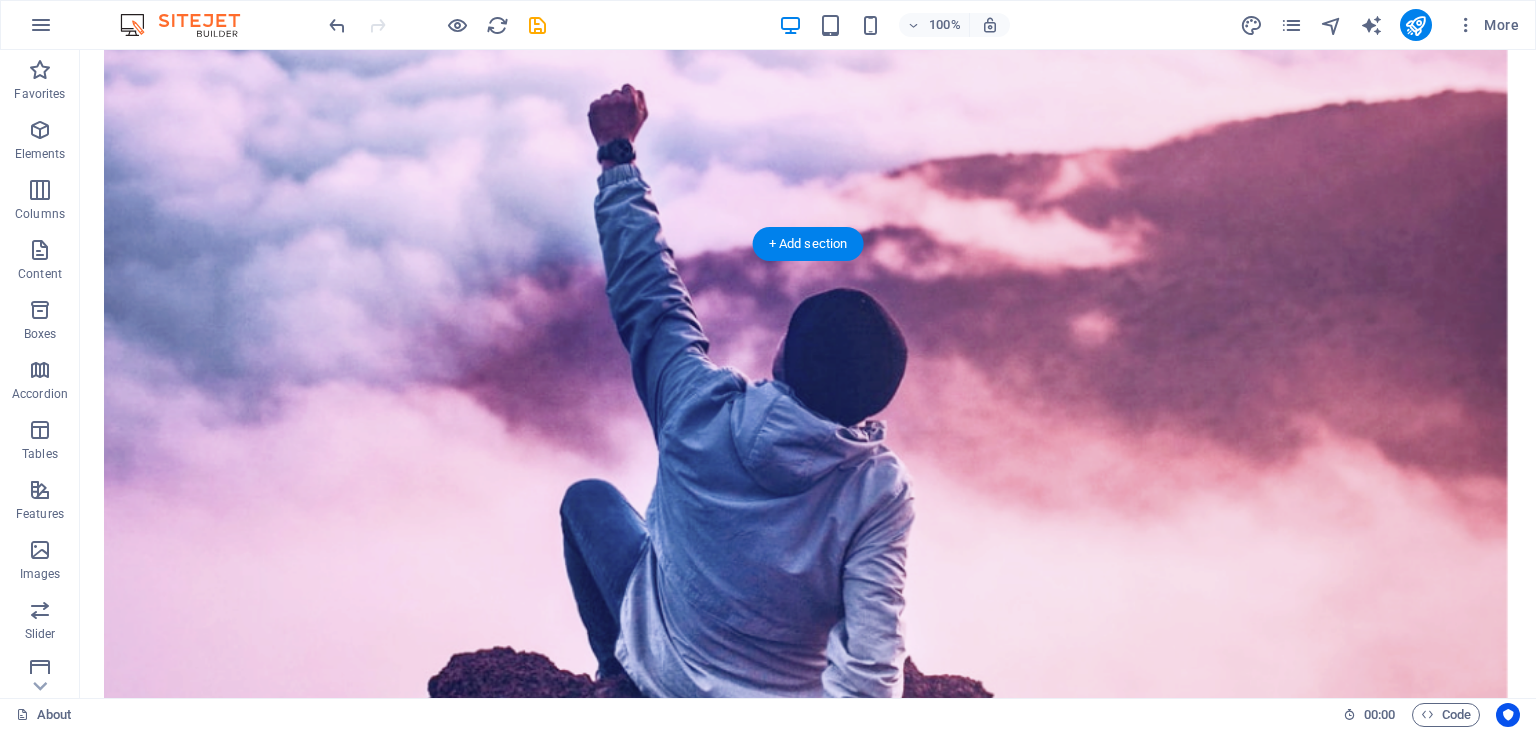 scroll, scrollTop: 1668, scrollLeft: 0, axis: vertical 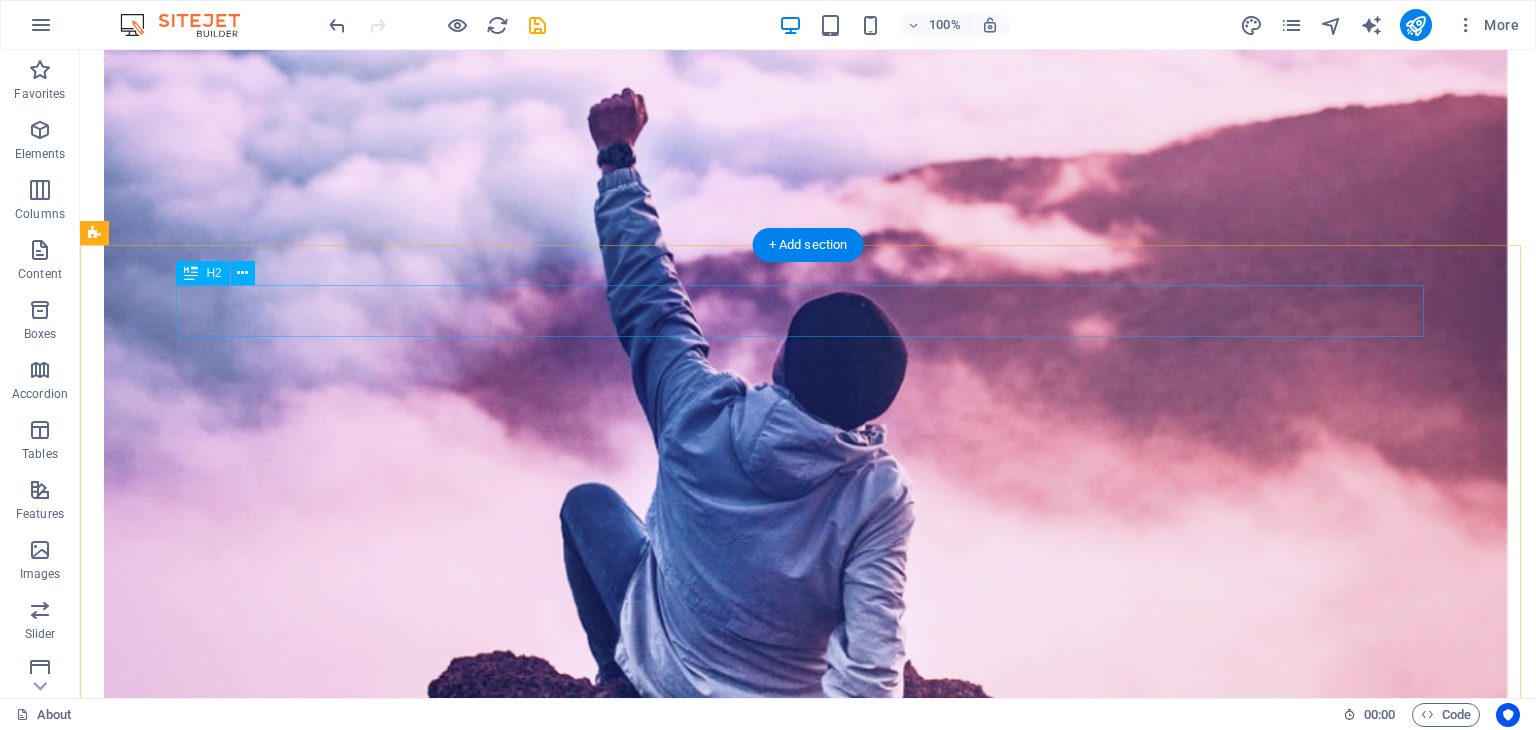 click on "Our Team" at bounding box center [808, 4814] 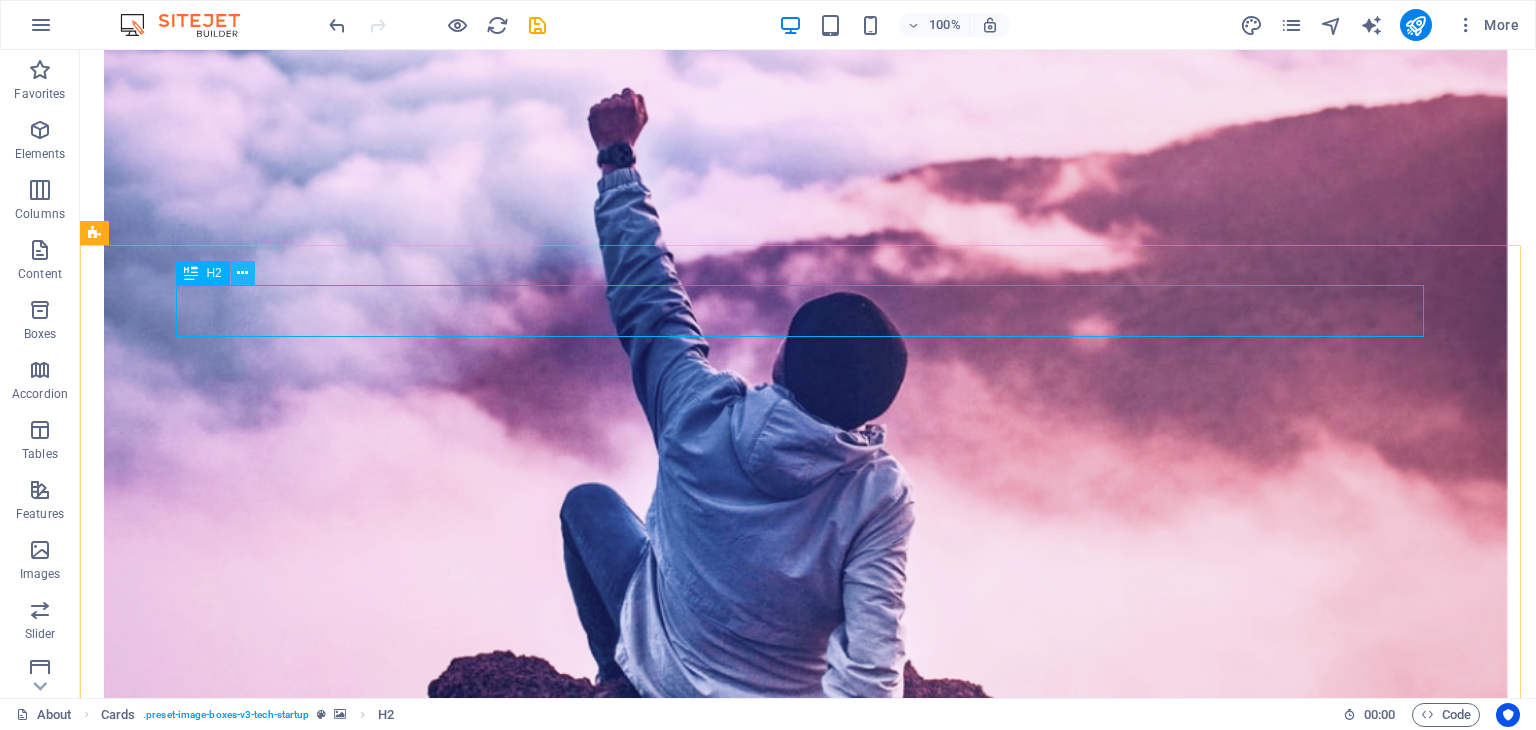 click at bounding box center [242, 273] 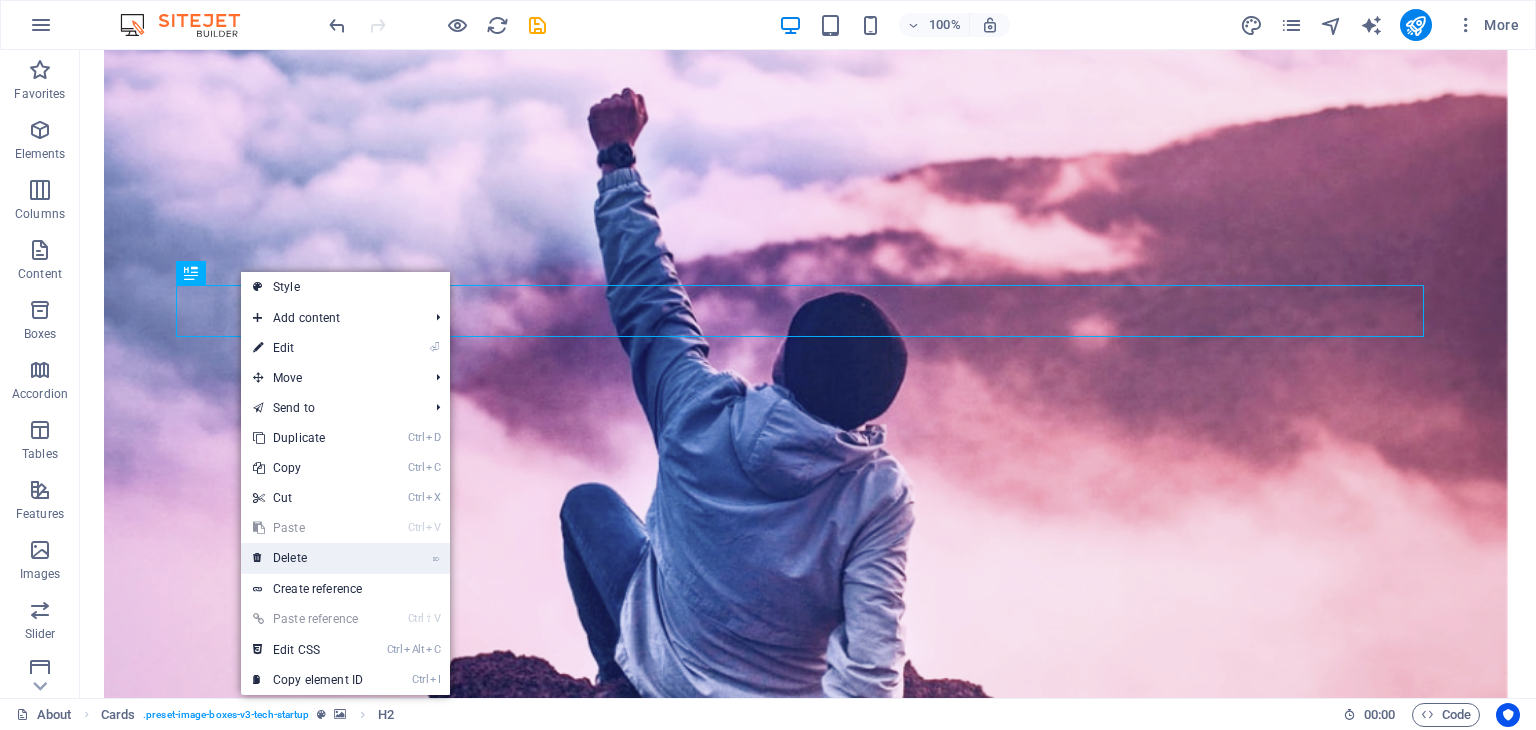 click on "⌦  Delete" at bounding box center (308, 558) 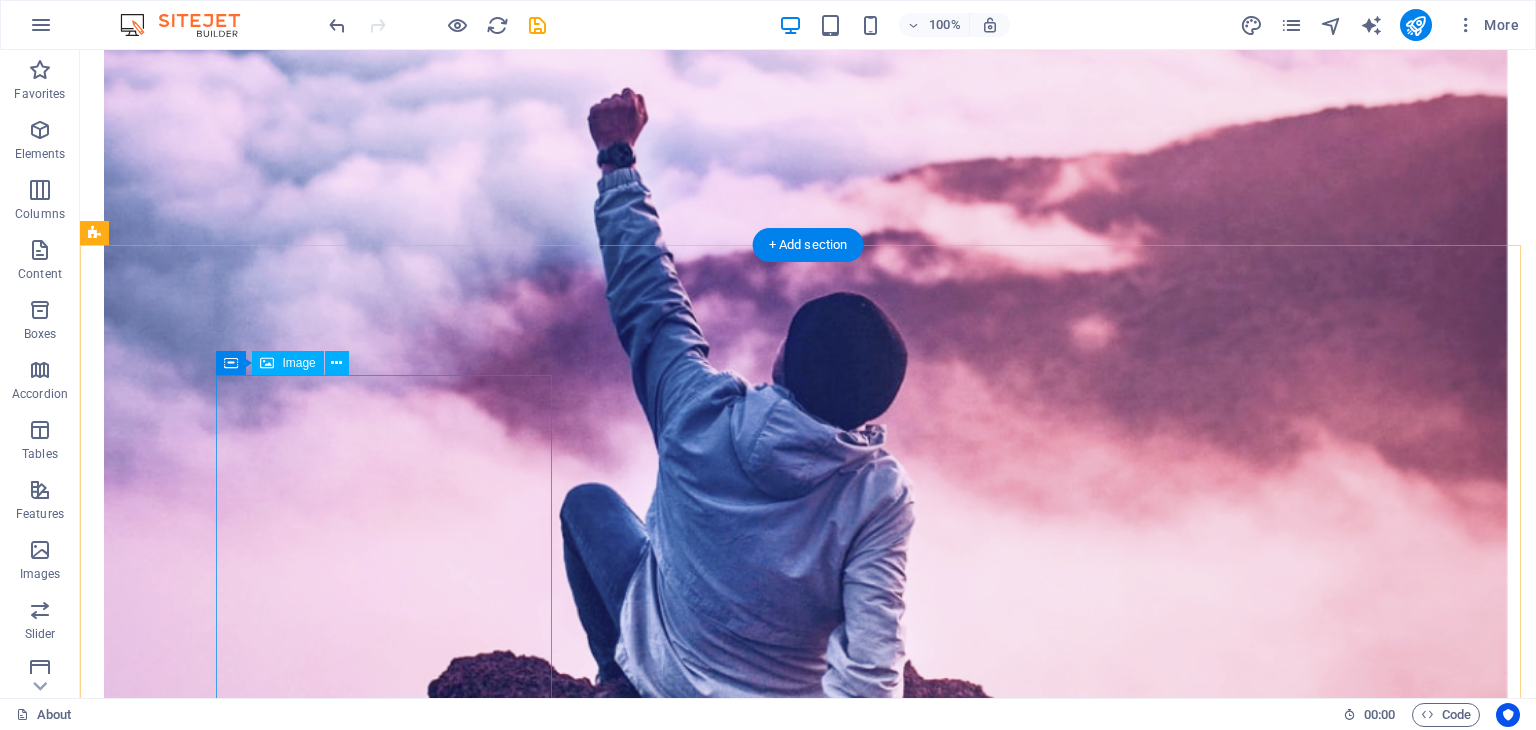 click at bounding box center [808, 5501] 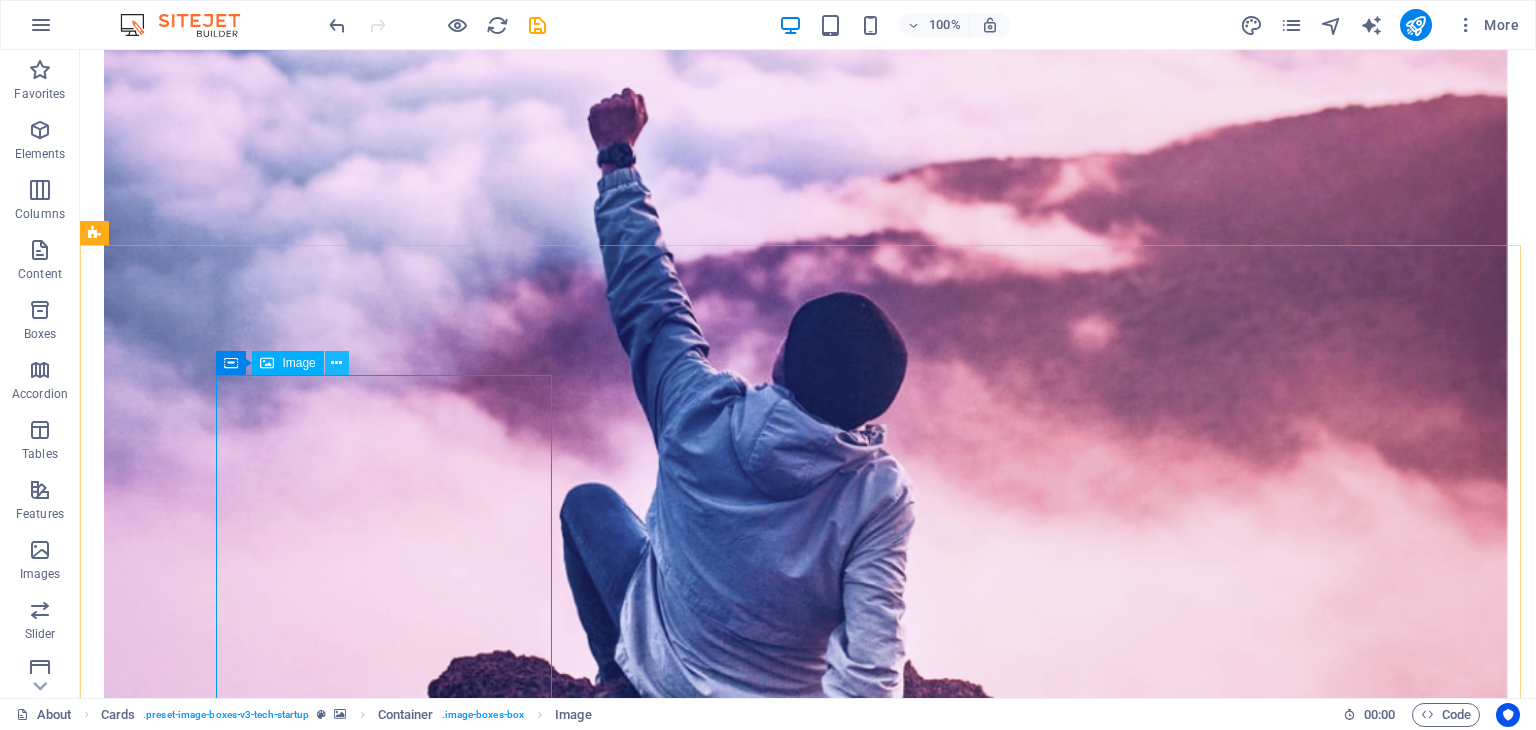 click at bounding box center (337, 363) 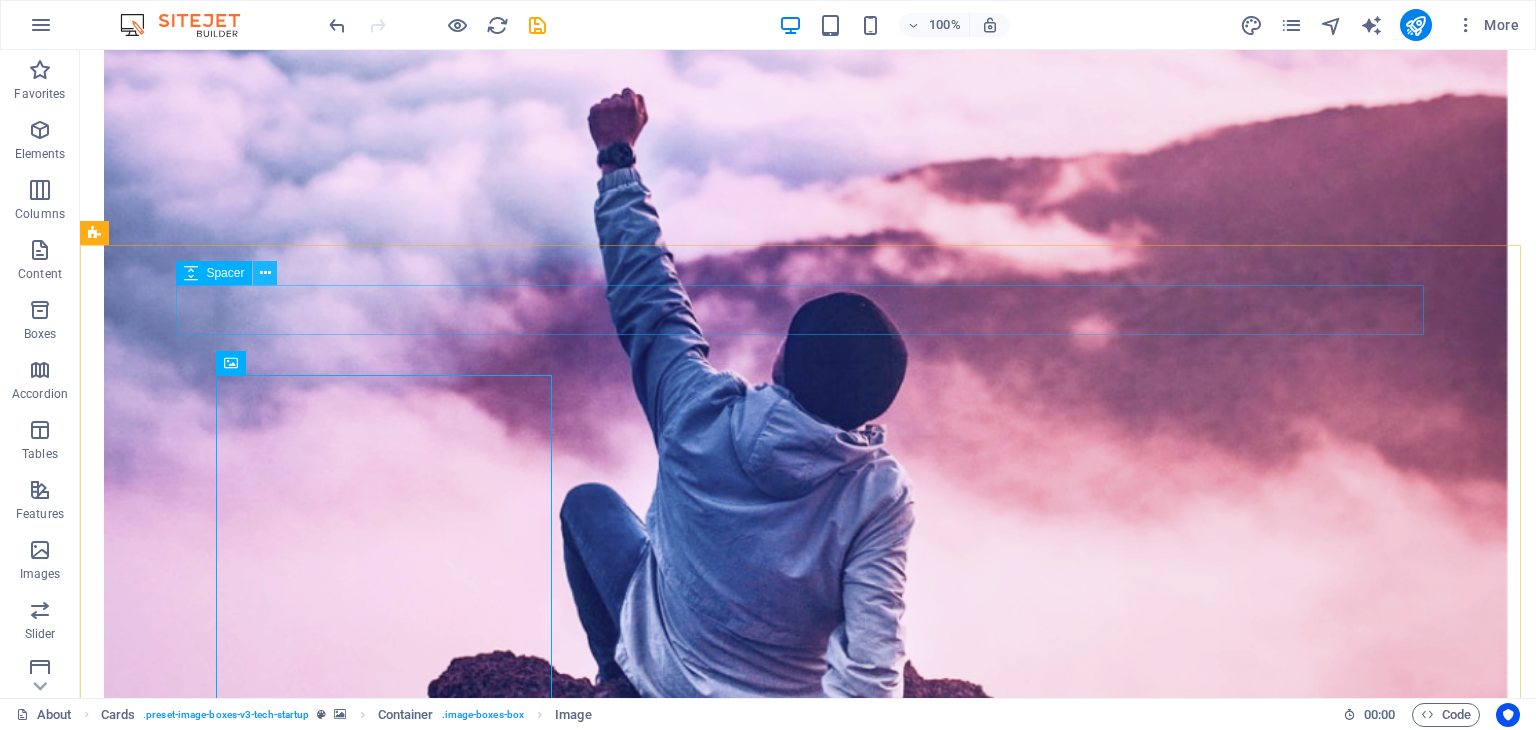 click at bounding box center [265, 273] 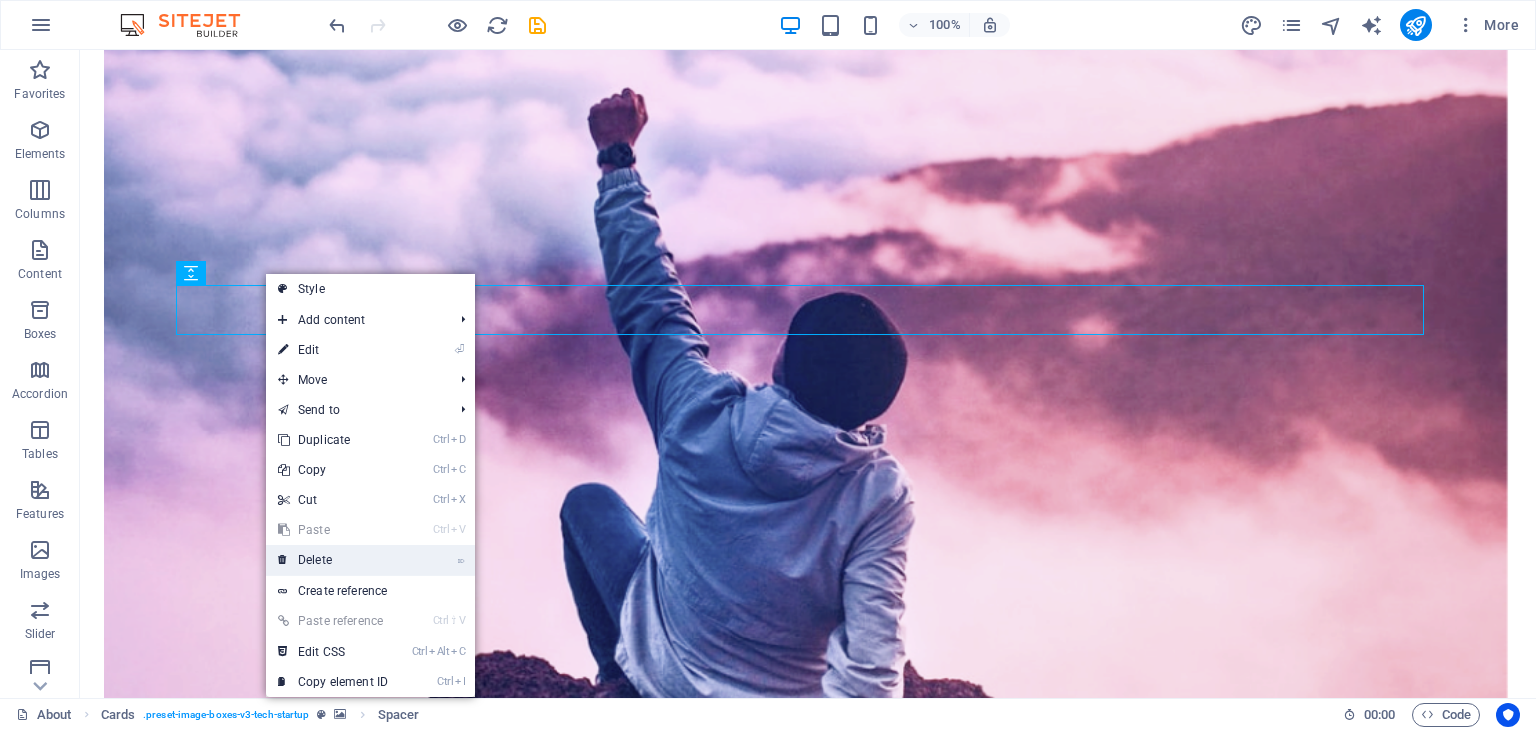click on "⌦  Delete" at bounding box center [333, 560] 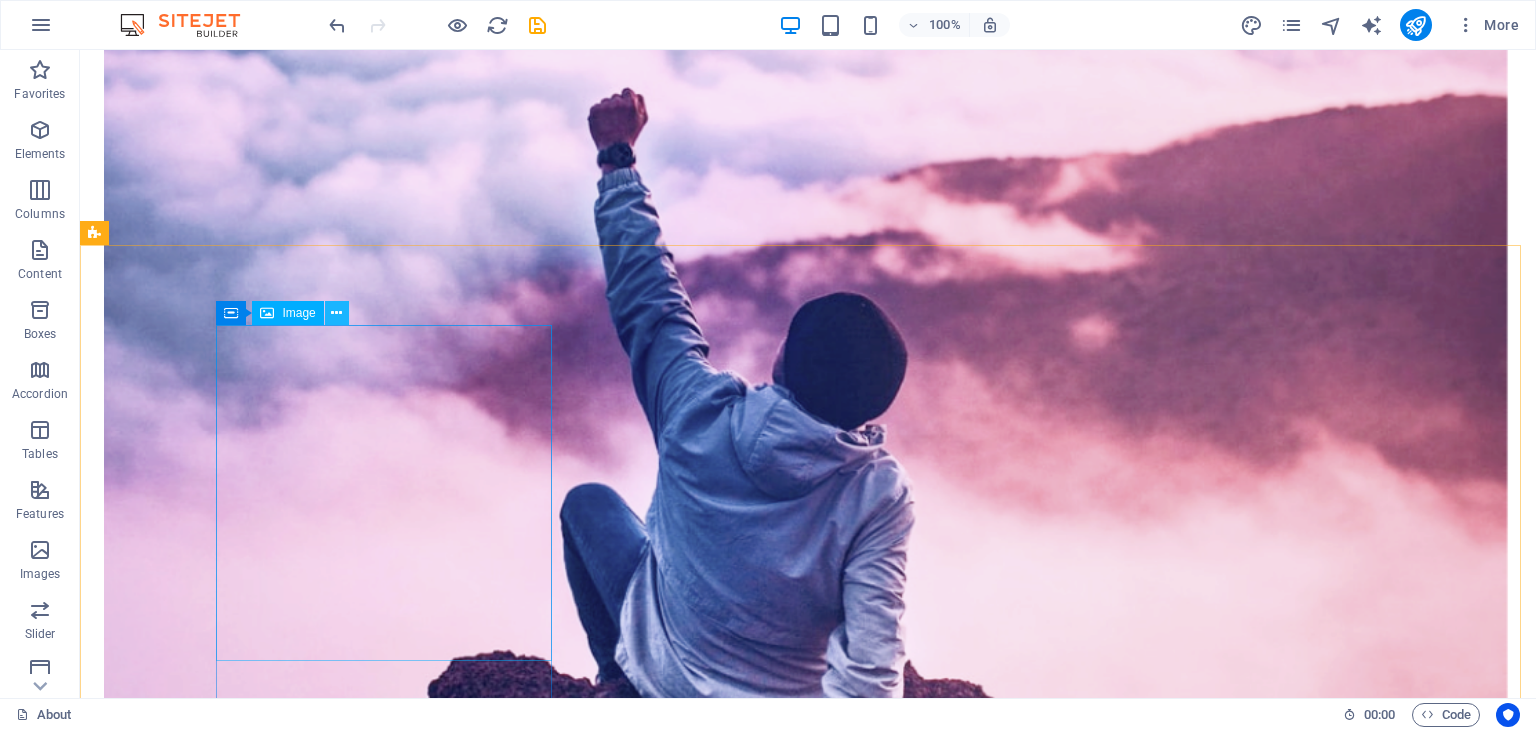 click at bounding box center (336, 313) 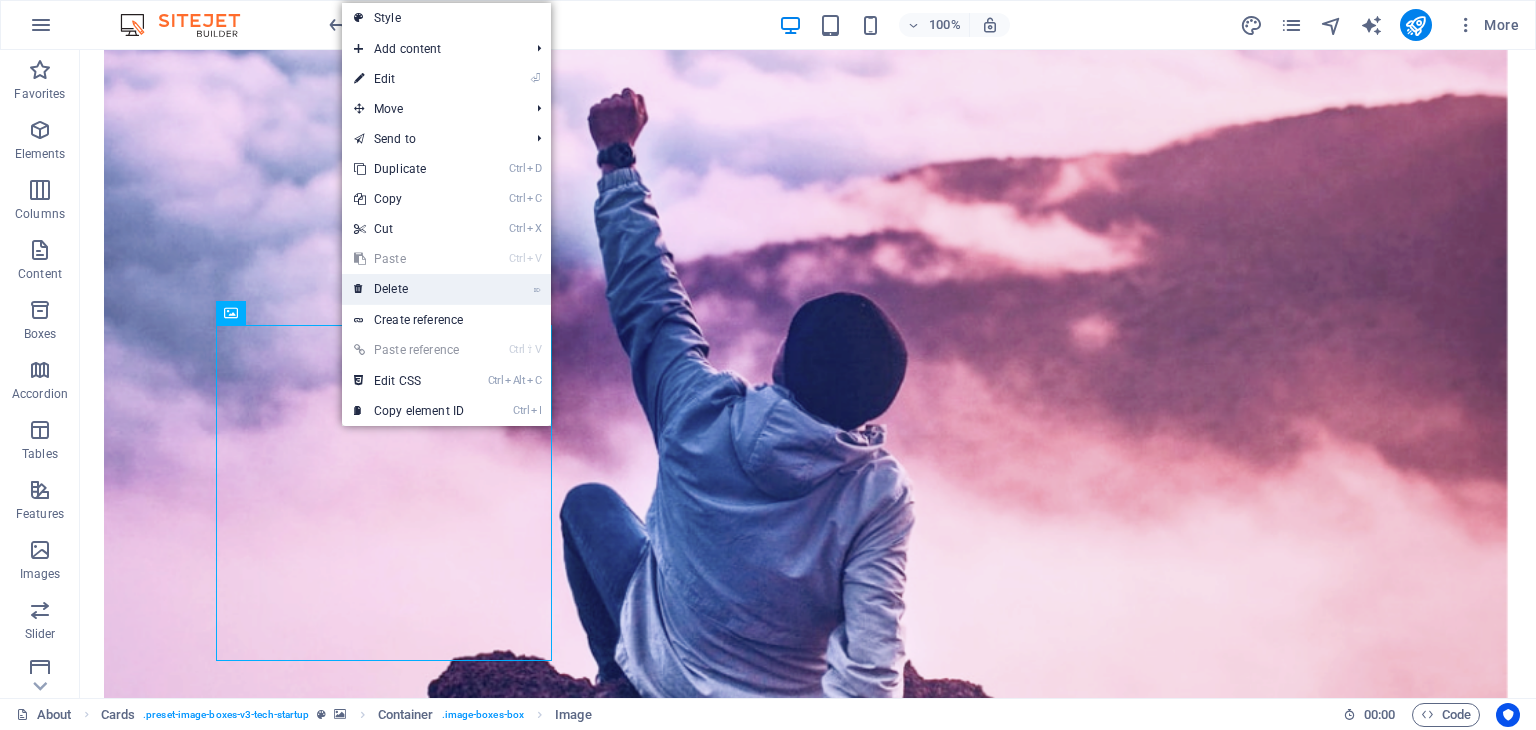 click on "⌦  Delete" at bounding box center [409, 289] 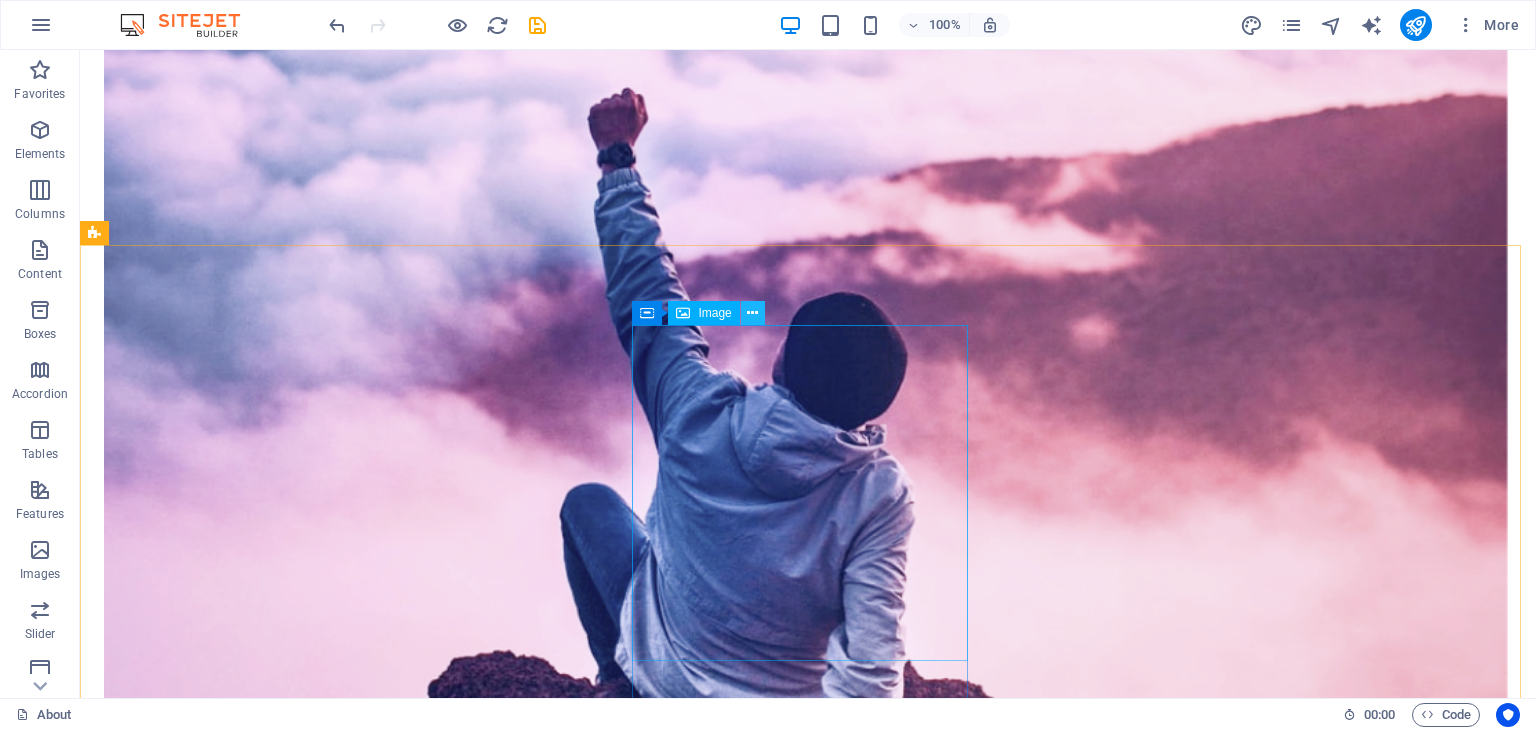 click at bounding box center [753, 313] 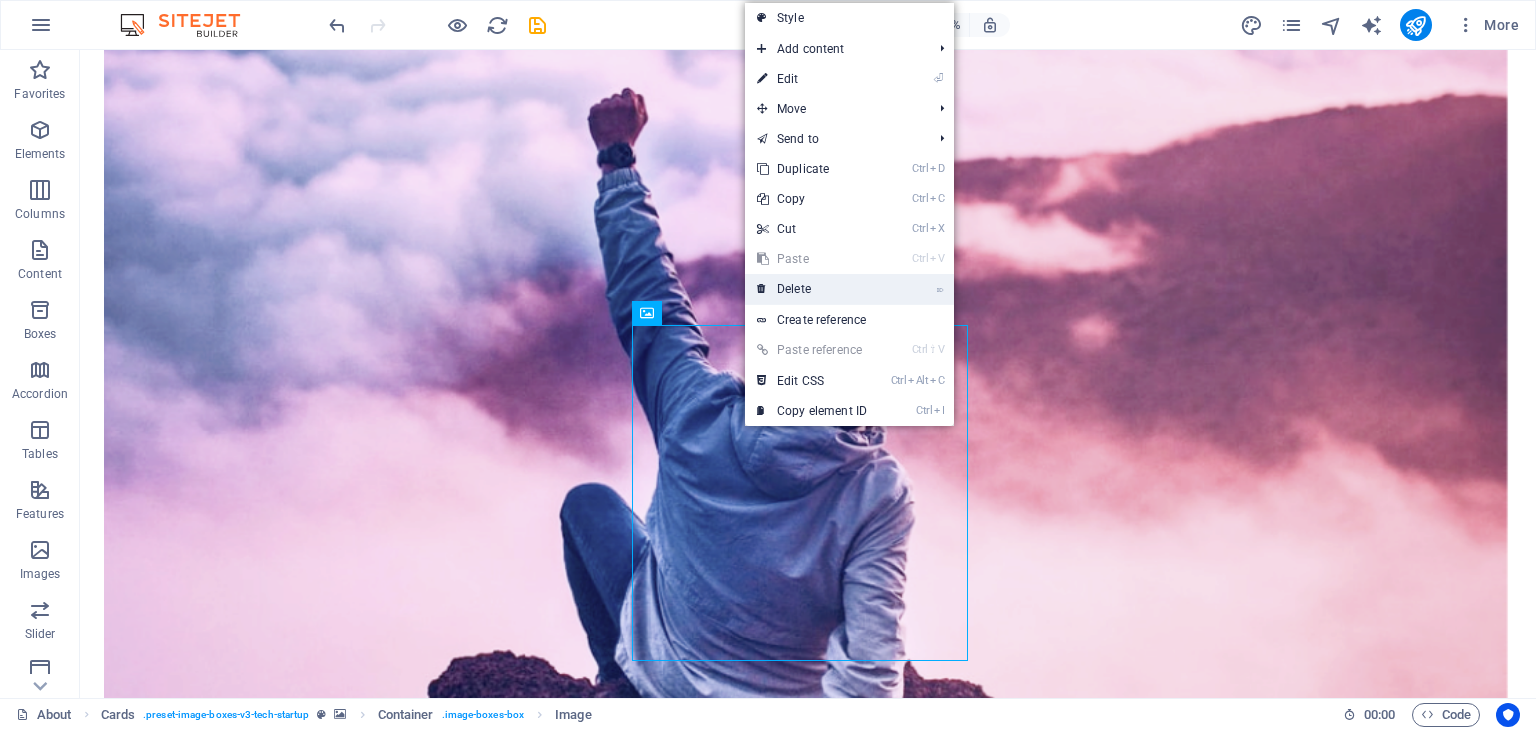 click on "⌦  Delete" at bounding box center [812, 289] 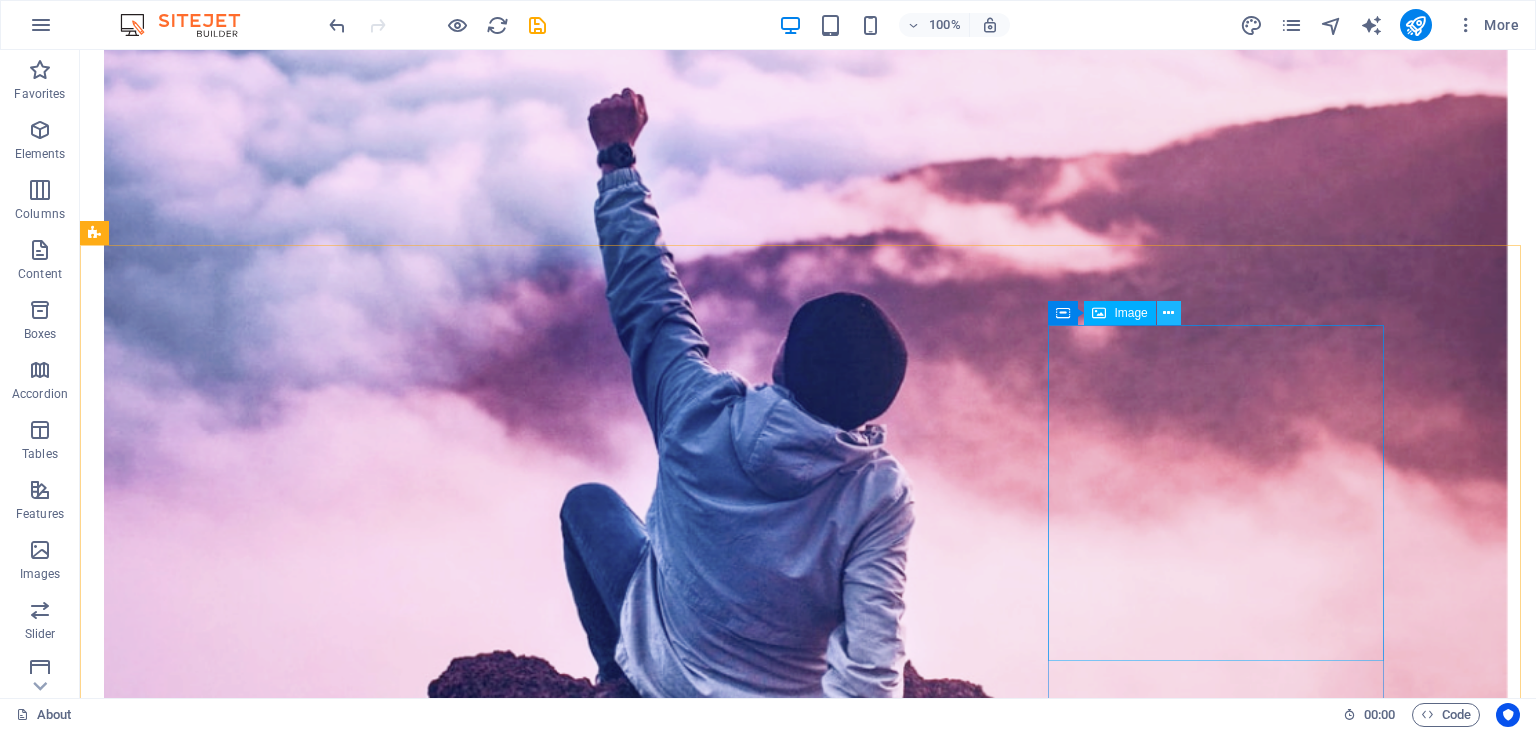click at bounding box center (1169, 313) 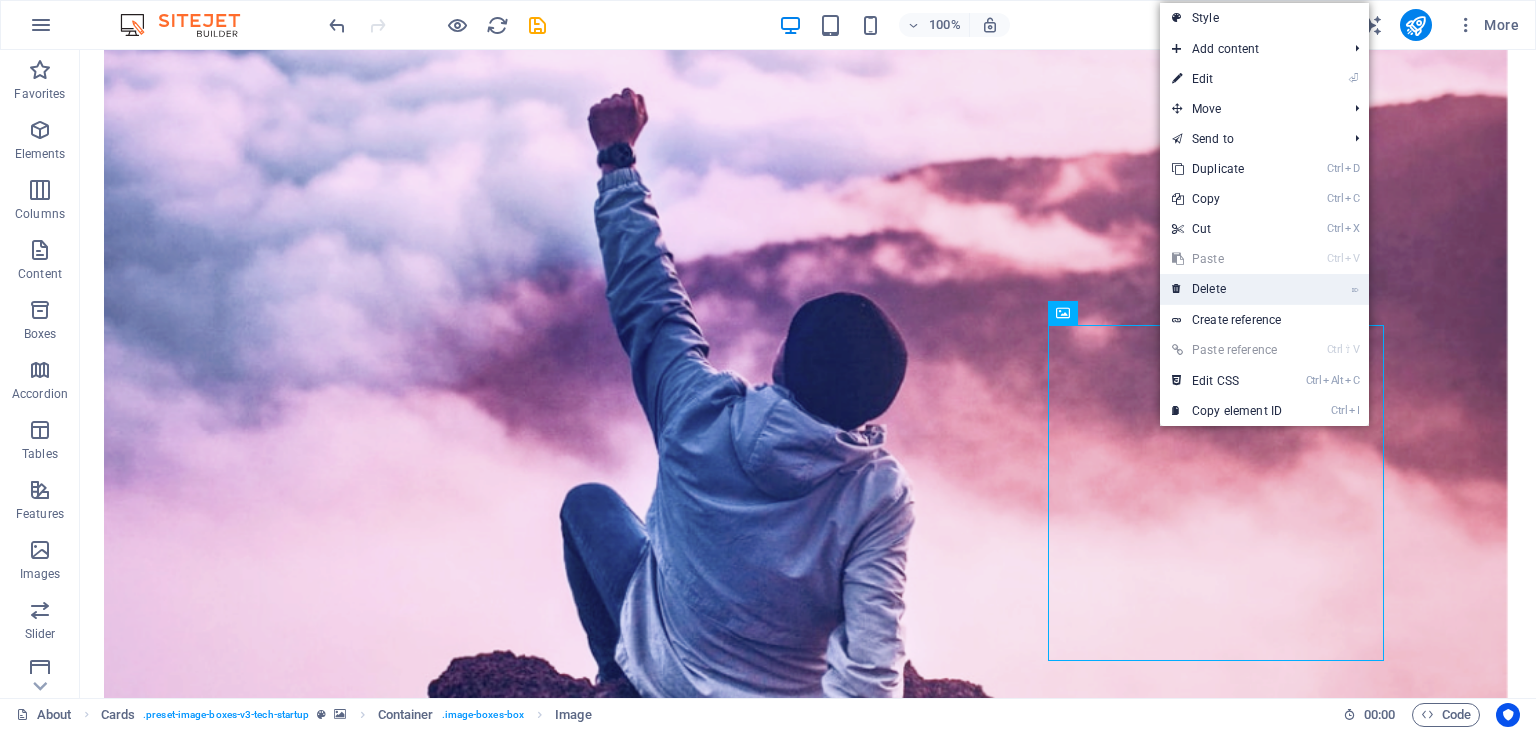 click on "⌦  Delete" at bounding box center [1227, 289] 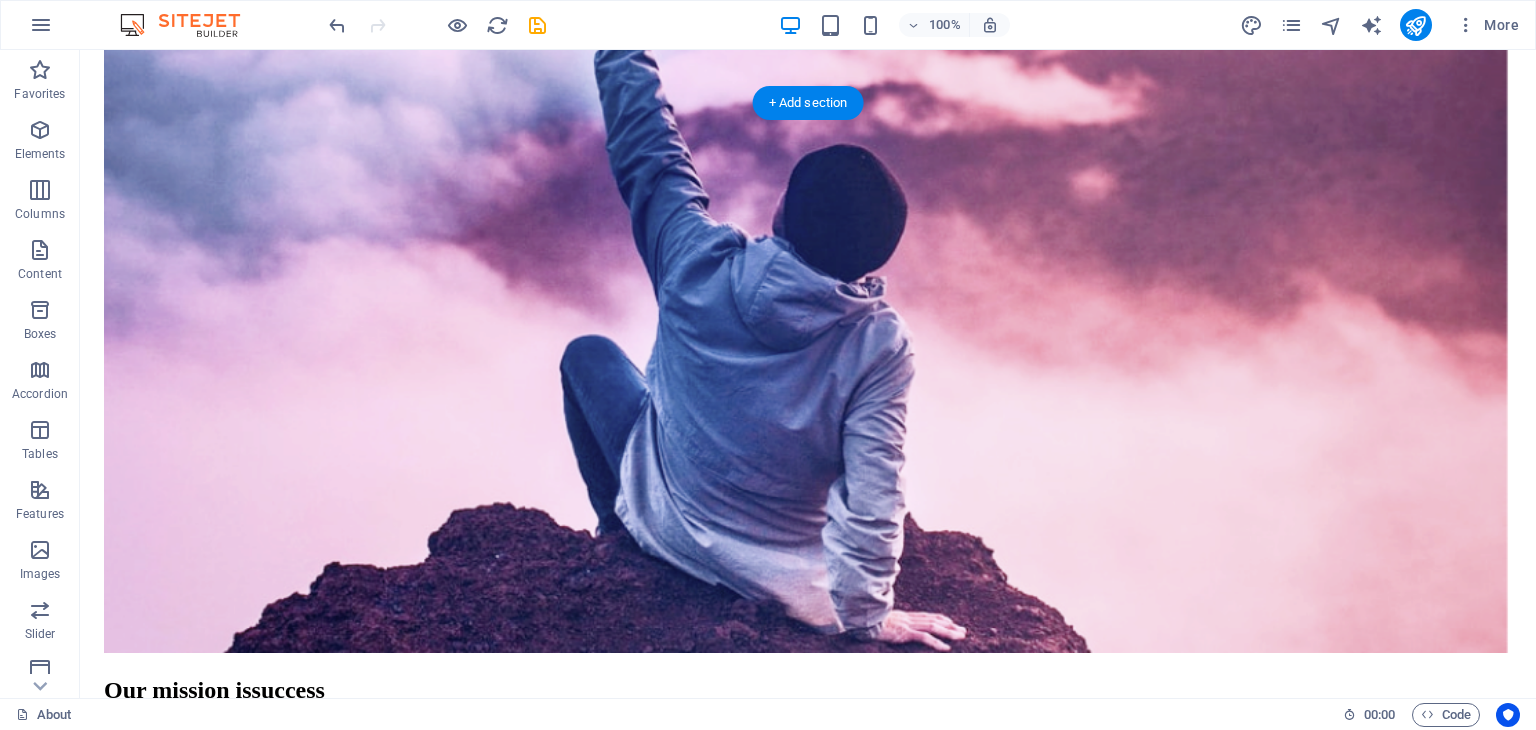 scroll, scrollTop: 1818, scrollLeft: 0, axis: vertical 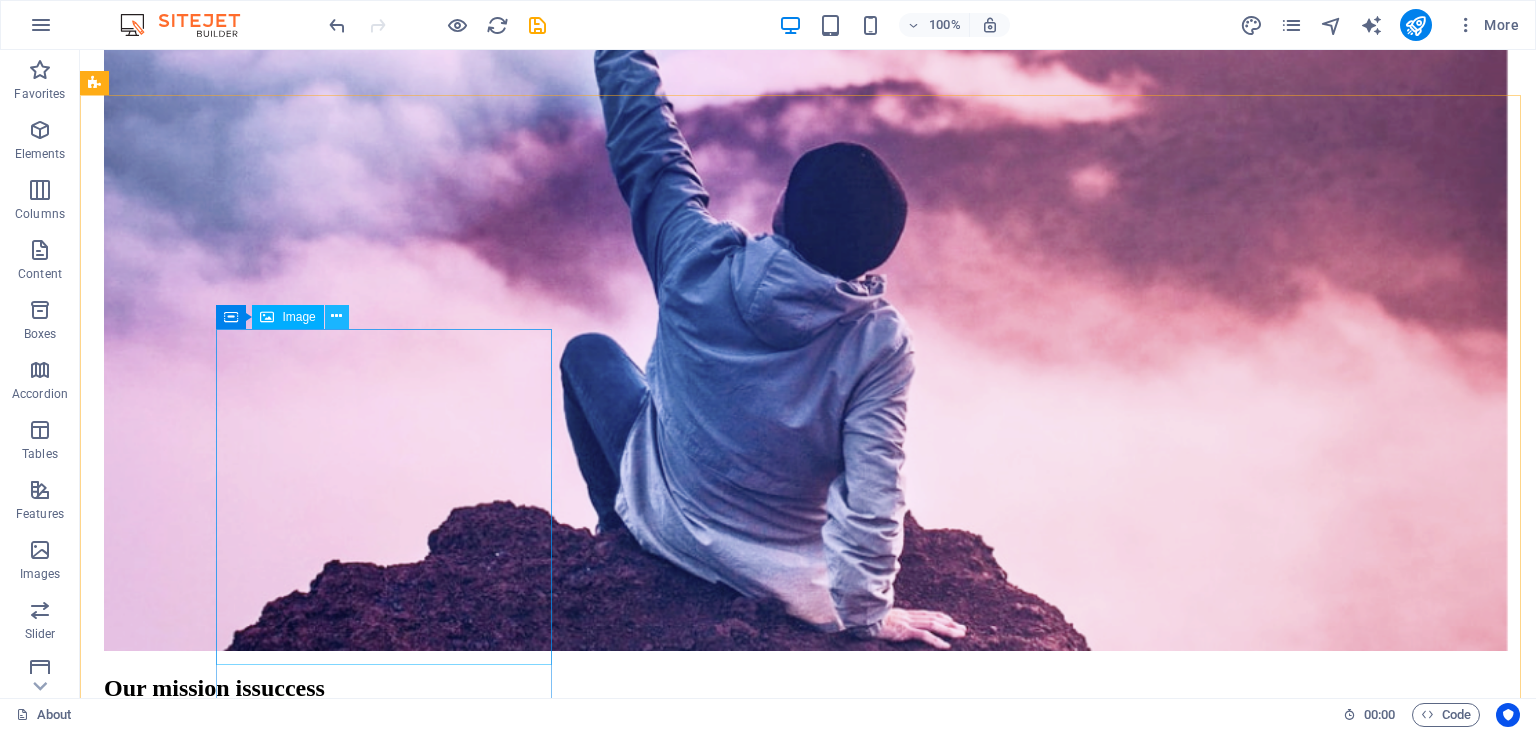 click at bounding box center [337, 317] 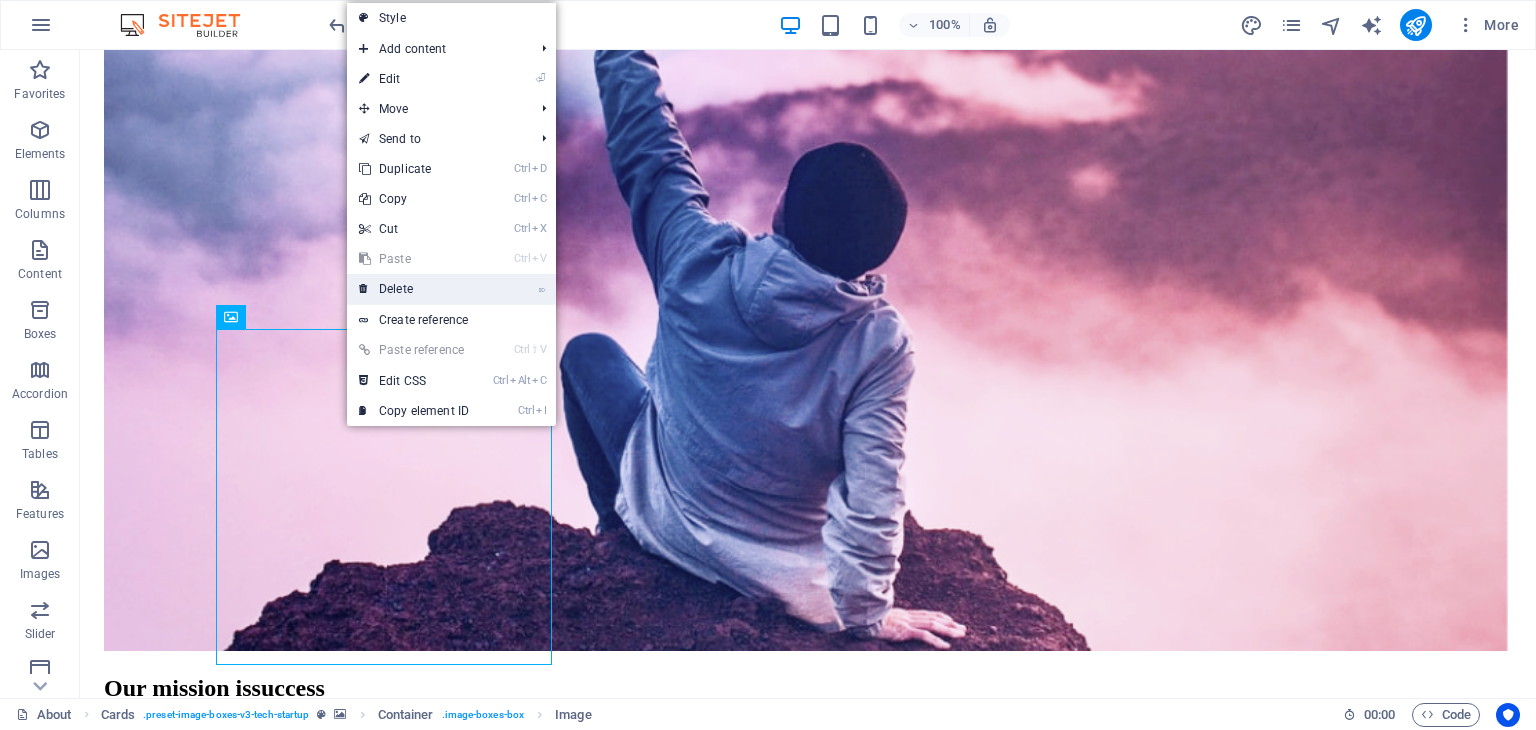 click on "⌦  Delete" at bounding box center (414, 289) 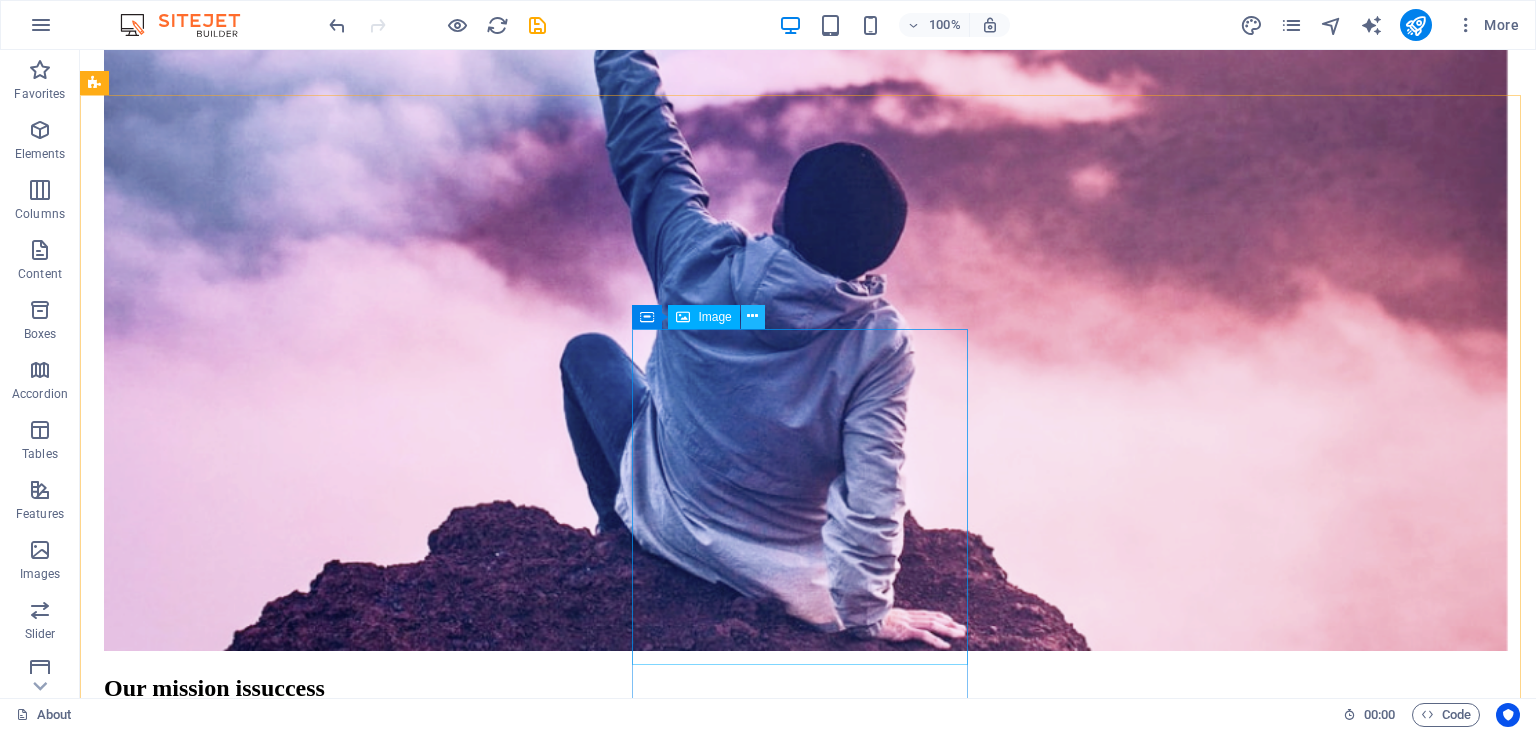 click at bounding box center (752, 316) 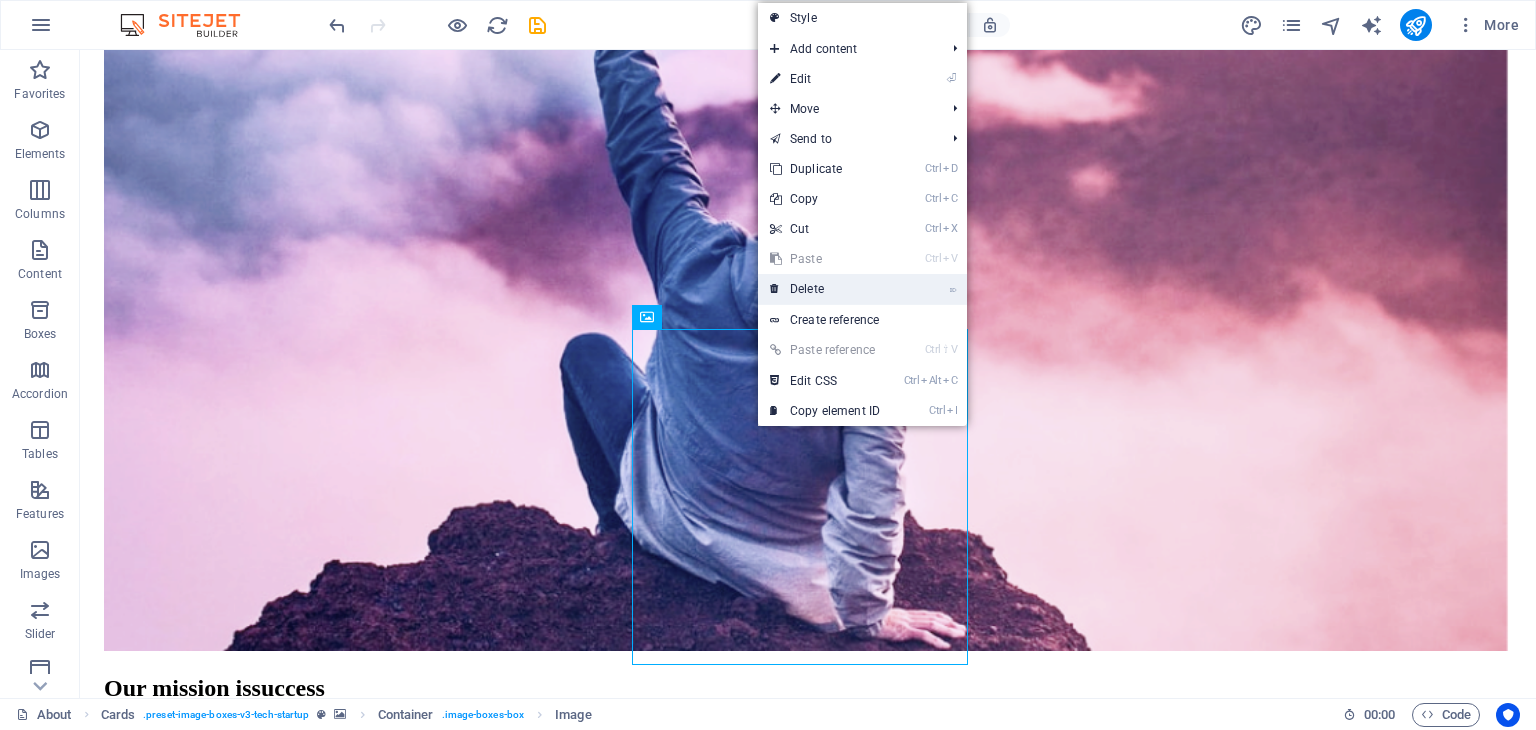click on "⌦  Delete" at bounding box center [825, 289] 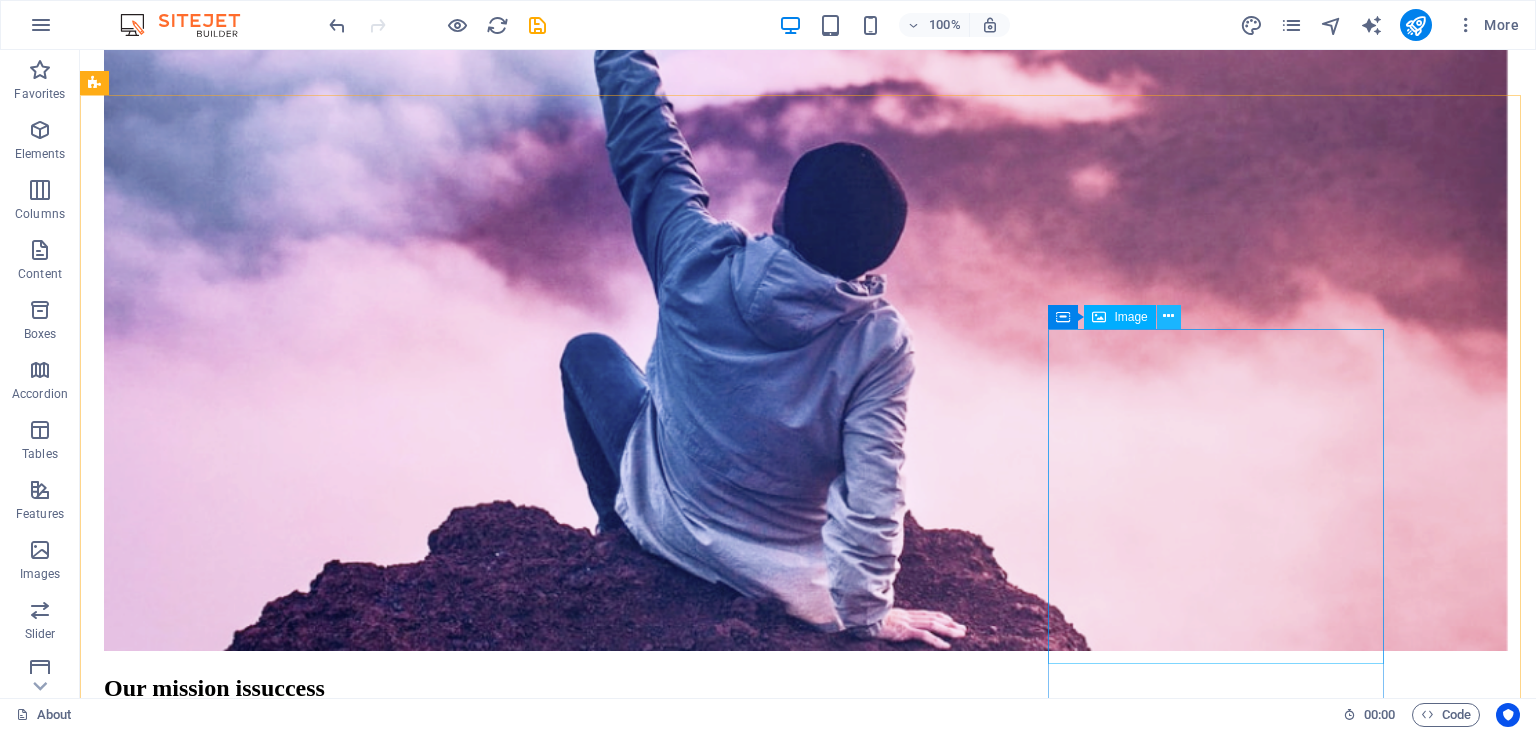 click at bounding box center [1168, 316] 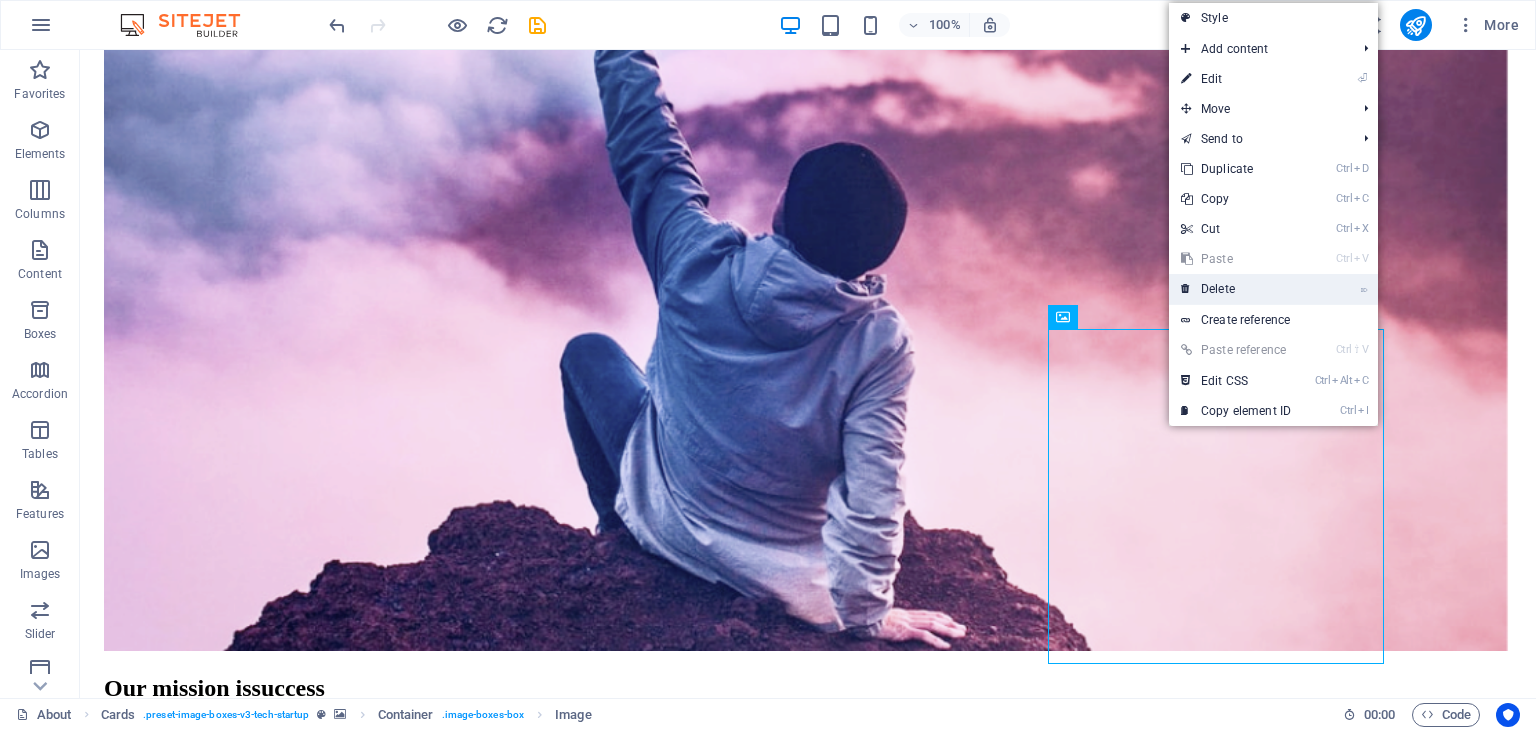 click on "⌦  Delete" at bounding box center [1236, 289] 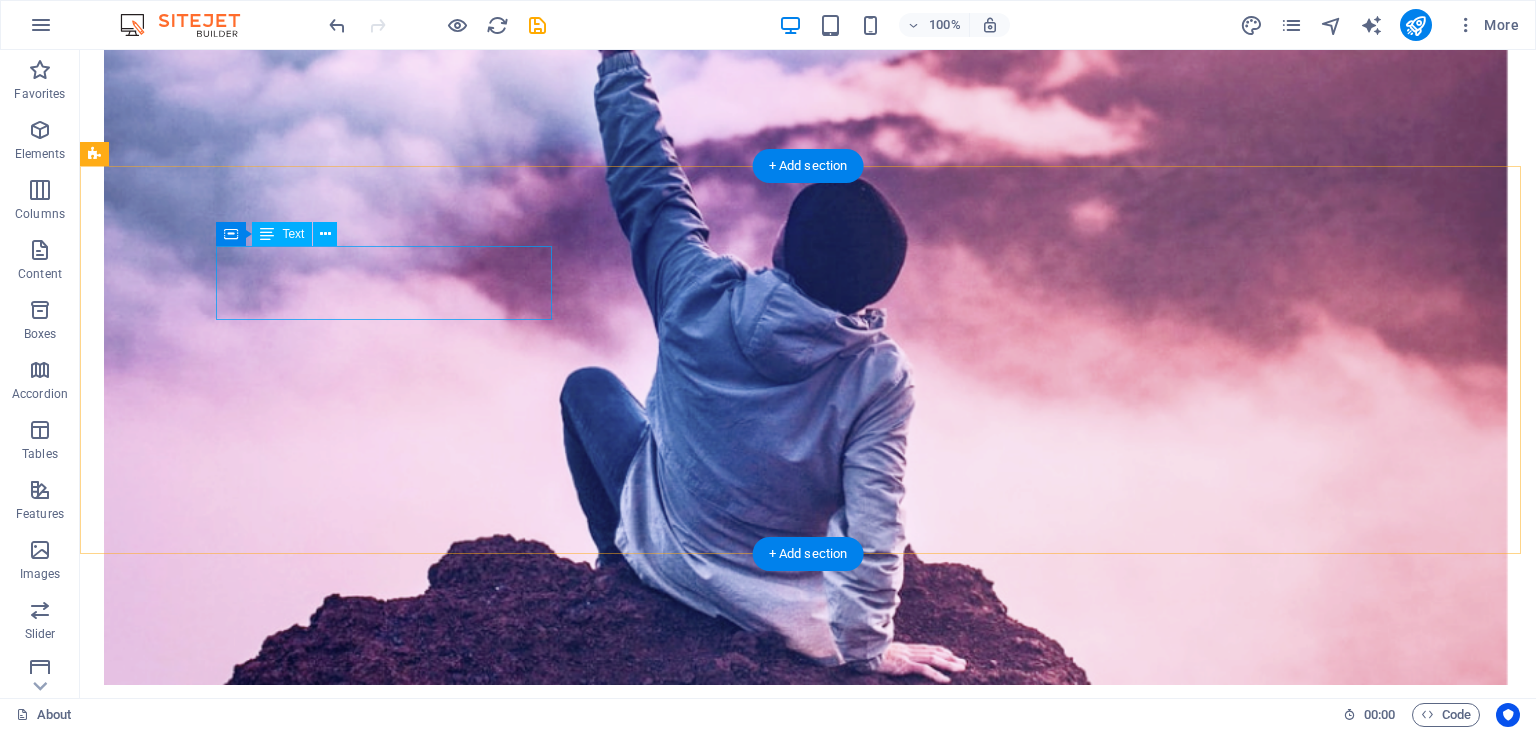 scroll, scrollTop: 1742, scrollLeft: 0, axis: vertical 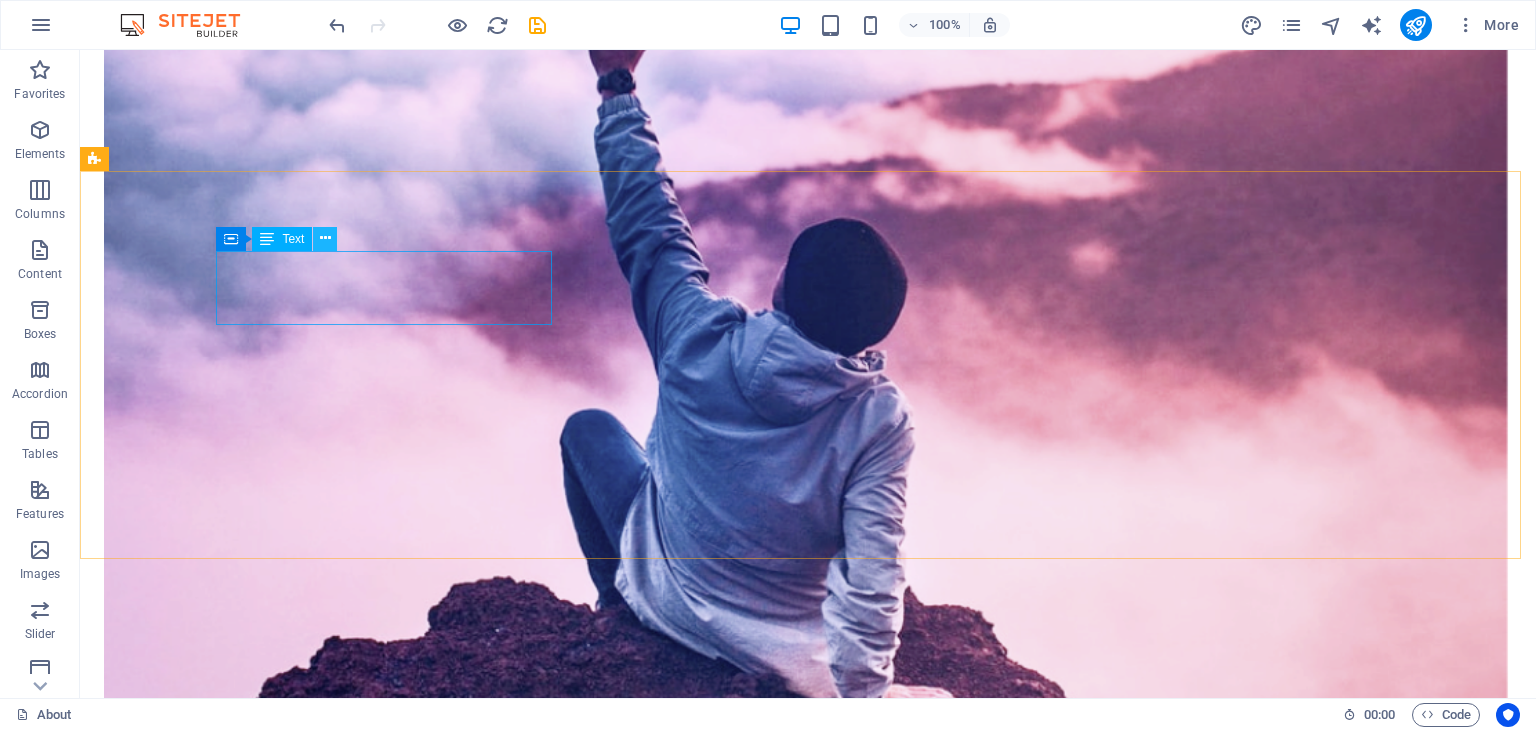 click at bounding box center (325, 239) 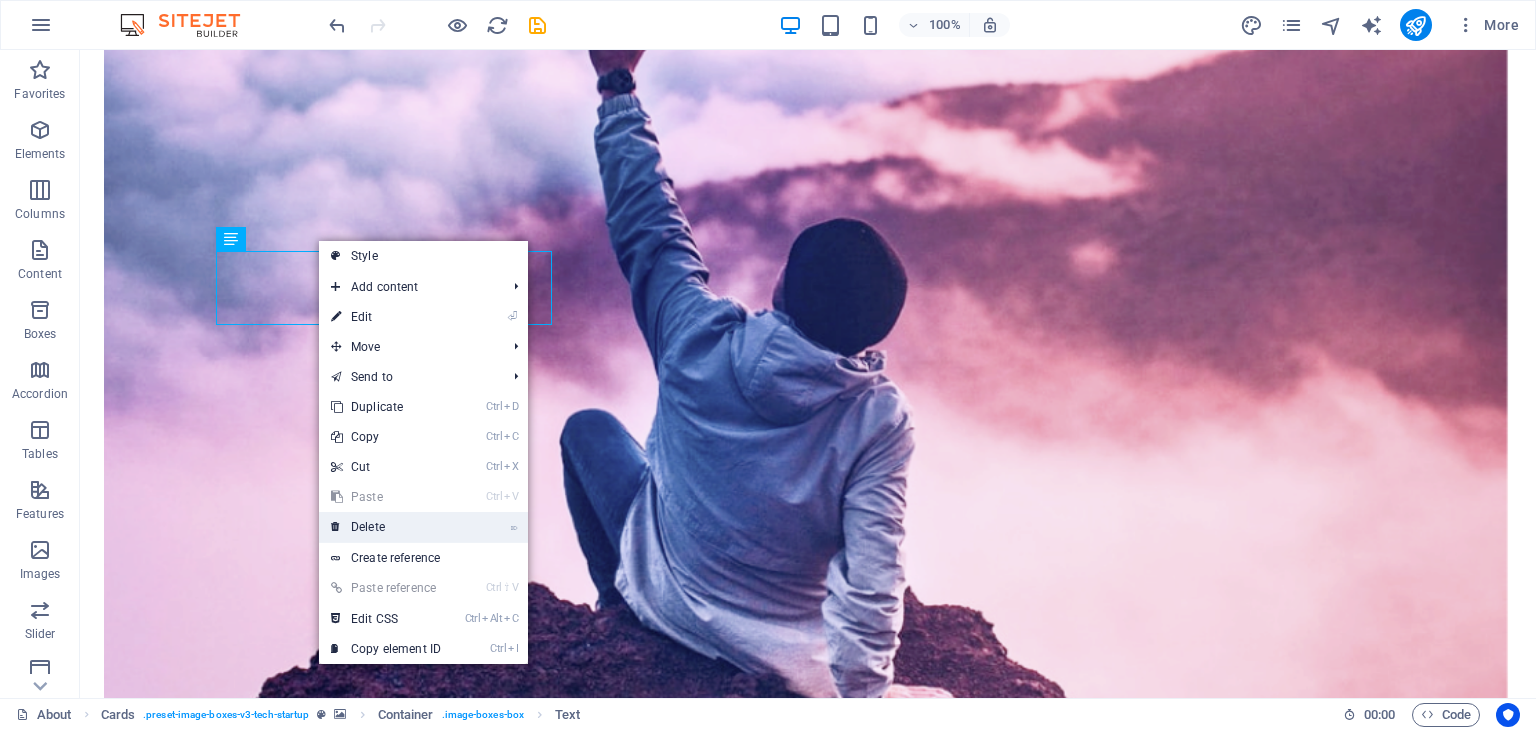 click on "⌦  Delete" at bounding box center (386, 527) 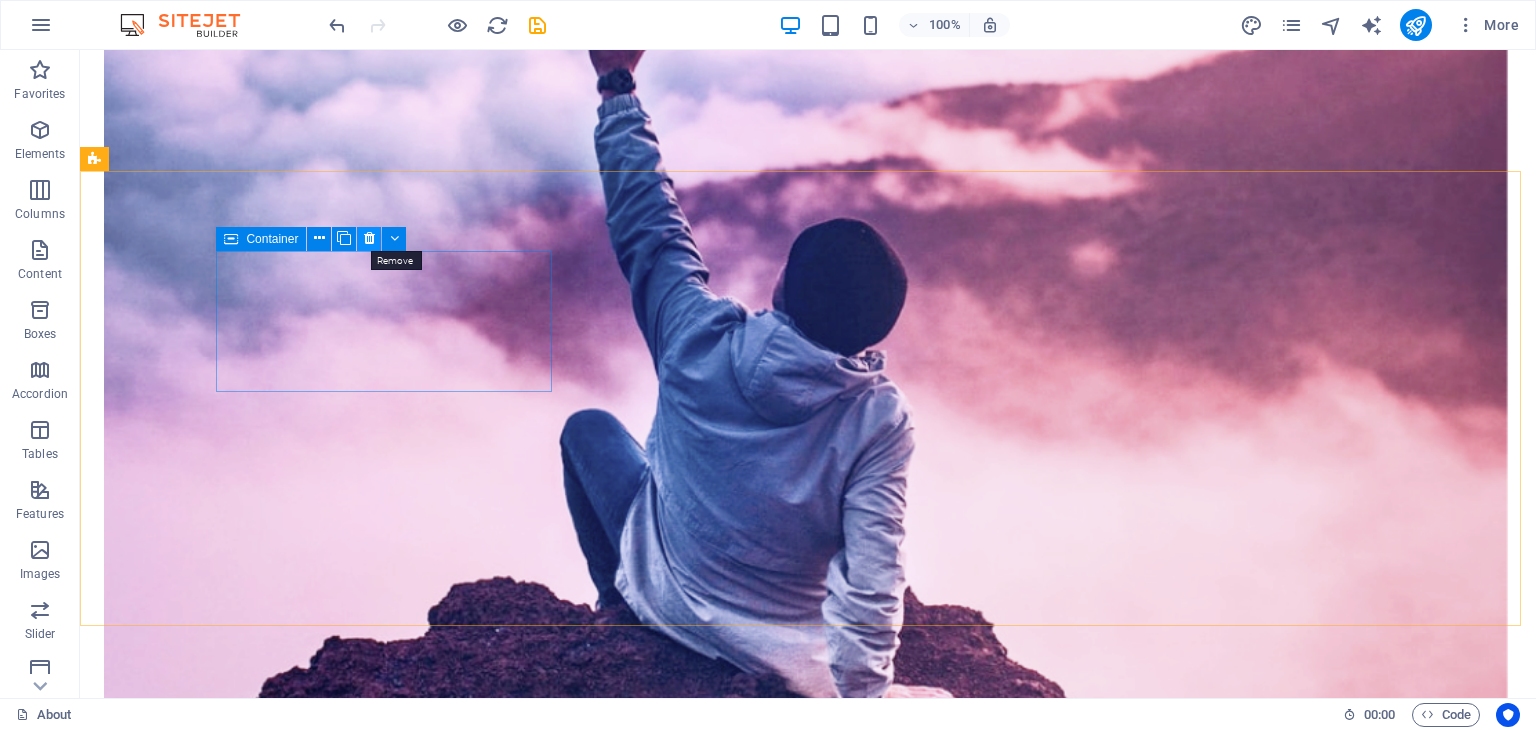 click at bounding box center [369, 239] 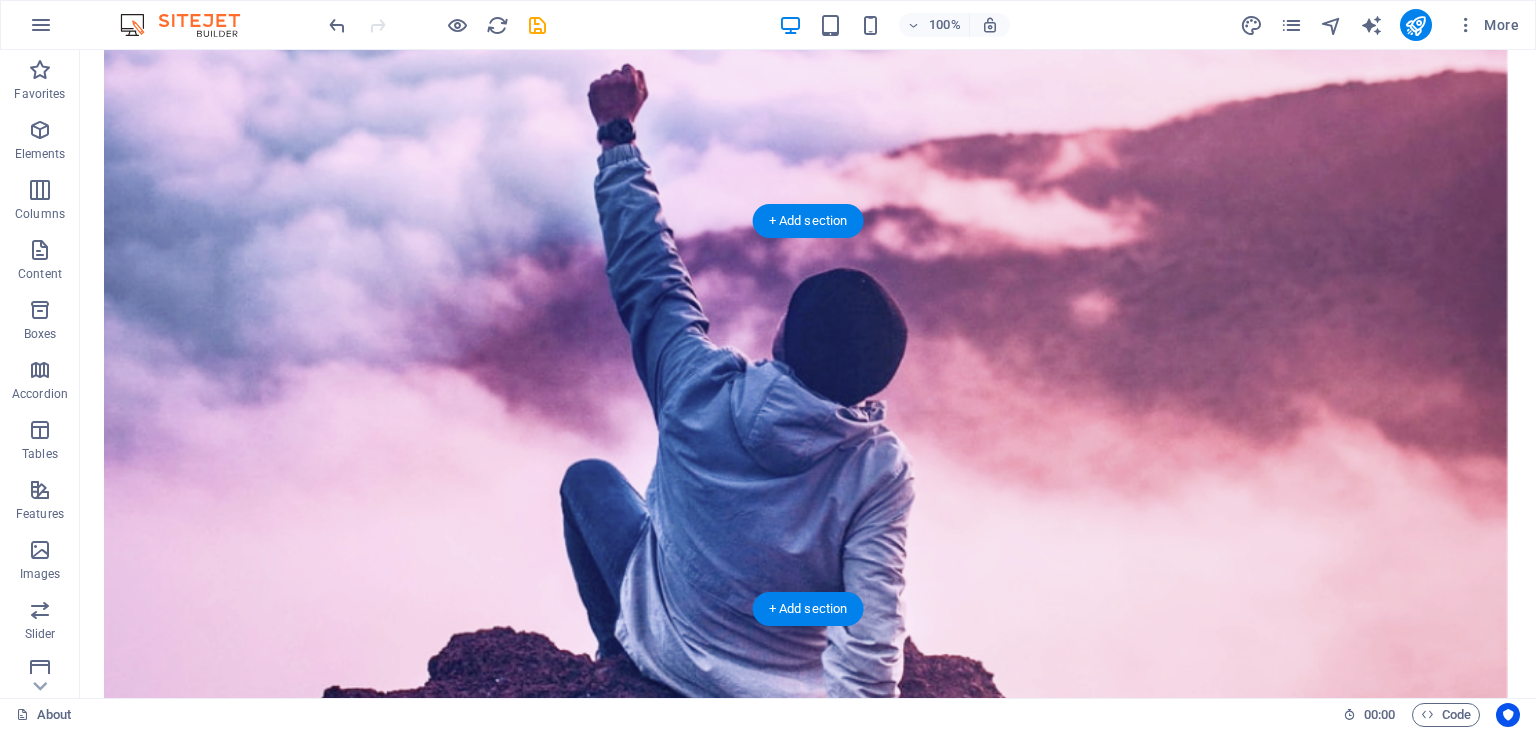 scroll, scrollTop: 1692, scrollLeft: 0, axis: vertical 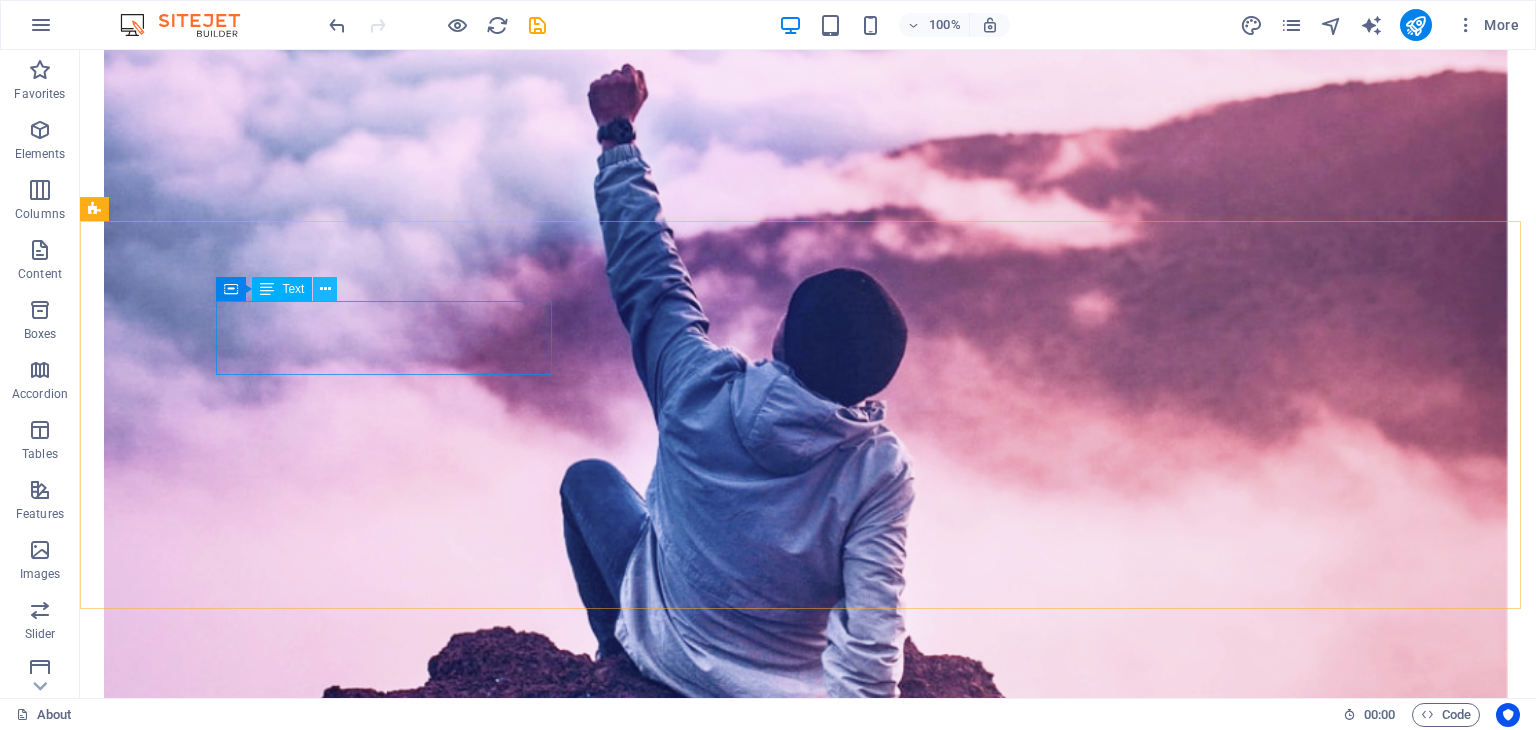 click at bounding box center (325, 289) 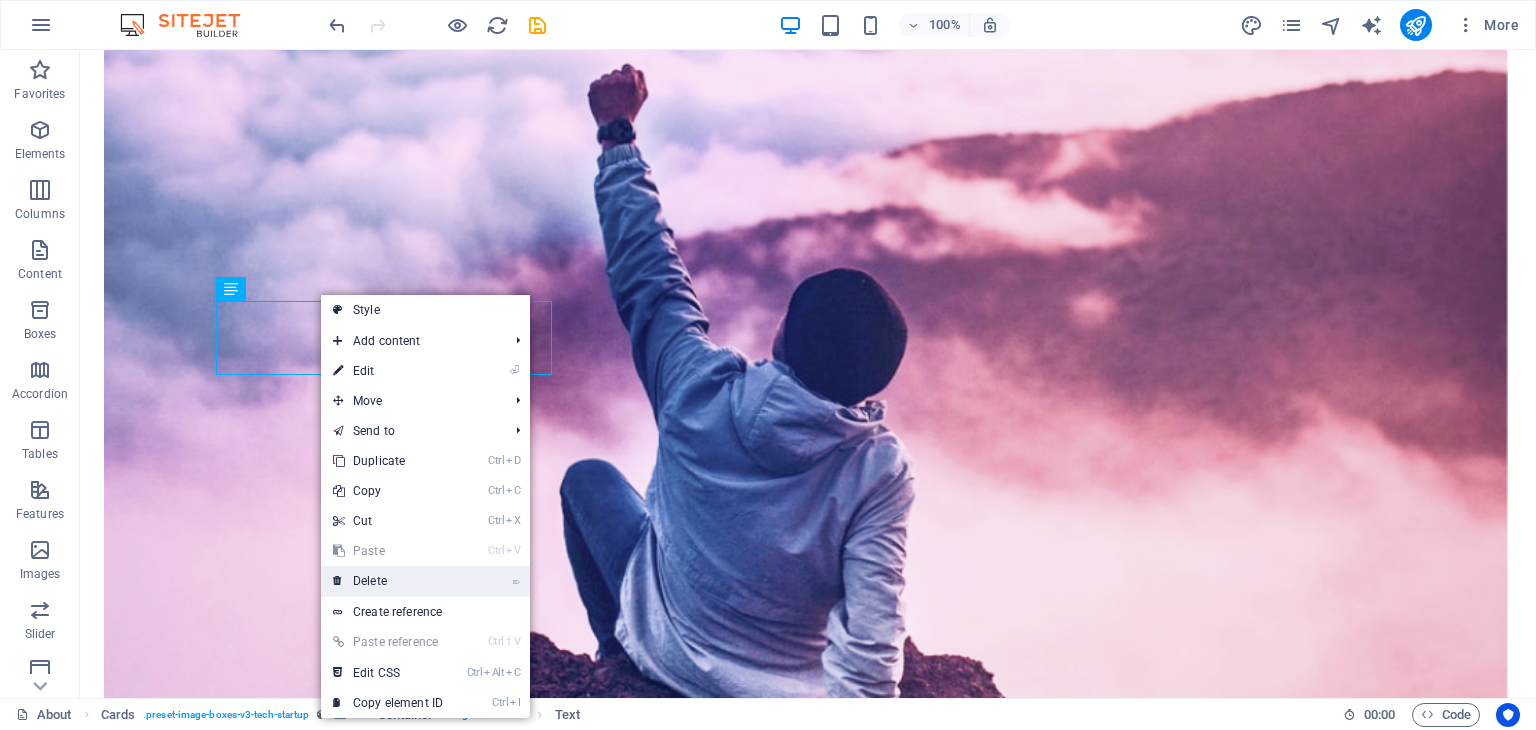 click on "⌦  Delete" at bounding box center [388, 581] 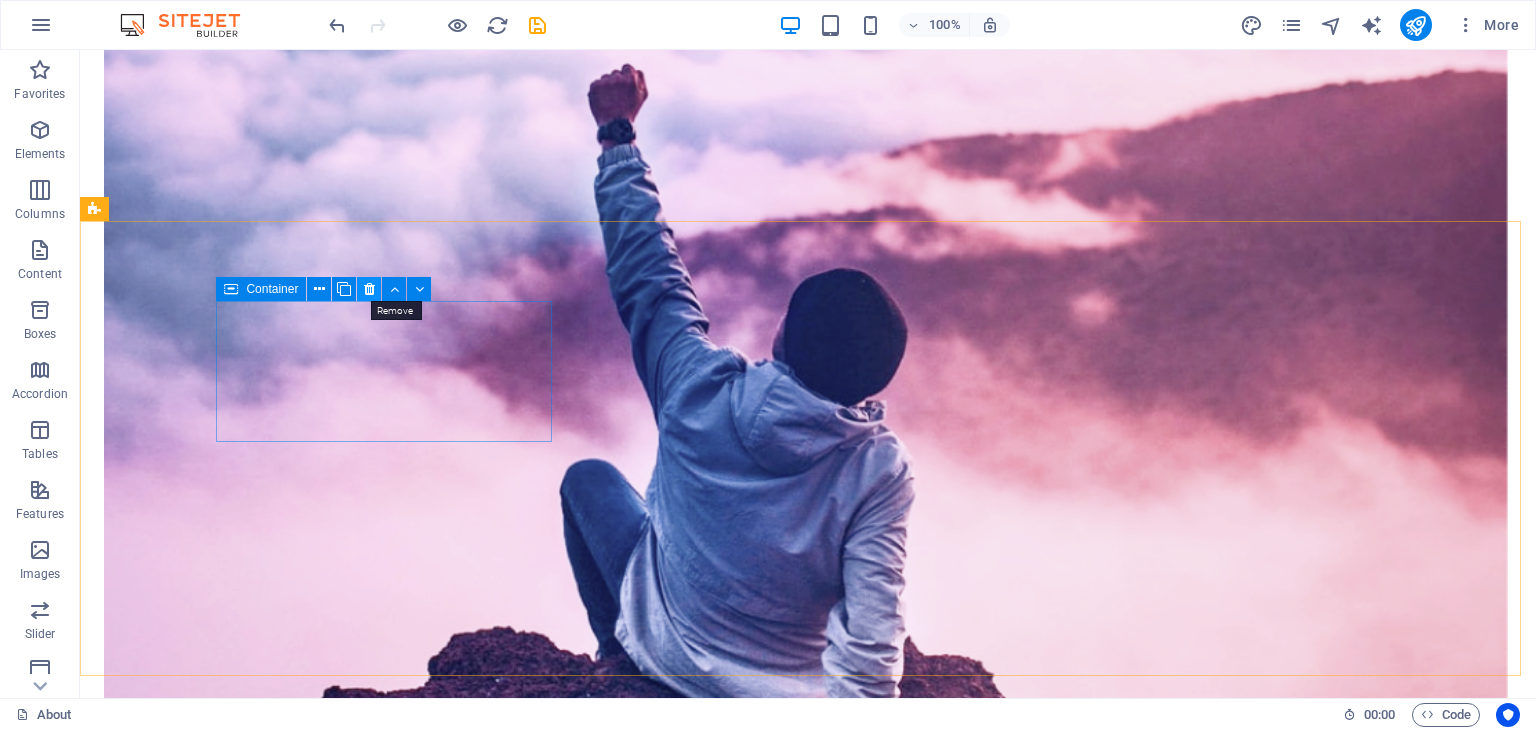click at bounding box center (369, 289) 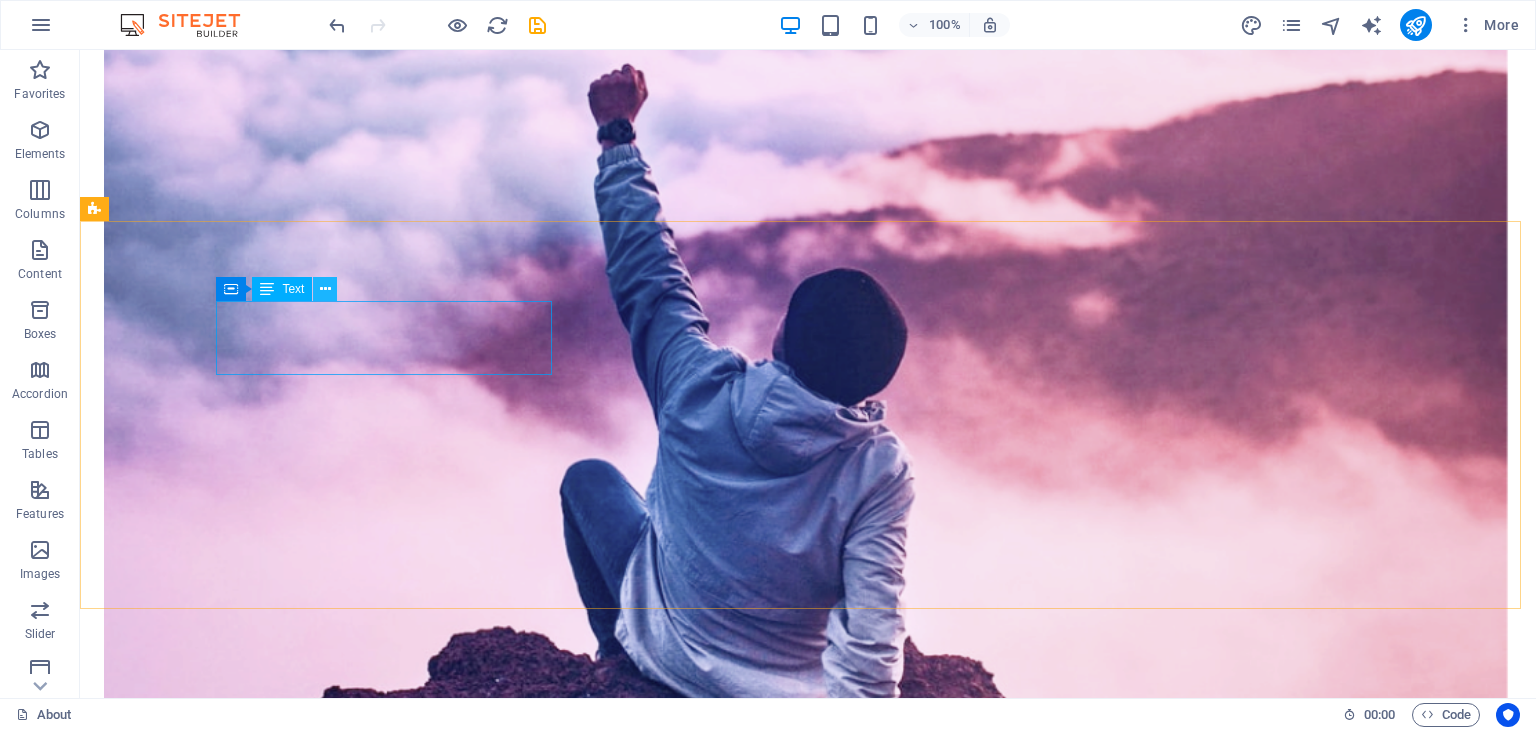 click at bounding box center [325, 289] 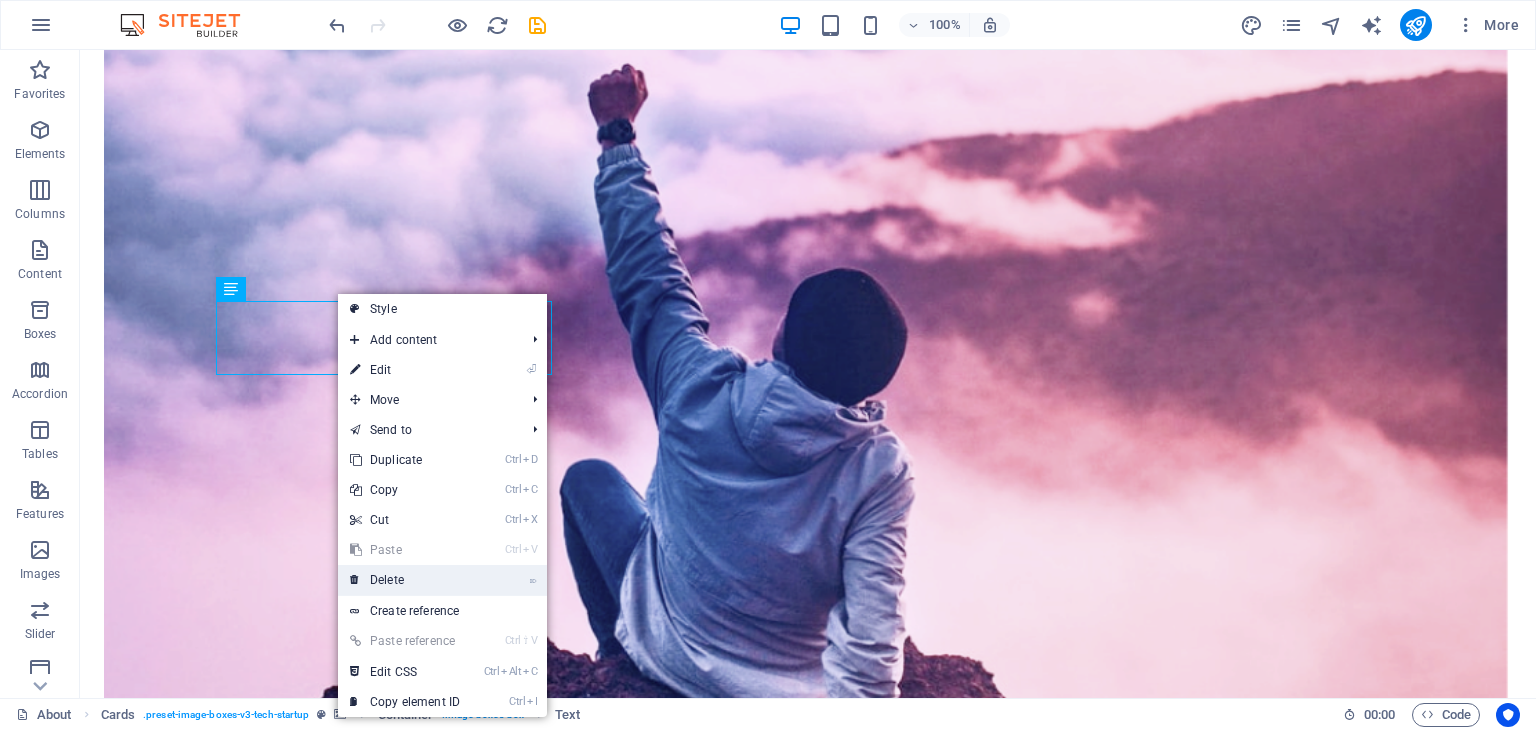 click on "⌦  Delete" at bounding box center (405, 580) 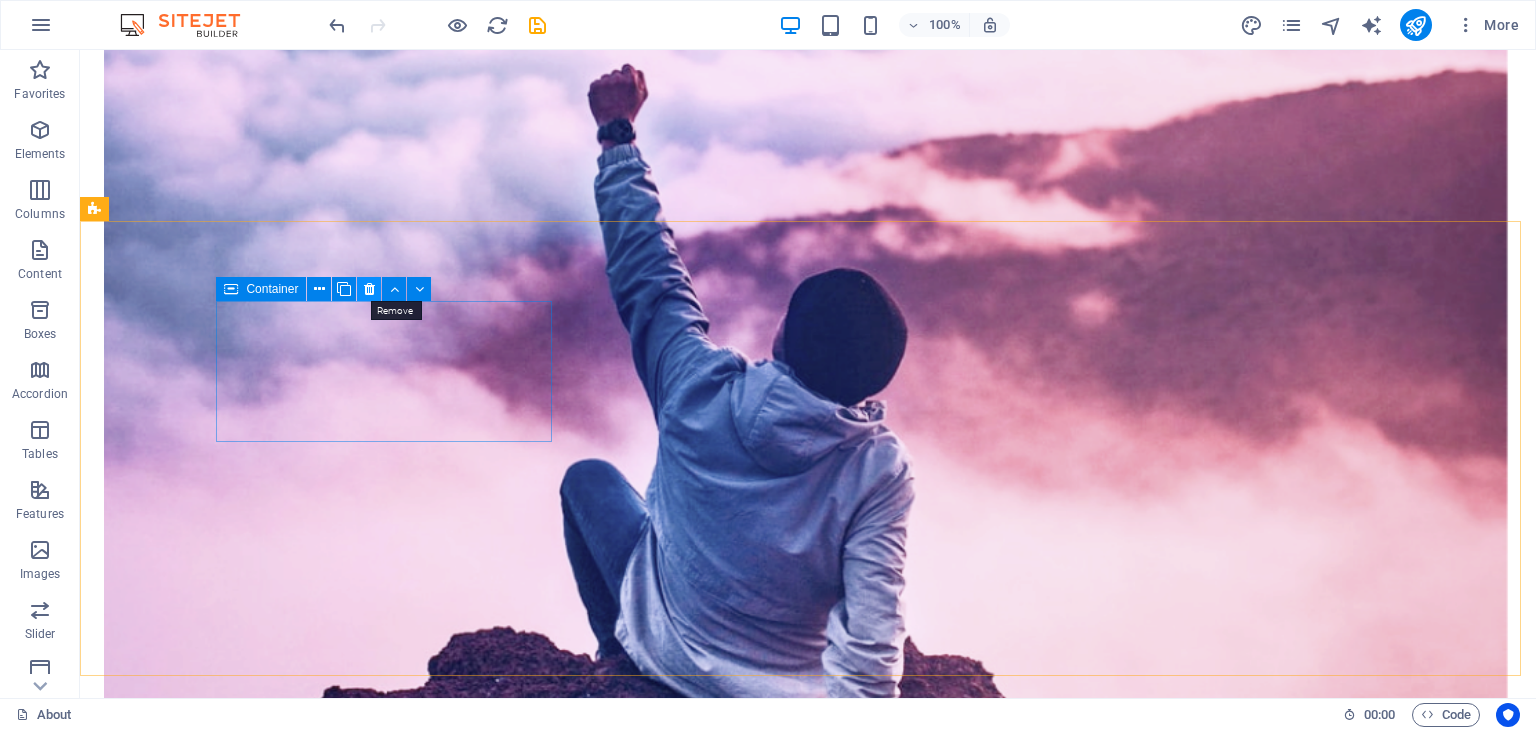 click at bounding box center [369, 289] 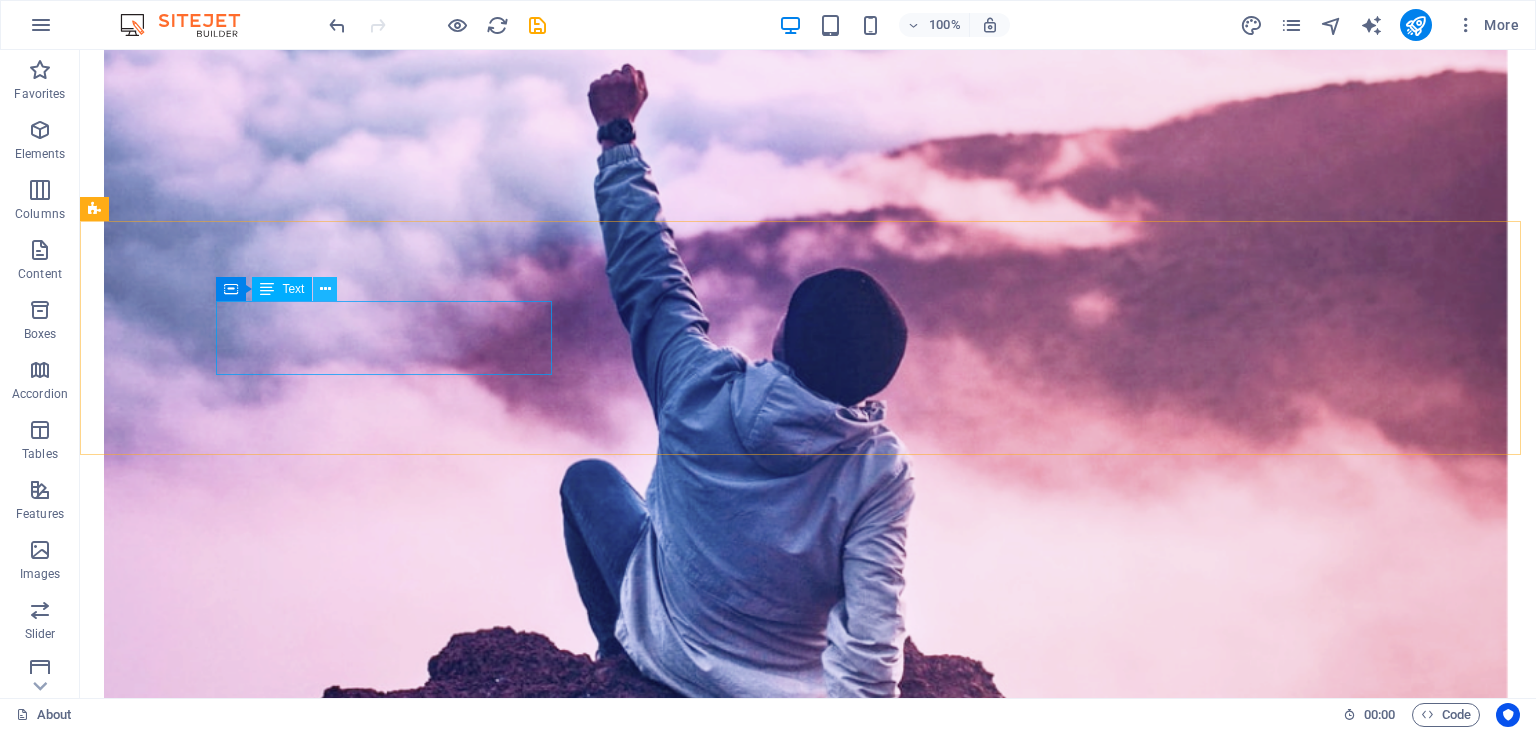 click at bounding box center (325, 289) 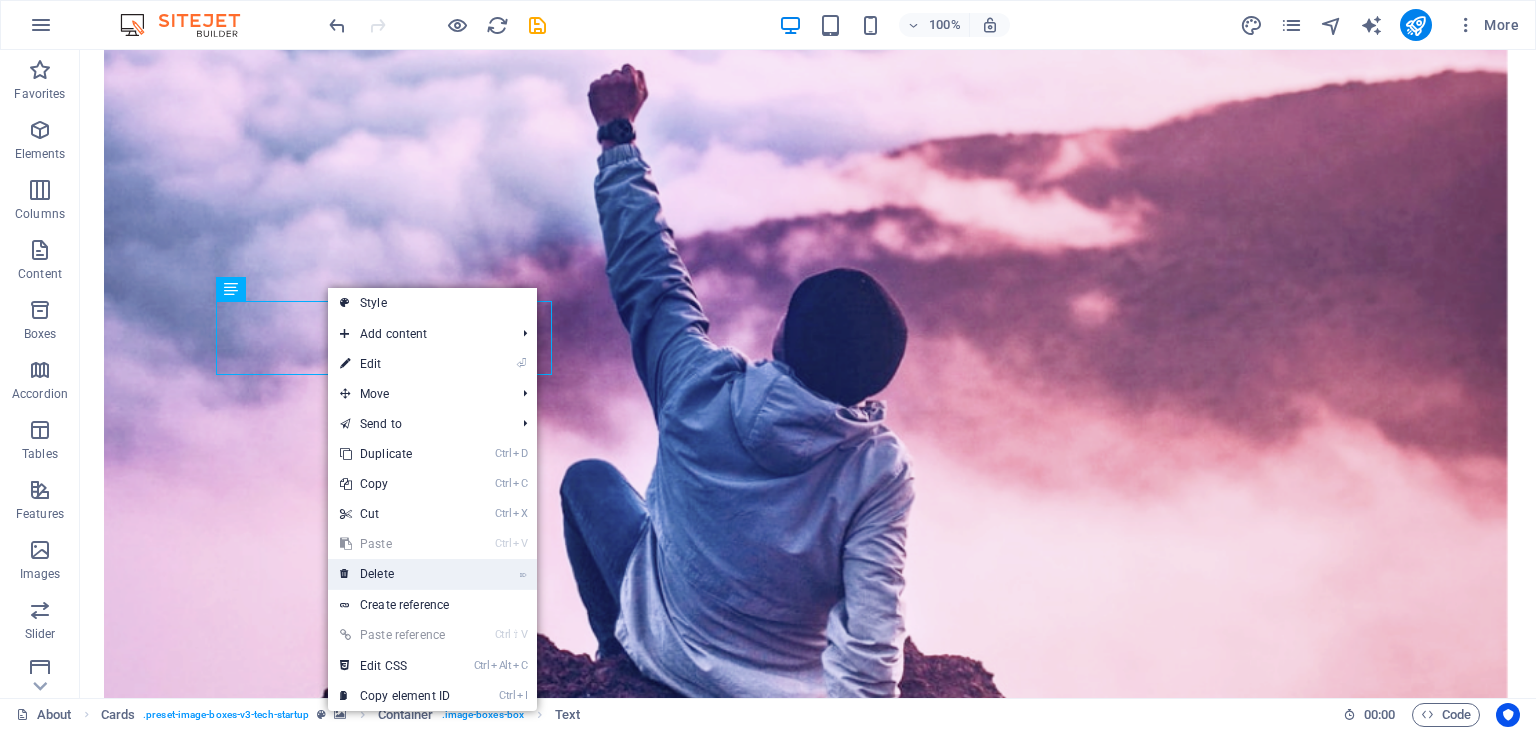 click on "⌦  Delete" at bounding box center (395, 574) 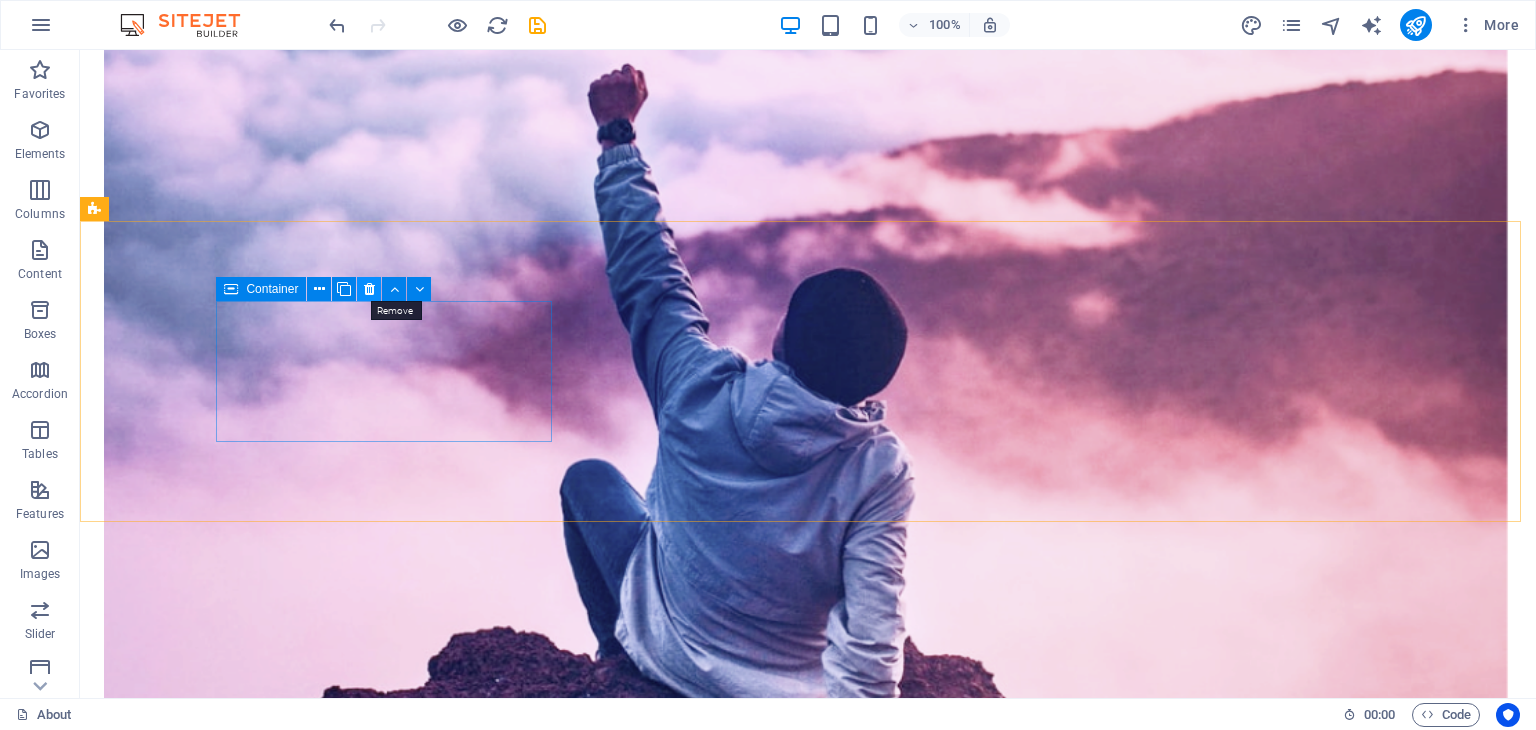 click at bounding box center (369, 289) 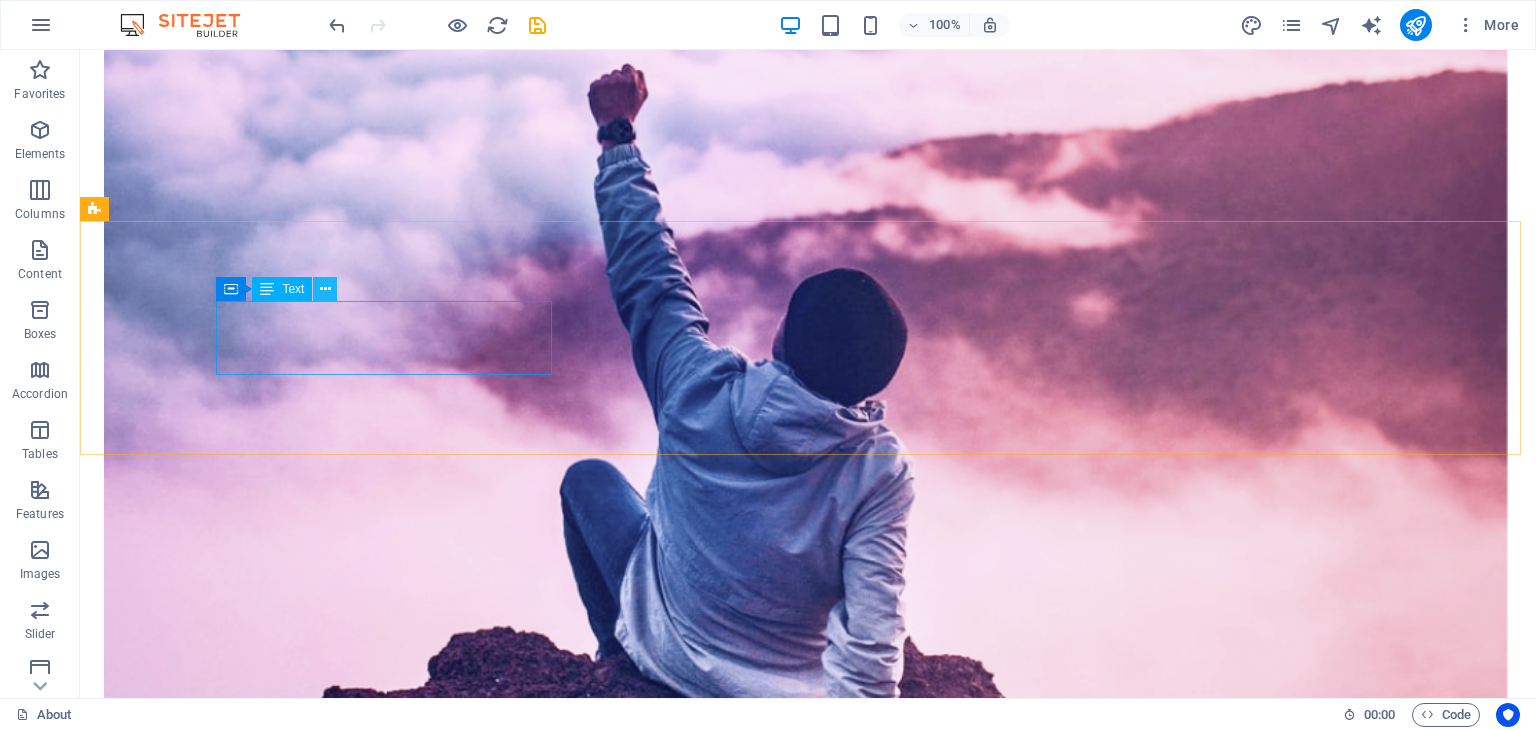 click at bounding box center (325, 289) 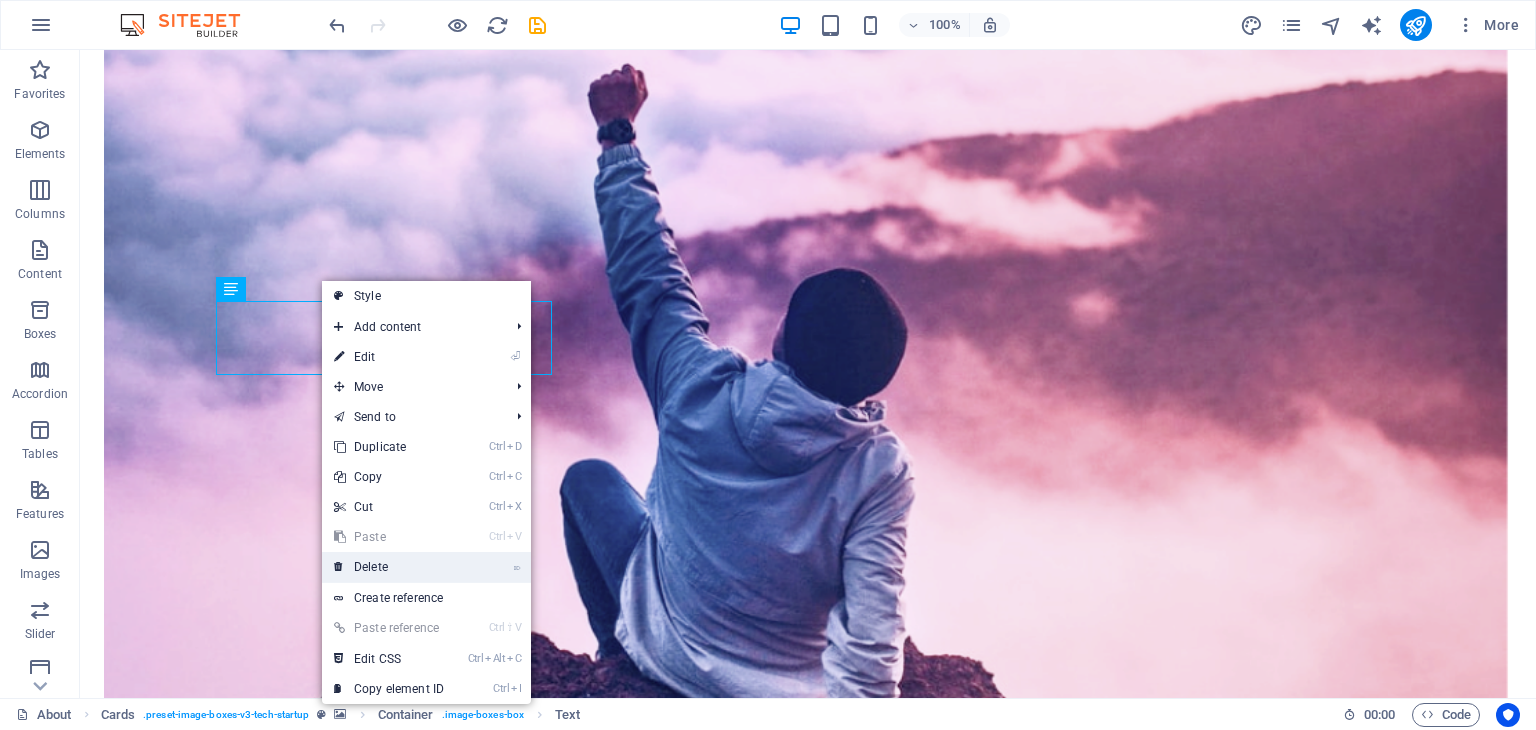 click on "⌦  Delete" at bounding box center (389, 567) 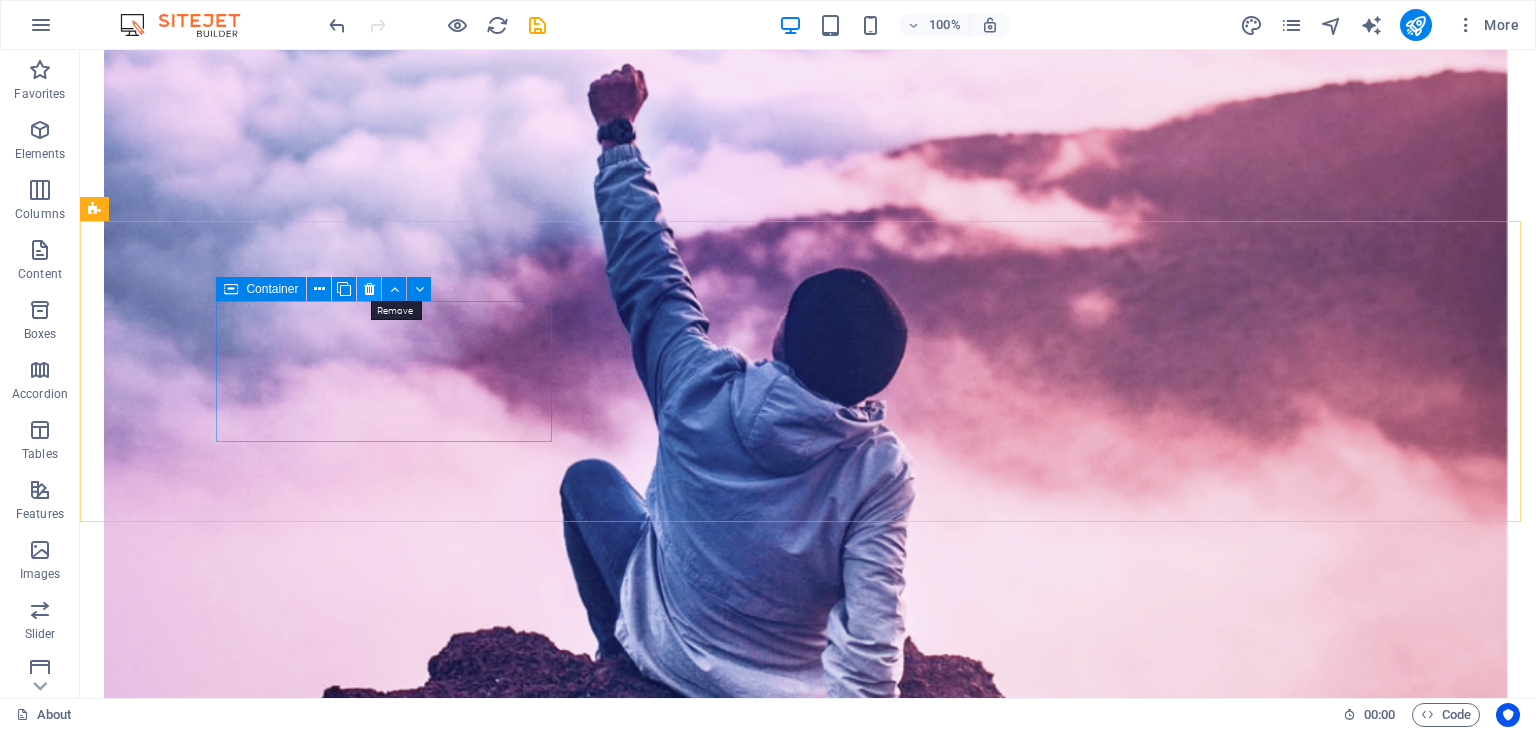 click at bounding box center [369, 289] 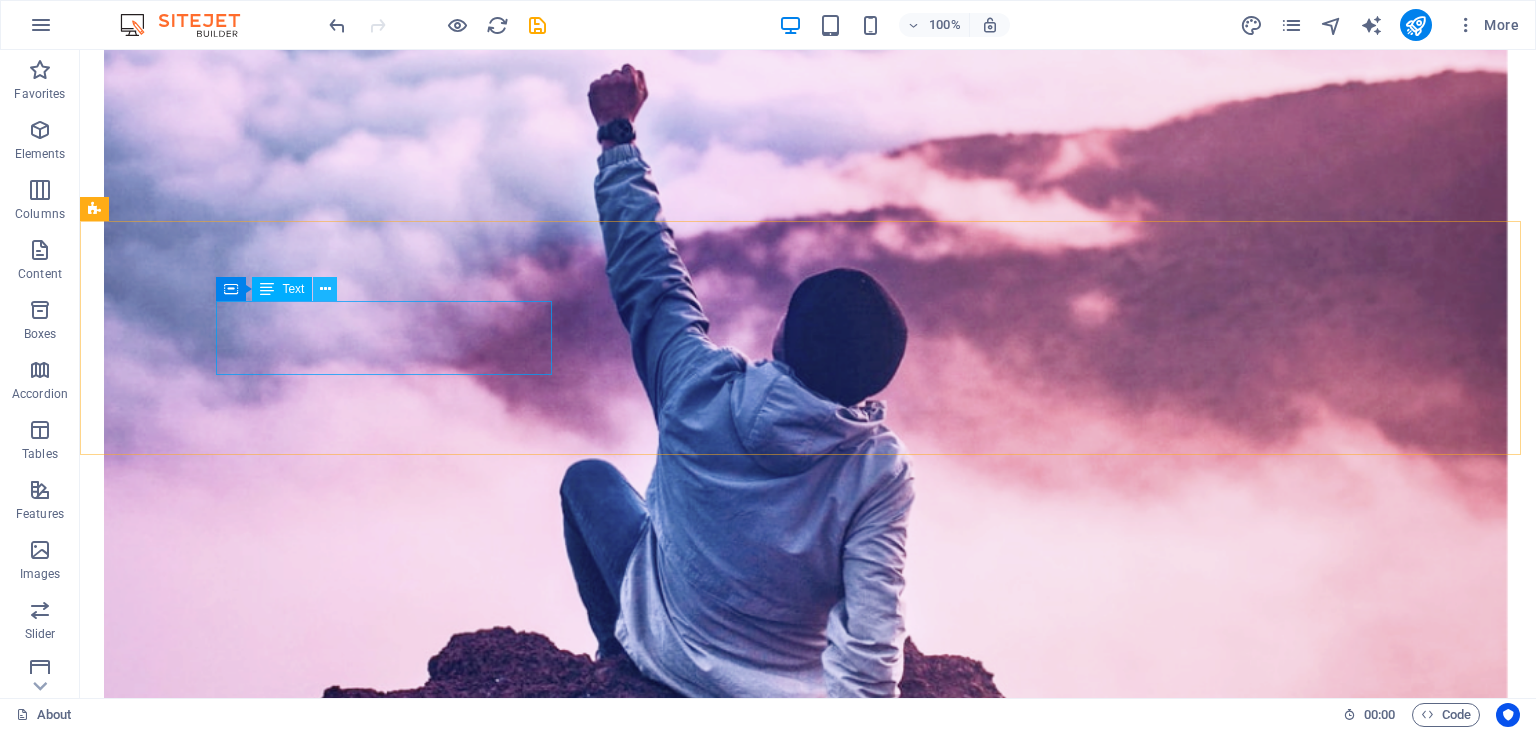 click at bounding box center (325, 289) 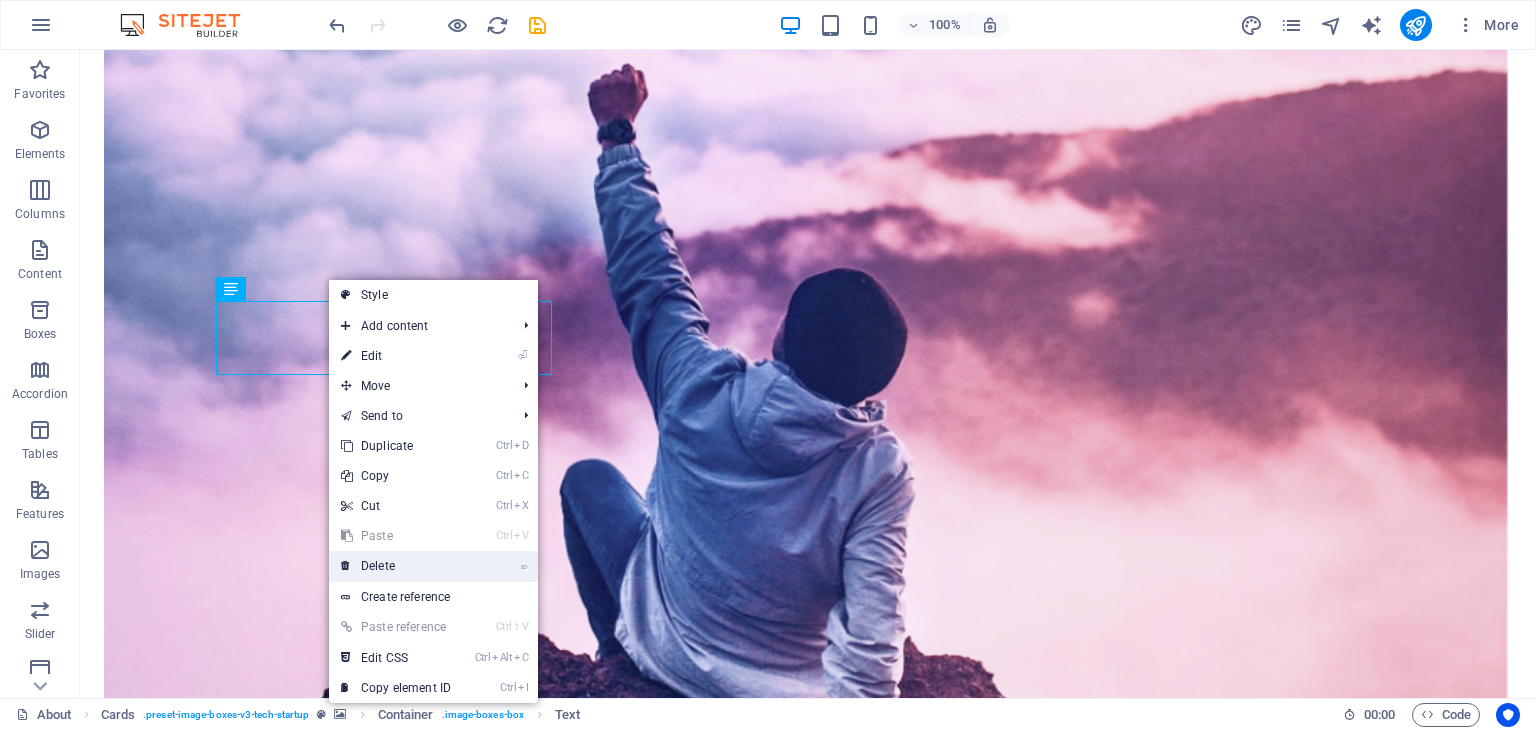 click on "⌦  Delete" at bounding box center [396, 566] 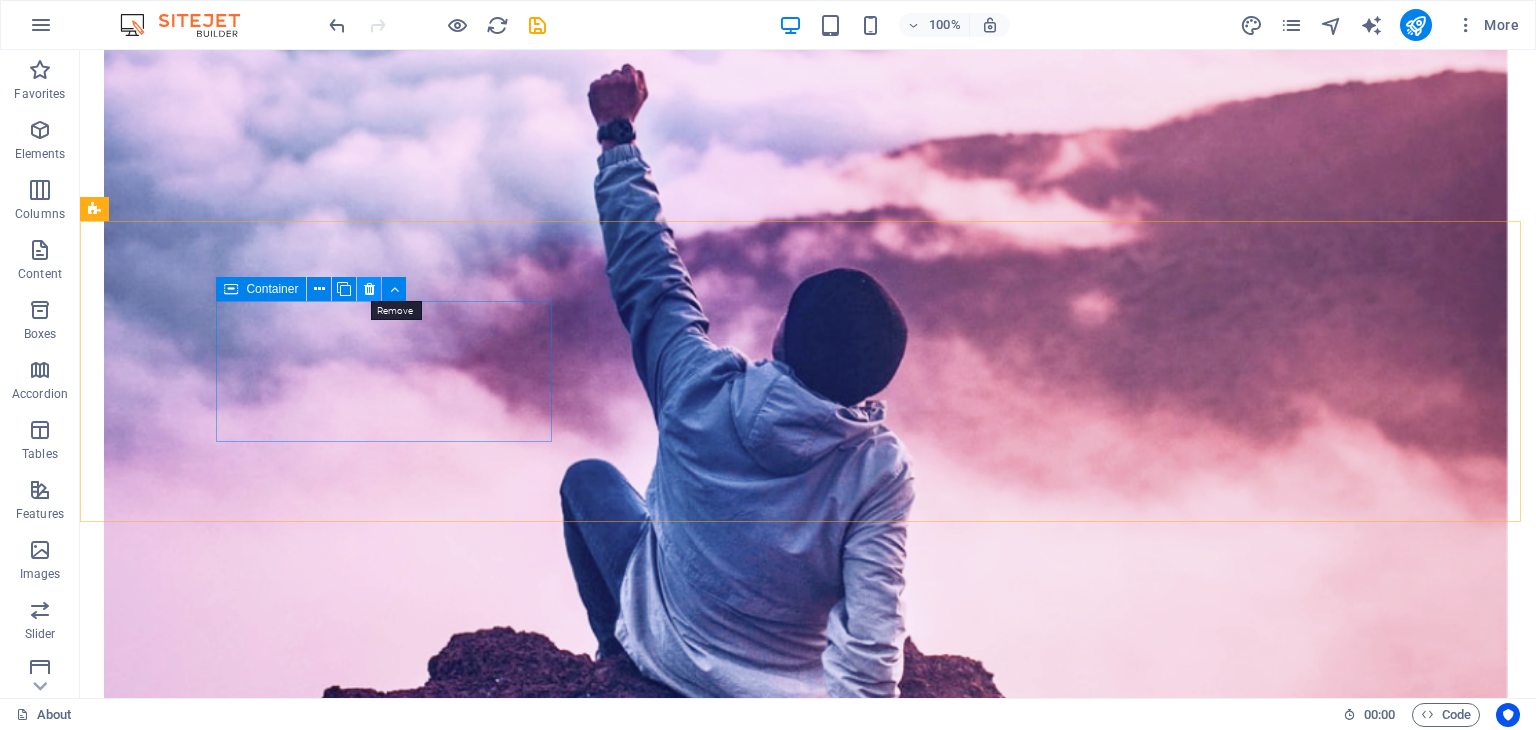 click at bounding box center [369, 289] 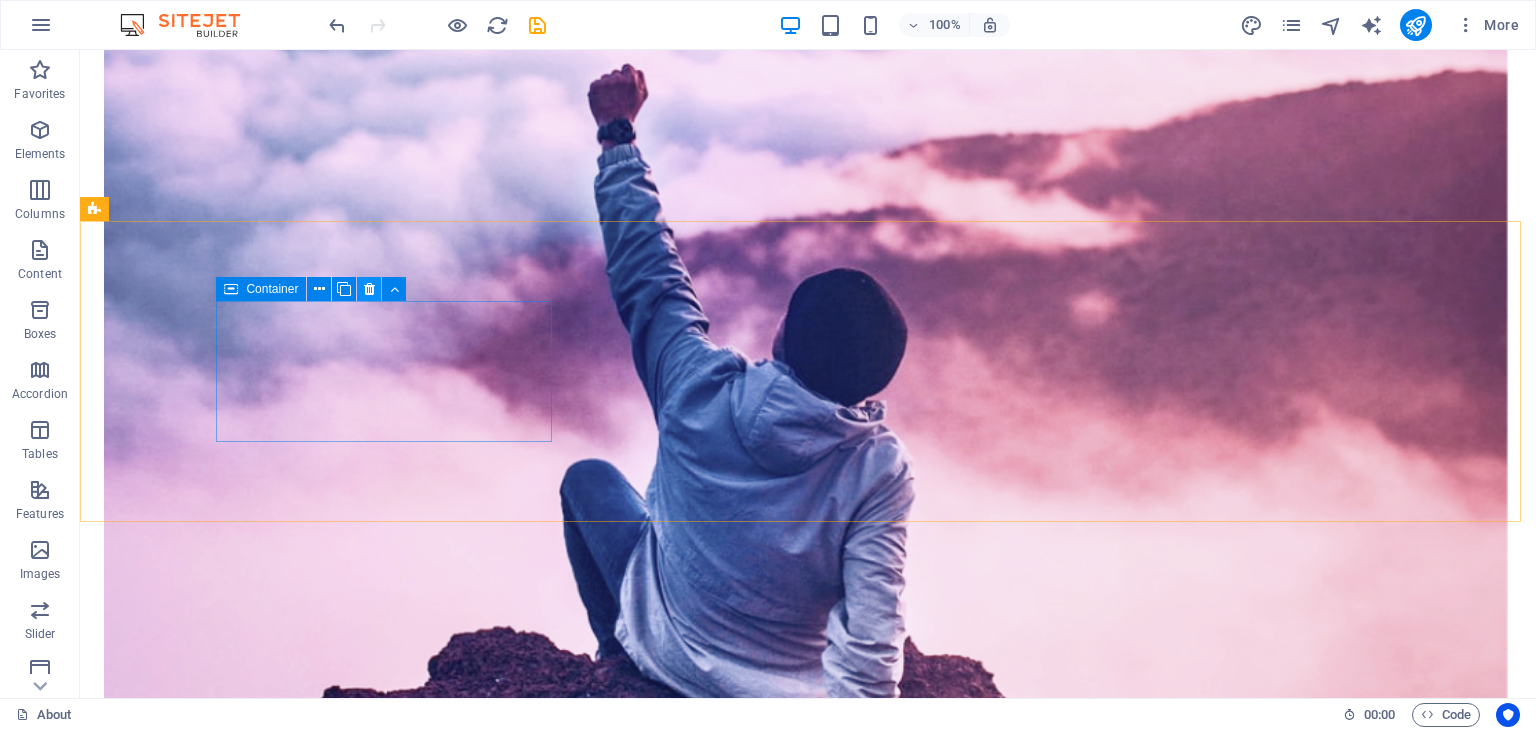 click at bounding box center [369, 289] 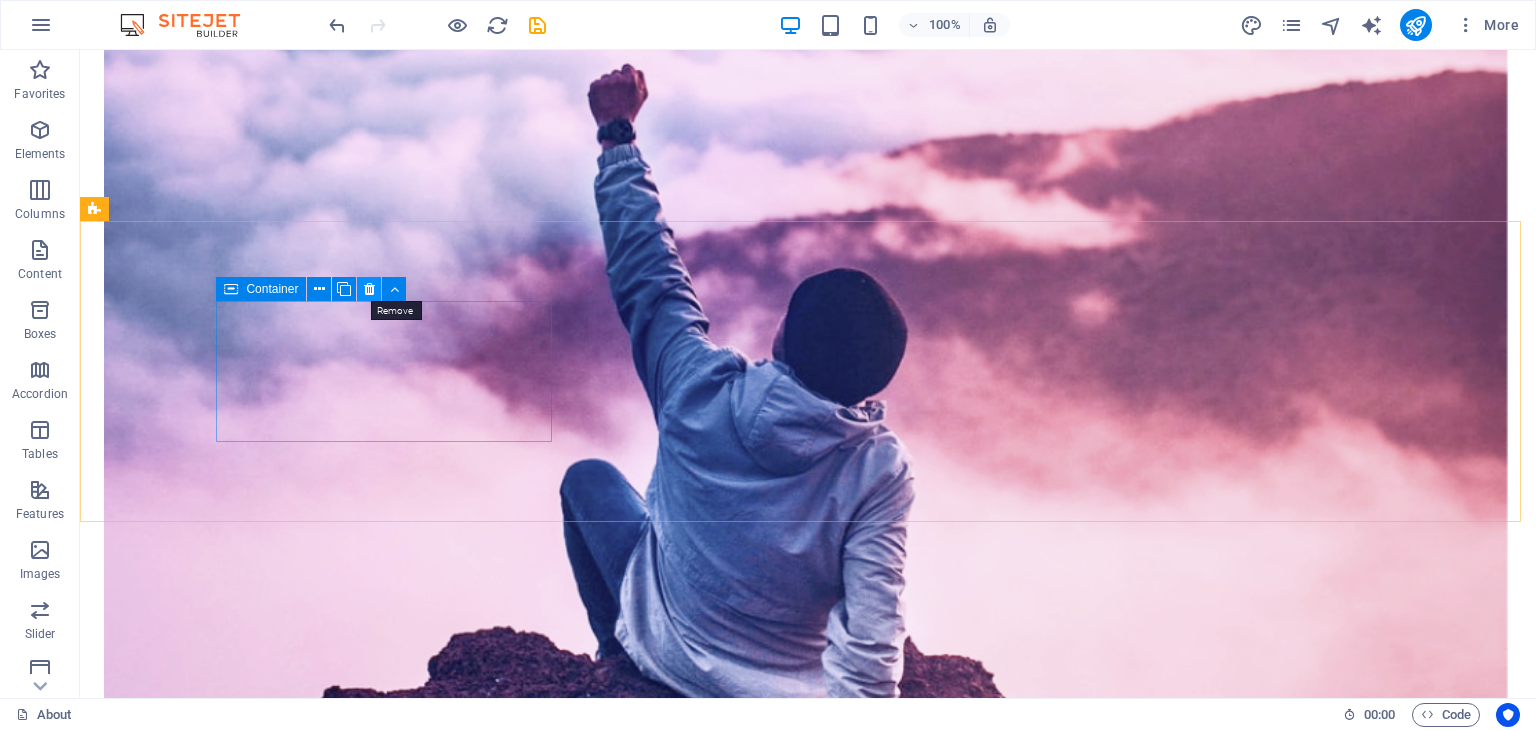 click at bounding box center (369, 289) 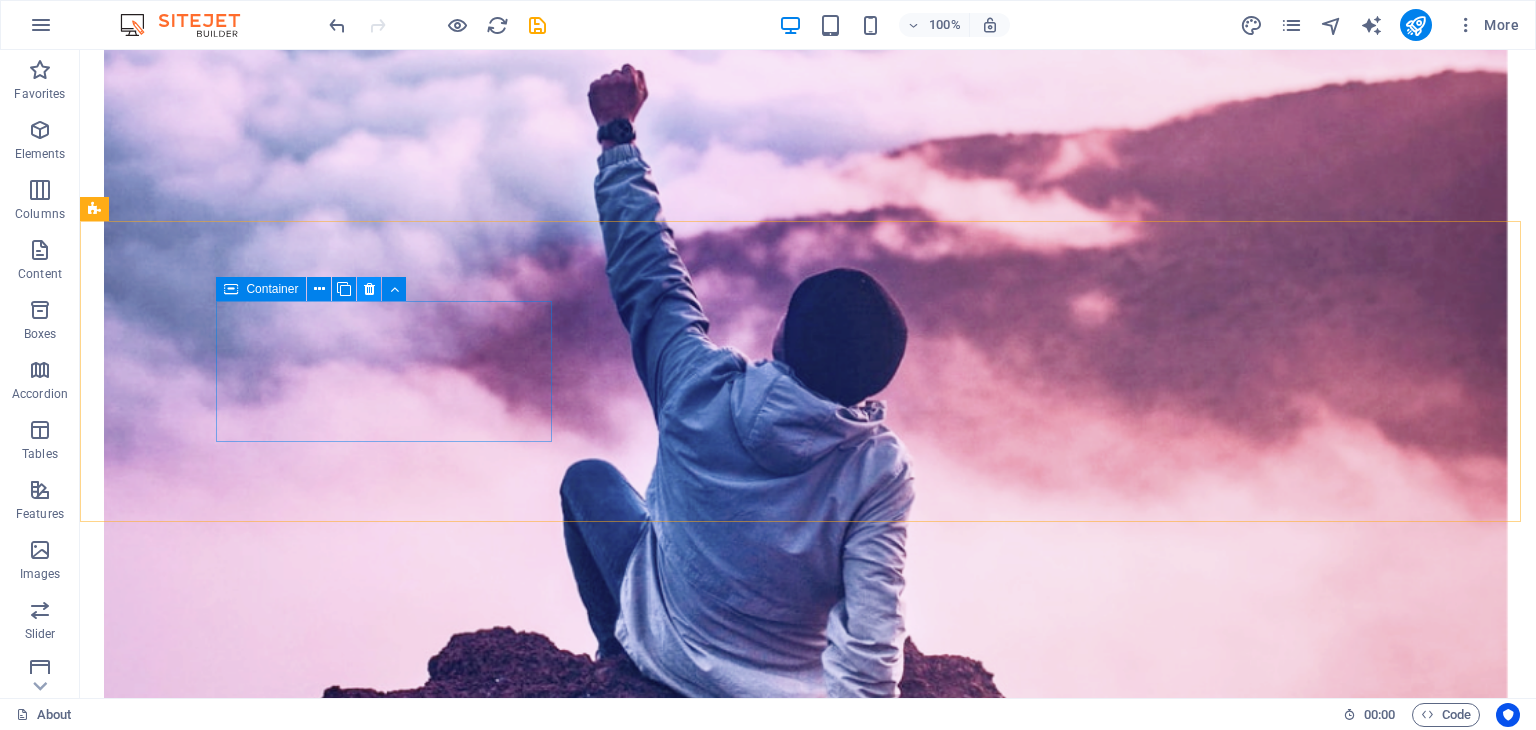 click at bounding box center [369, 289] 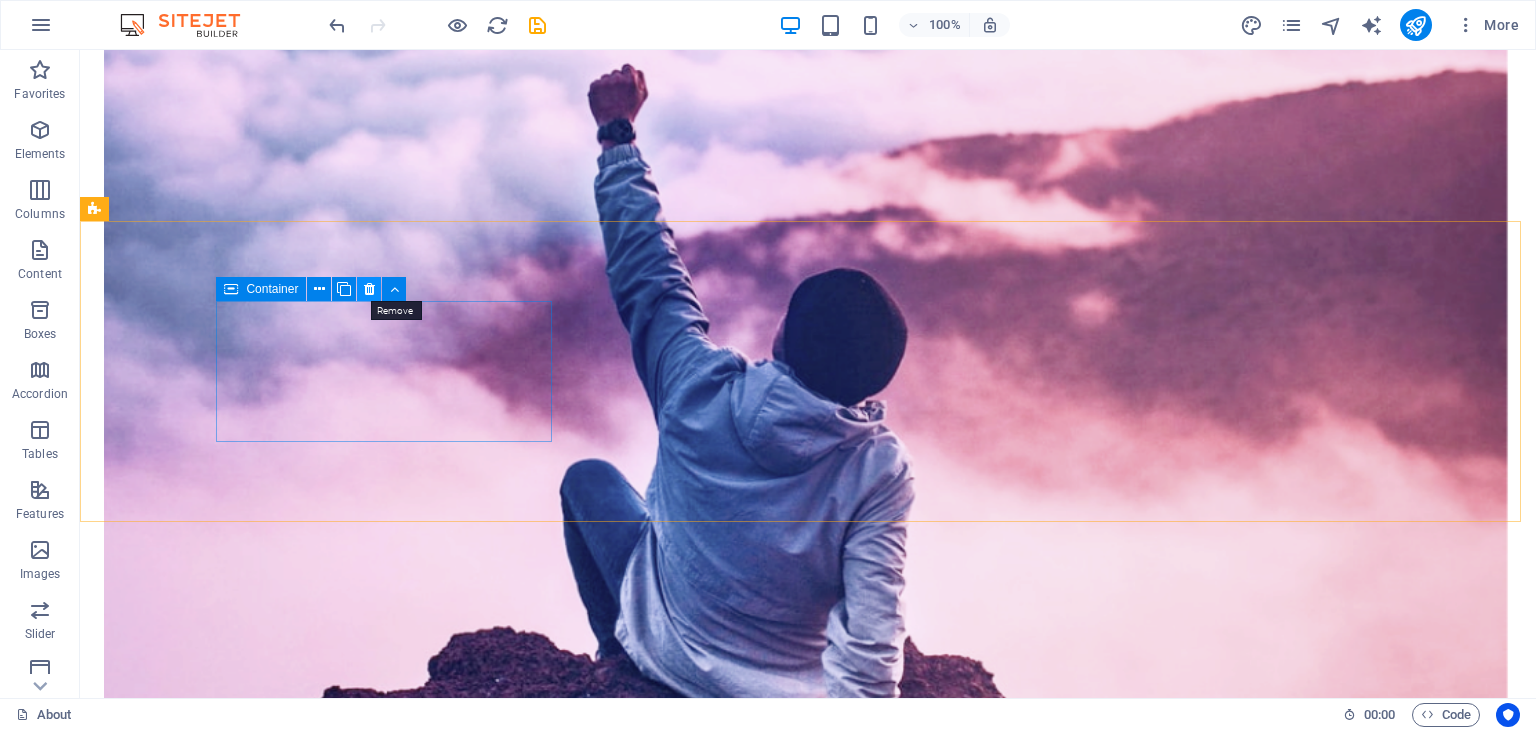click at bounding box center (369, 289) 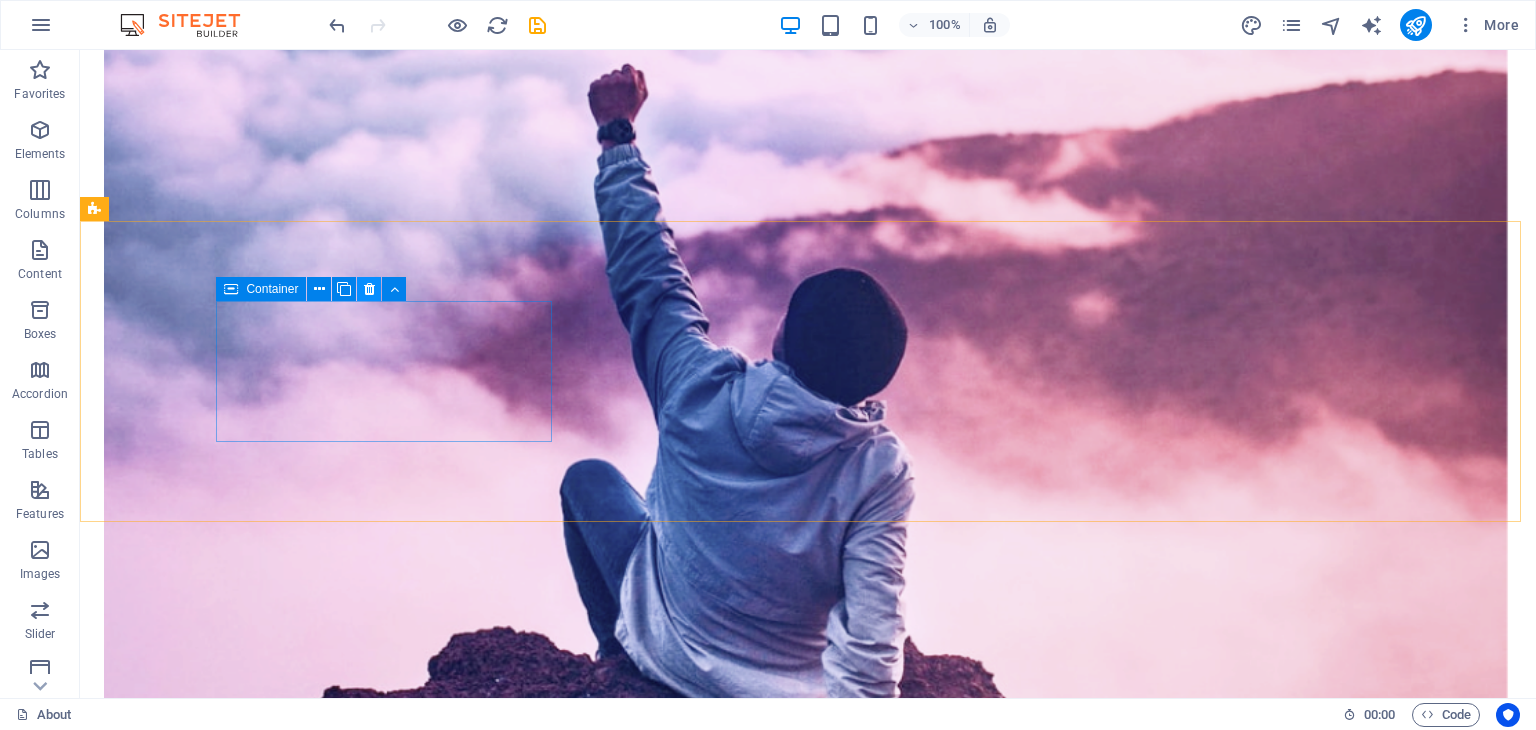 click at bounding box center (369, 289) 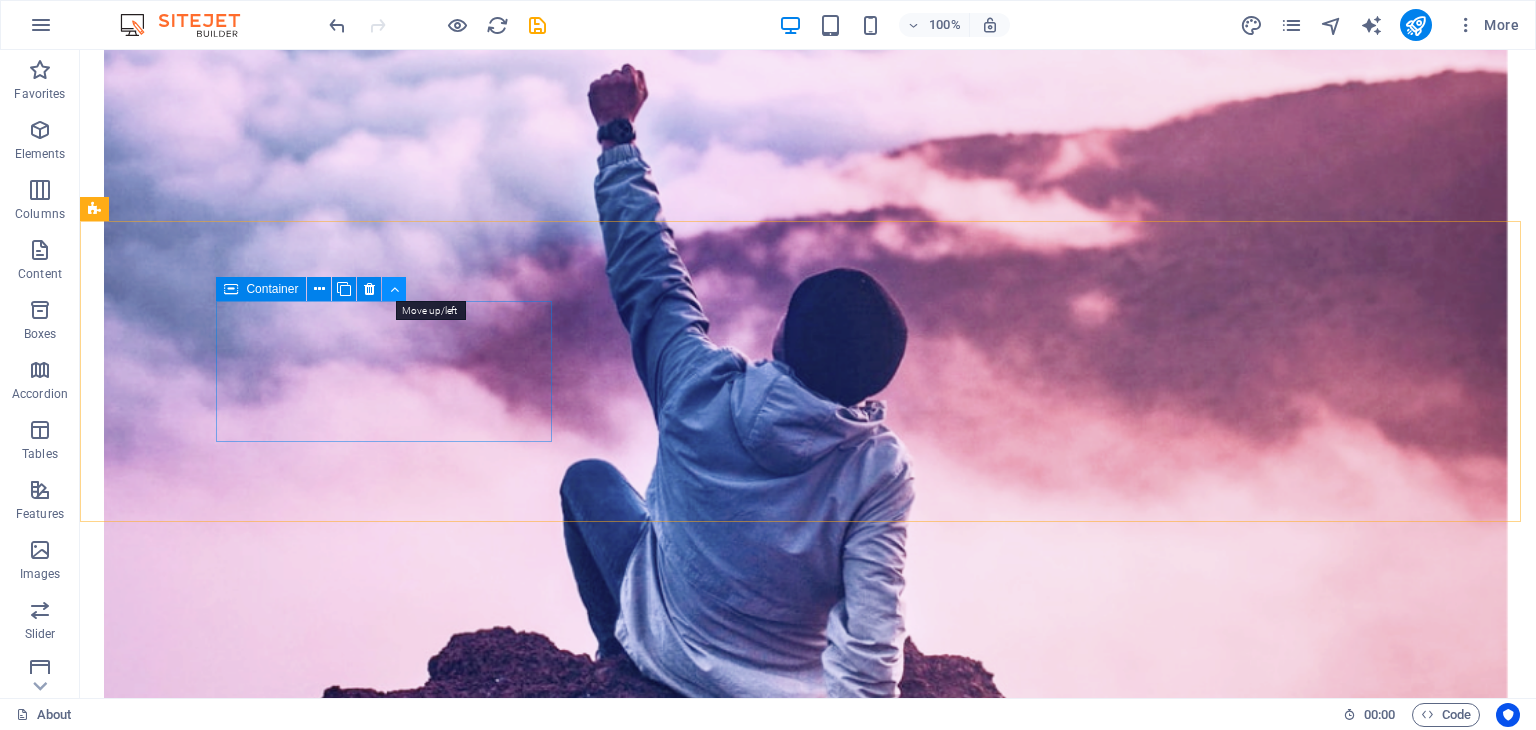 click at bounding box center (394, 289) 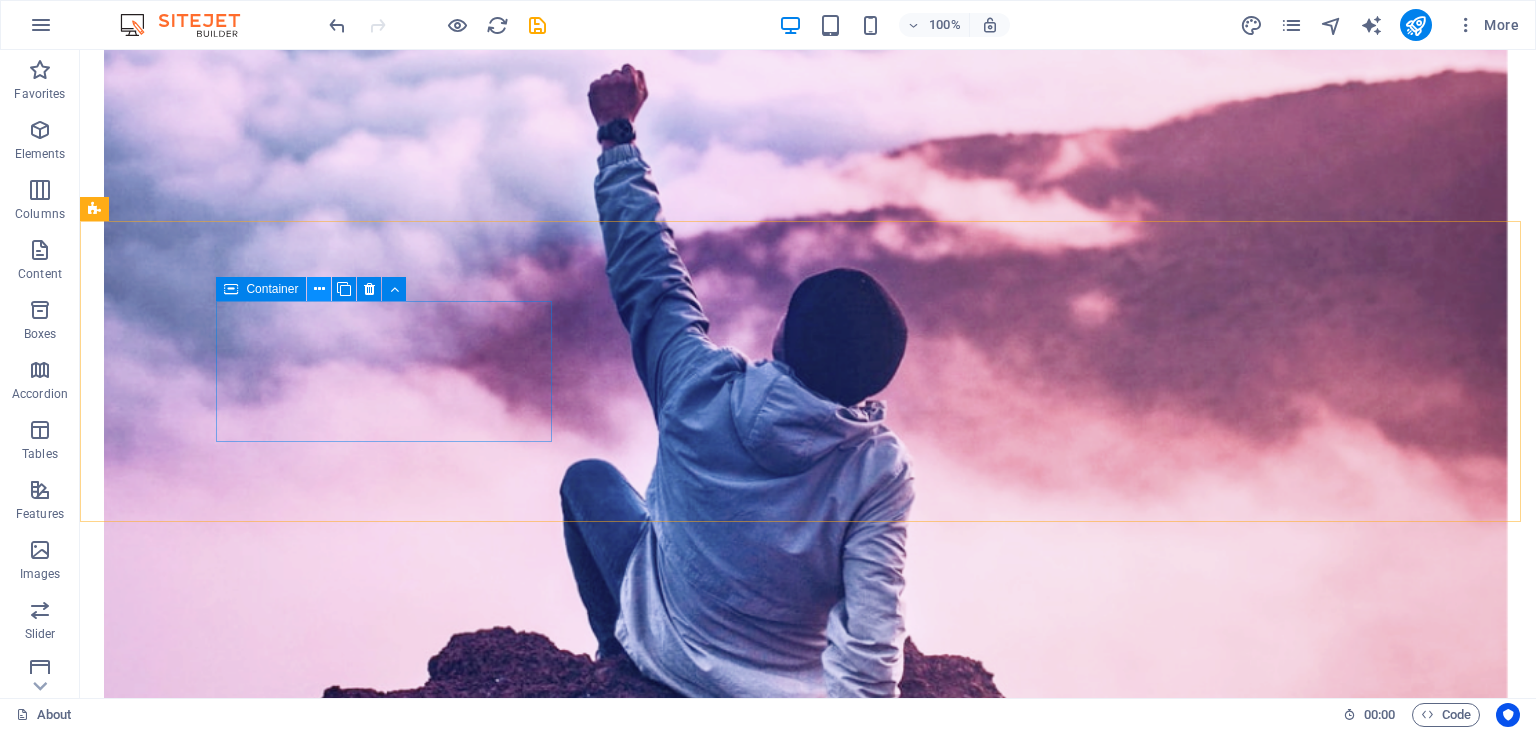 click at bounding box center [319, 289] 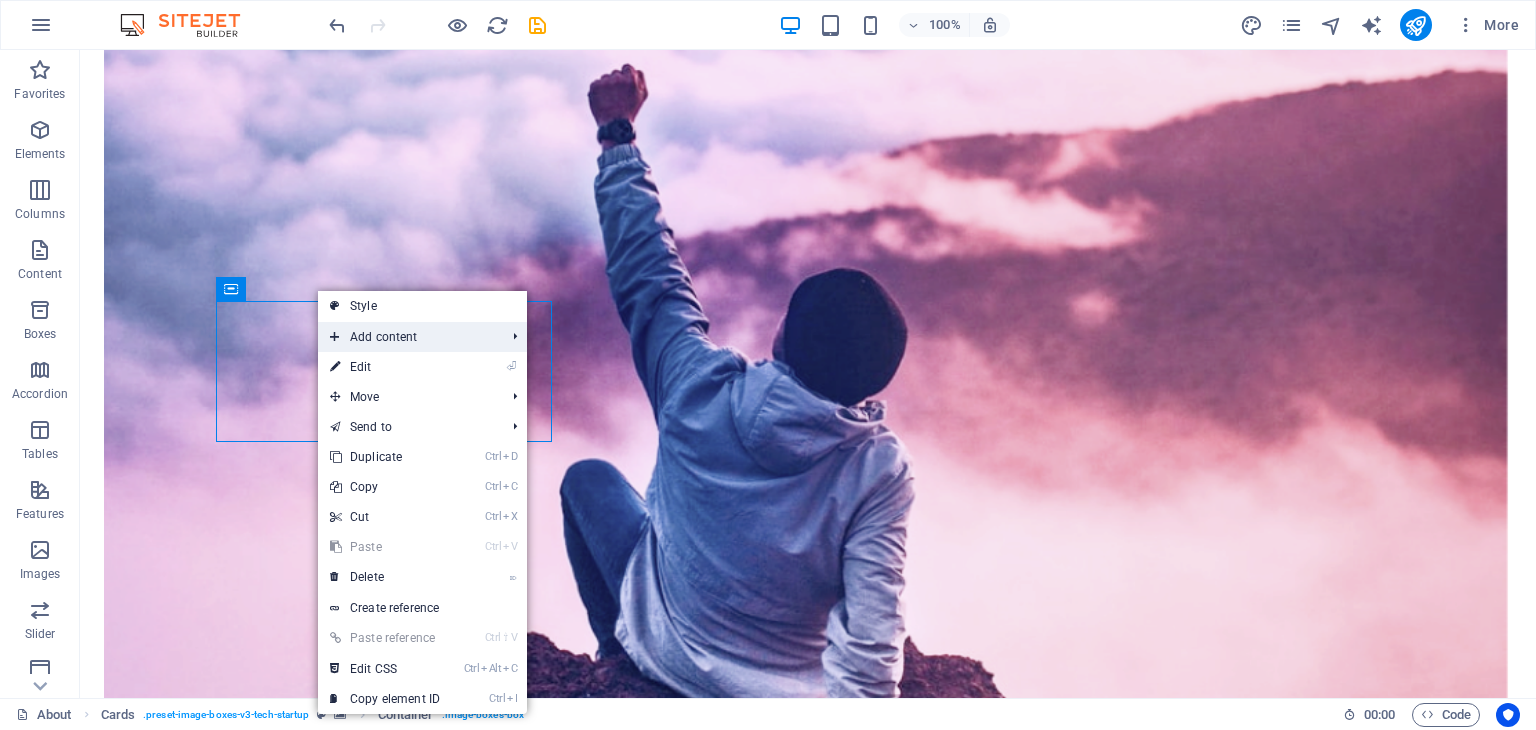 drag, startPoint x: 316, startPoint y: 289, endPoint x: 319, endPoint y: 329, distance: 40.112343 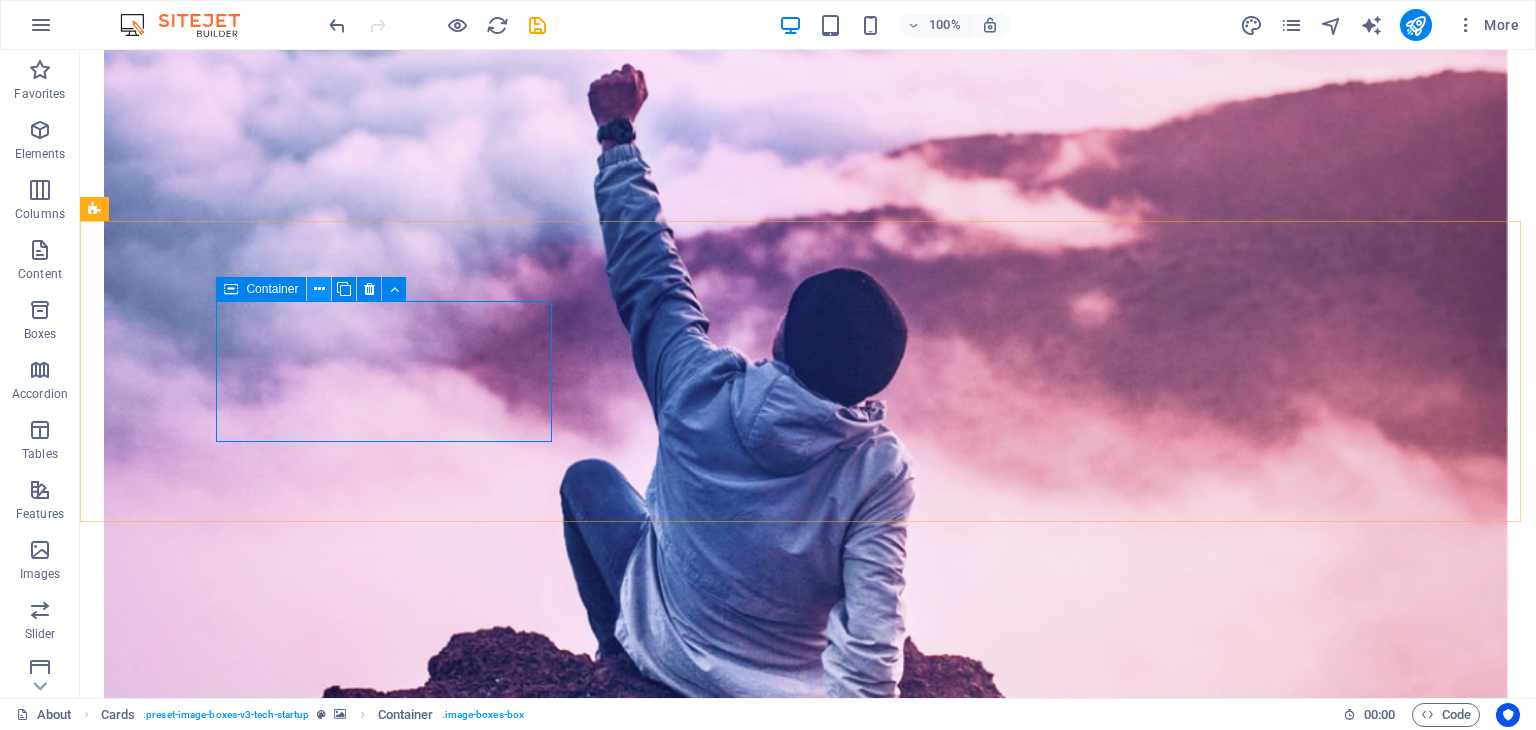 click at bounding box center [319, 289] 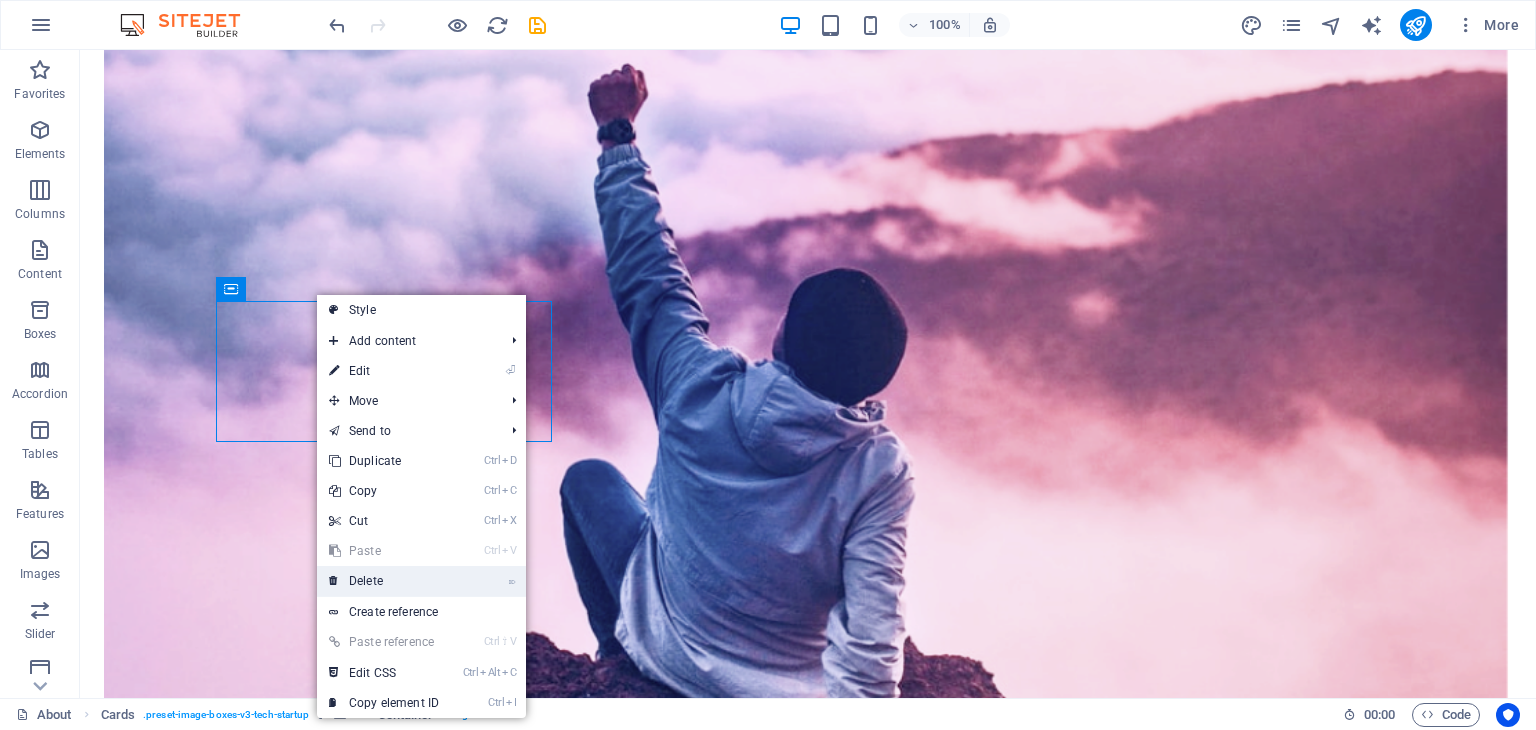click on "⌦  Delete" at bounding box center [384, 581] 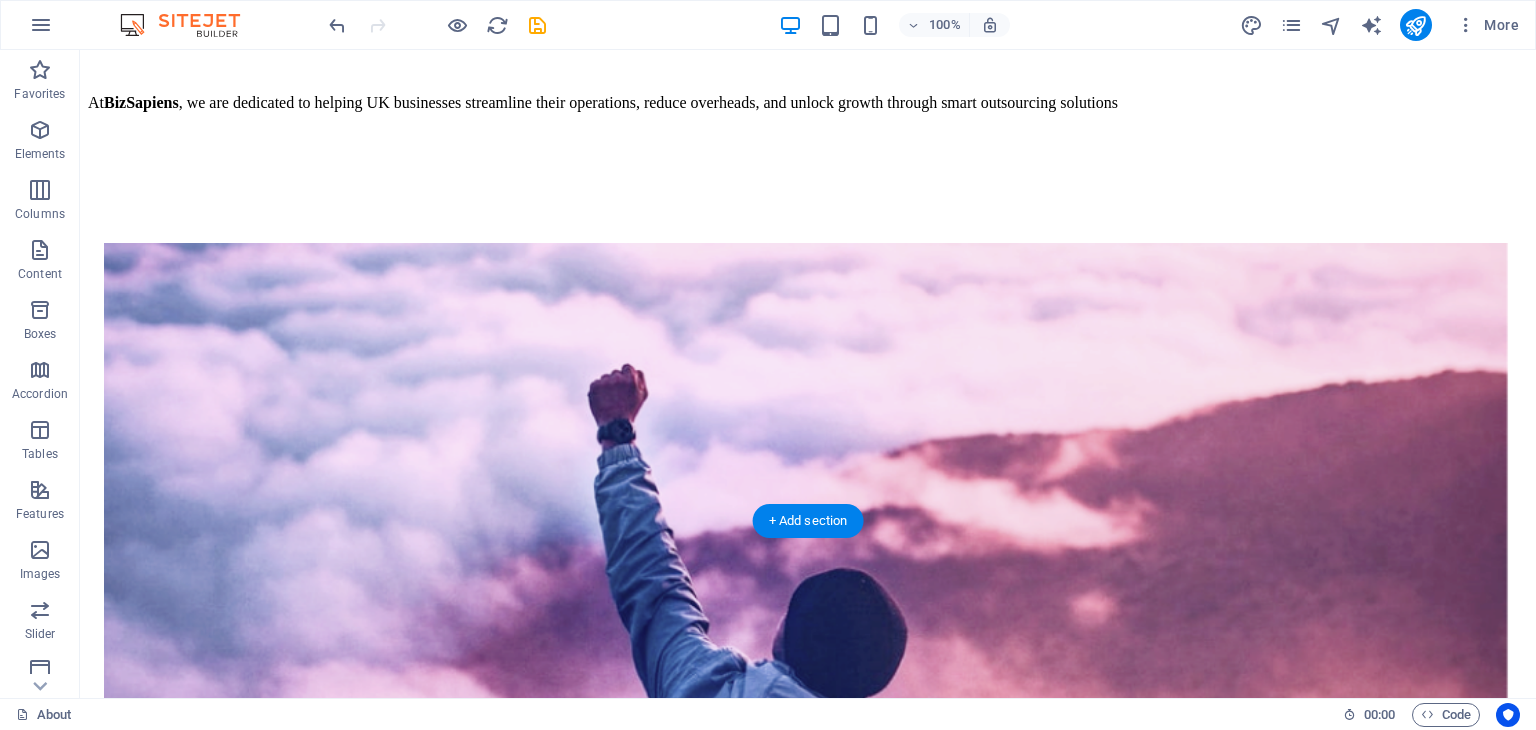 scroll, scrollTop: 1594, scrollLeft: 0, axis: vertical 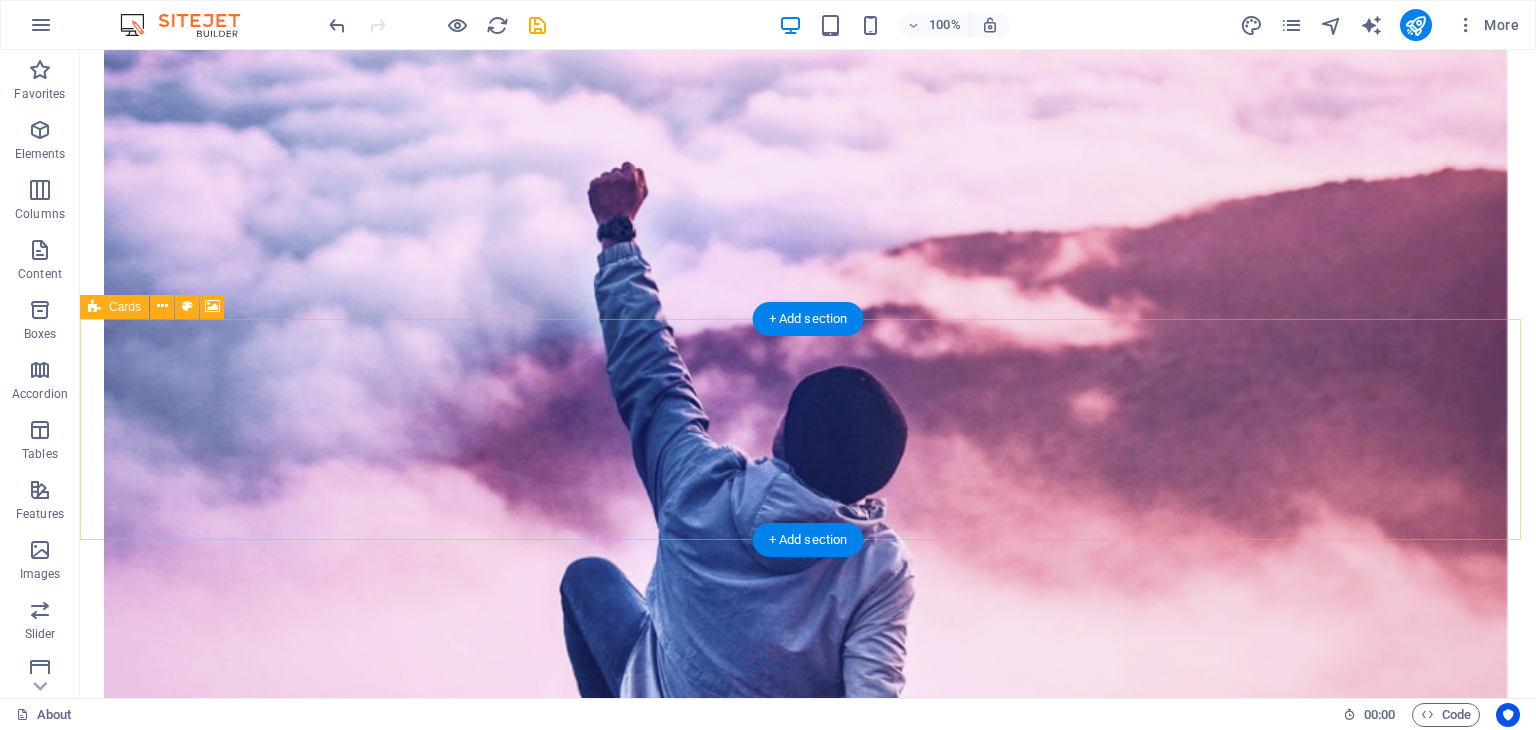 drag, startPoint x: 696, startPoint y: 505, endPoint x: 660, endPoint y: 495, distance: 37.363083 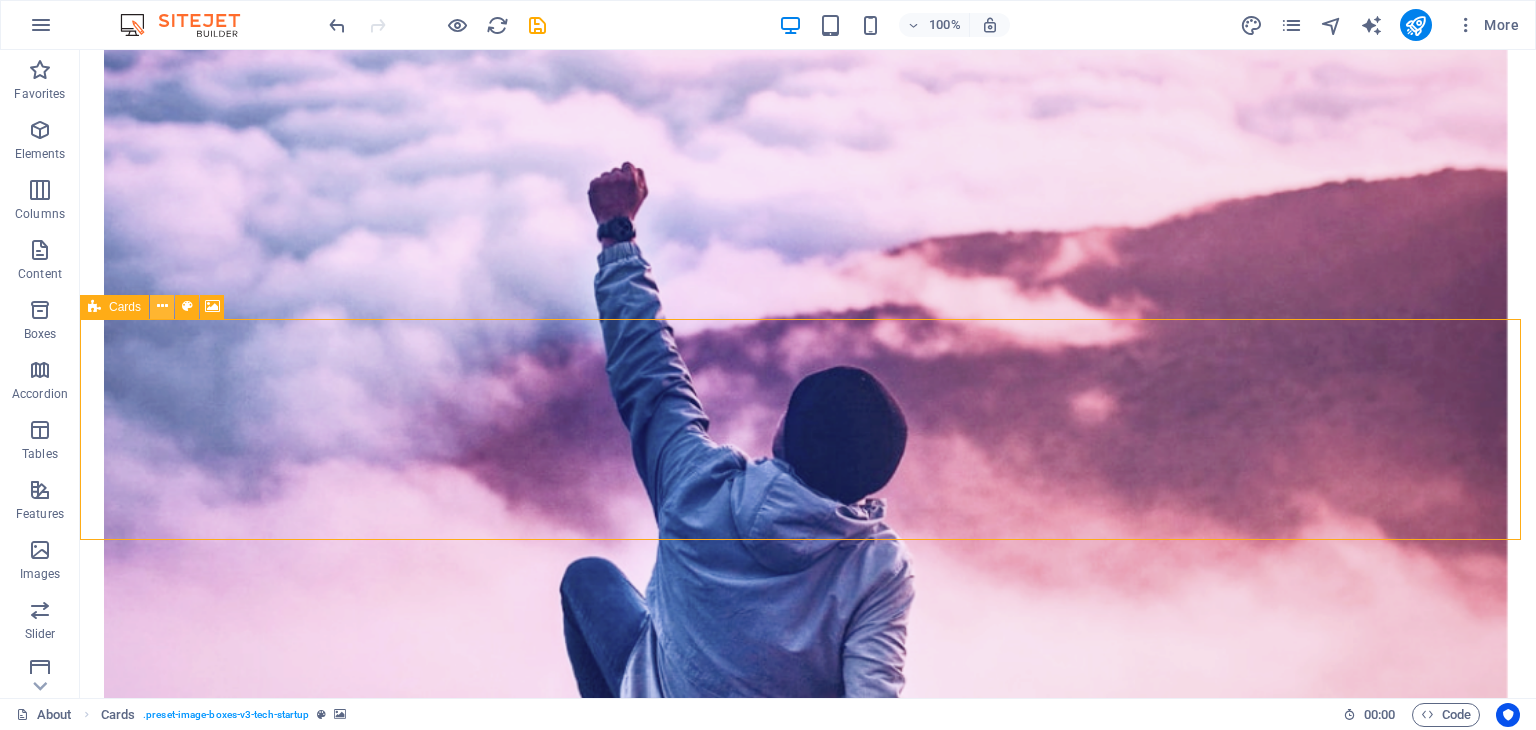 click at bounding box center [162, 306] 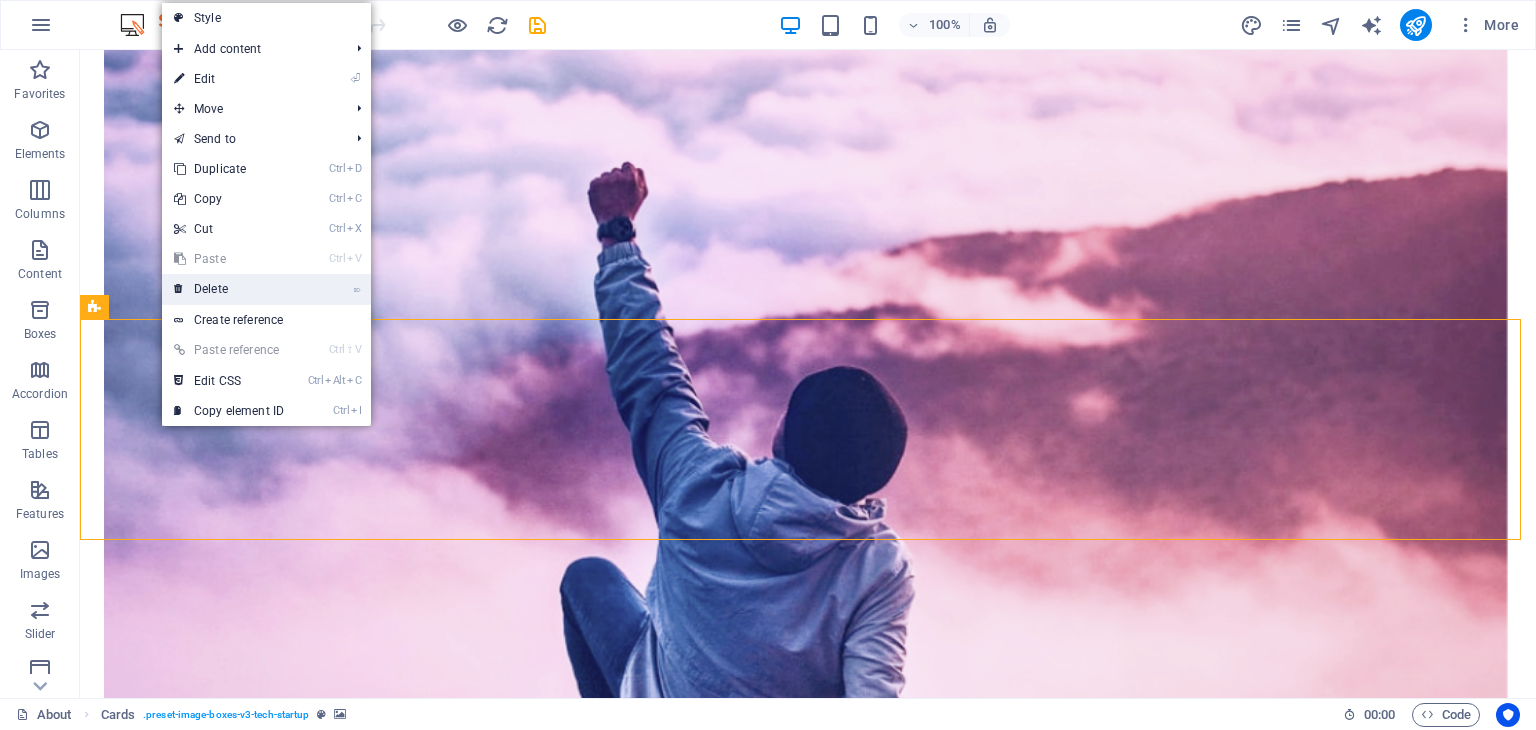 click on "⌦  Delete" at bounding box center (229, 289) 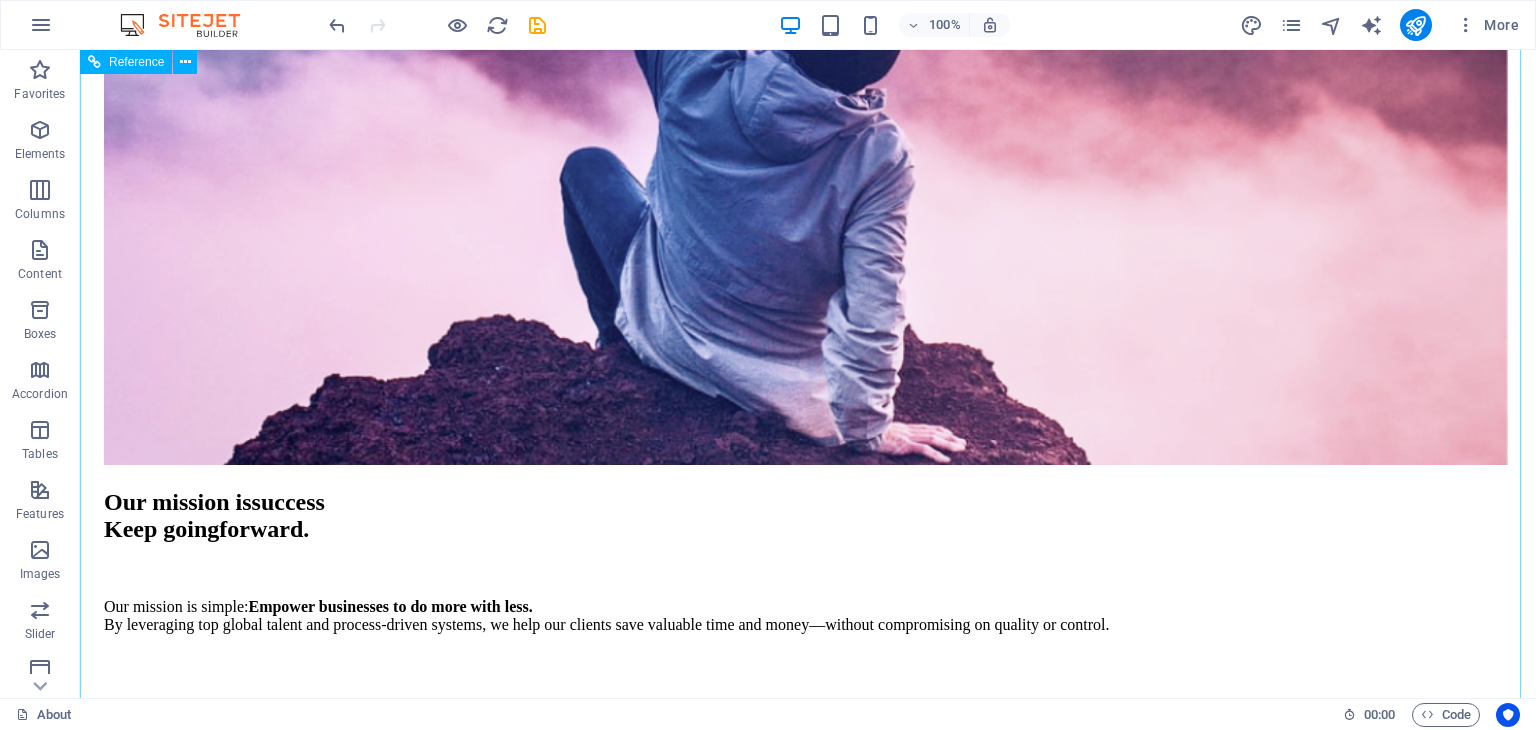 scroll, scrollTop: 2006, scrollLeft: 0, axis: vertical 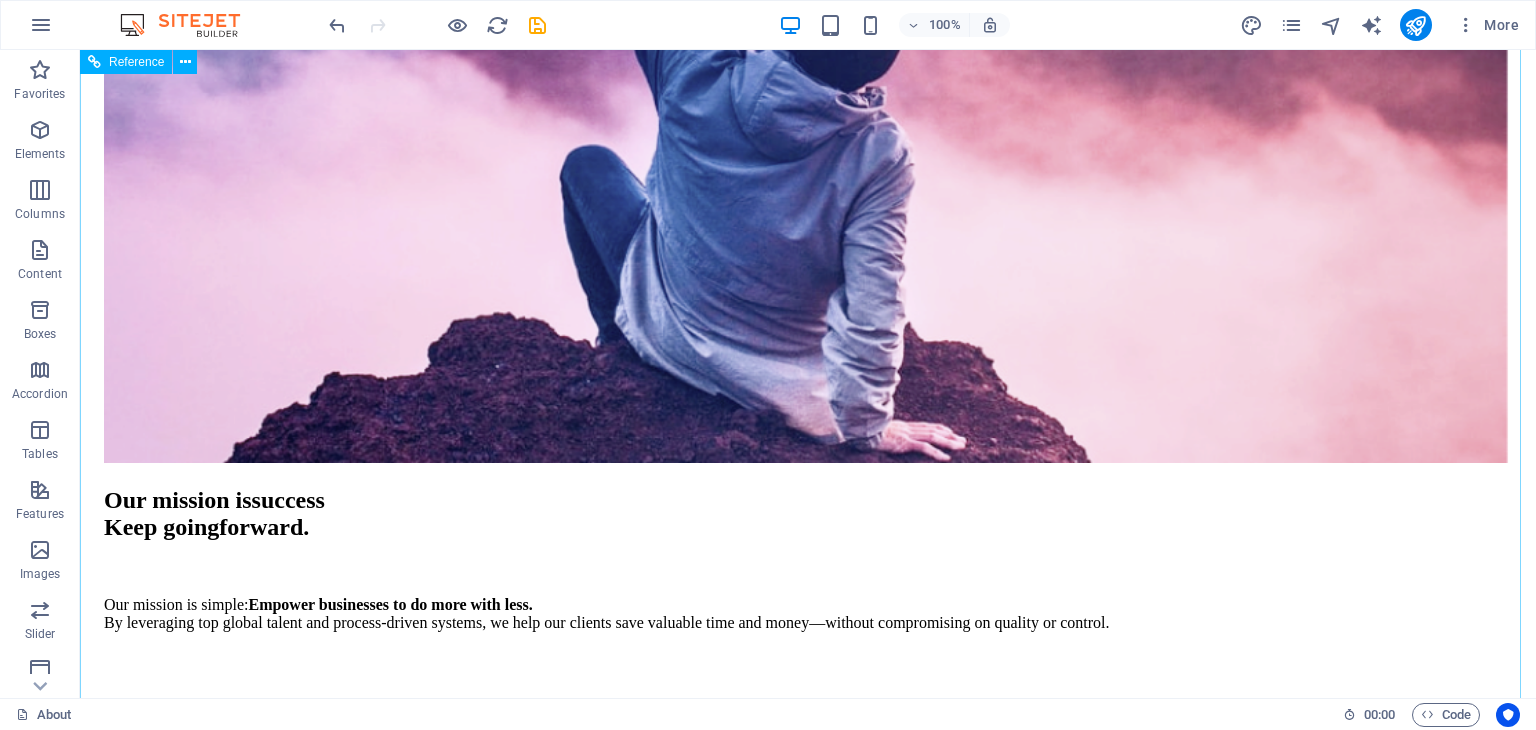click on "Looking to work with amazing new startup? Or searching for ways to share your ideas? Techup and contact us!" at bounding box center [808, 3467] 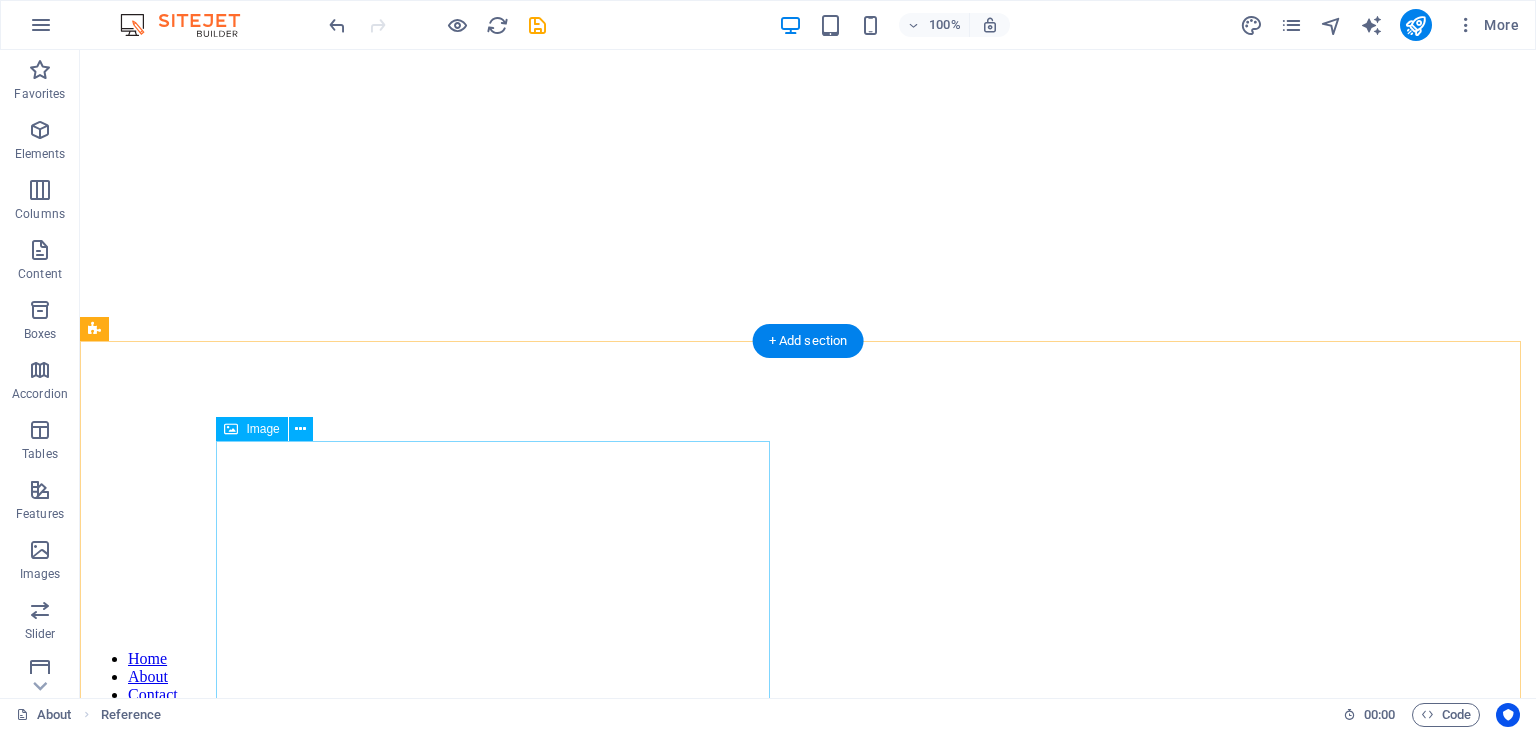 scroll, scrollTop: 160, scrollLeft: 0, axis: vertical 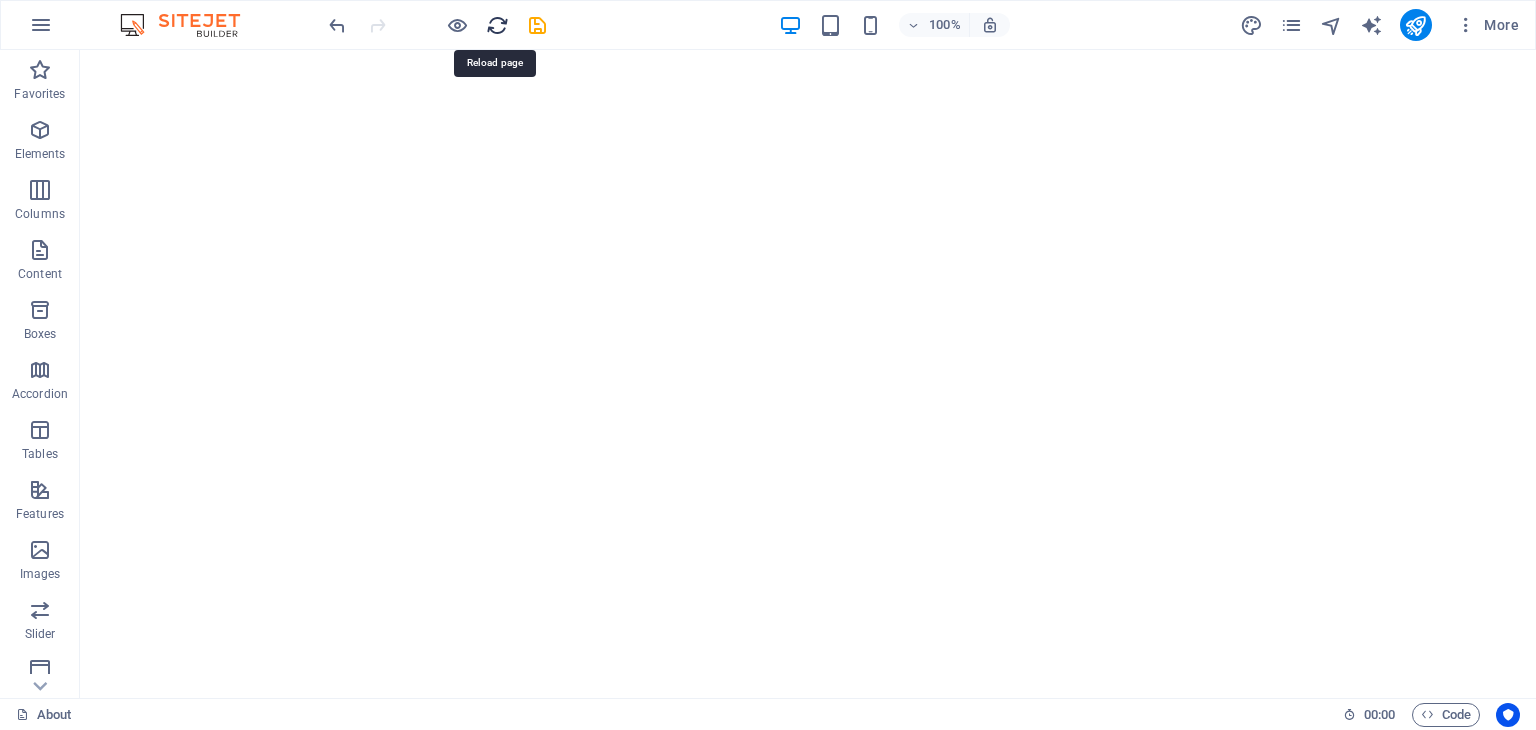 click at bounding box center (497, 25) 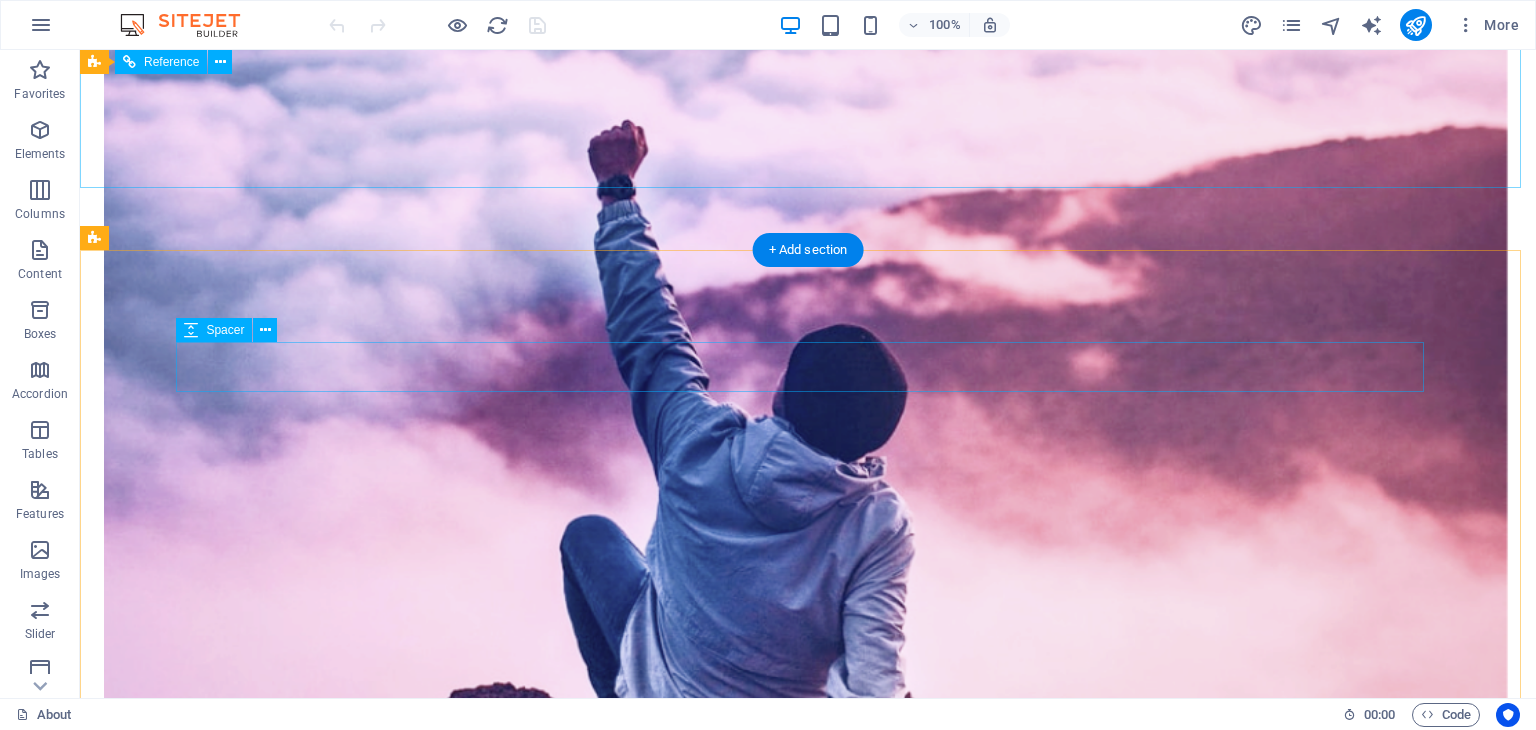 scroll, scrollTop: 1687, scrollLeft: 0, axis: vertical 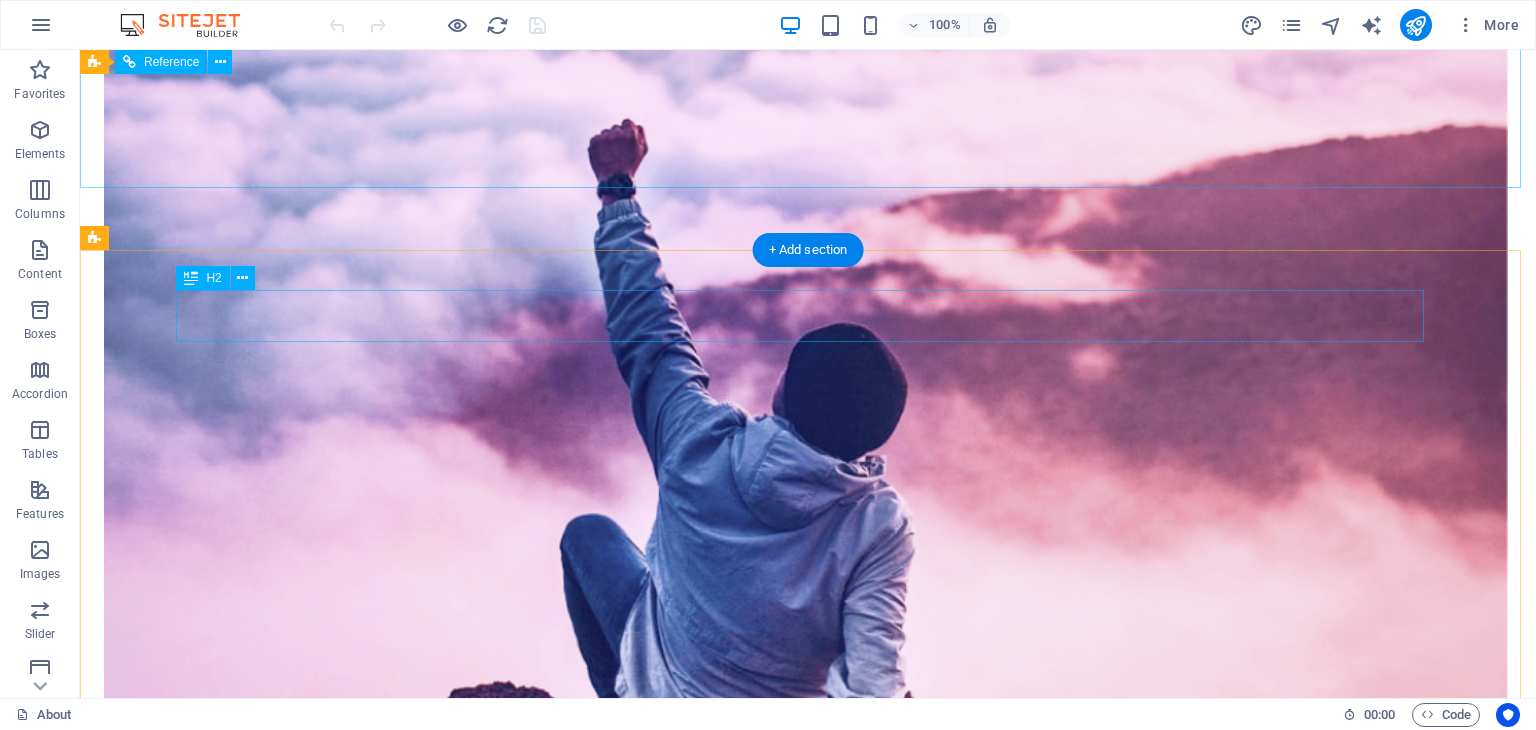 click on "Our Team" at bounding box center (808, 4661) 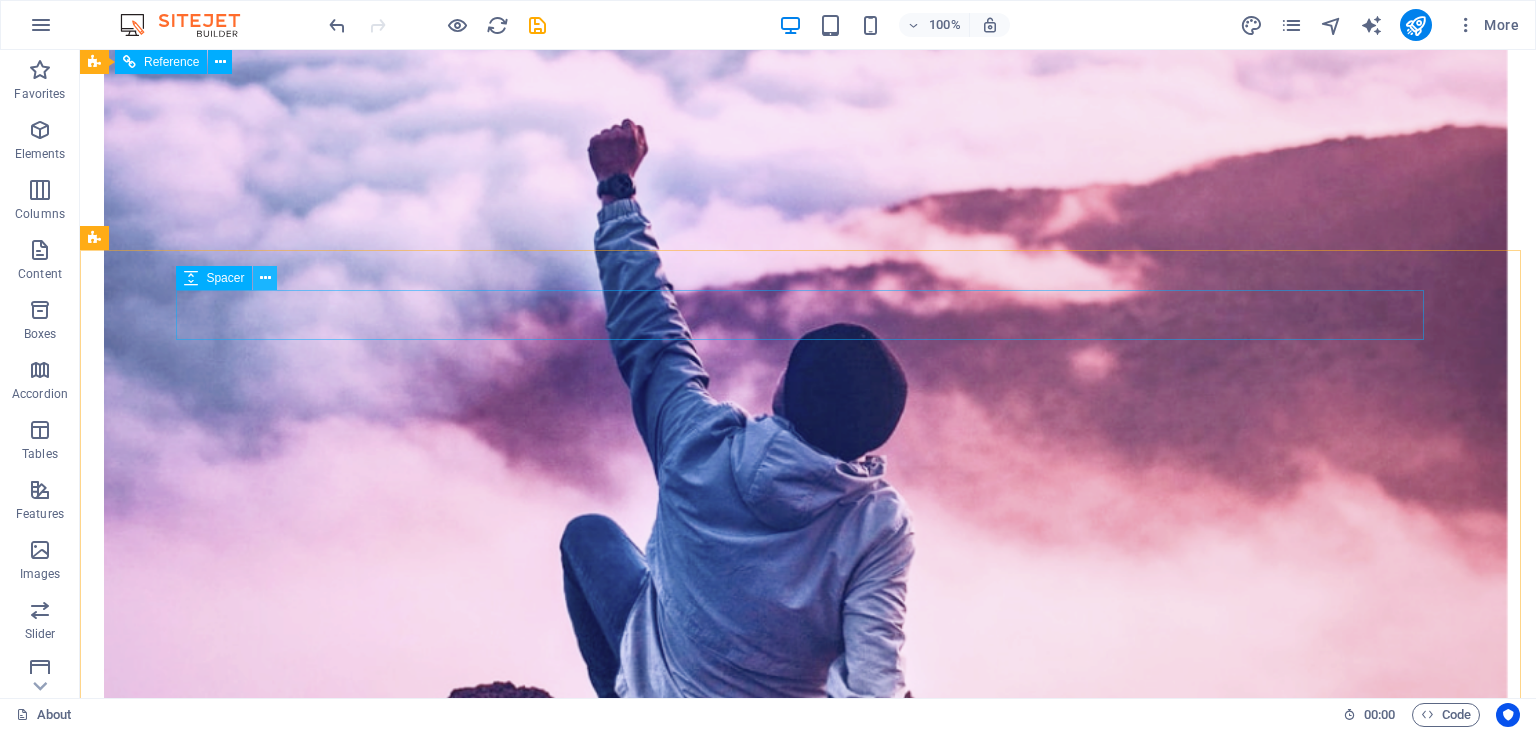 click at bounding box center (265, 278) 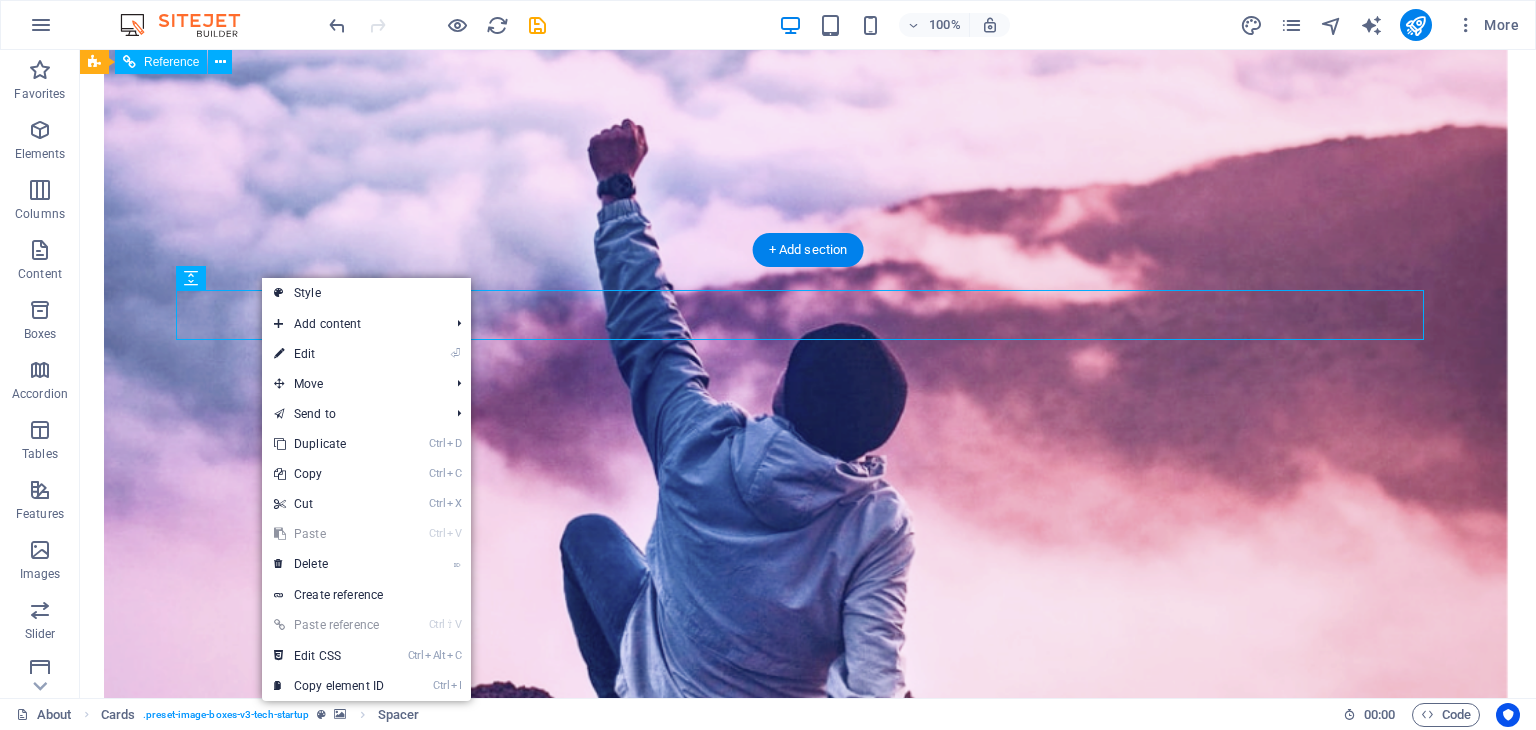 click at bounding box center [808, 1099] 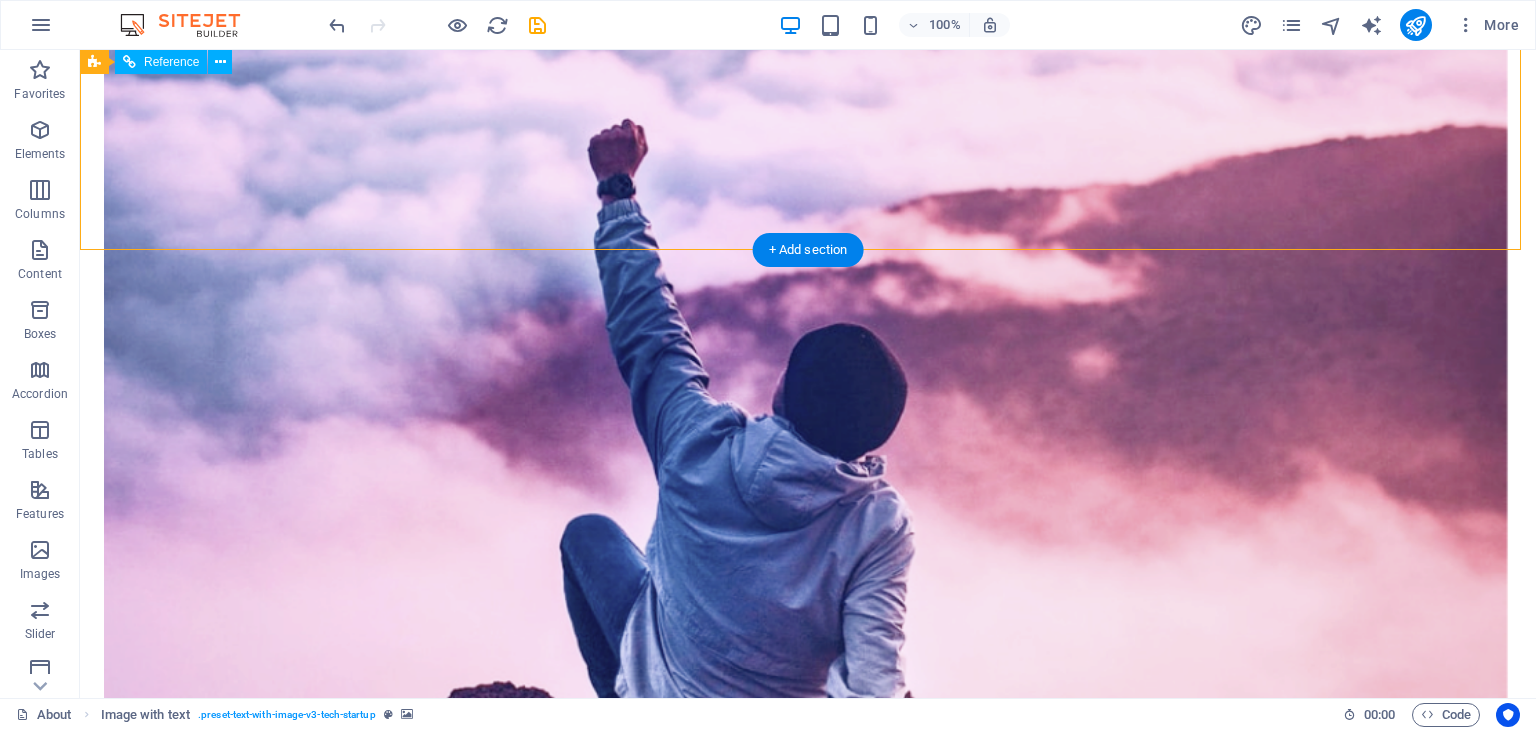 click at bounding box center [808, 3426] 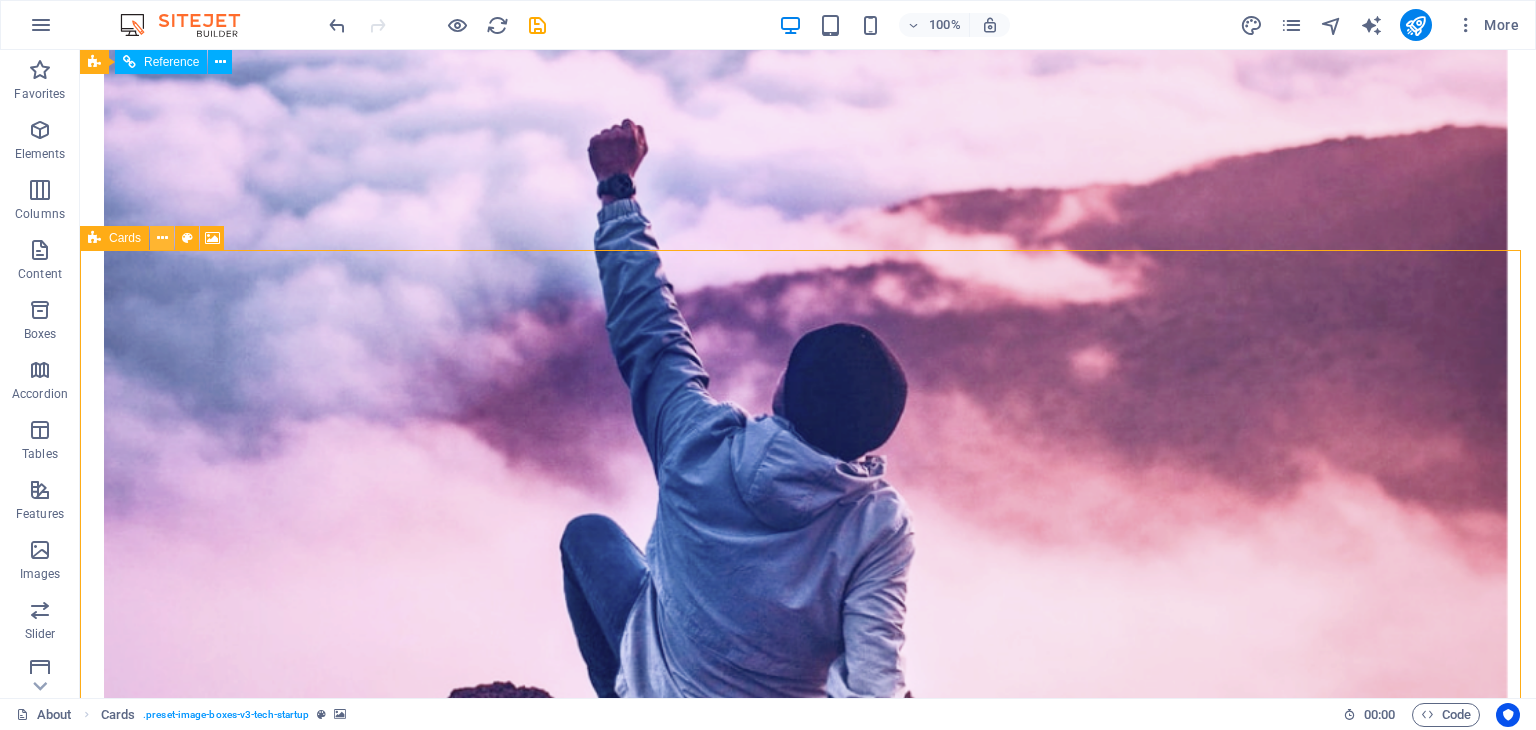 click at bounding box center (162, 238) 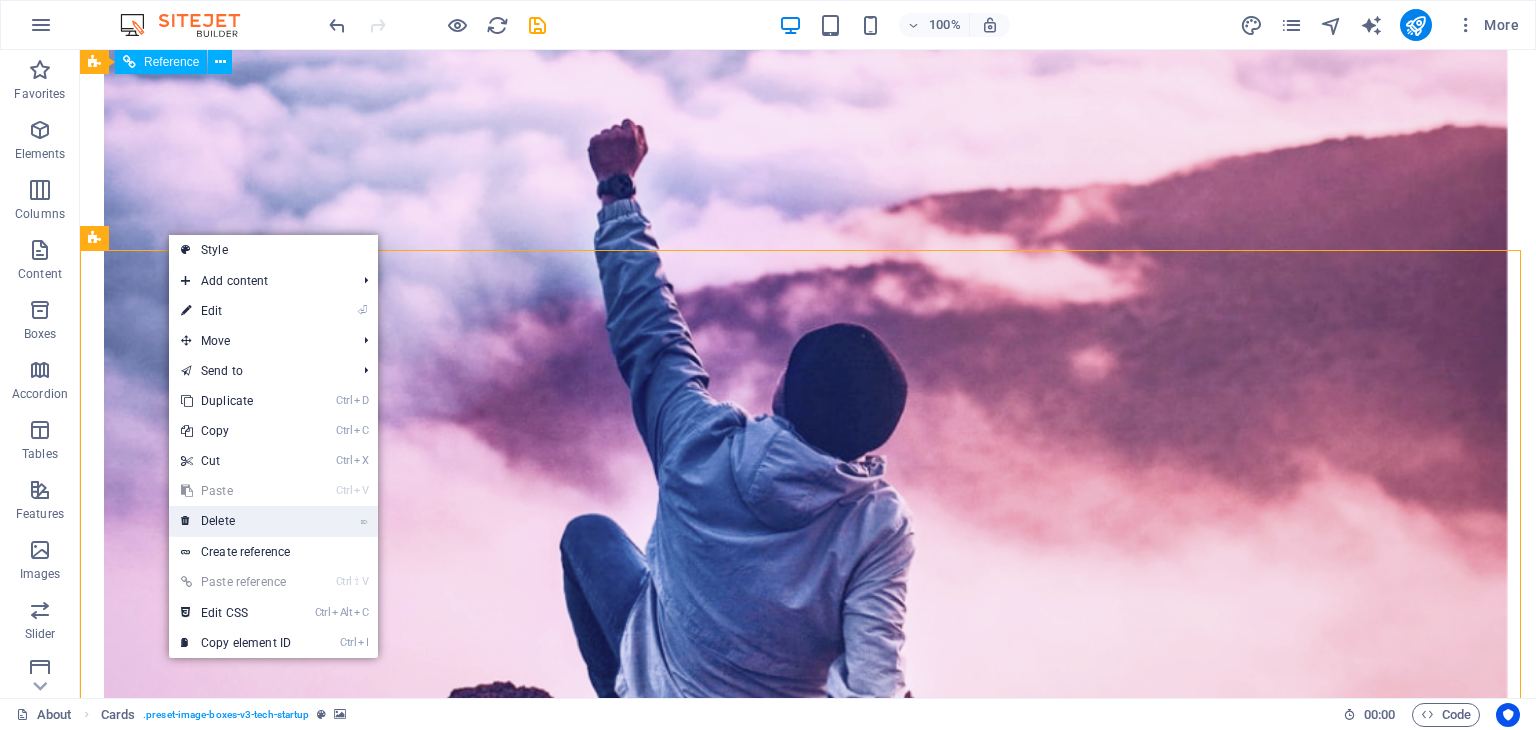 click on "⌦  Delete" at bounding box center [236, 521] 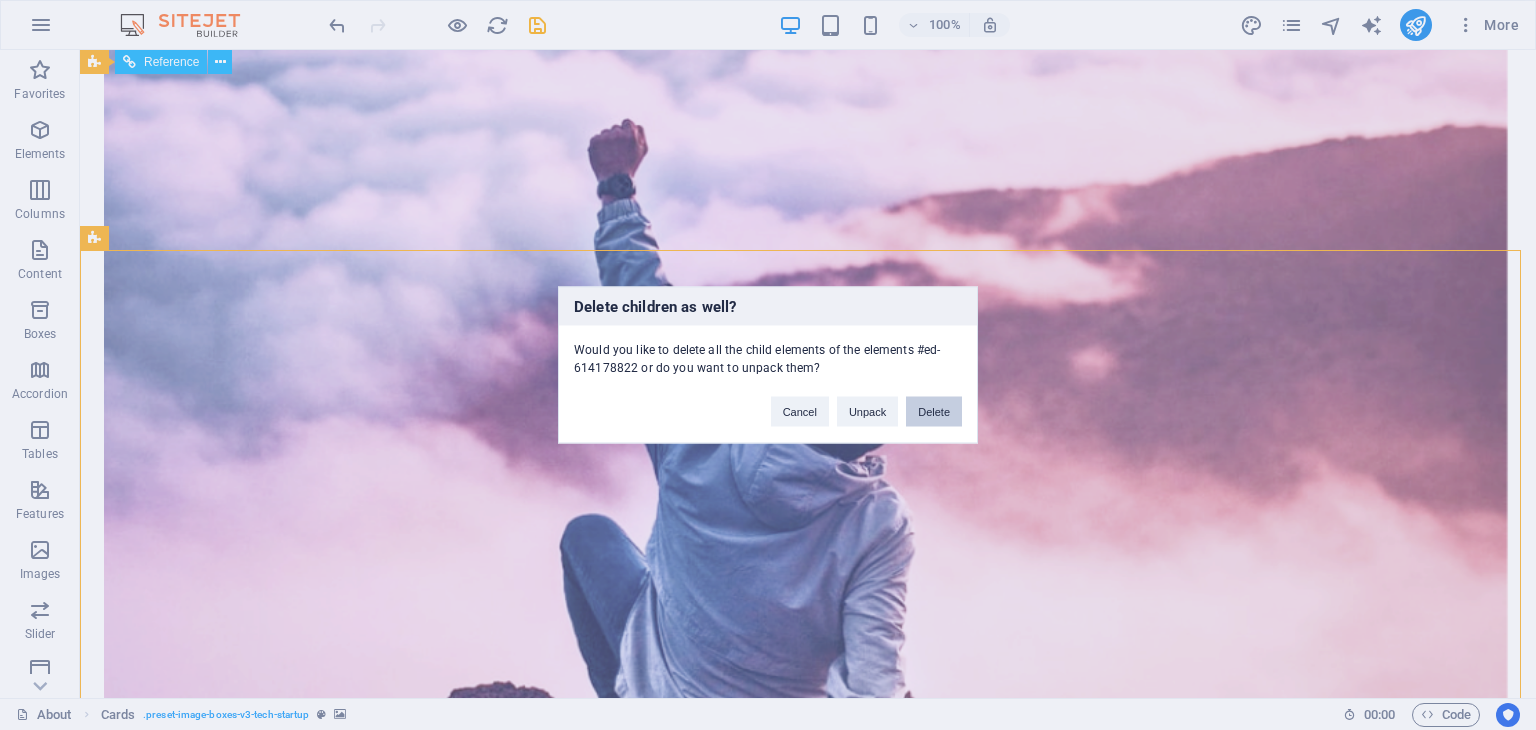 click on "Delete" at bounding box center [934, 412] 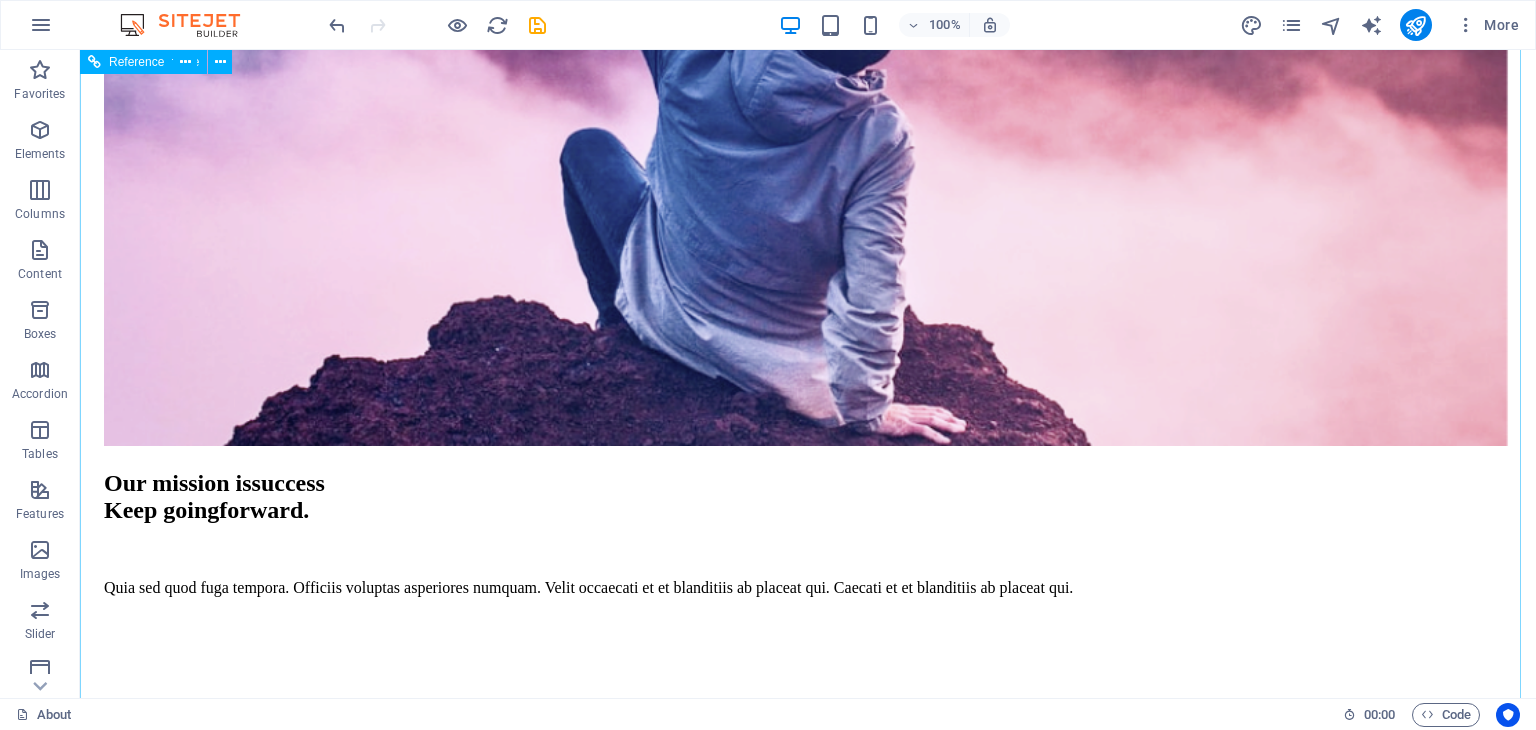 scroll, scrollTop: 2074, scrollLeft: 0, axis: vertical 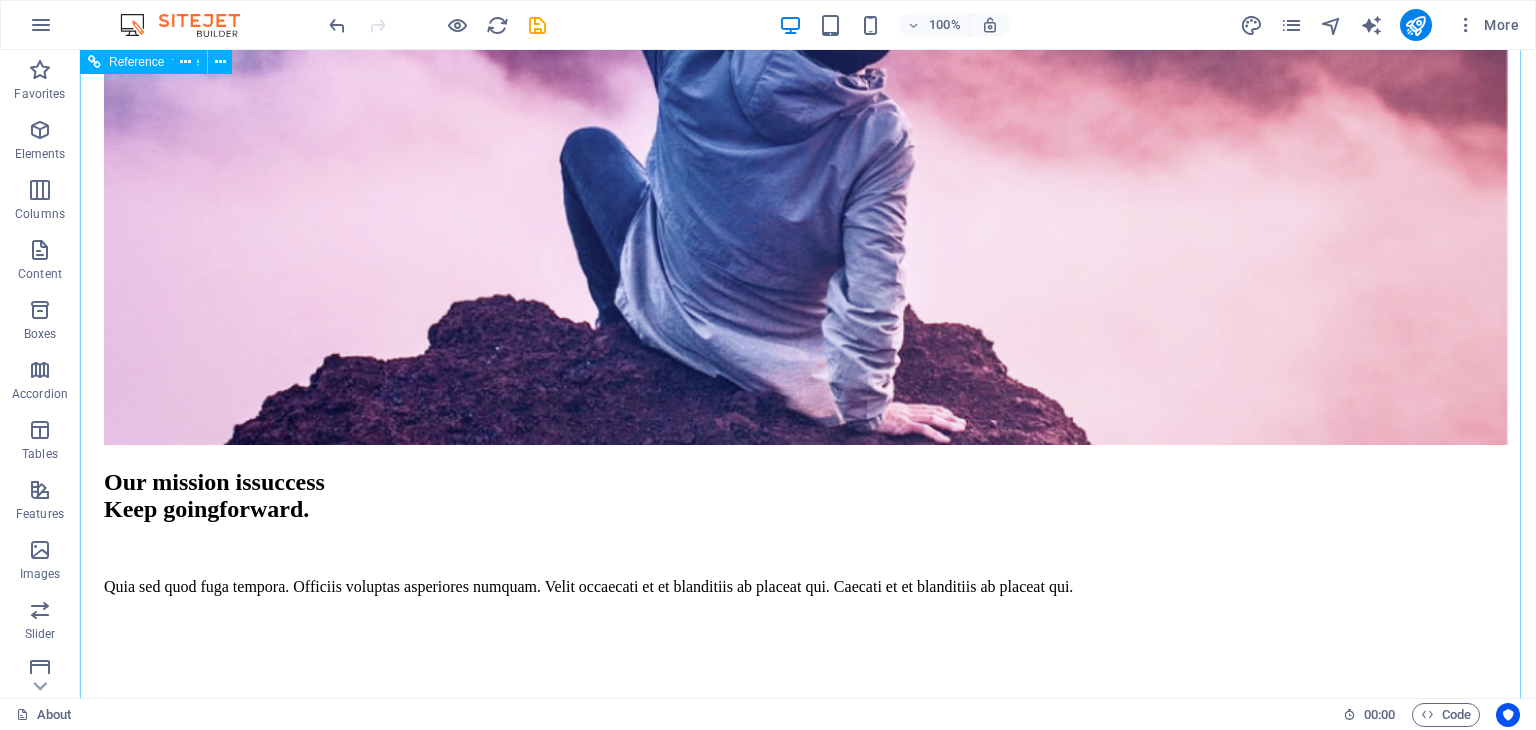 click on "Looking to work with amazing new startup? Or searching for ways to share your ideas? Techup and contact us!" at bounding box center [808, 3265] 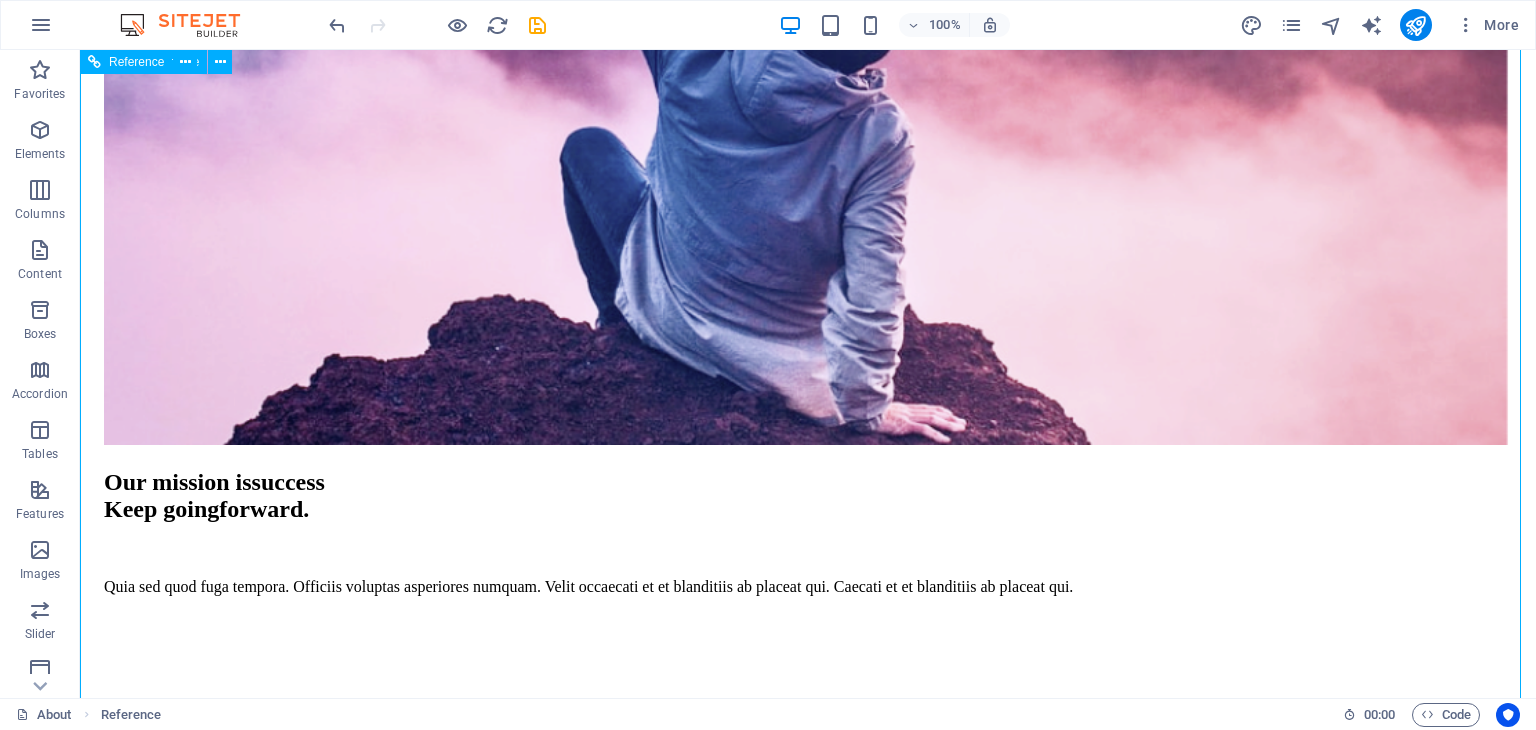click on "Looking to work with amazing new startup? Or searching for ways to share your ideas? Techup and contact us!" at bounding box center (808, 3265) 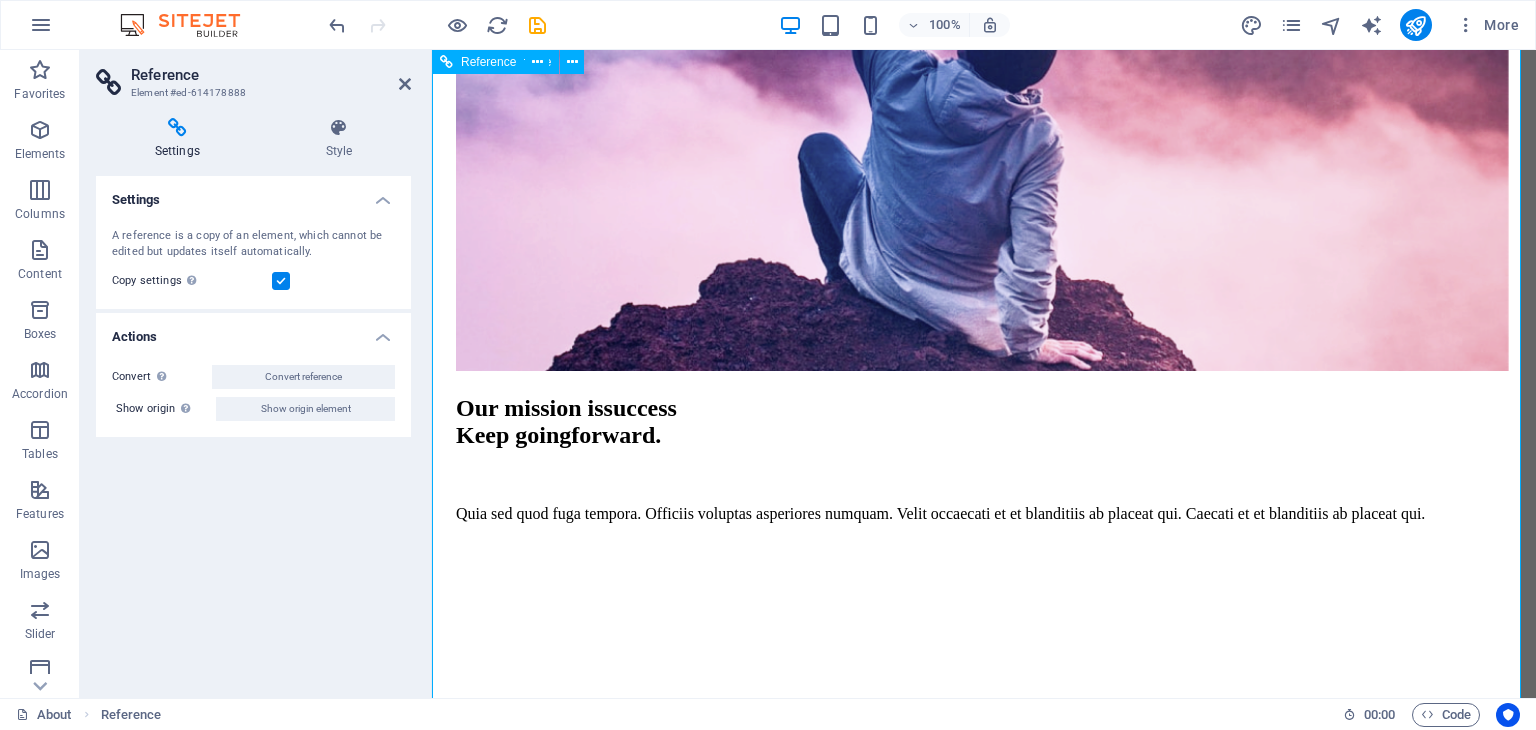 drag, startPoint x: 634, startPoint y: 376, endPoint x: 658, endPoint y: 348, distance: 36.878178 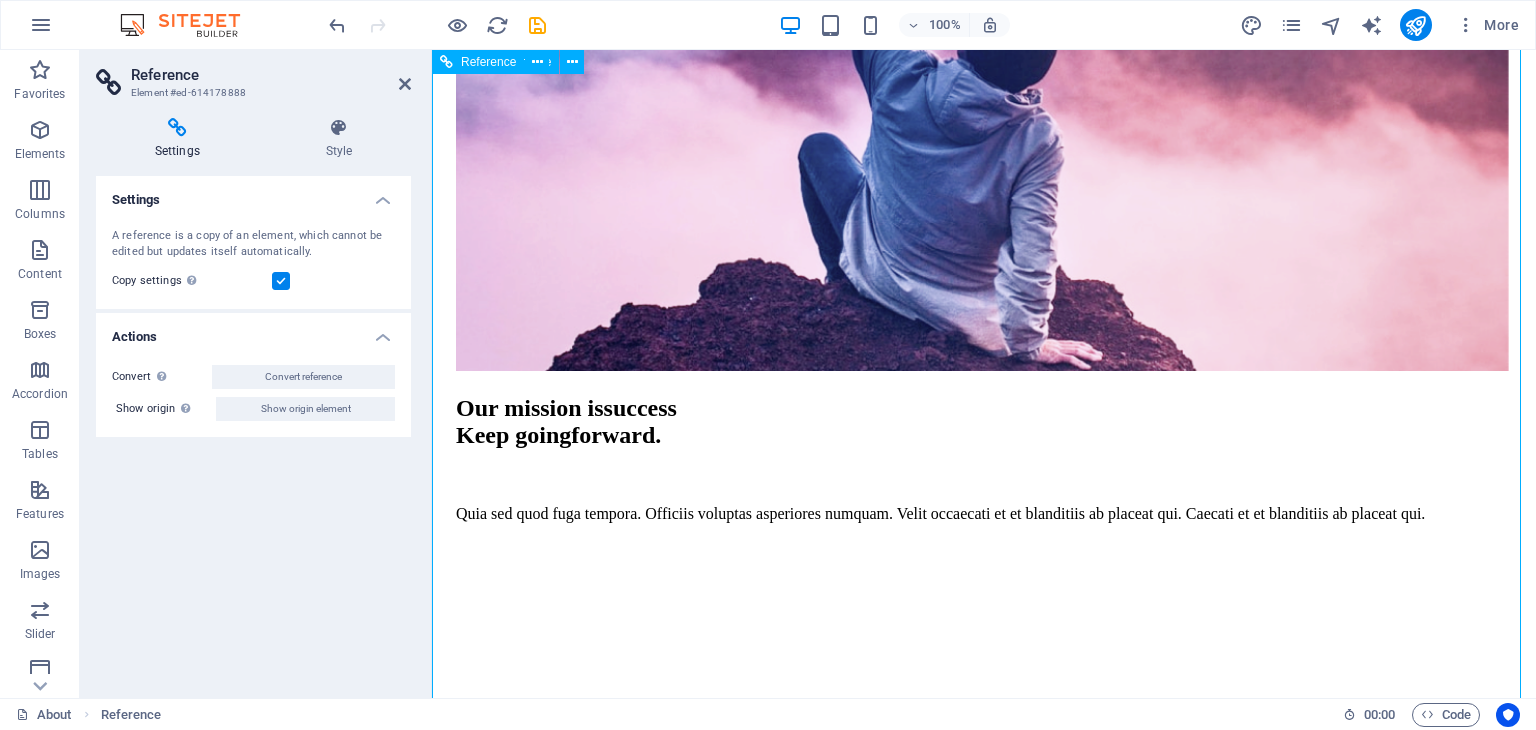 click on "Looking to work with amazing new startup? Or searching for ways to share your ideas? Techup and contact us!" at bounding box center [984, 2821] 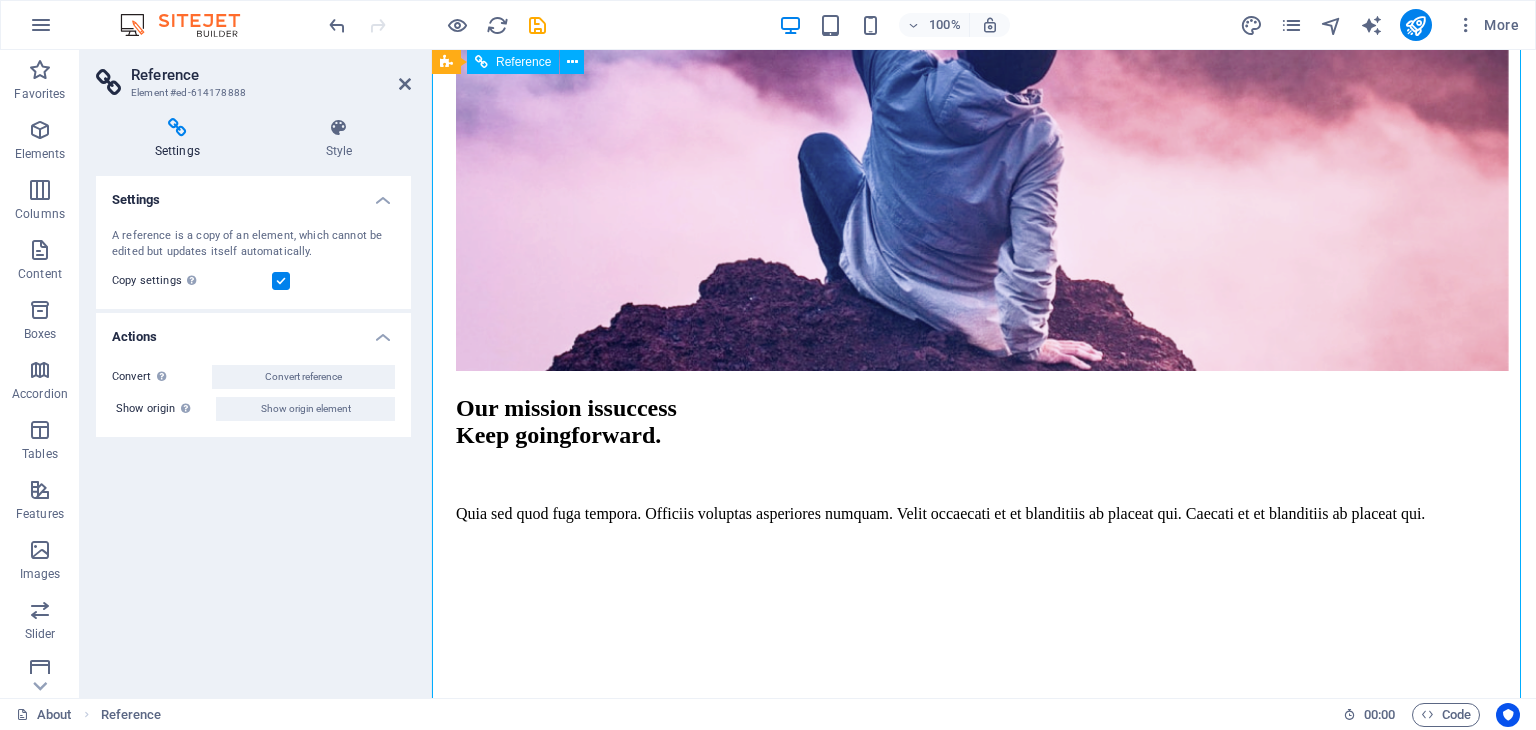 click on "Actions" at bounding box center [253, 331] 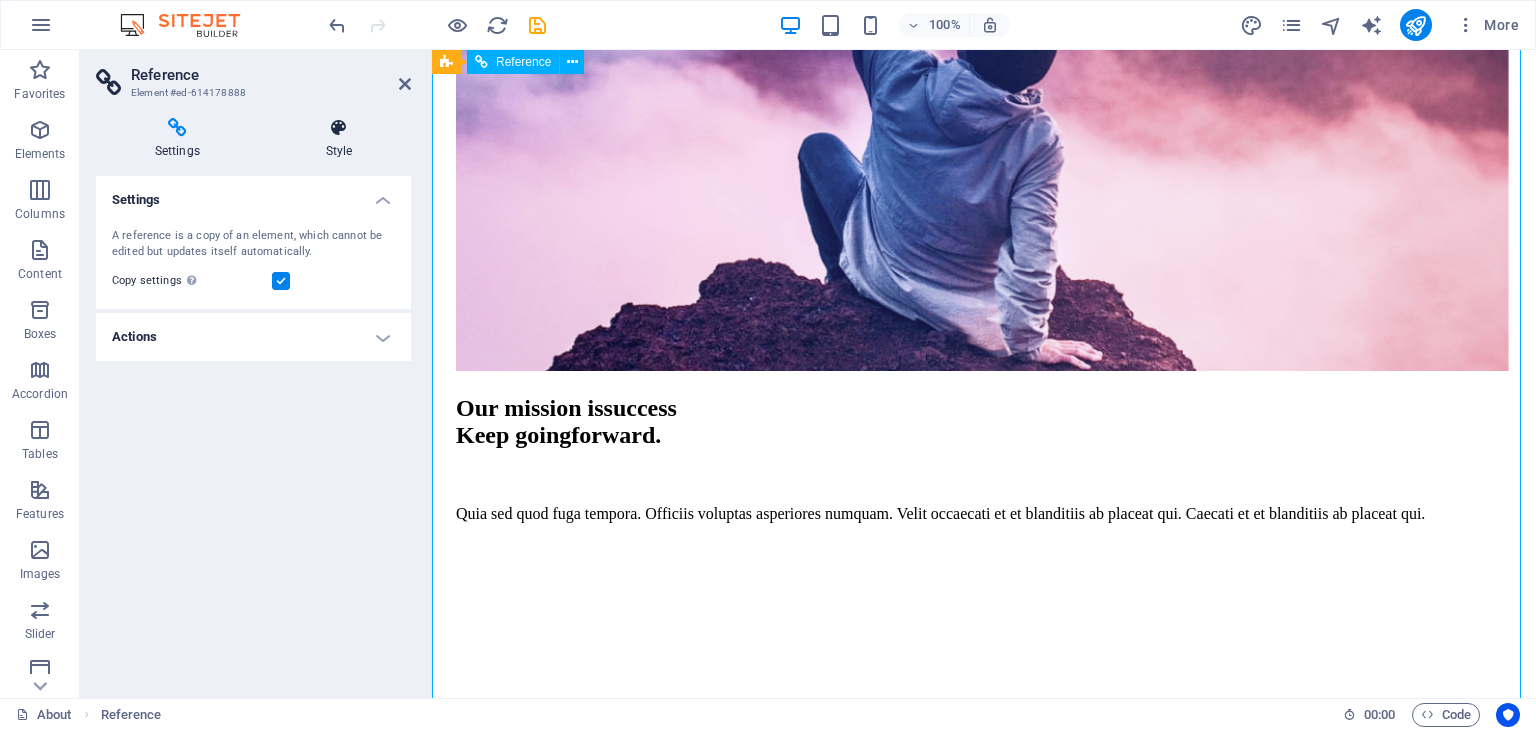 click at bounding box center [339, 128] 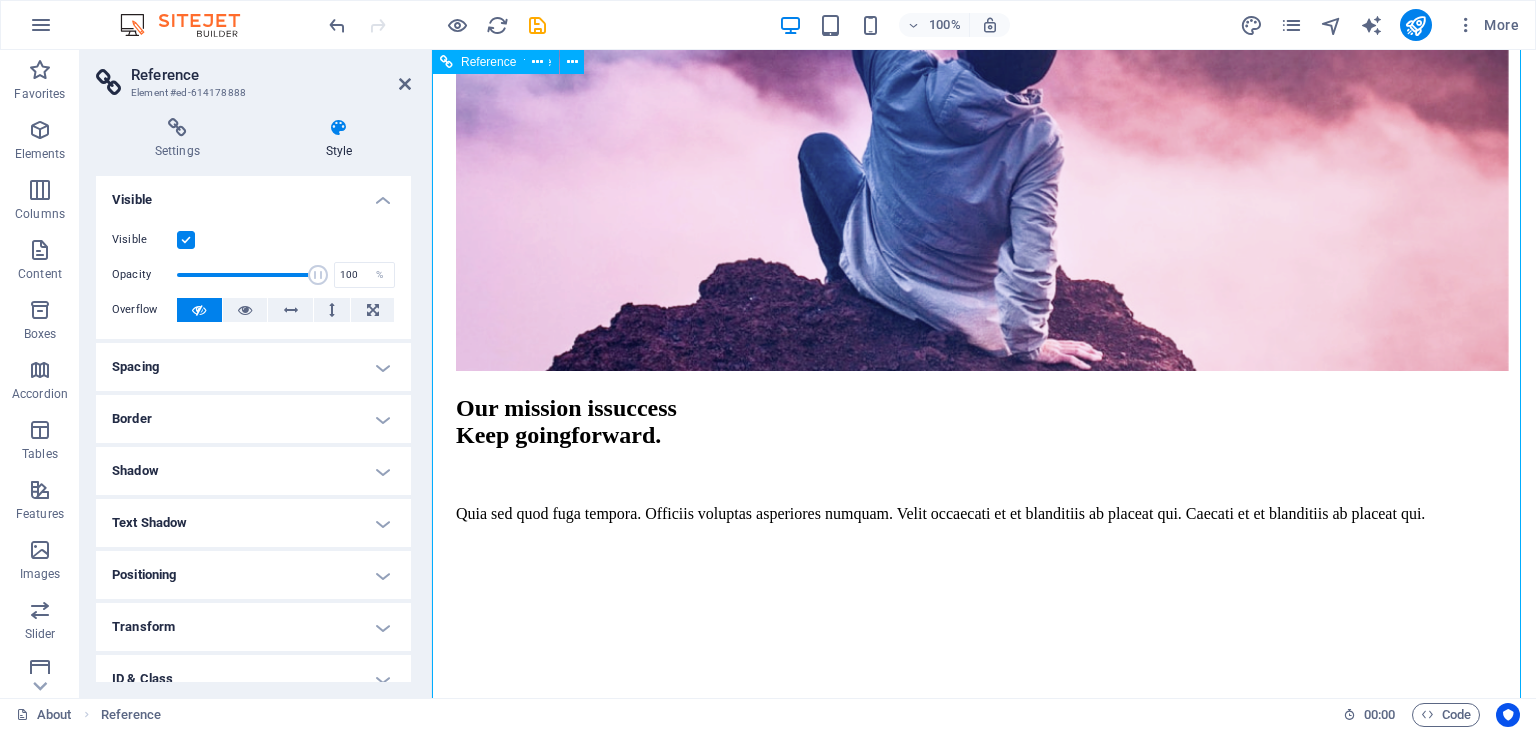 click on "Looking to work with amazing new startup? Or searching for ways to share your ideas? Techup and contact us!" at bounding box center [984, 2821] 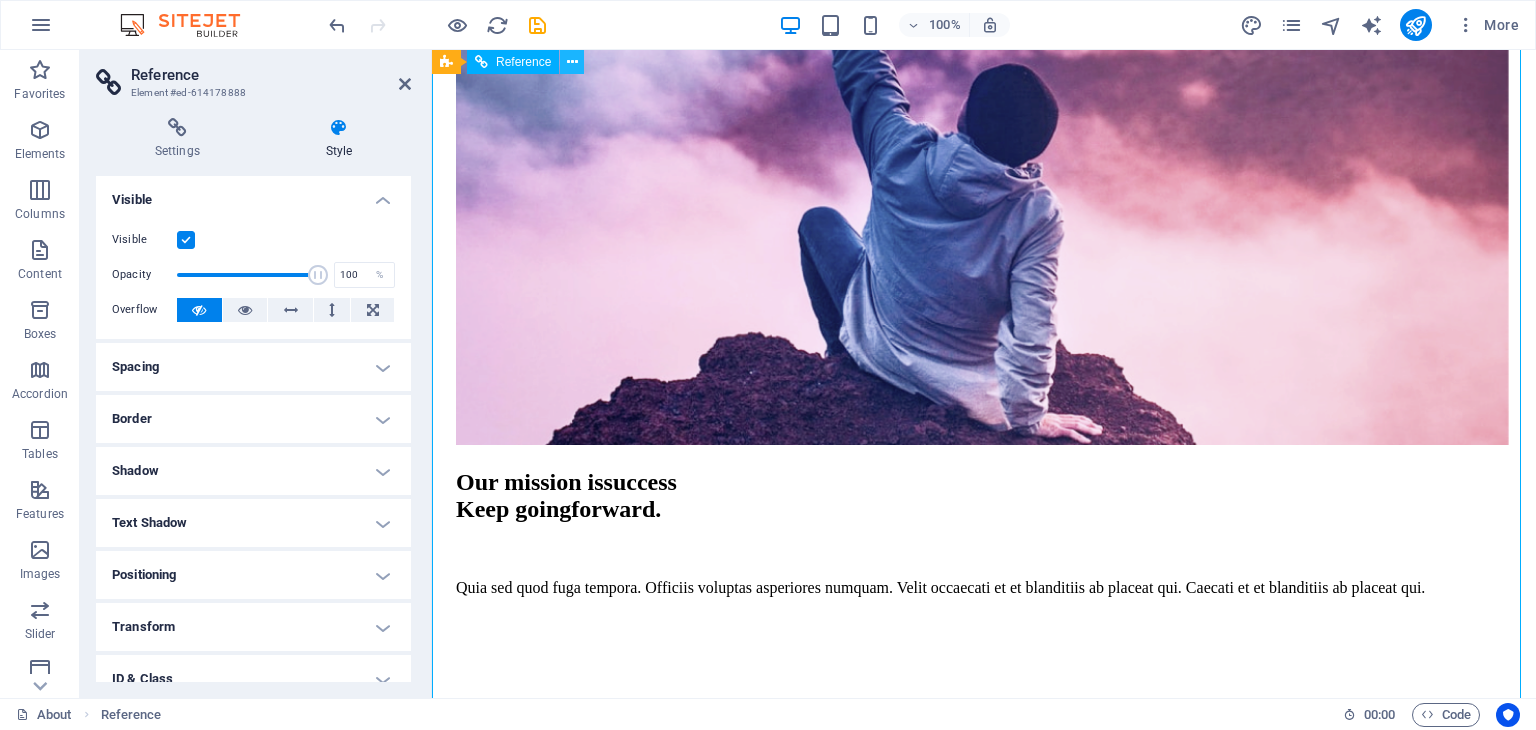 click at bounding box center (572, 62) 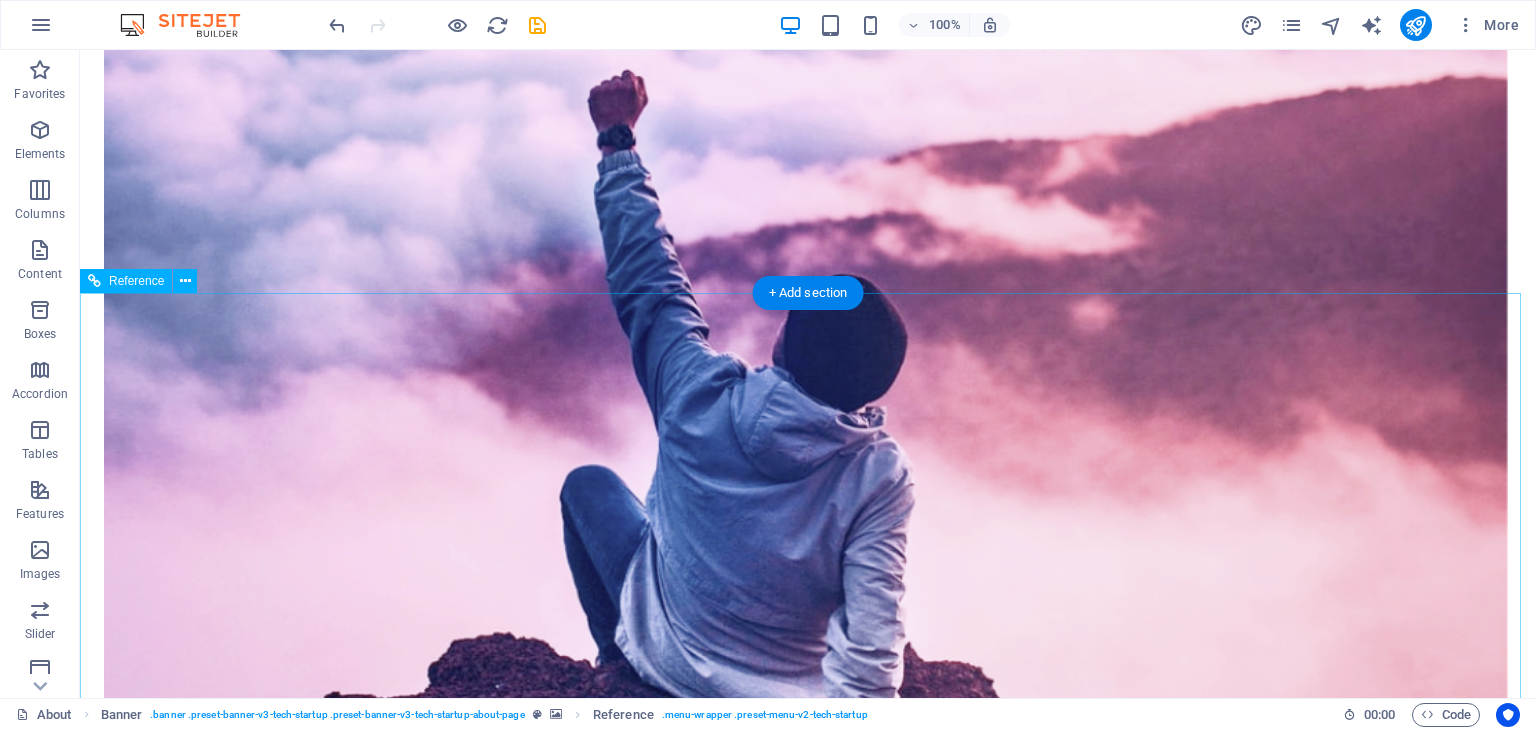 scroll, scrollTop: 1750, scrollLeft: 0, axis: vertical 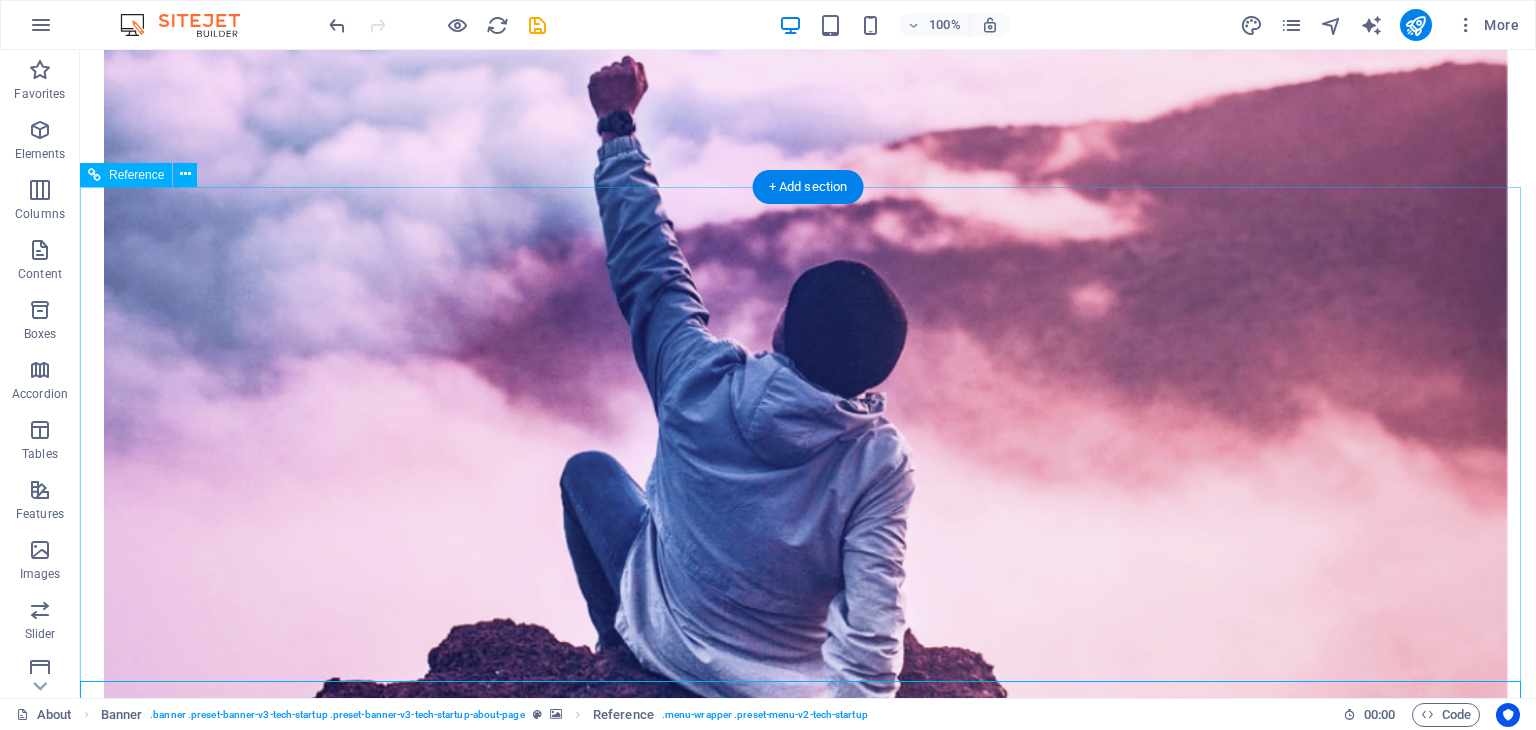 click on "Looking to work with amazing new startup? Or searching for ways to share your ideas? Techup and contact us! Looking to work with amazing new startup? Or searching for ways to share your ideas? Techup and contact us! Get Started Now Get Started Now" at bounding box center [808, 3604] 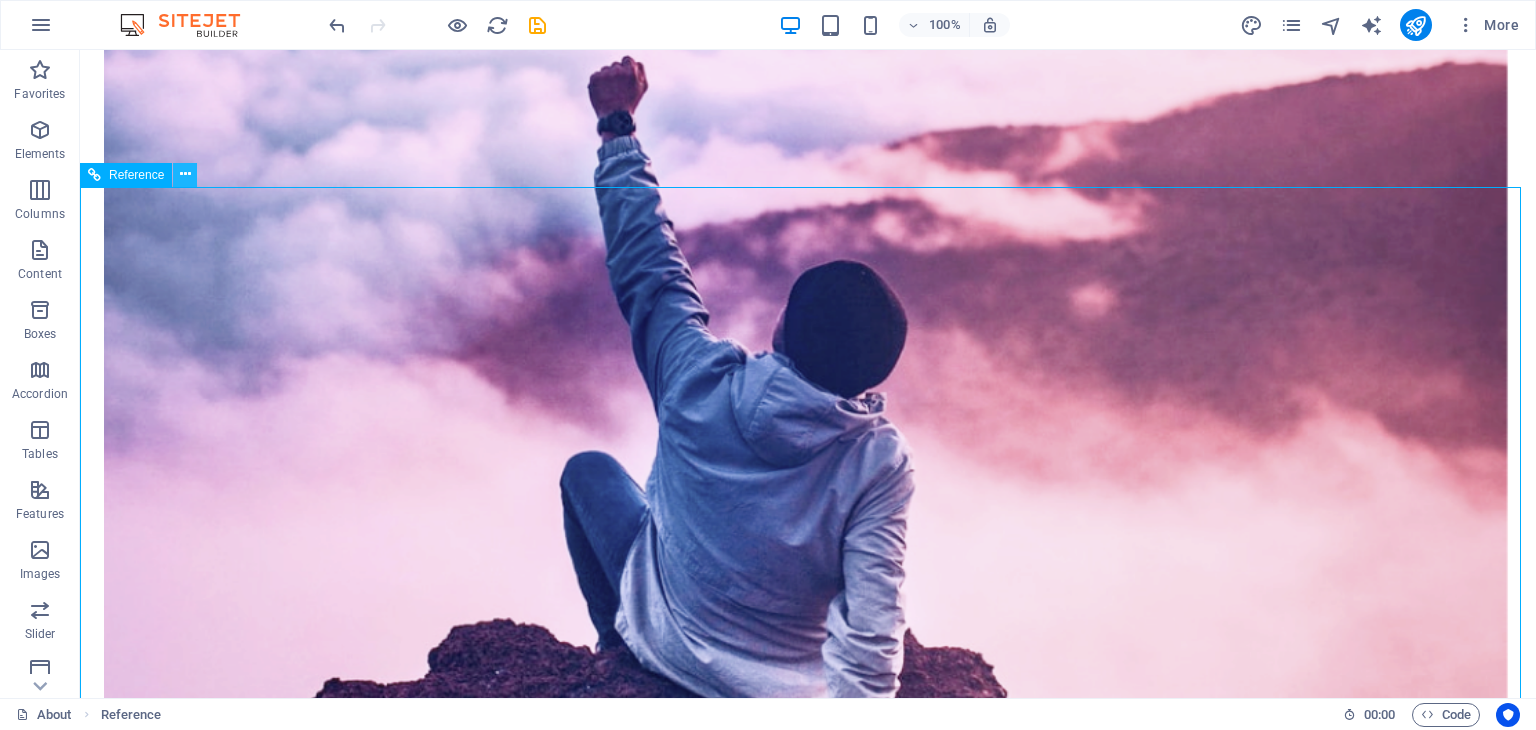 click at bounding box center (185, 174) 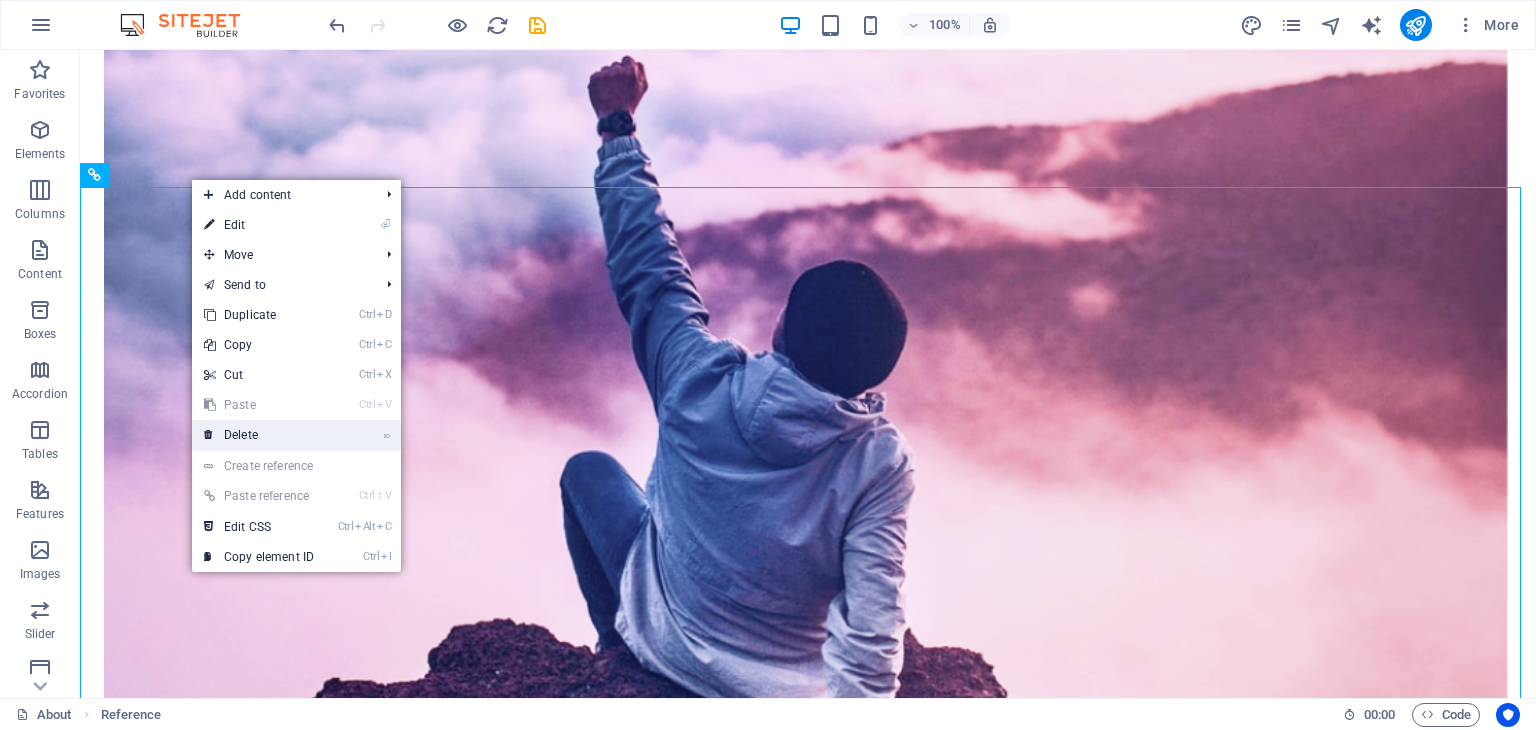 click on "⌦  Delete" at bounding box center [259, 435] 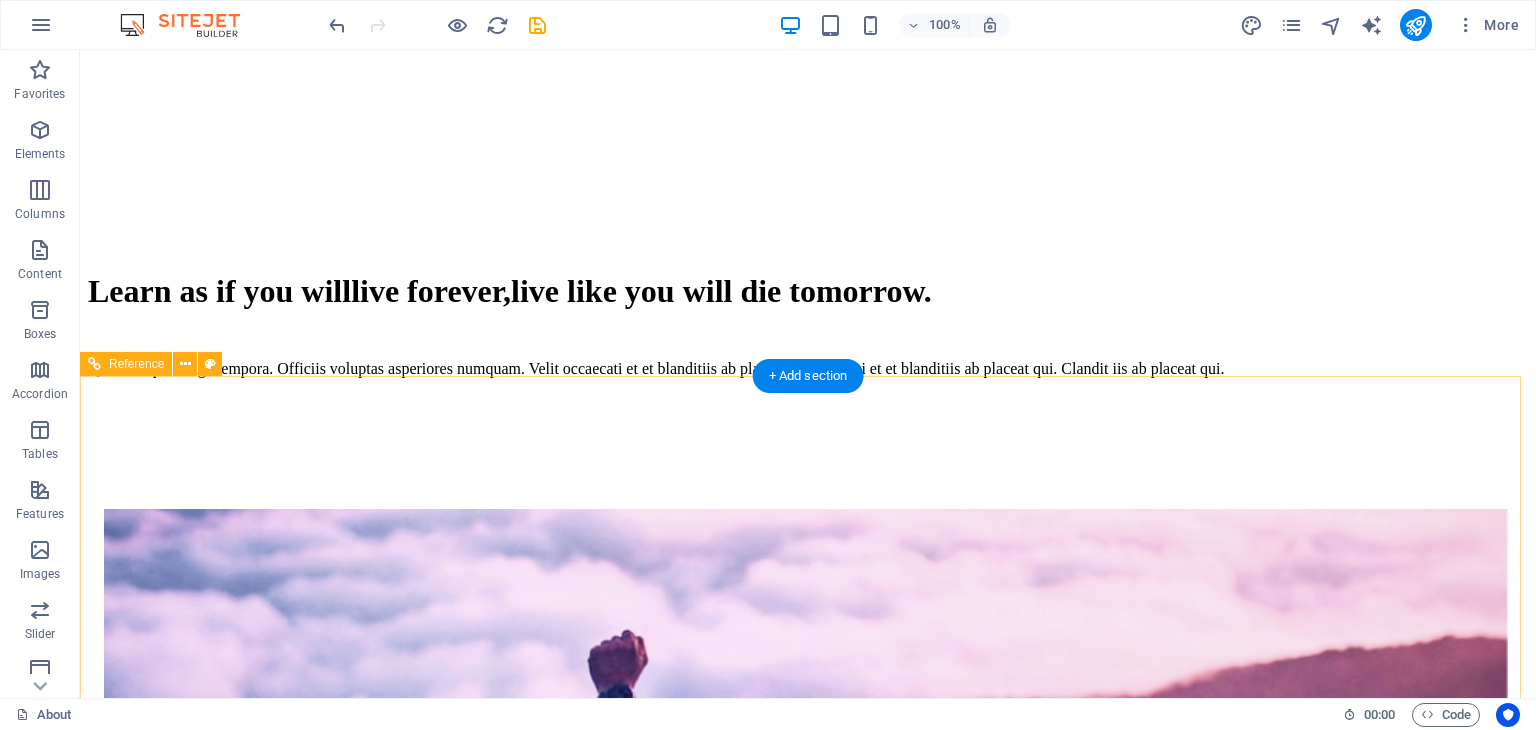 scroll, scrollTop: 1686, scrollLeft: 0, axis: vertical 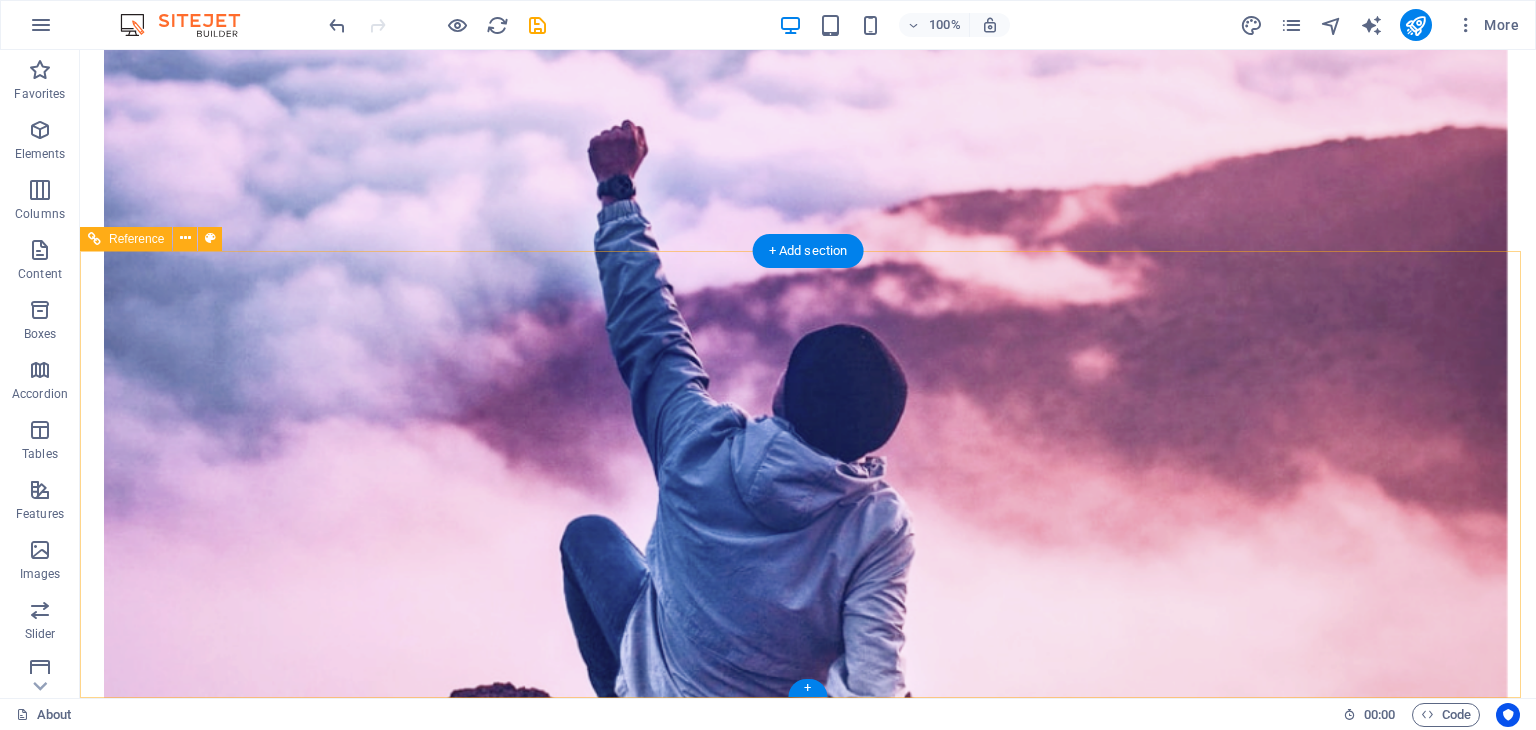 click on "ABOUT PRICING CONTACT" at bounding box center (808, 3785) 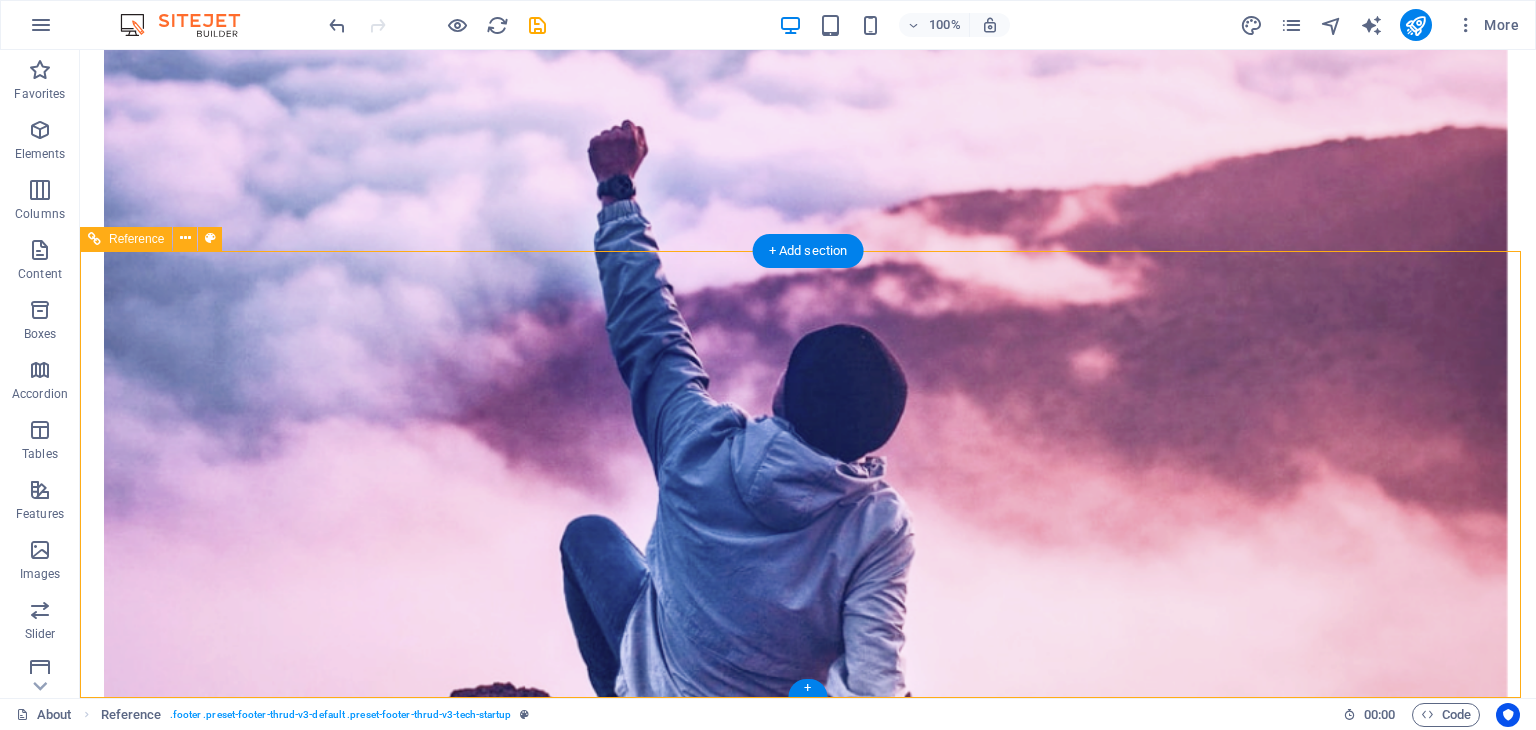 click on "ABOUT PRICING CONTACT" at bounding box center (808, 3785) 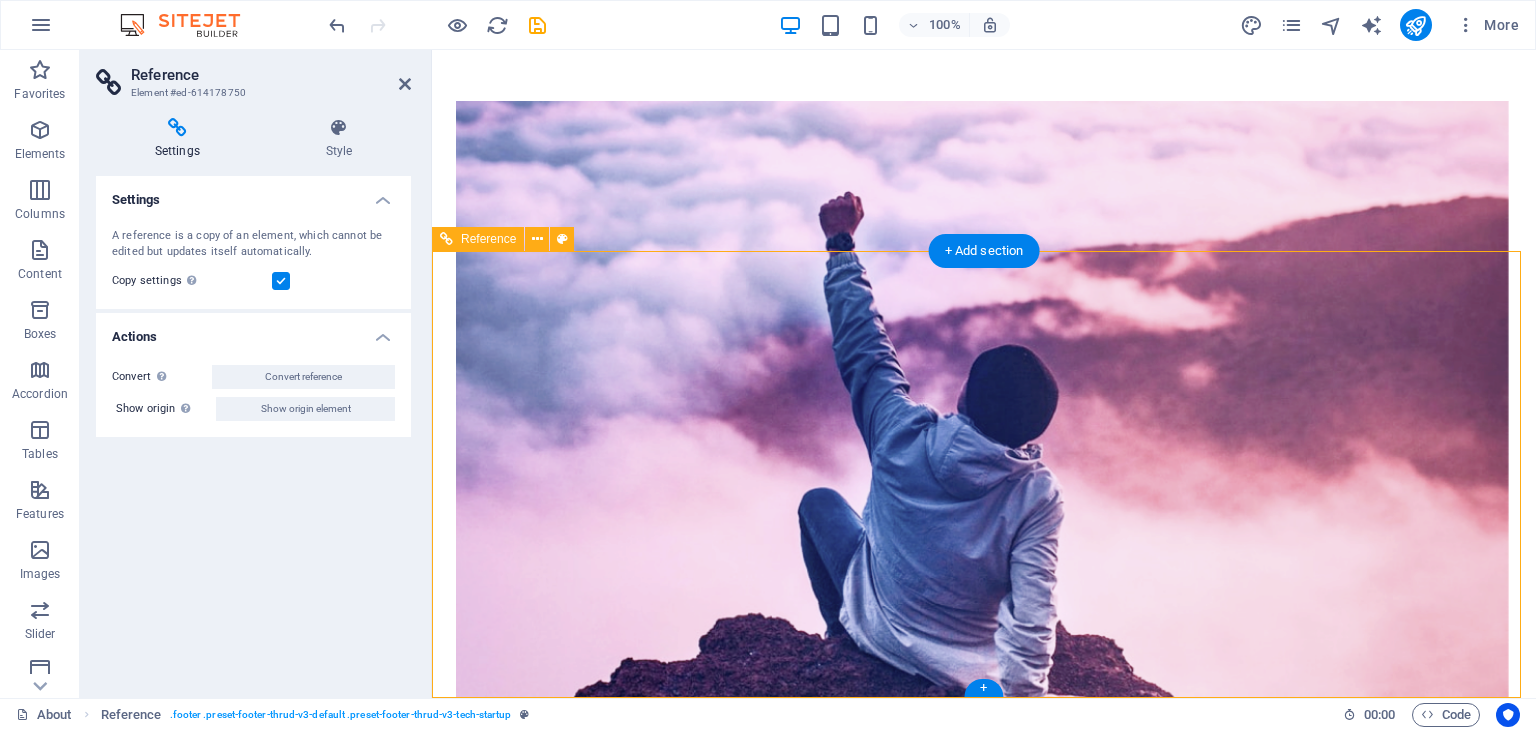 drag, startPoint x: 1628, startPoint y: 356, endPoint x: 799, endPoint y: 419, distance: 831.3904 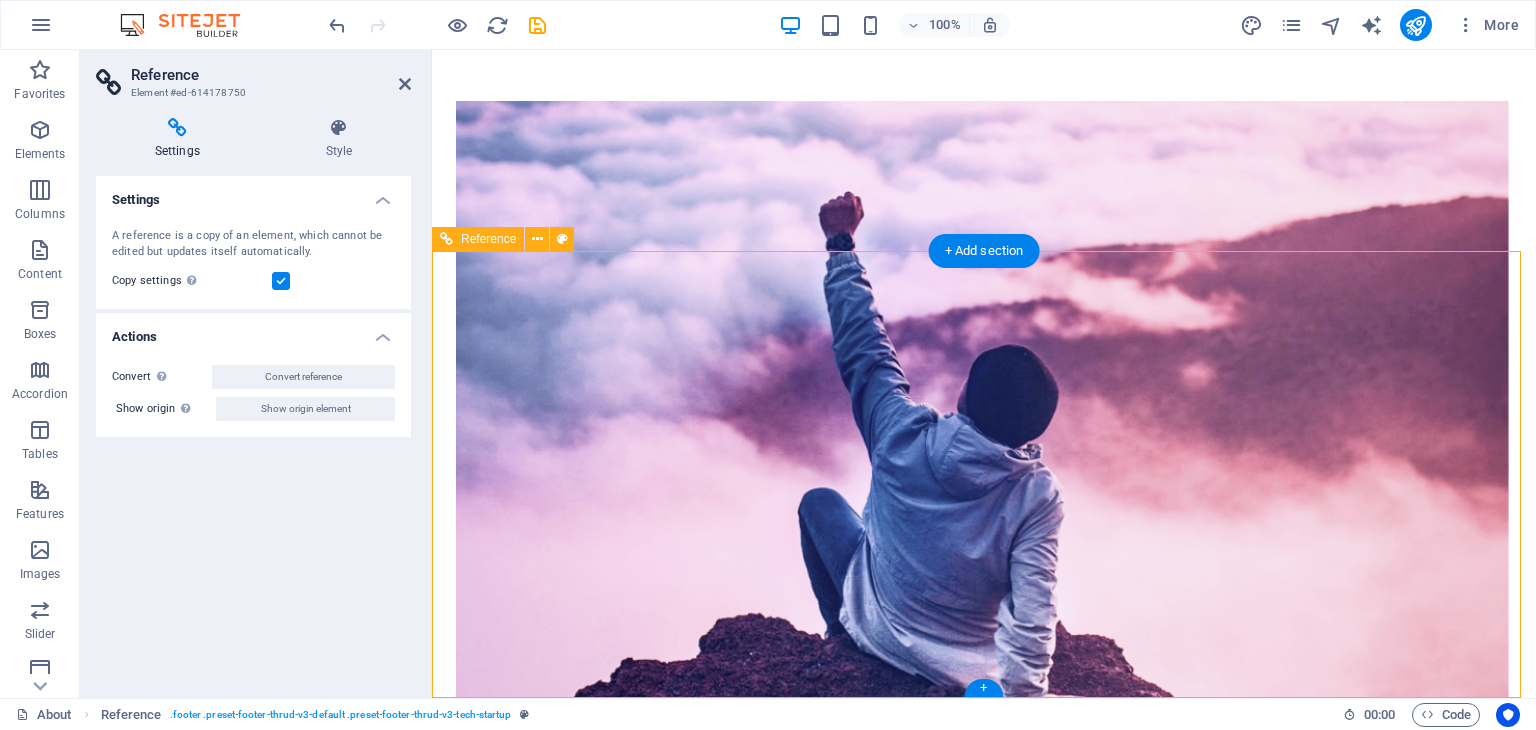 click at bounding box center [984, 3106] 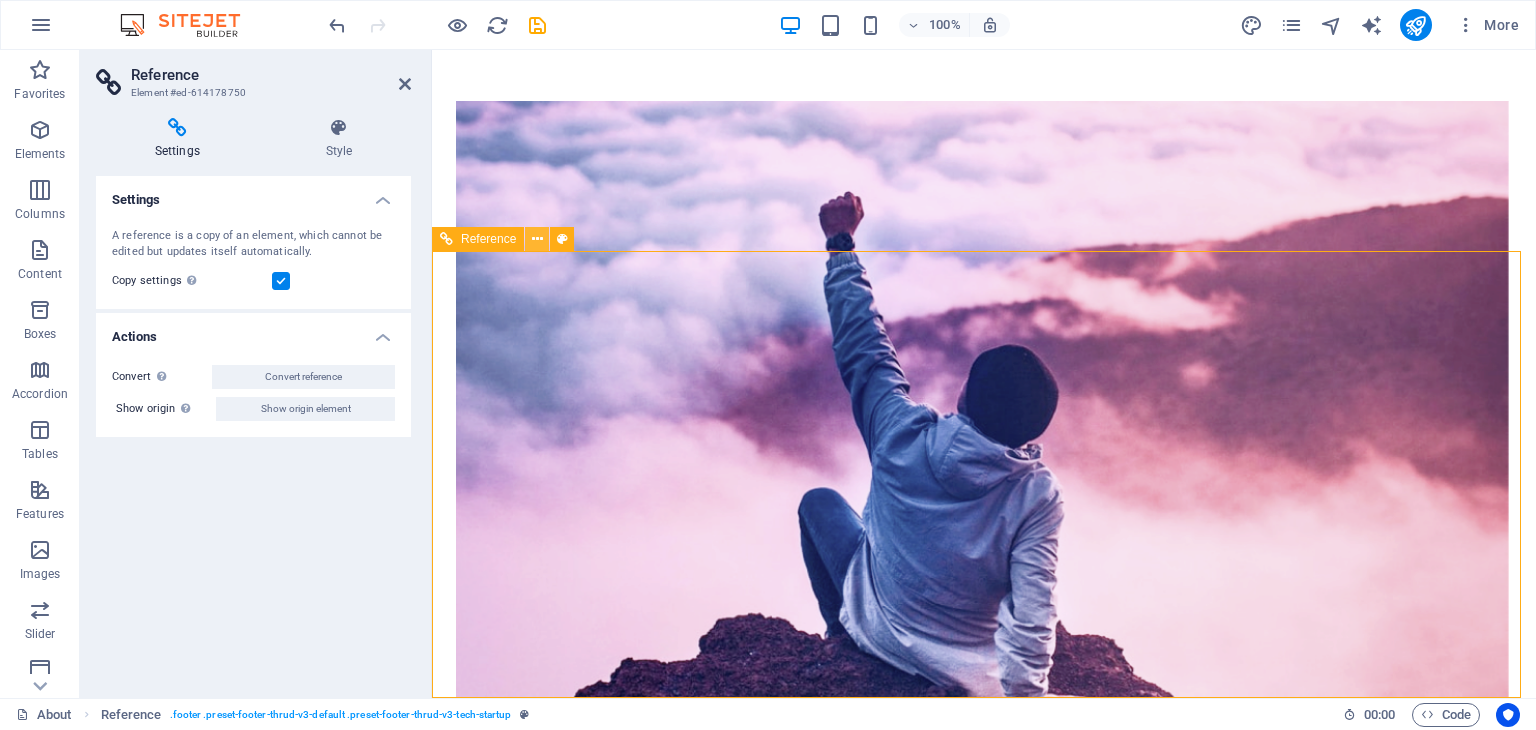 click at bounding box center (537, 239) 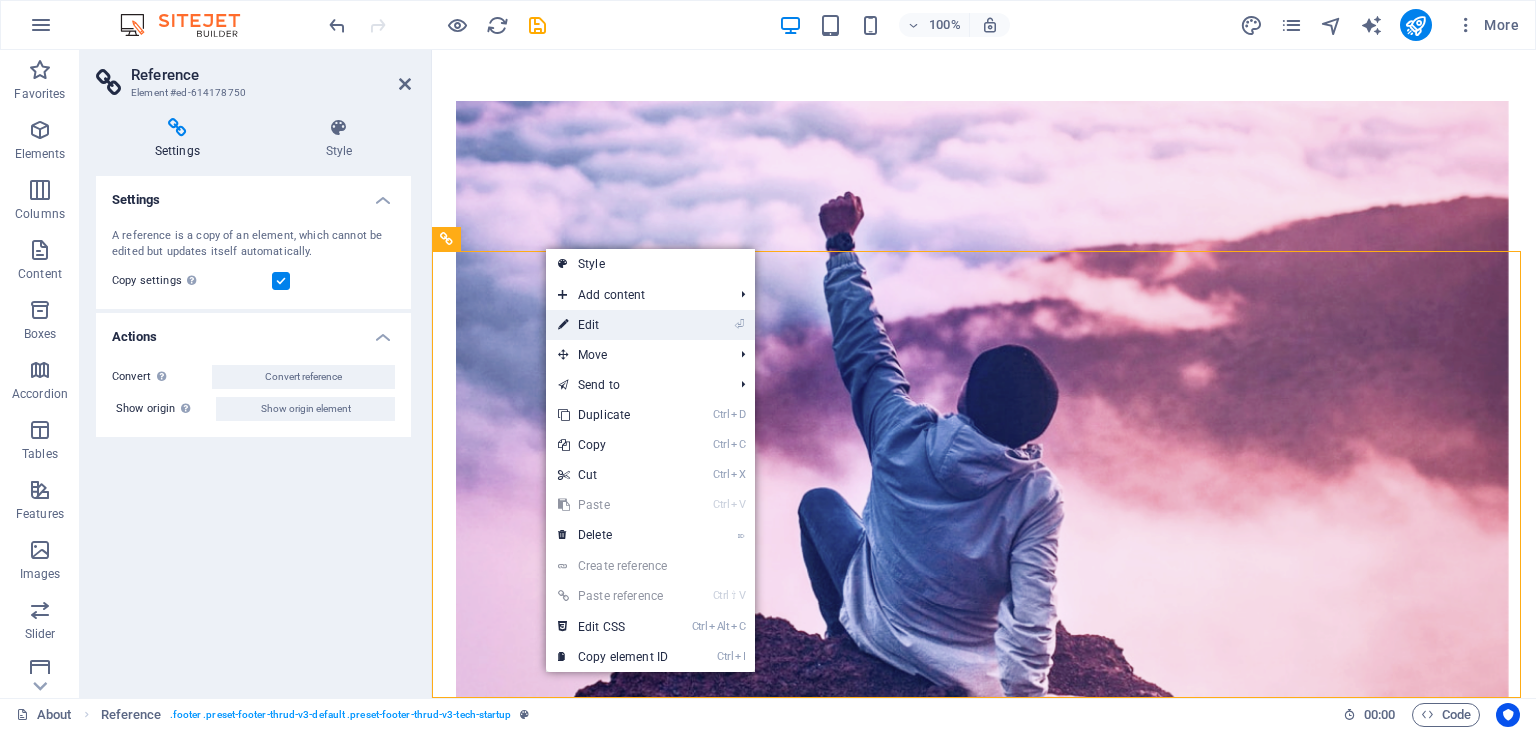 click on "⏎  Edit" at bounding box center (613, 325) 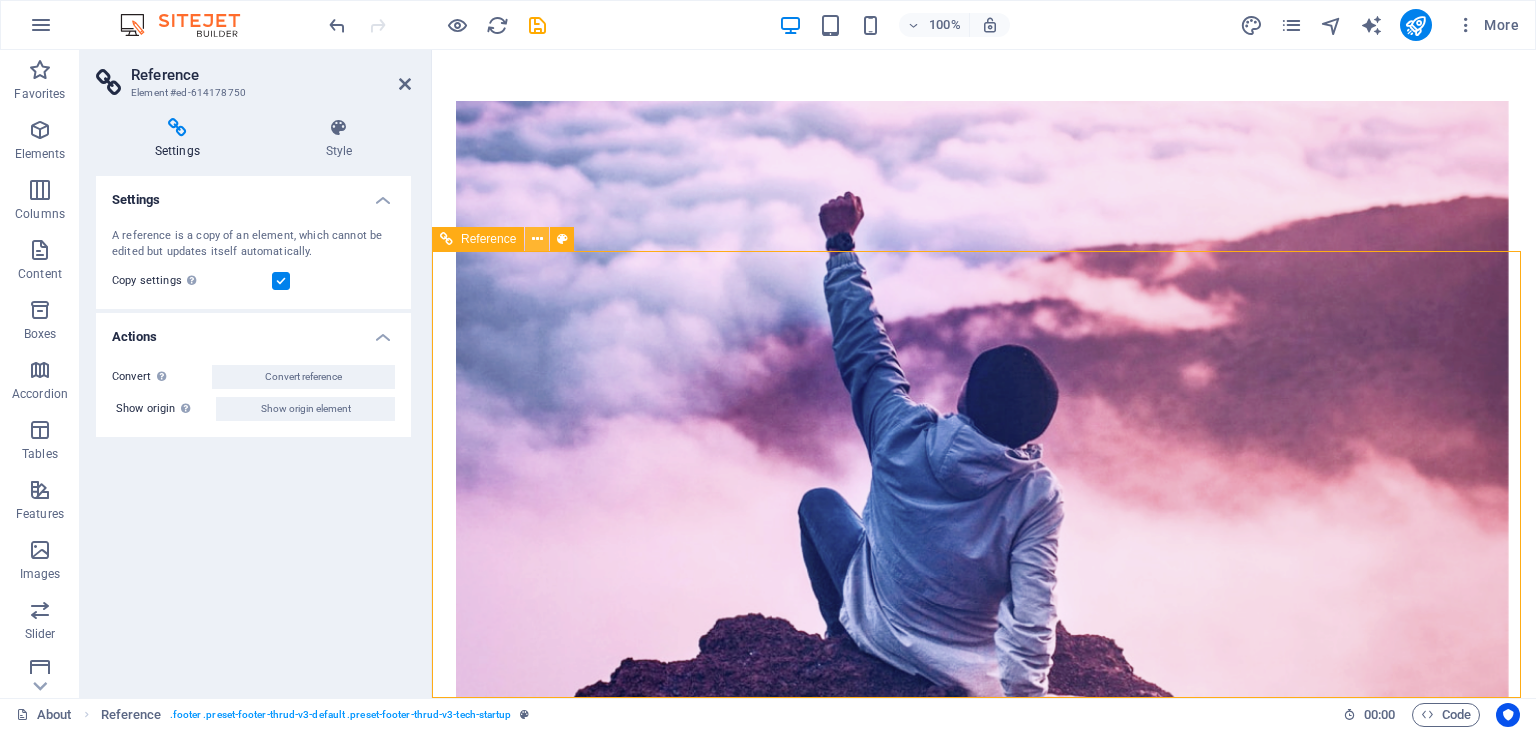 click at bounding box center [537, 239] 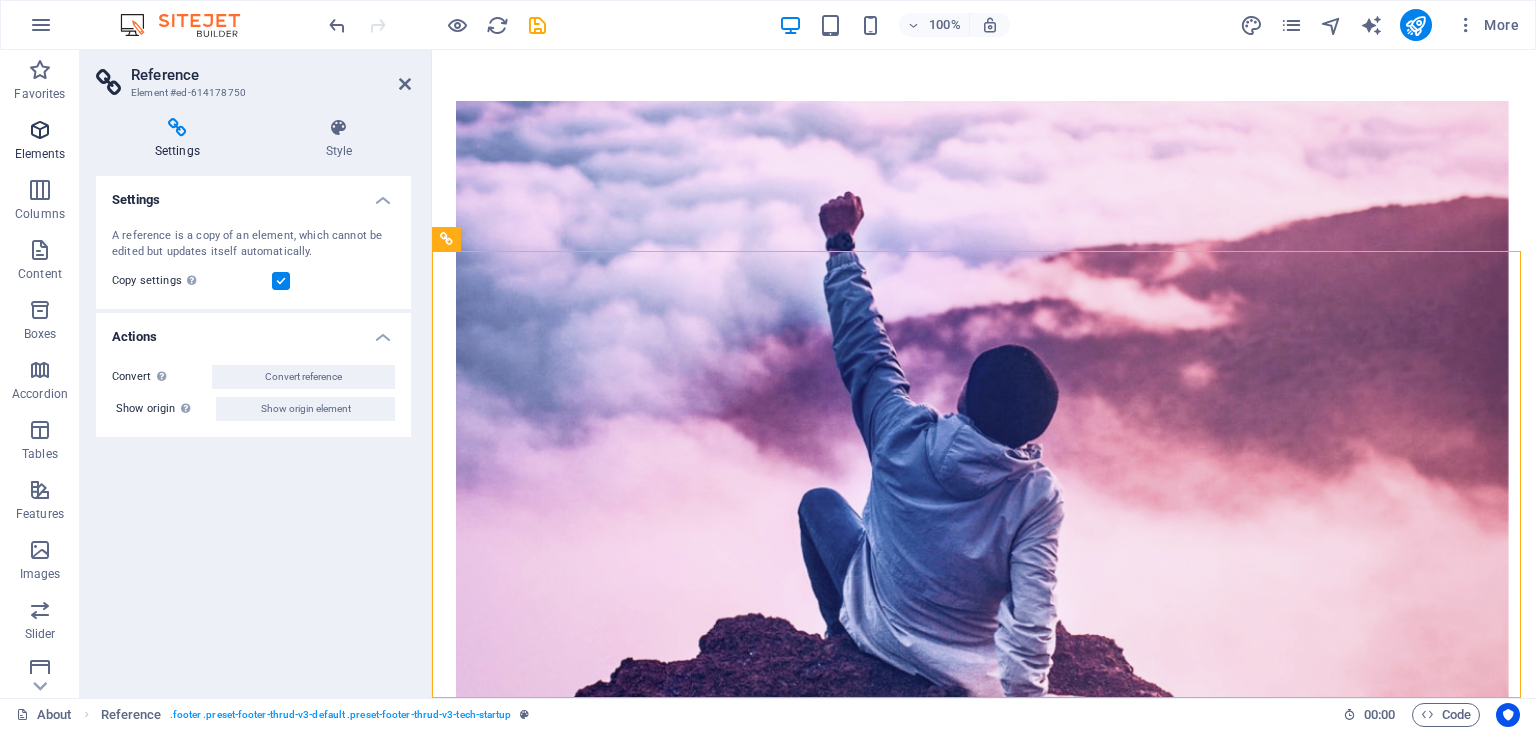 click at bounding box center [40, 130] 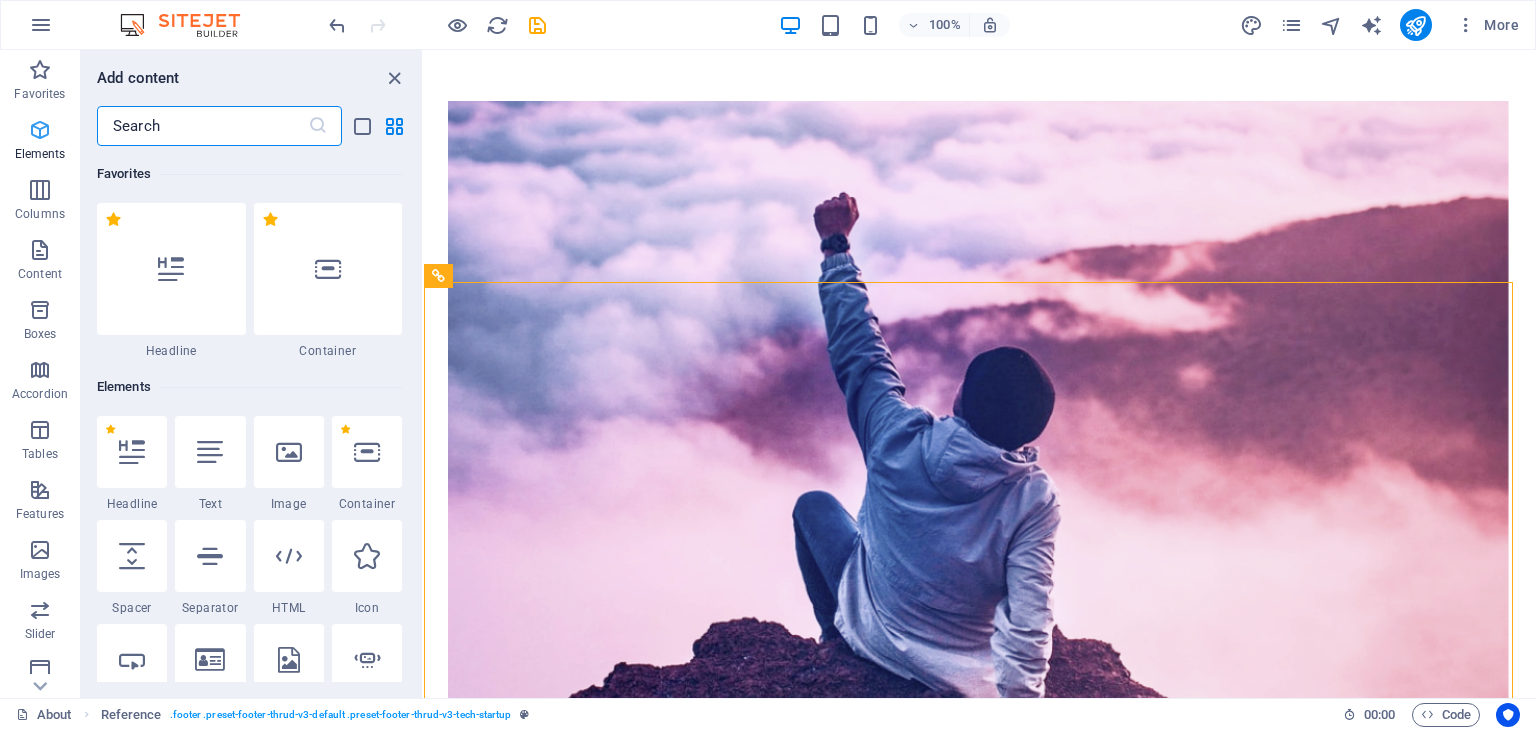 scroll, scrollTop: 1572, scrollLeft: 0, axis: vertical 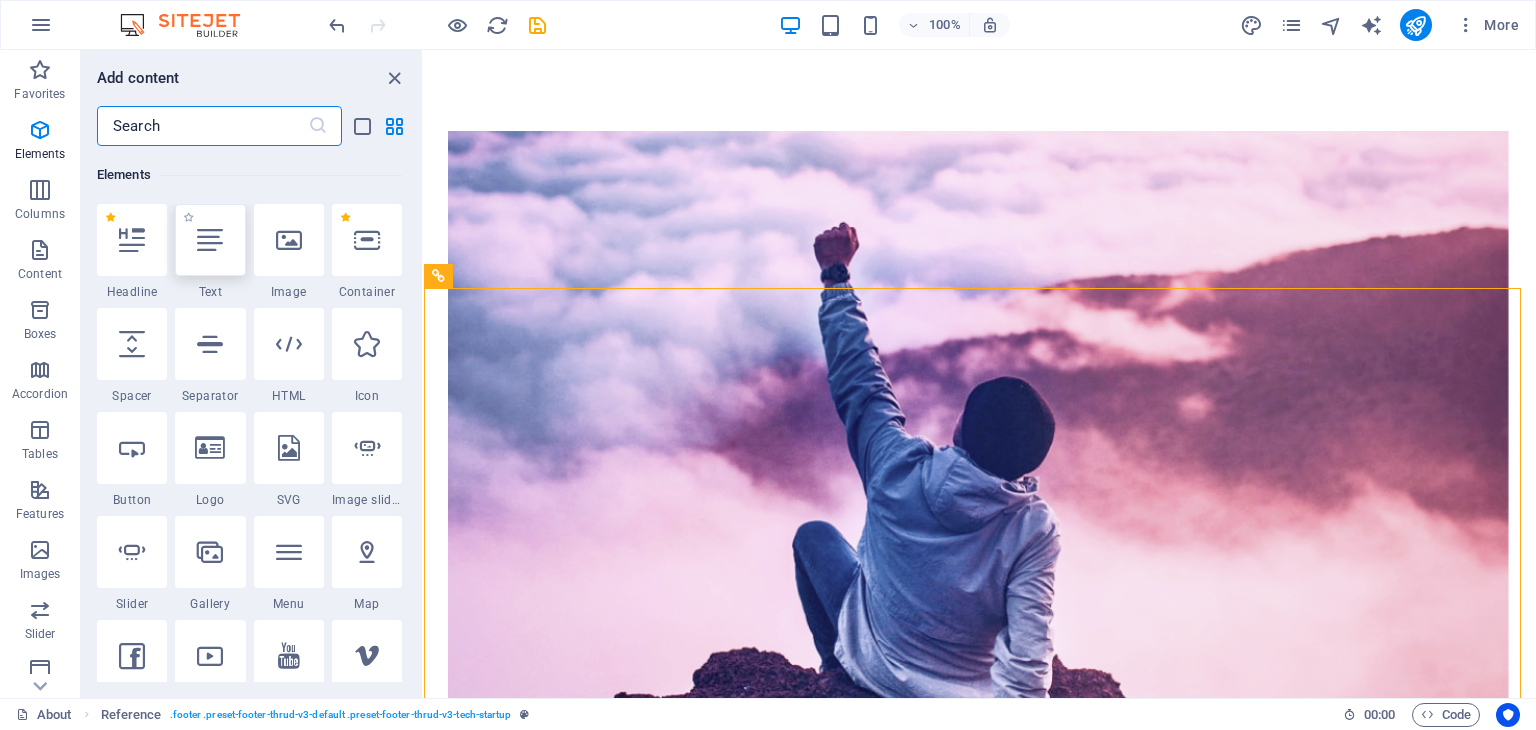 click at bounding box center [210, 240] 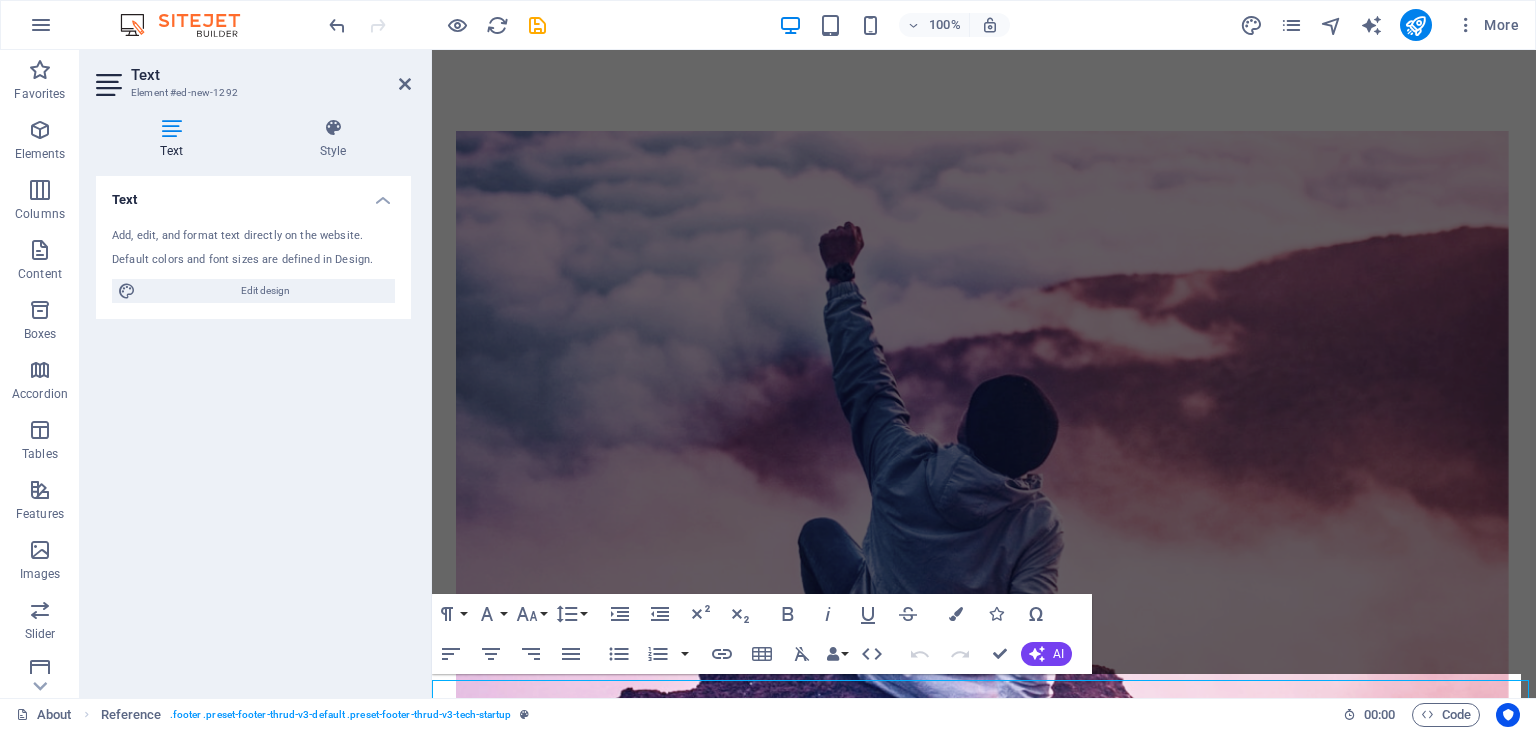 scroll, scrollTop: 1626, scrollLeft: 0, axis: vertical 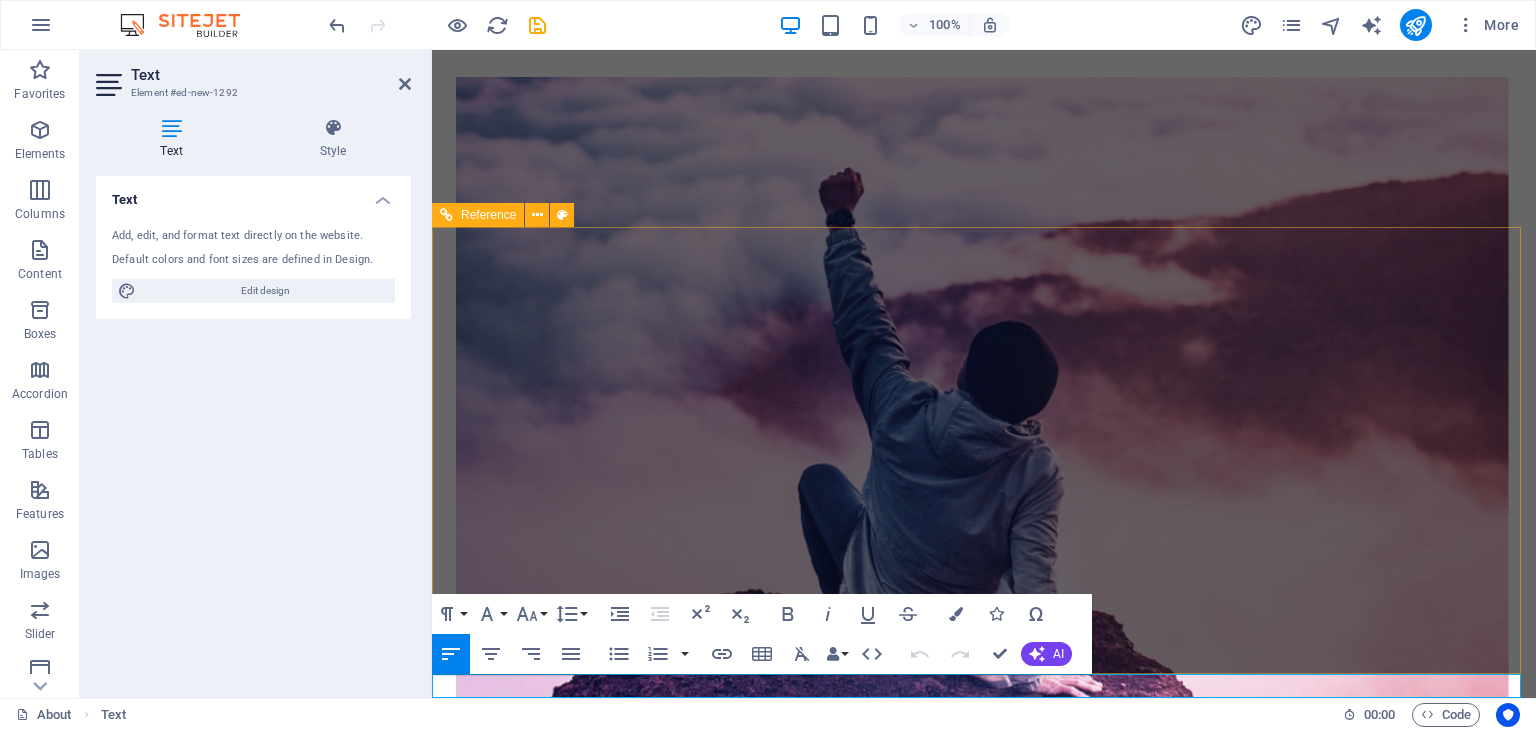 click on "ABOUT PRICING CONTACT" at bounding box center (984, 3284) 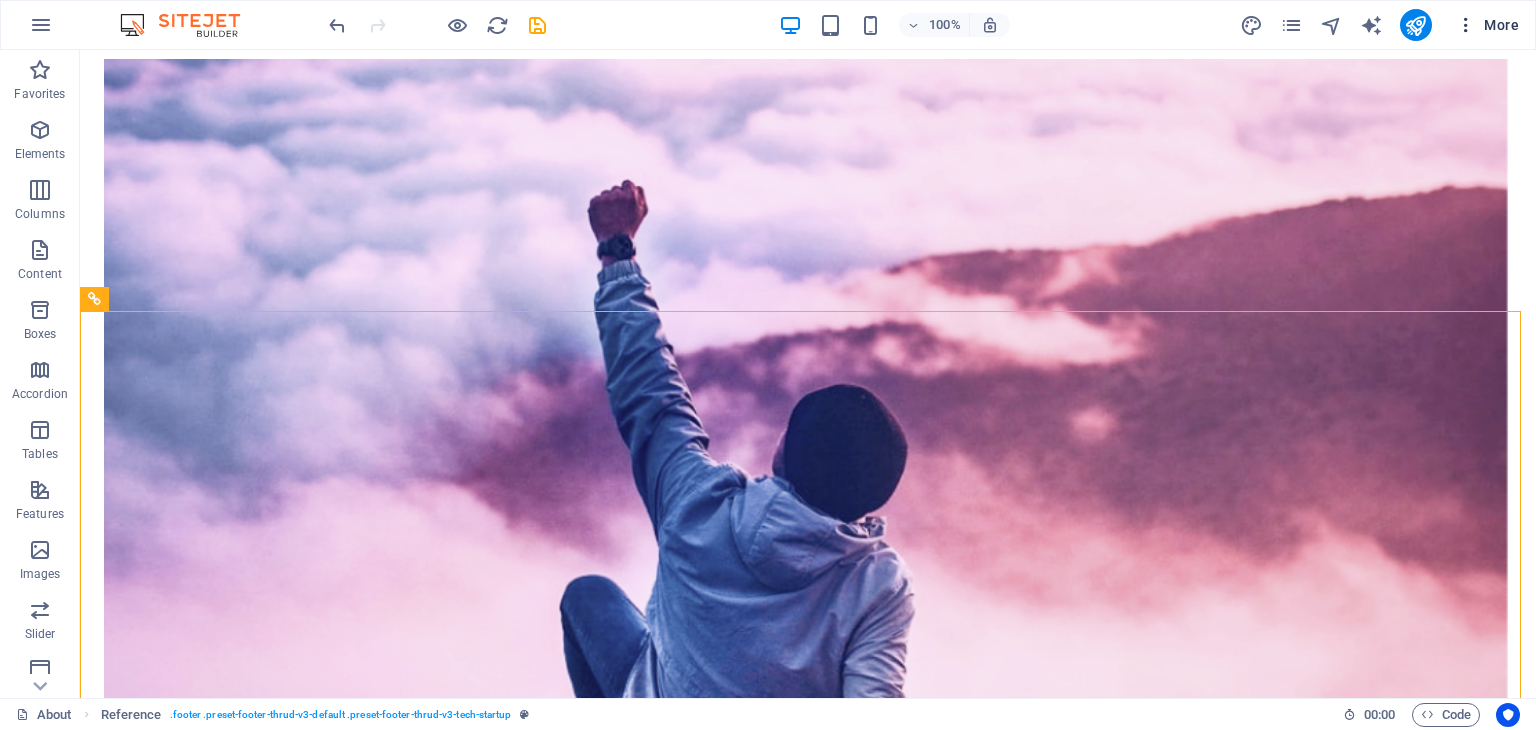 click at bounding box center [1466, 25] 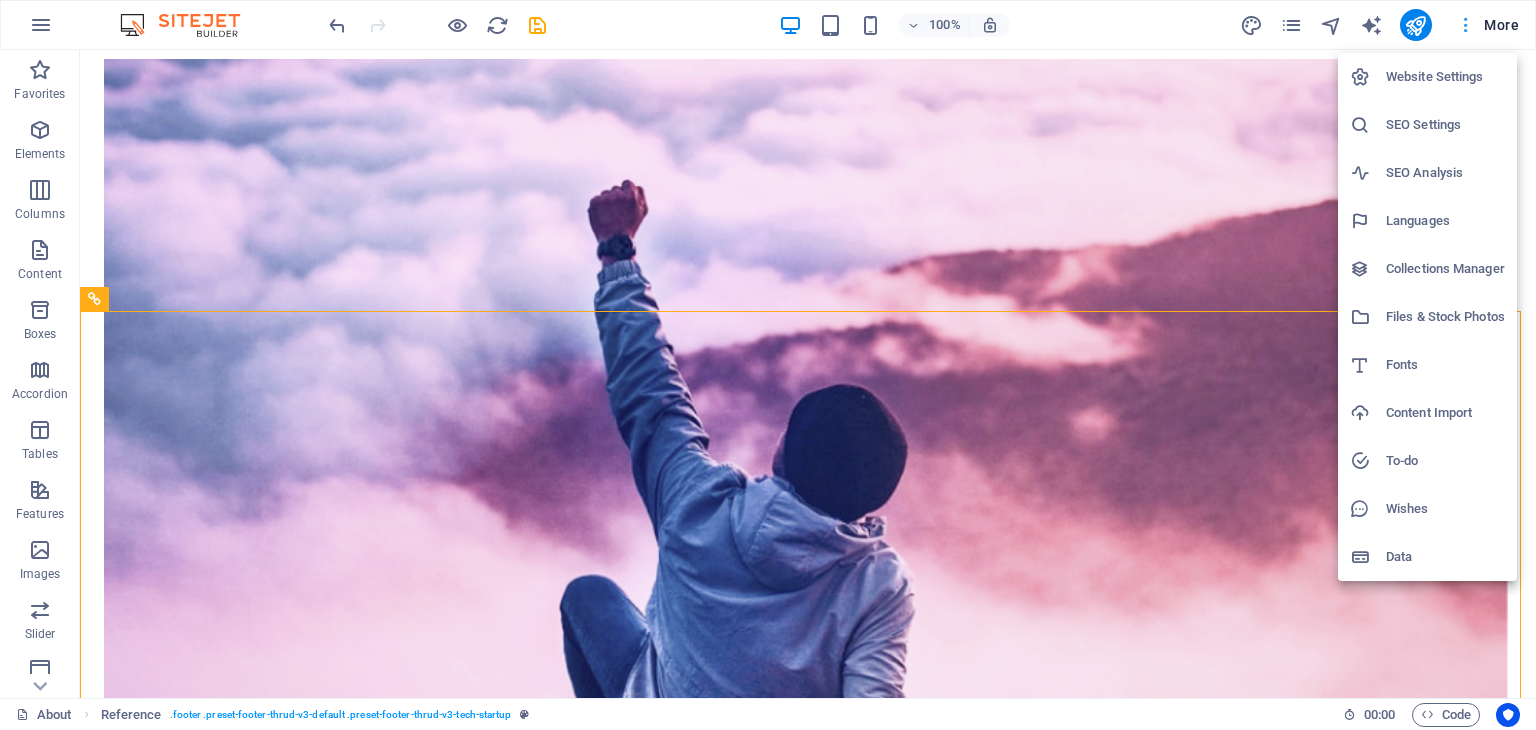 click at bounding box center (768, 365) 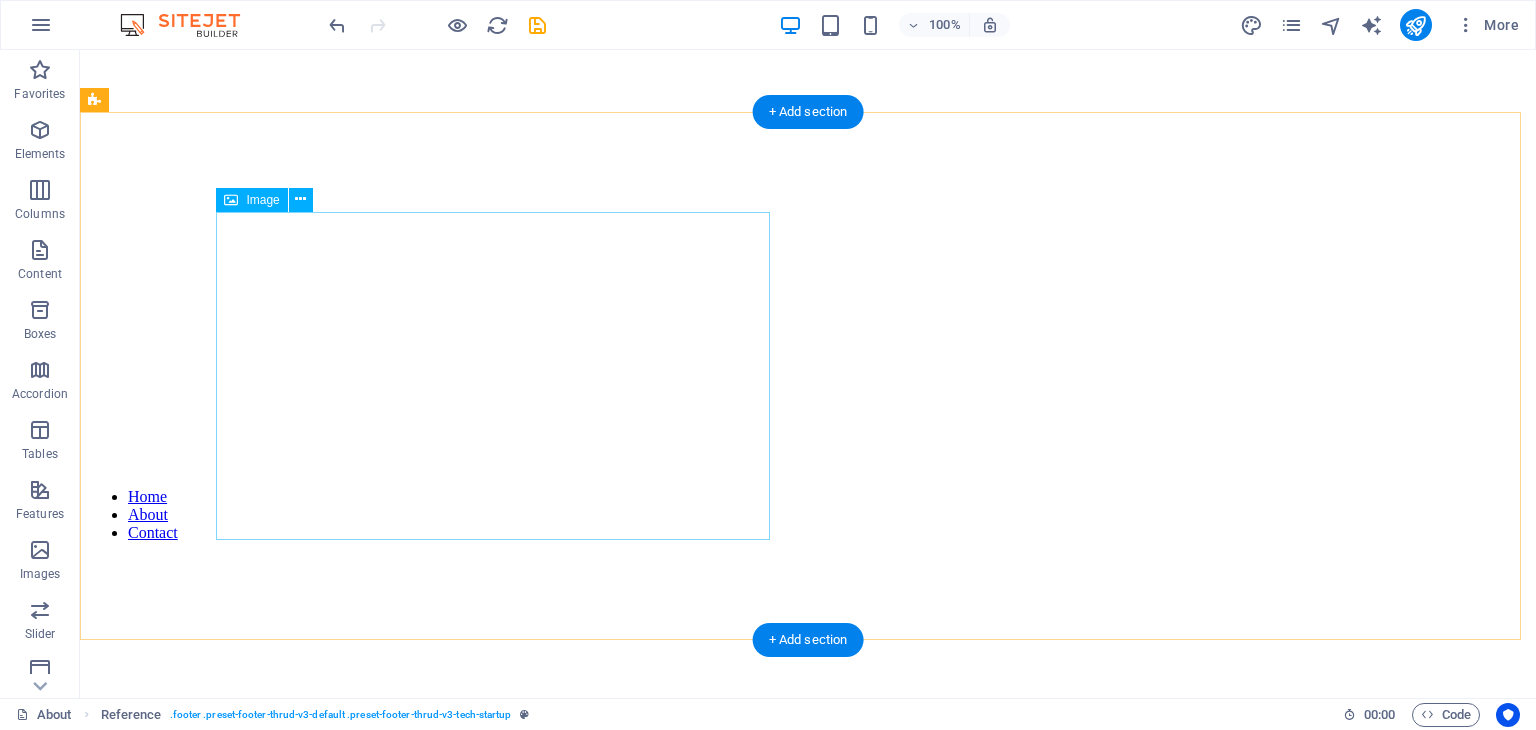 scroll, scrollTop: 0, scrollLeft: 0, axis: both 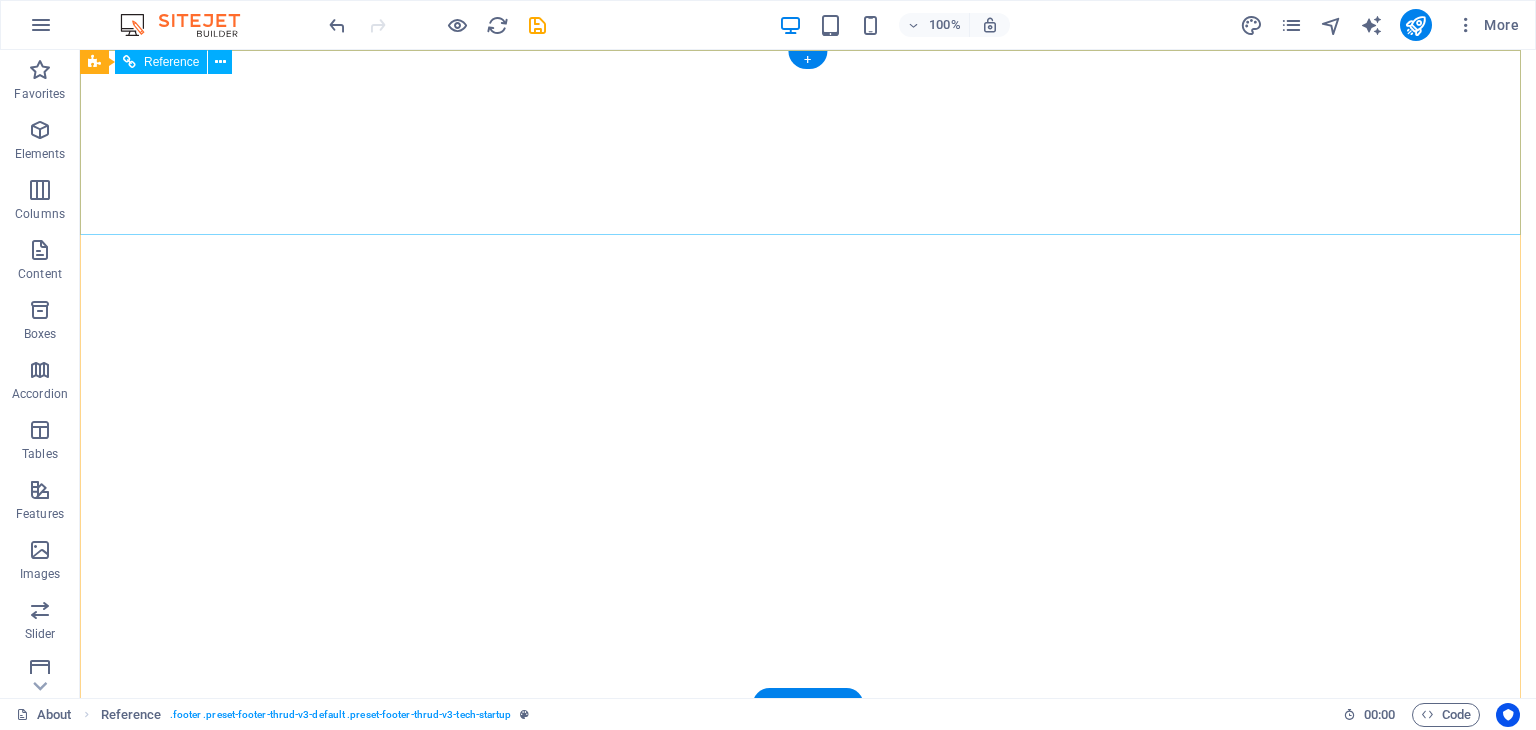 click on "Home About Contact" at bounding box center [808, 914] 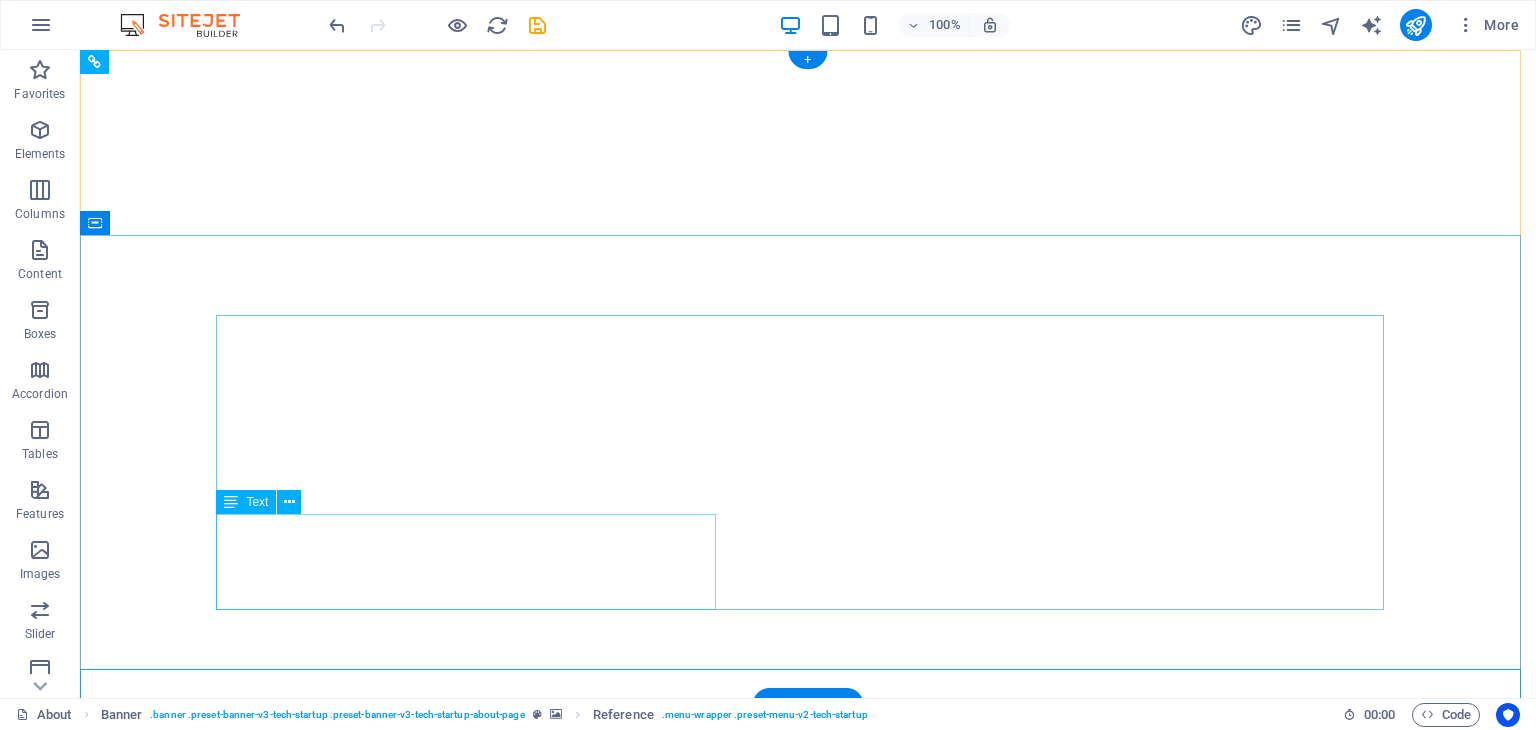 scroll, scrollTop: 0, scrollLeft: 0, axis: both 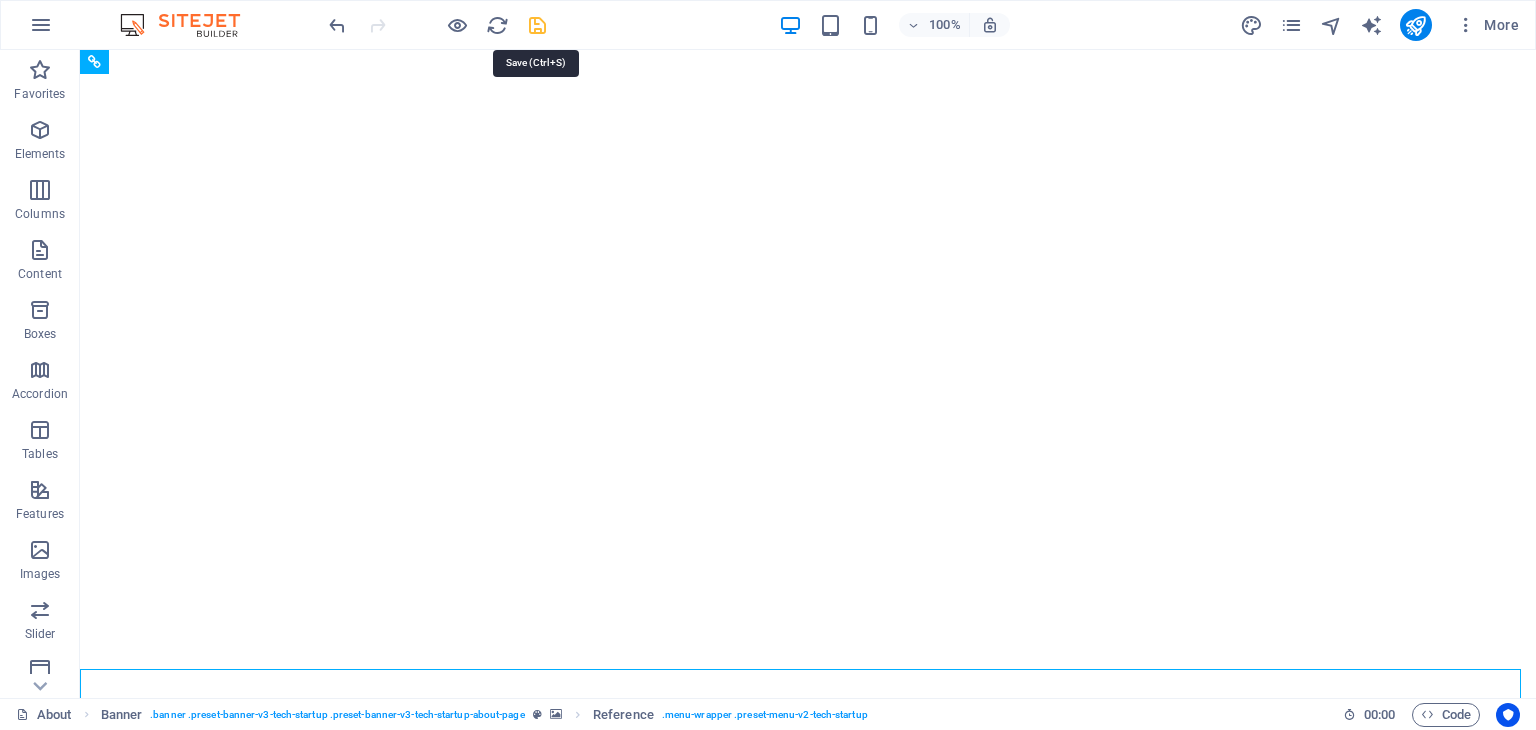 click at bounding box center [537, 25] 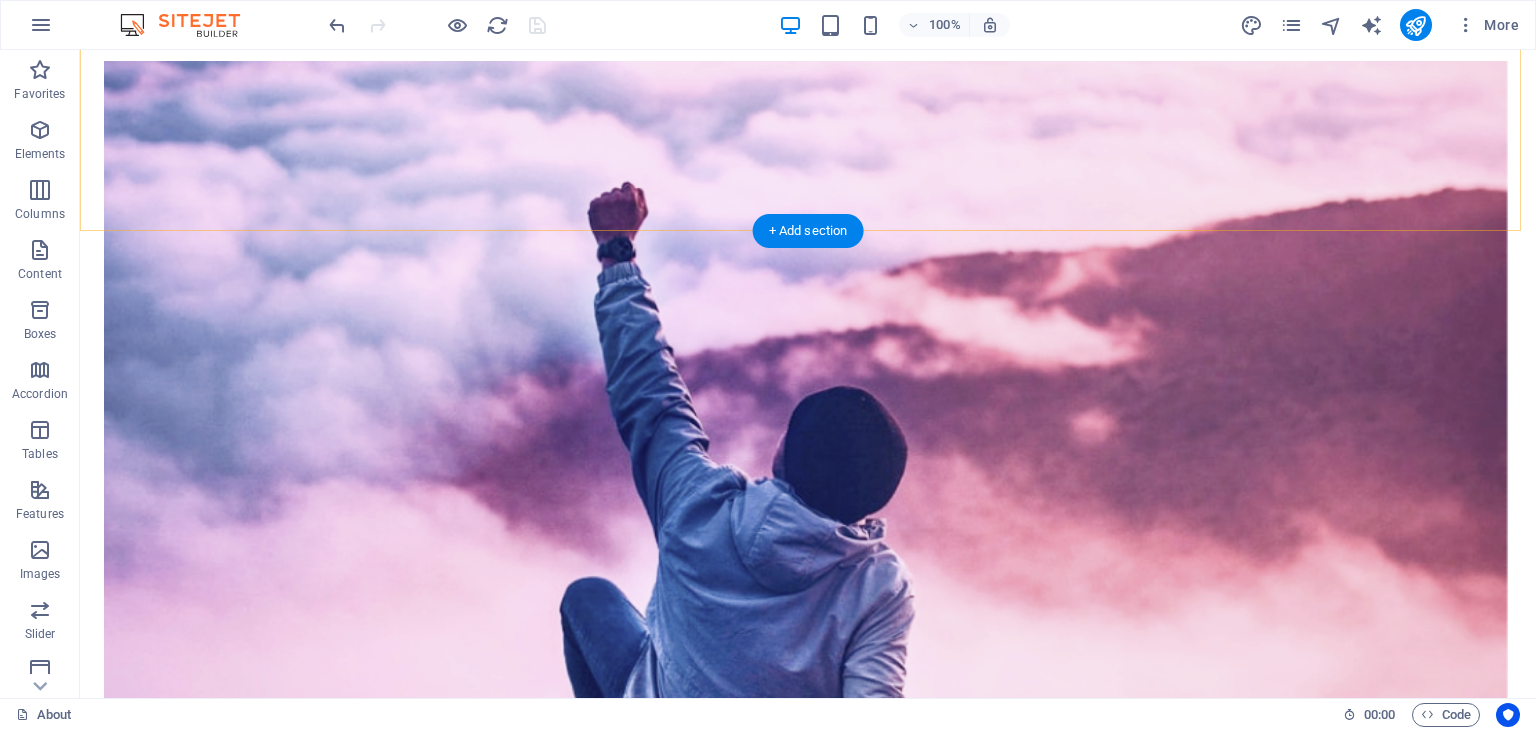 scroll, scrollTop: 1710, scrollLeft: 0, axis: vertical 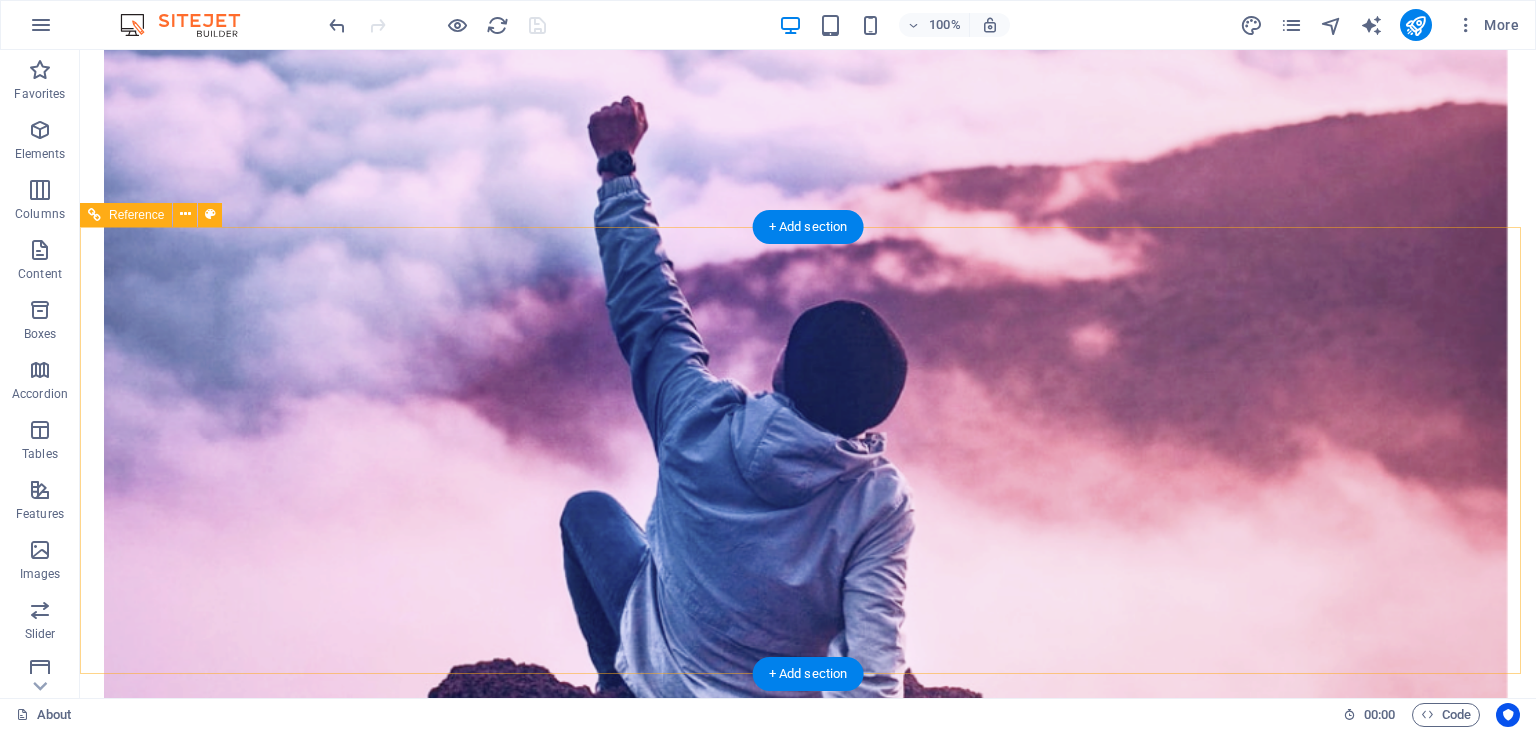 click on "ABOUT PRICING CONTACT" at bounding box center [808, 3761] 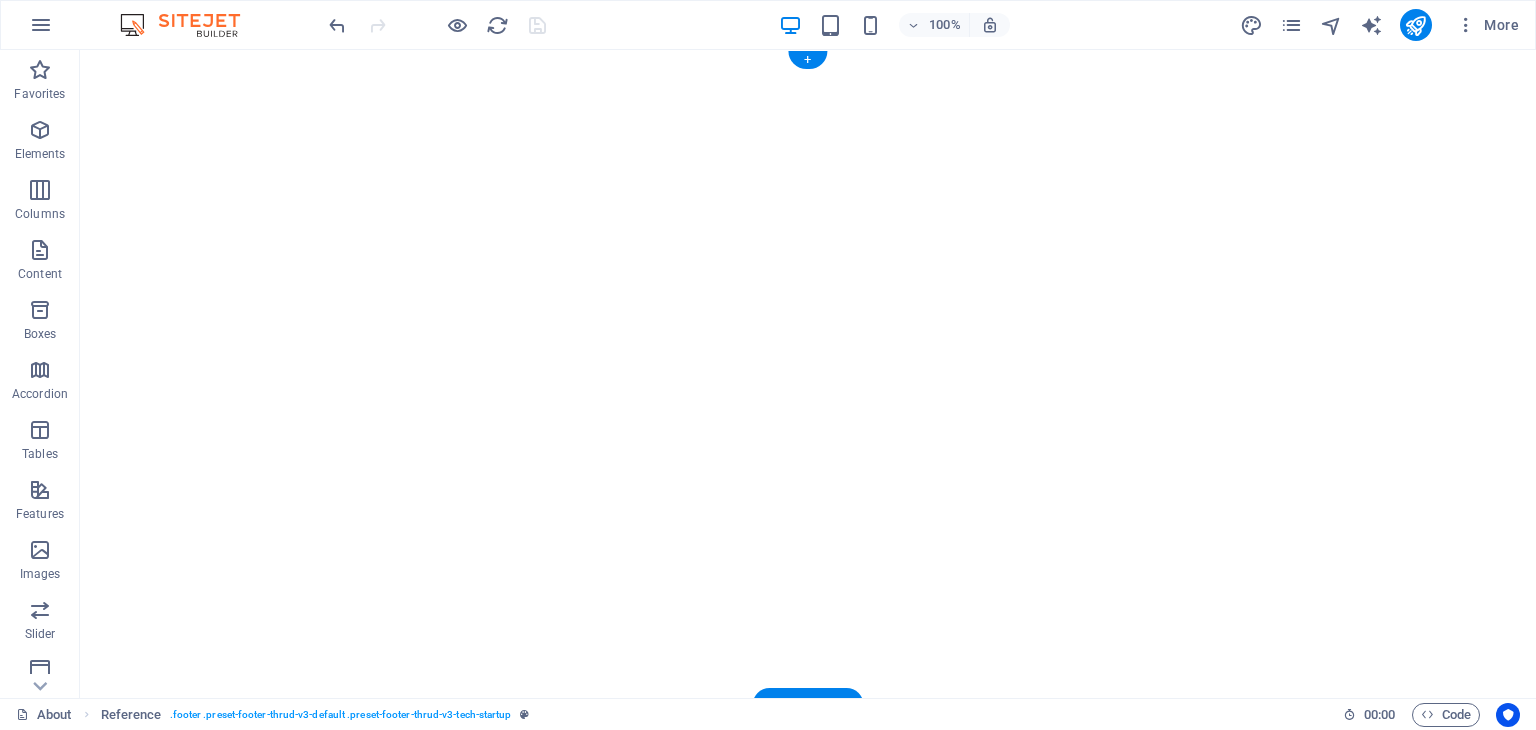 scroll, scrollTop: 0, scrollLeft: 0, axis: both 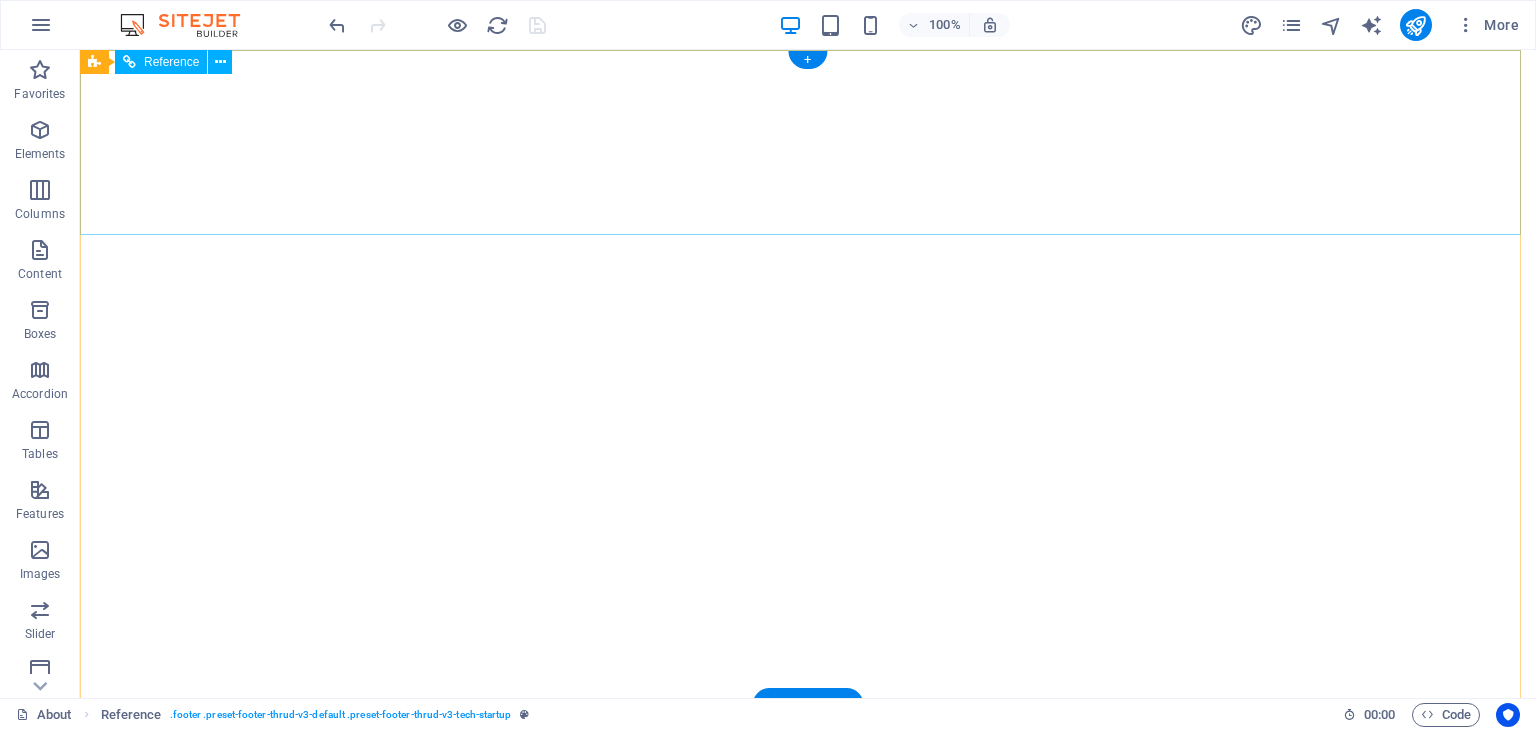 click on "Home About Contact" at bounding box center [808, 914] 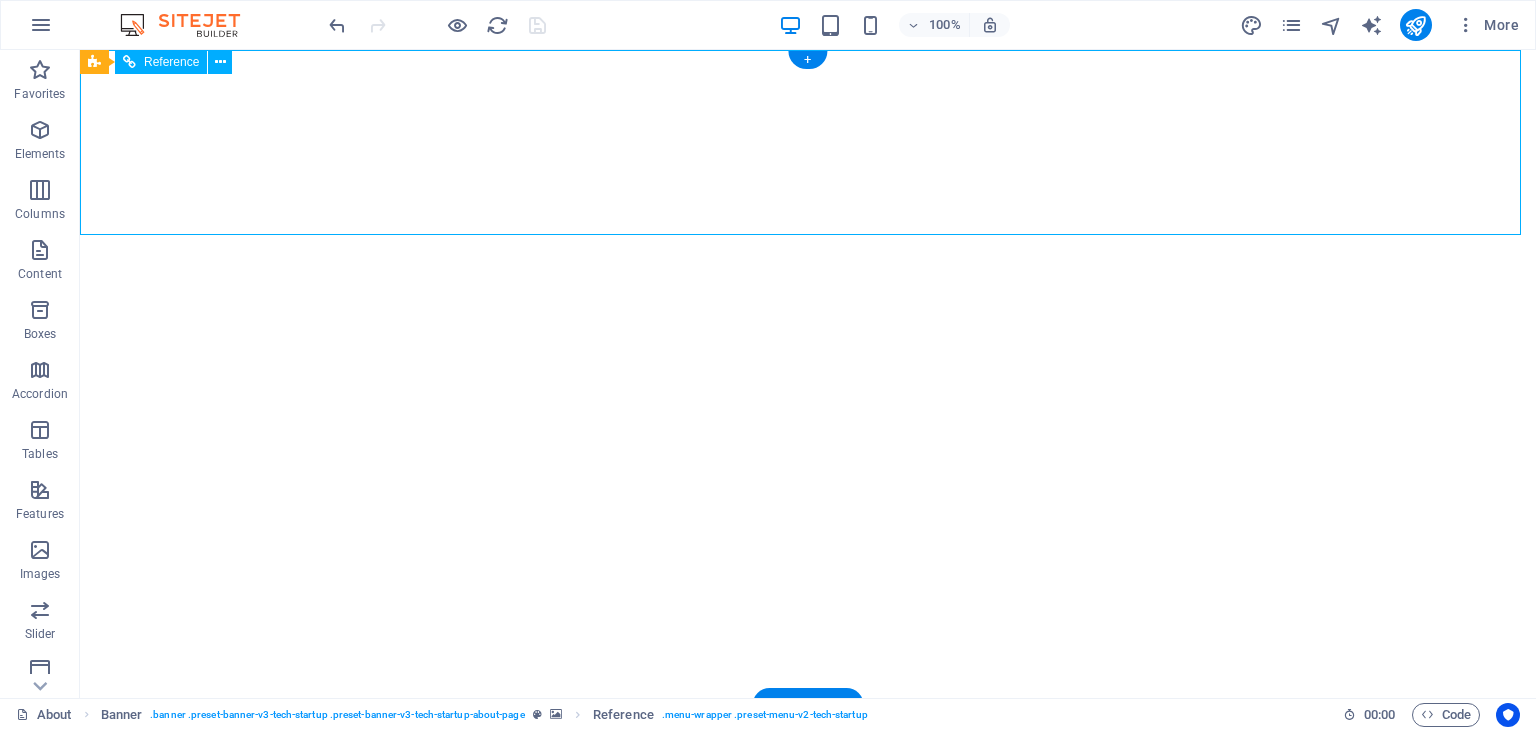 click on "Home About Contact" at bounding box center [808, 914] 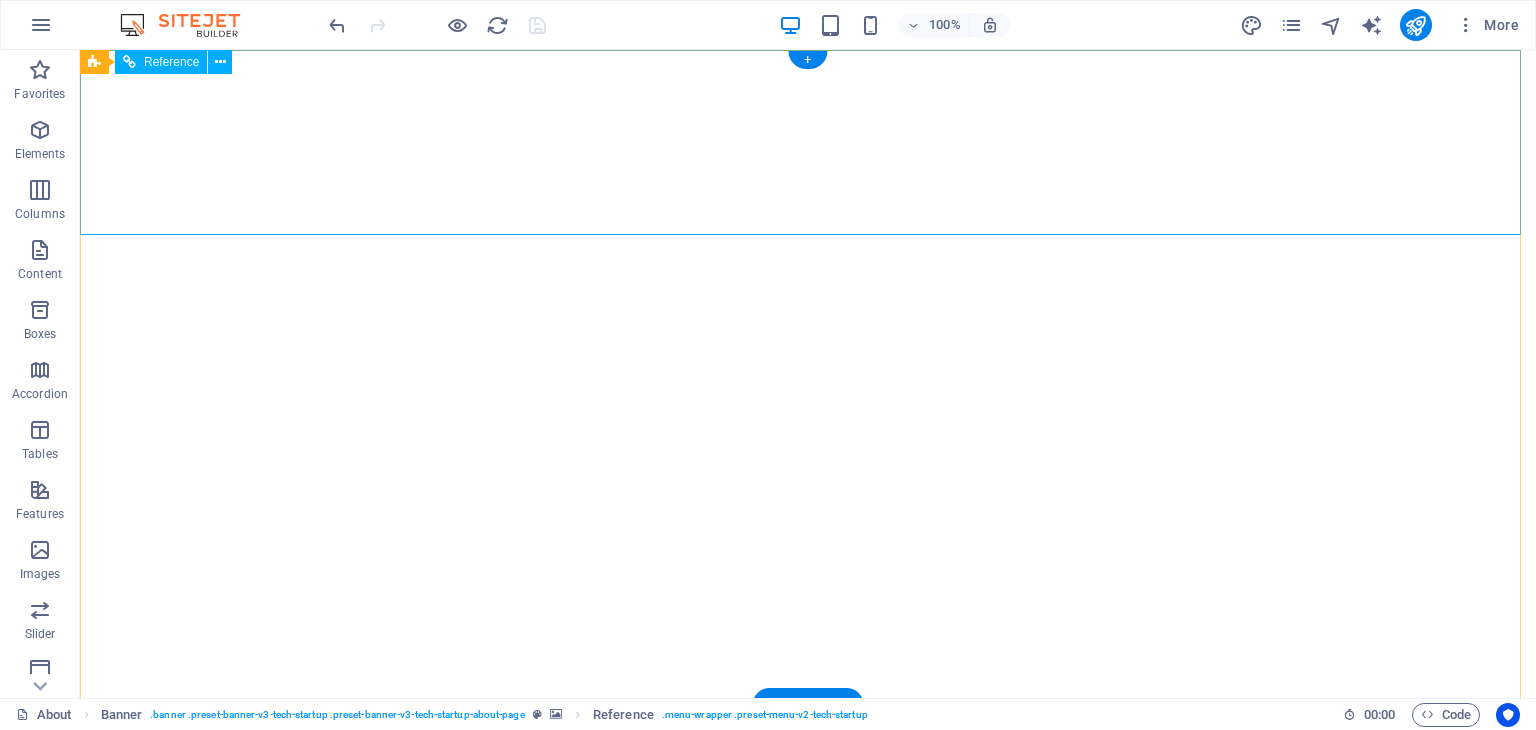 click on "Home About Contact" at bounding box center (808, 914) 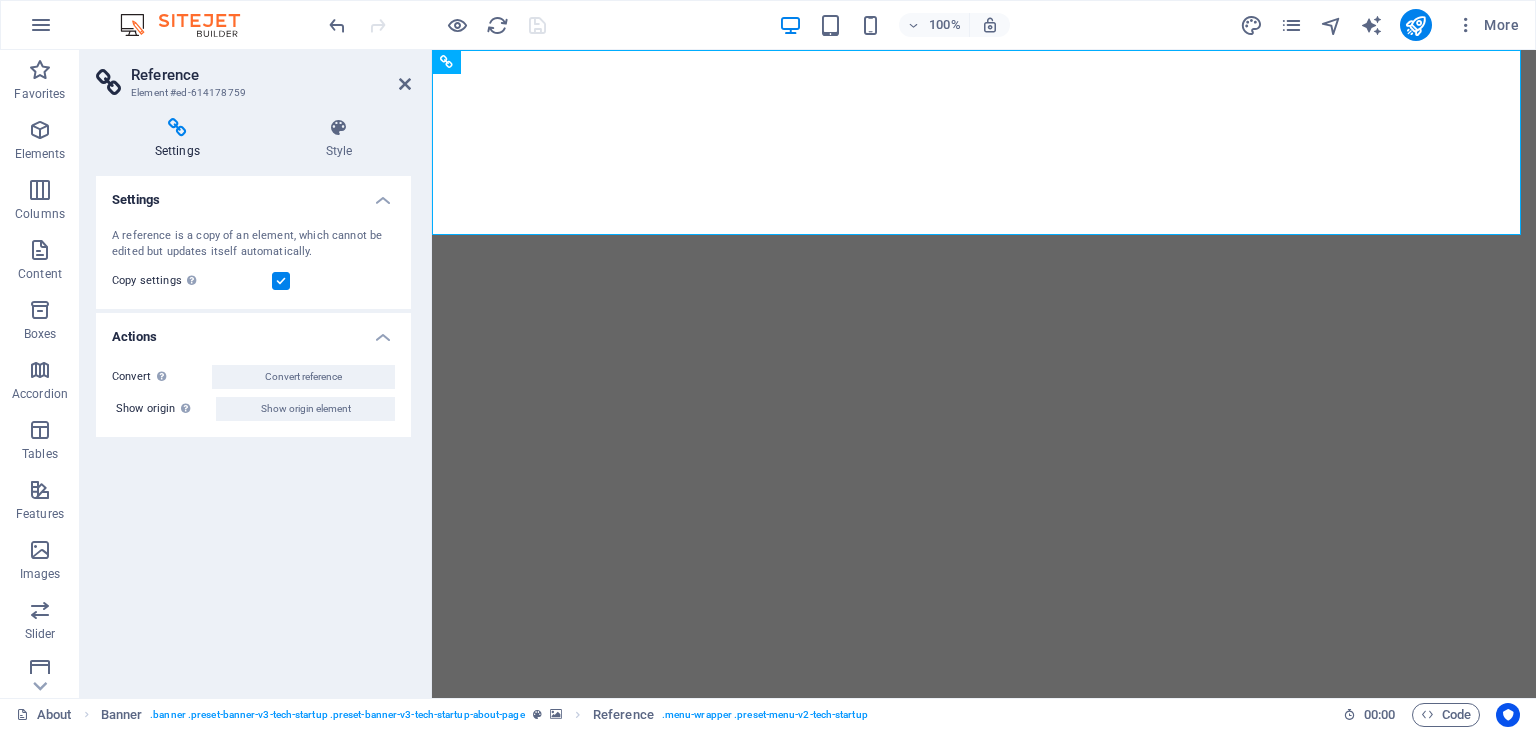 click on "Reference Element #ed-614178759" at bounding box center (253, 76) 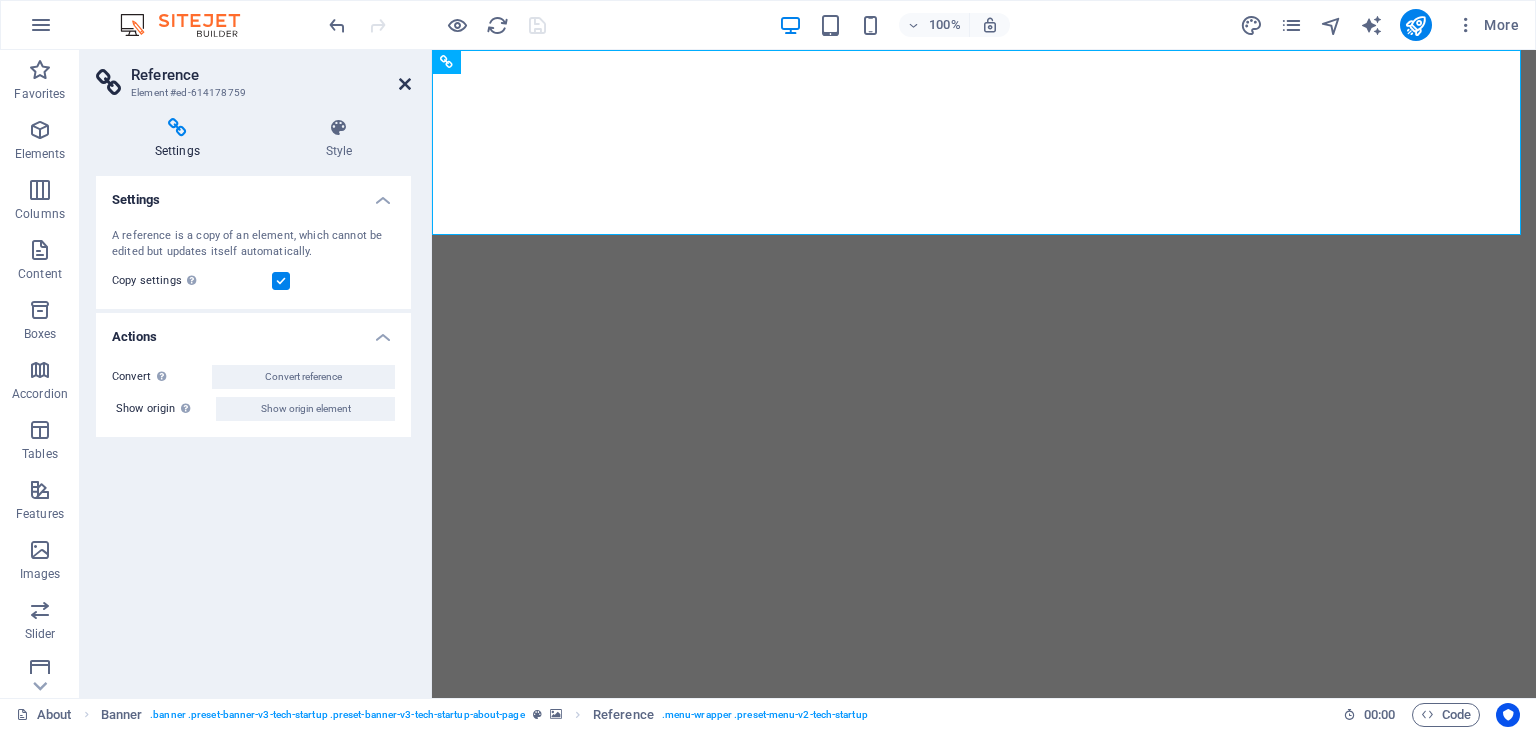 click at bounding box center [405, 84] 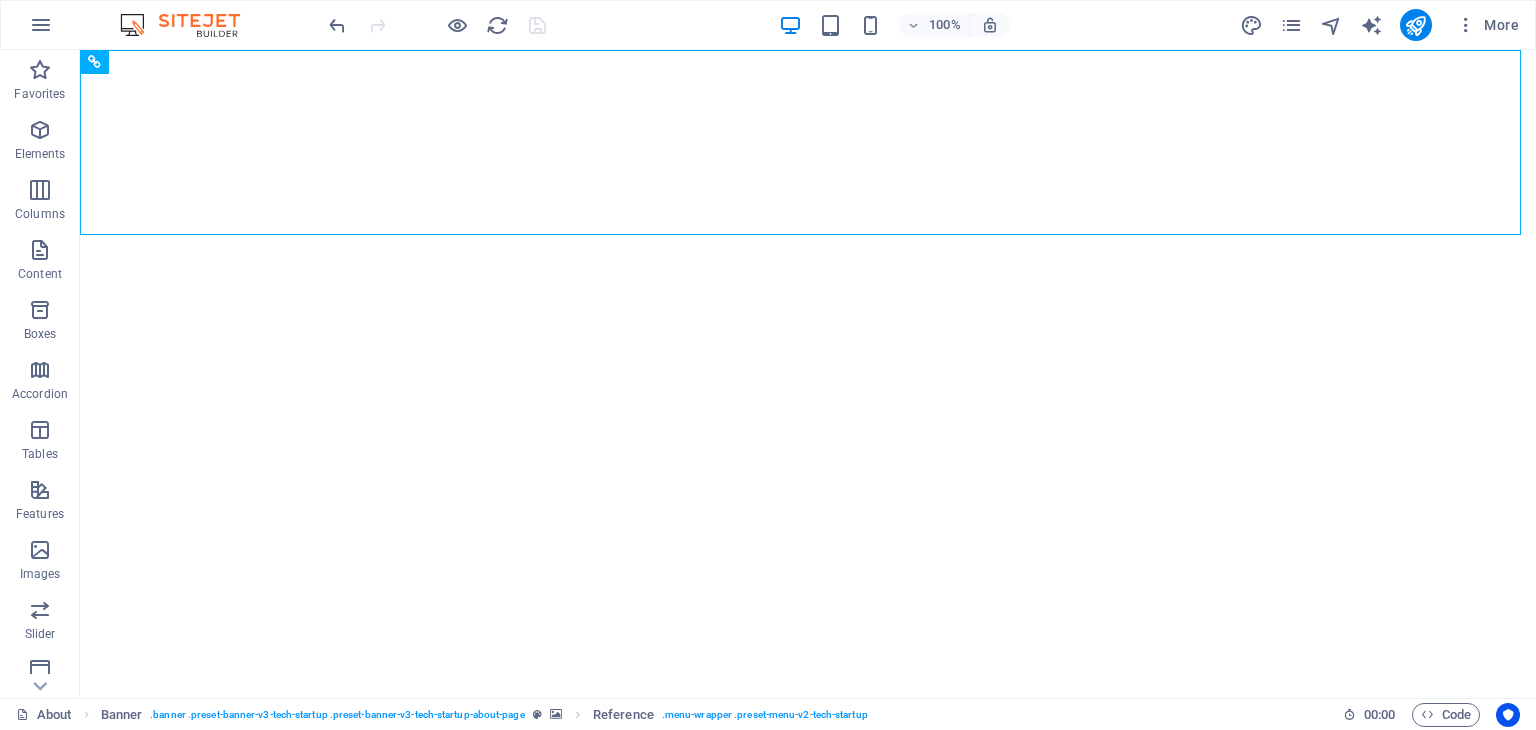 click at bounding box center (190, 25) 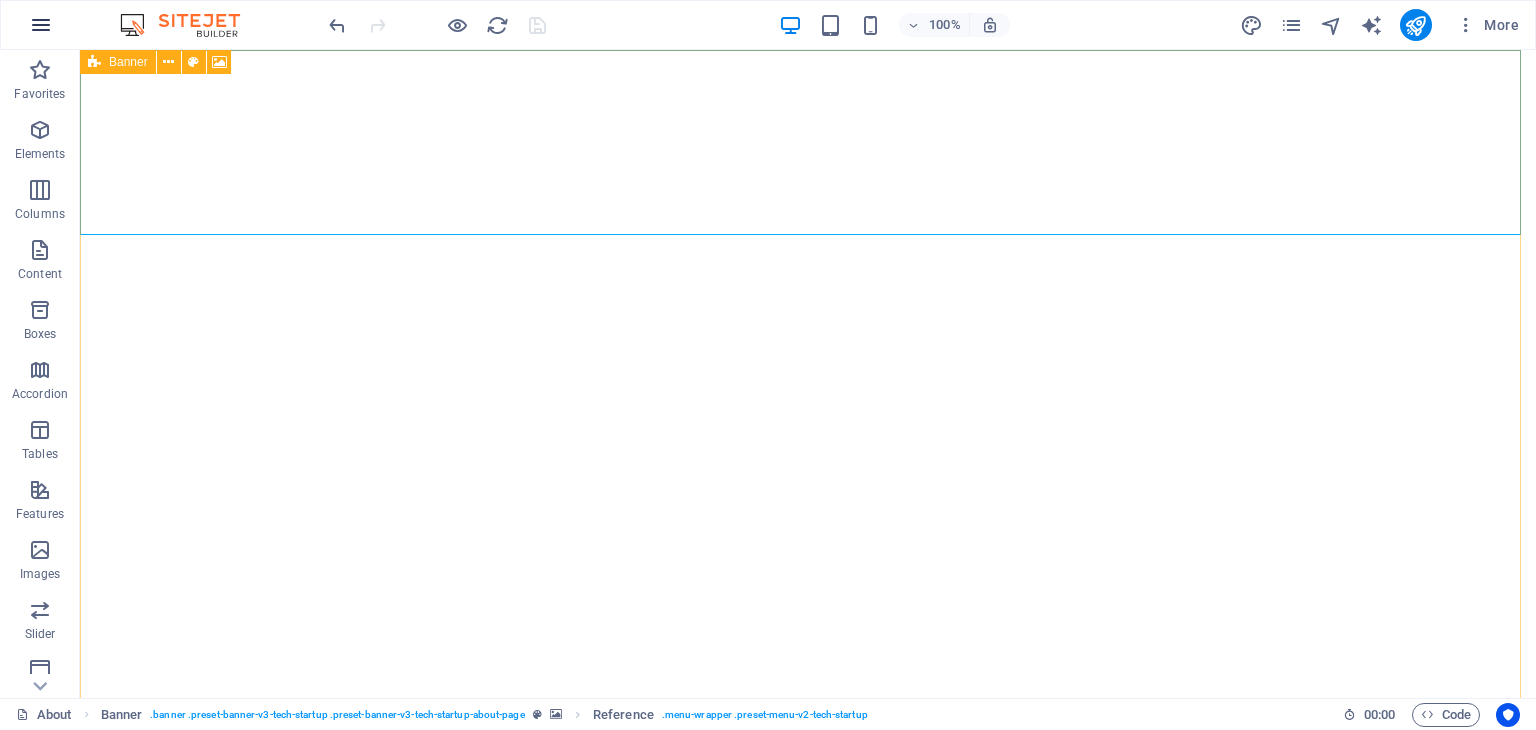 click at bounding box center (41, 25) 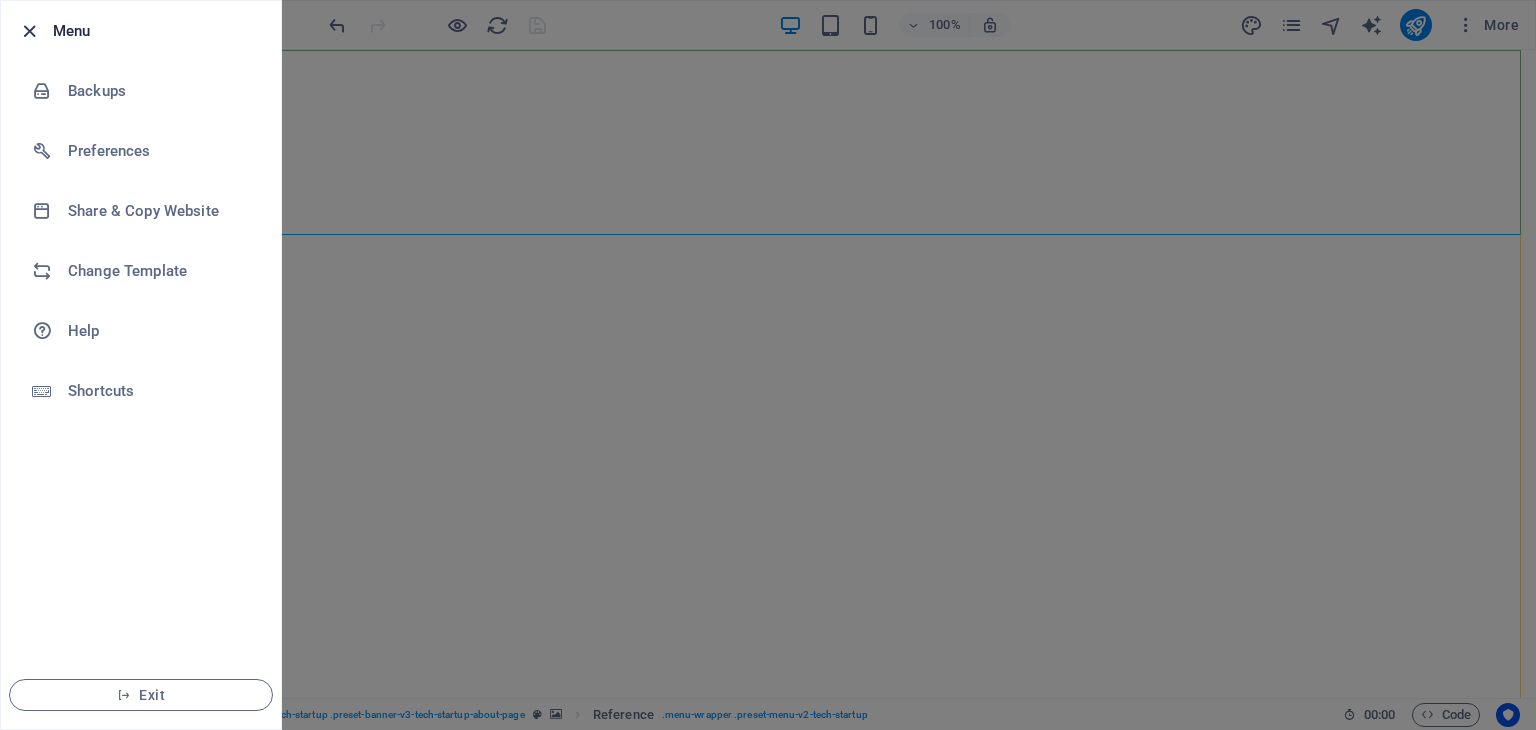 click at bounding box center (29, 31) 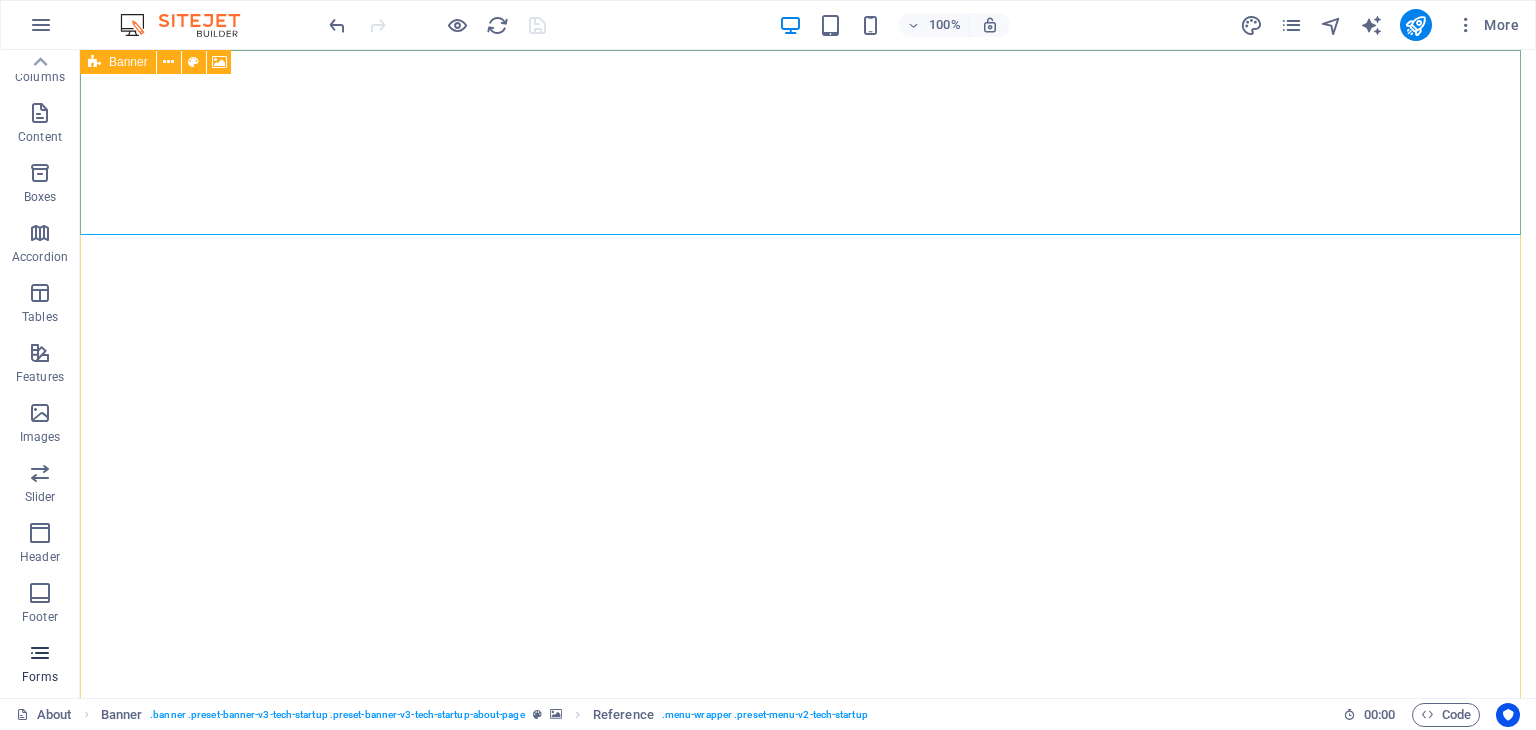 scroll, scrollTop: 0, scrollLeft: 0, axis: both 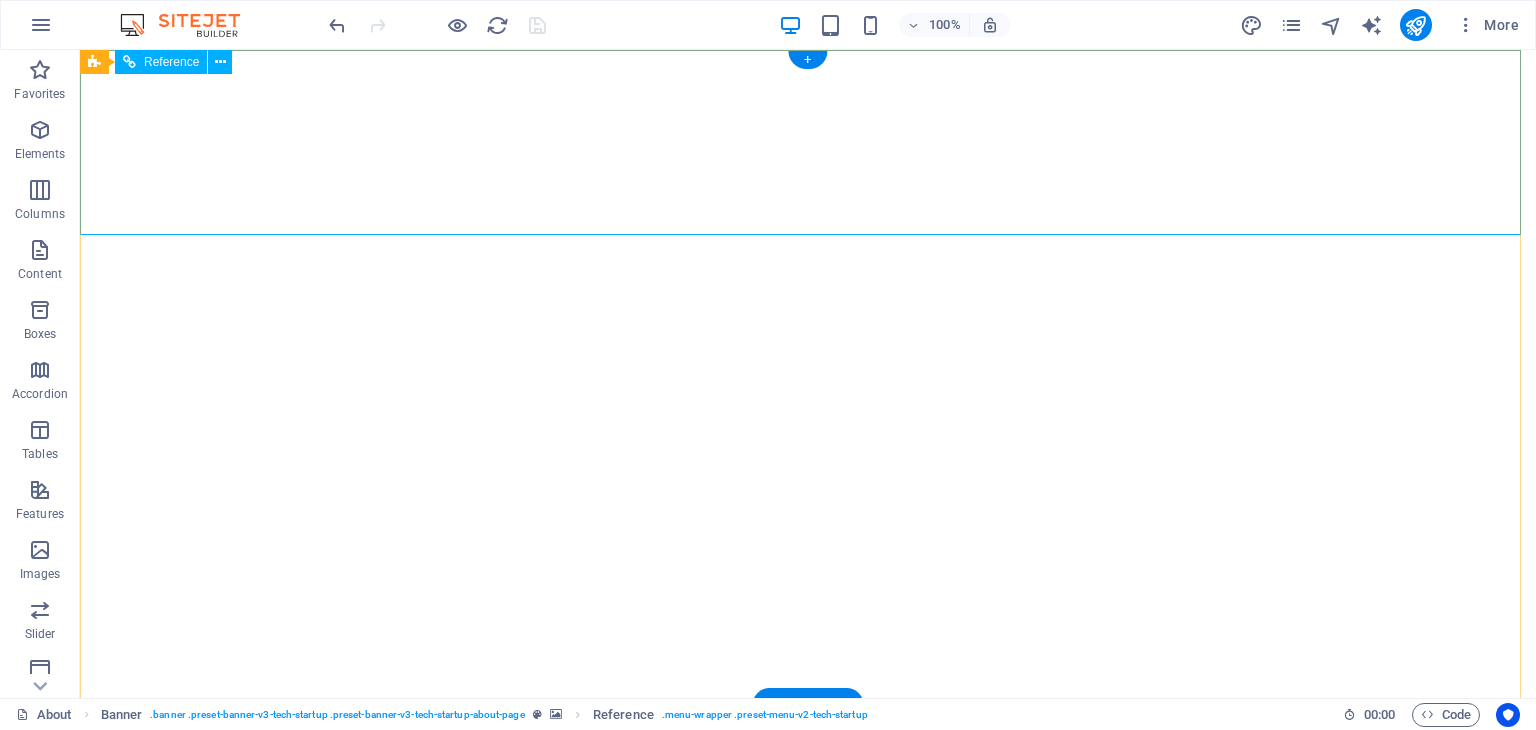 click on "Home About Contact" at bounding box center [808, 914] 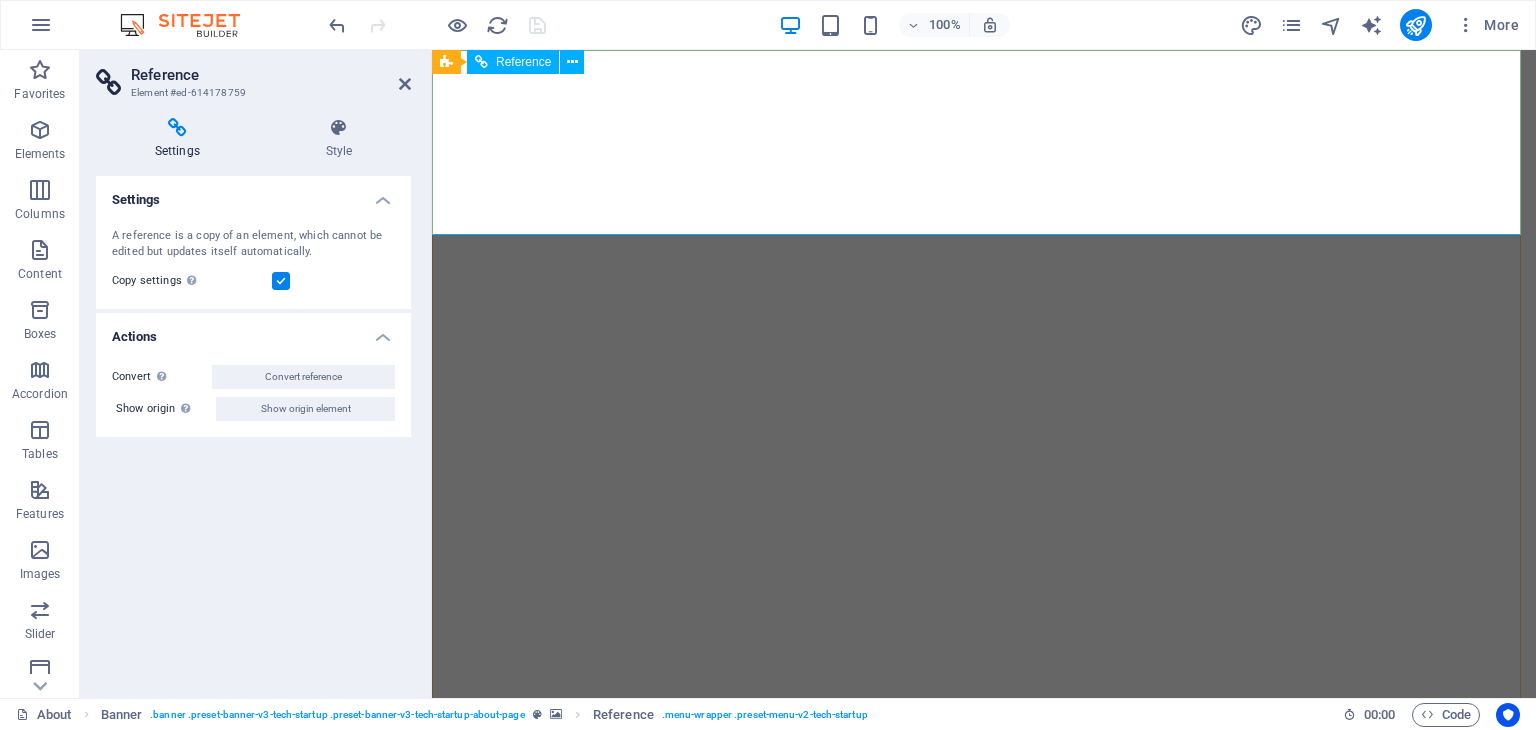 click on "Home About Contact" at bounding box center [984, 914] 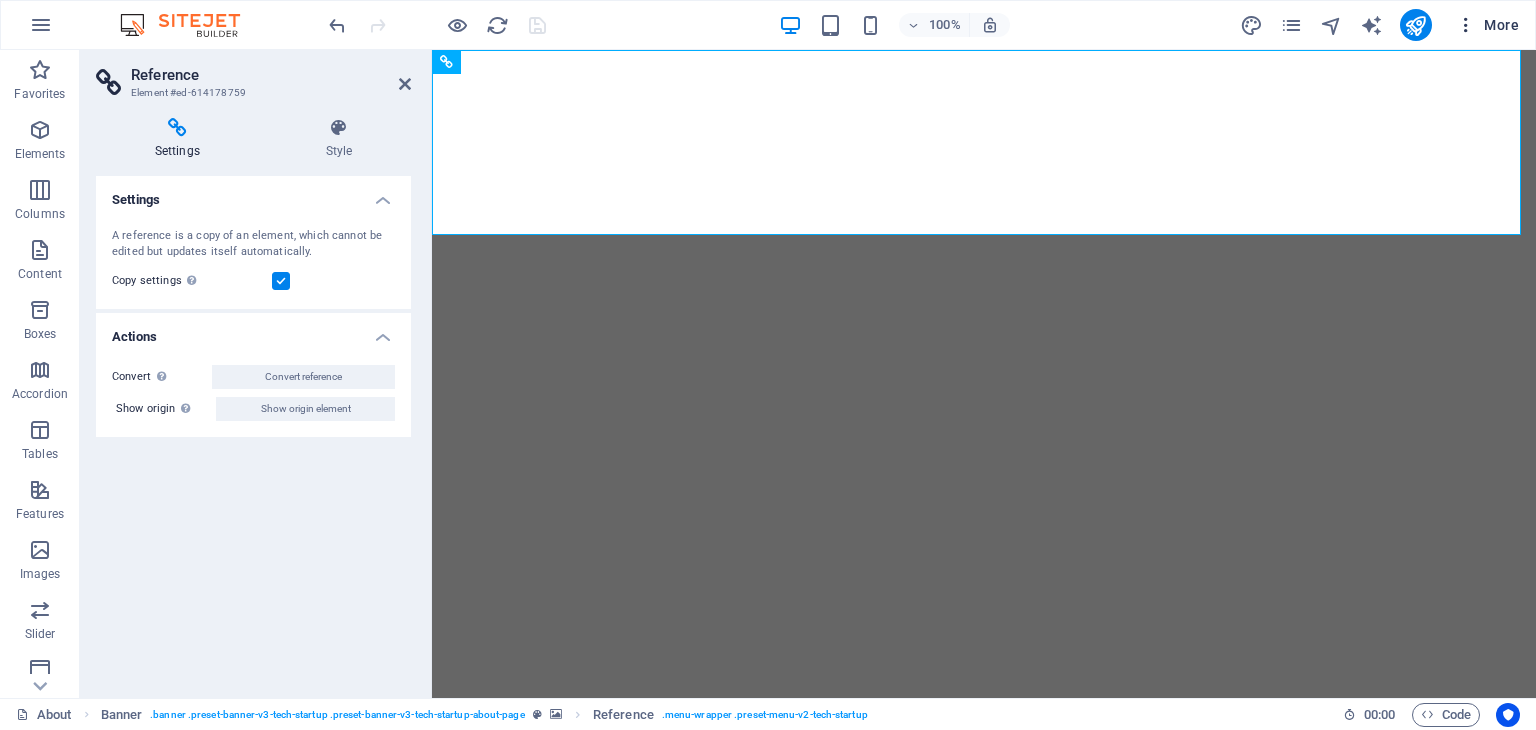 click at bounding box center (1466, 25) 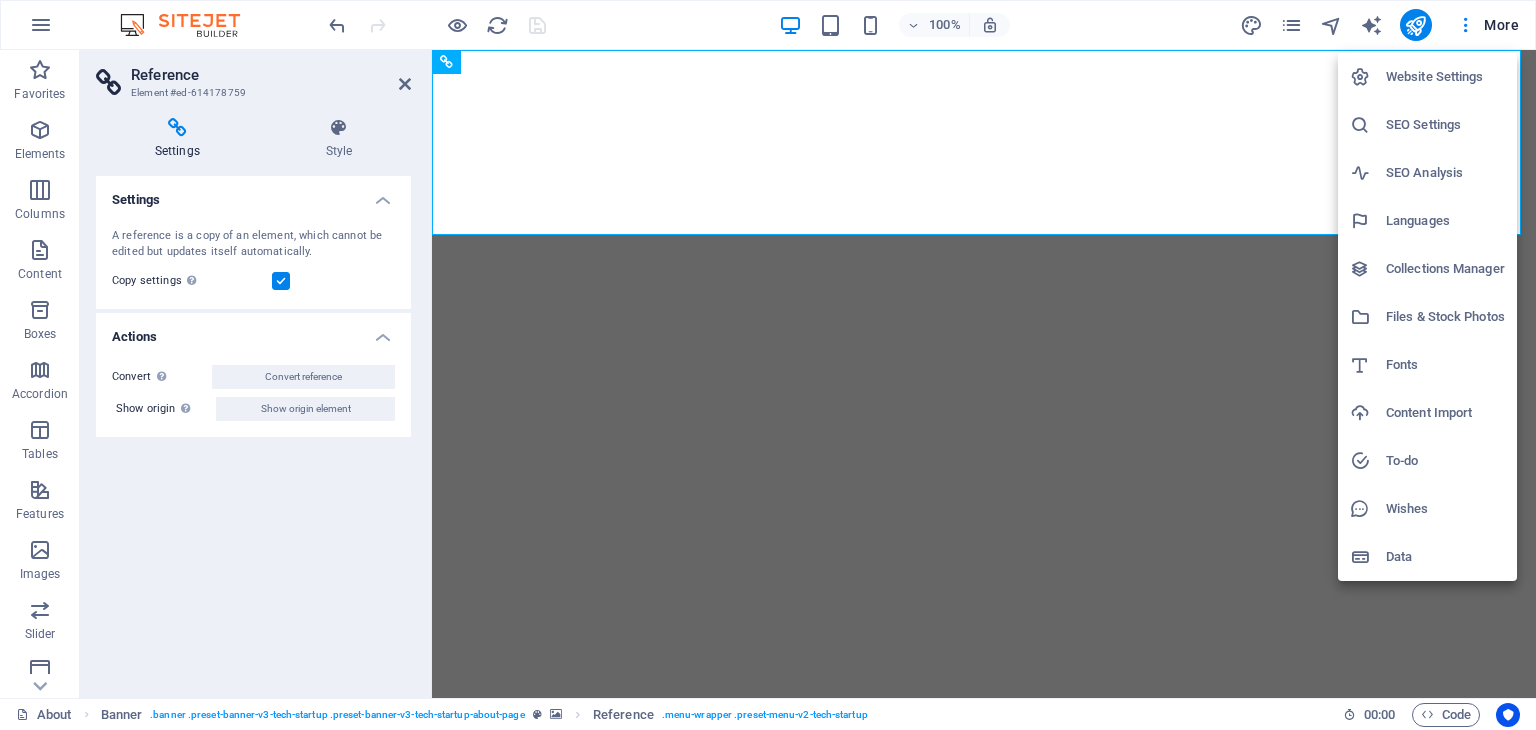 click at bounding box center (768, 365) 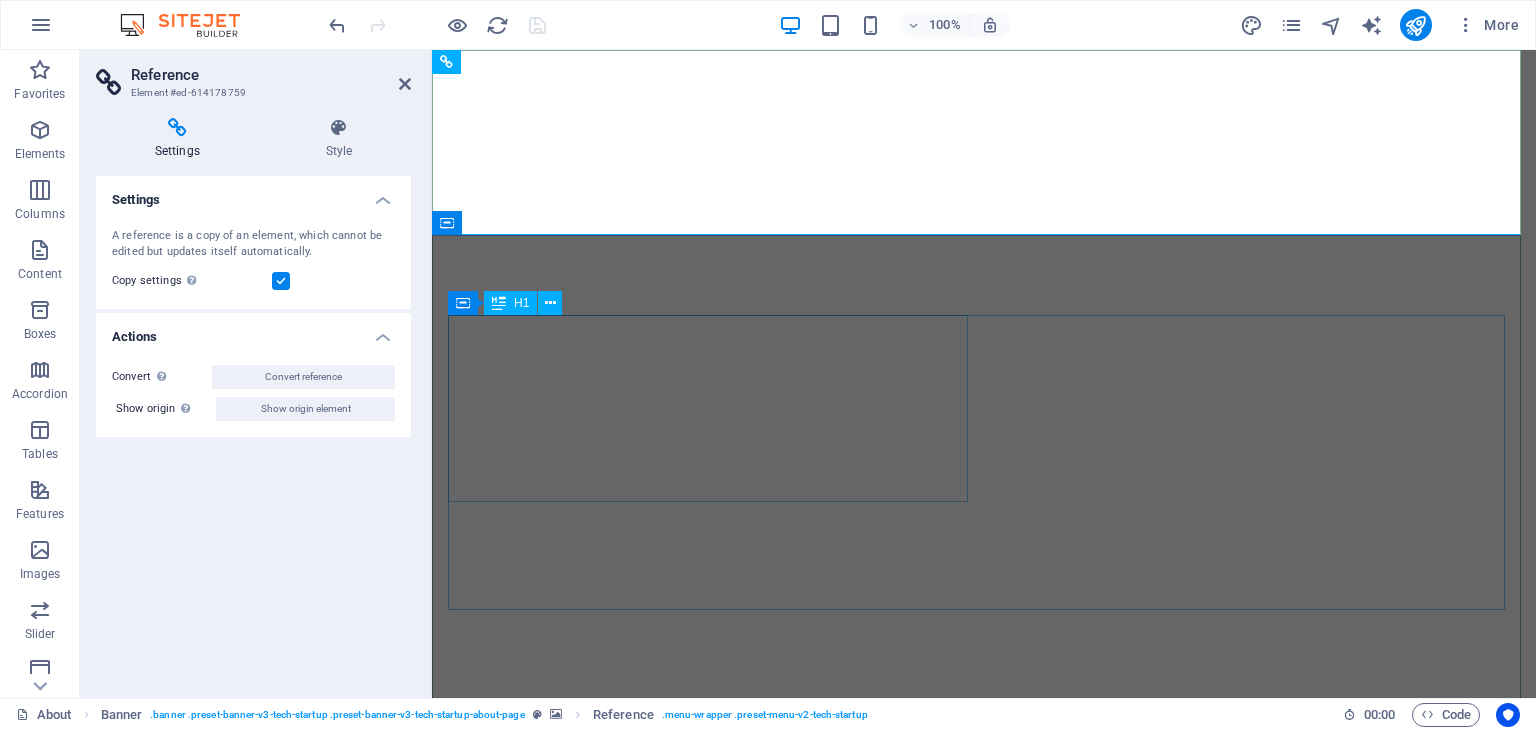 click on "Learn as if you will  live forever,   live like you will die tomorrow." at bounding box center [984, 1467] 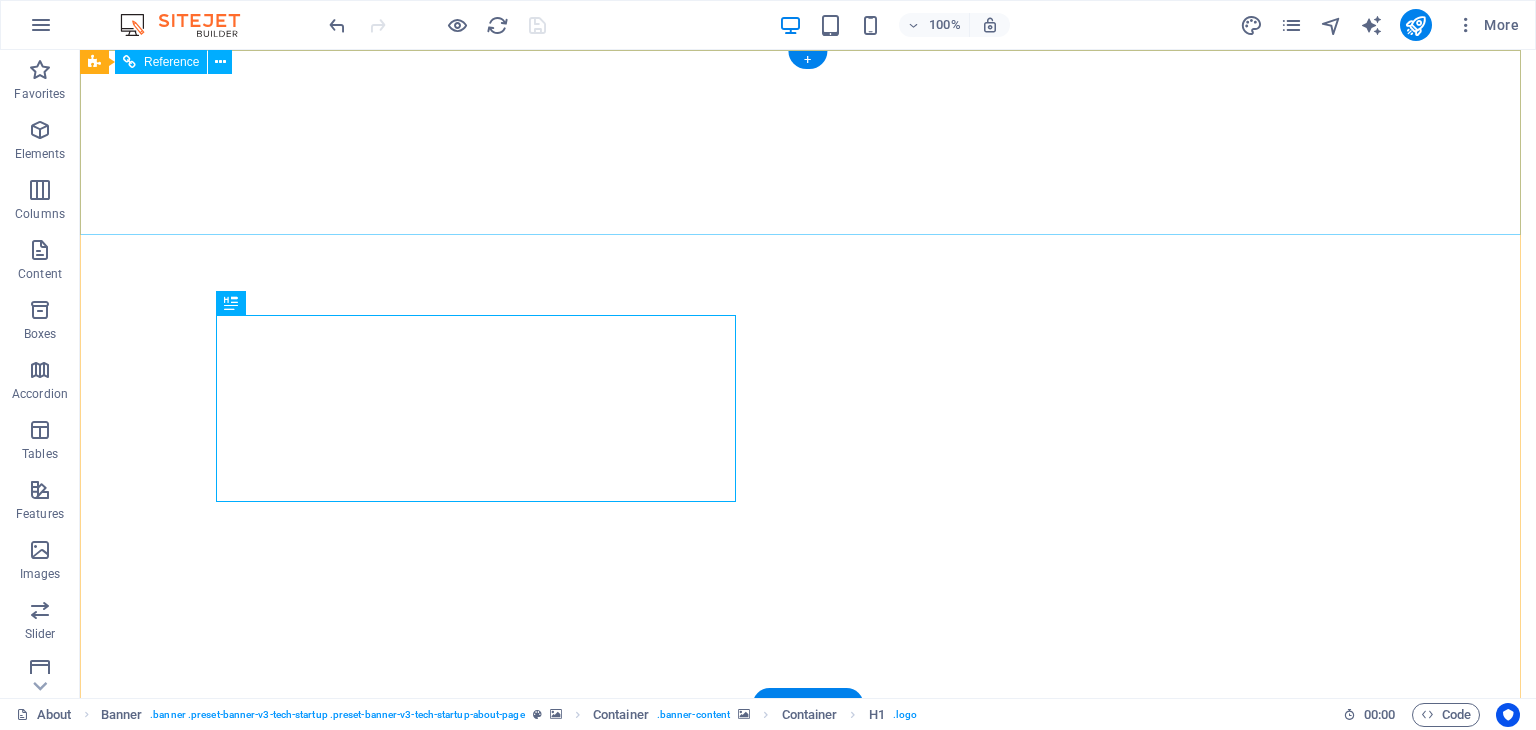 click on "Home About Contact" at bounding box center (808, 914) 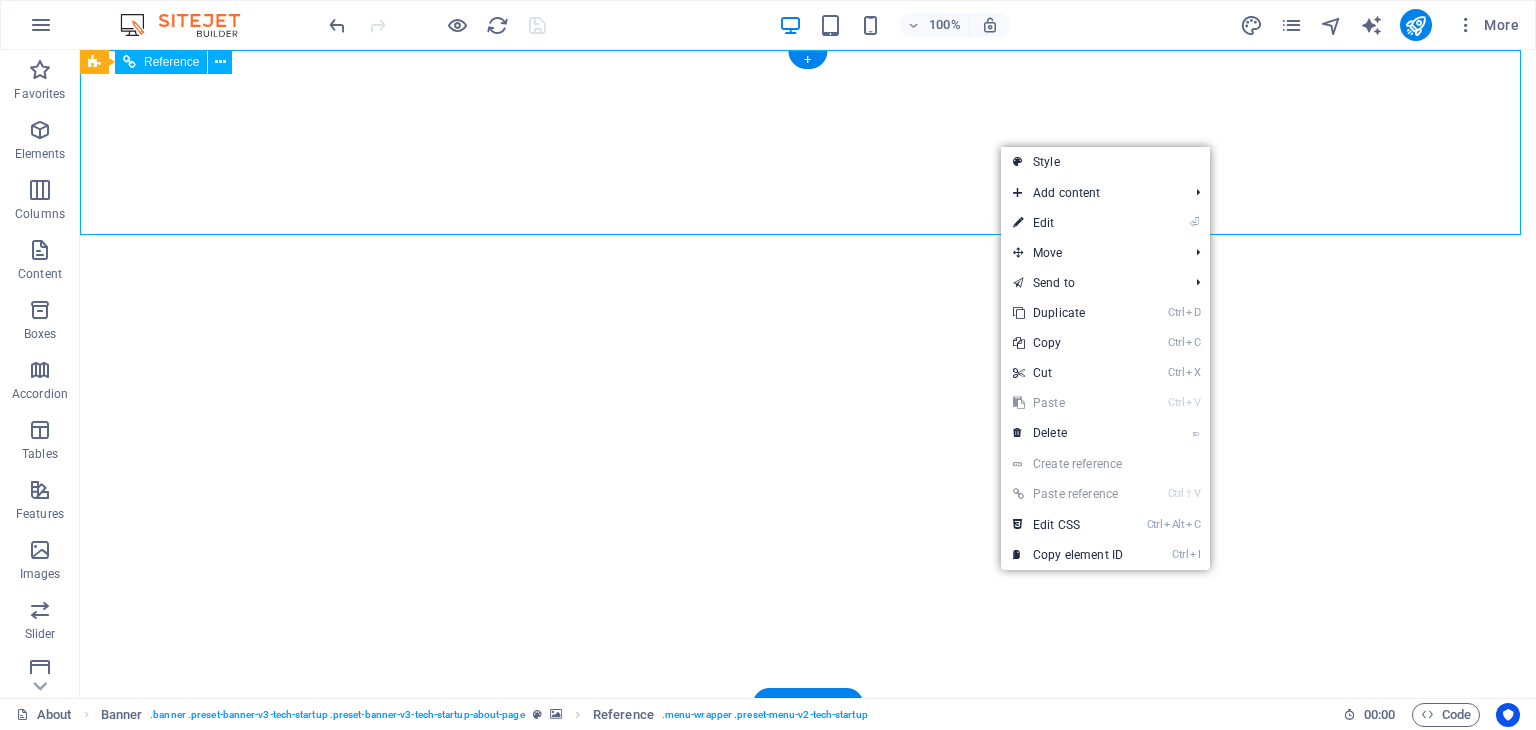 click on "Home About Contact" at bounding box center (808, 914) 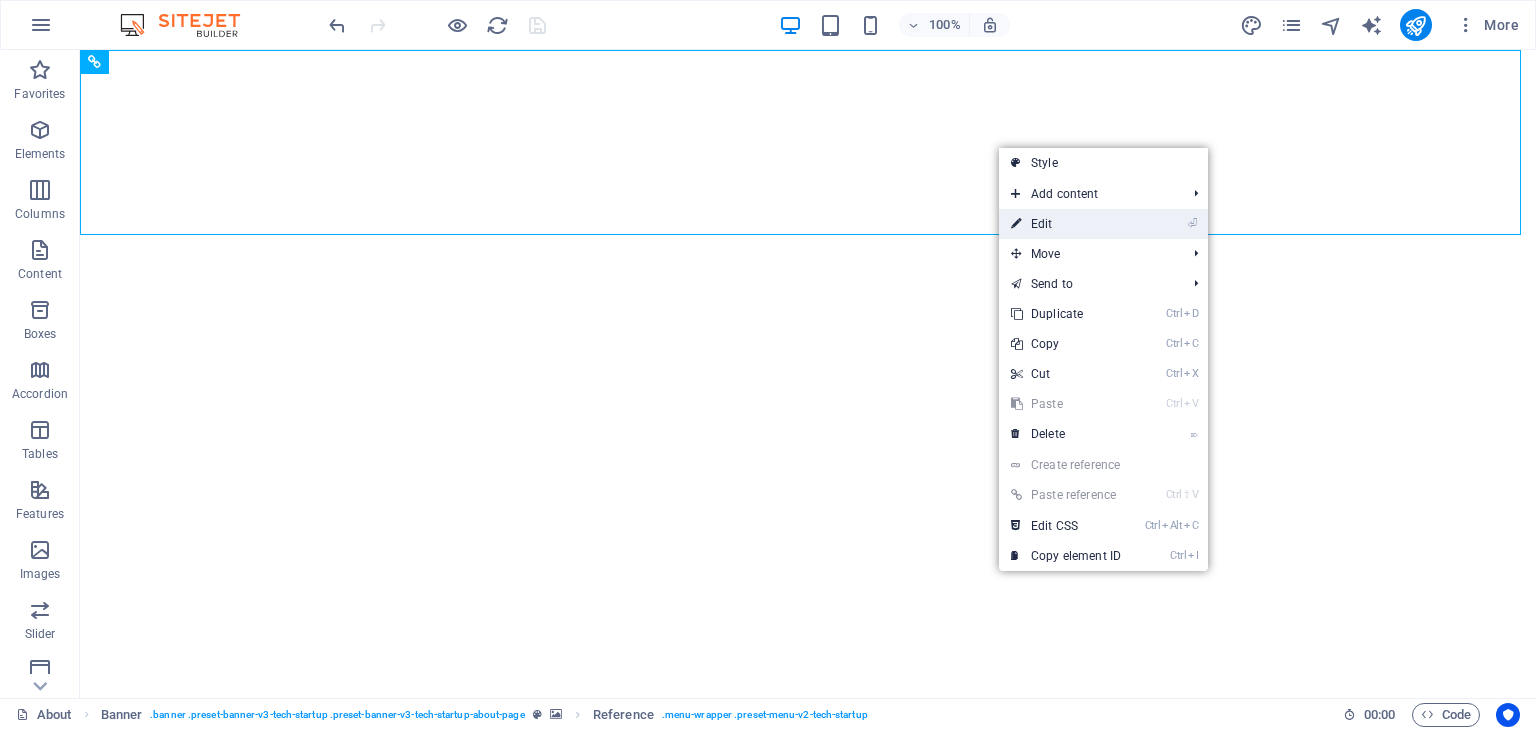 click on "⏎  Edit" at bounding box center (1066, 224) 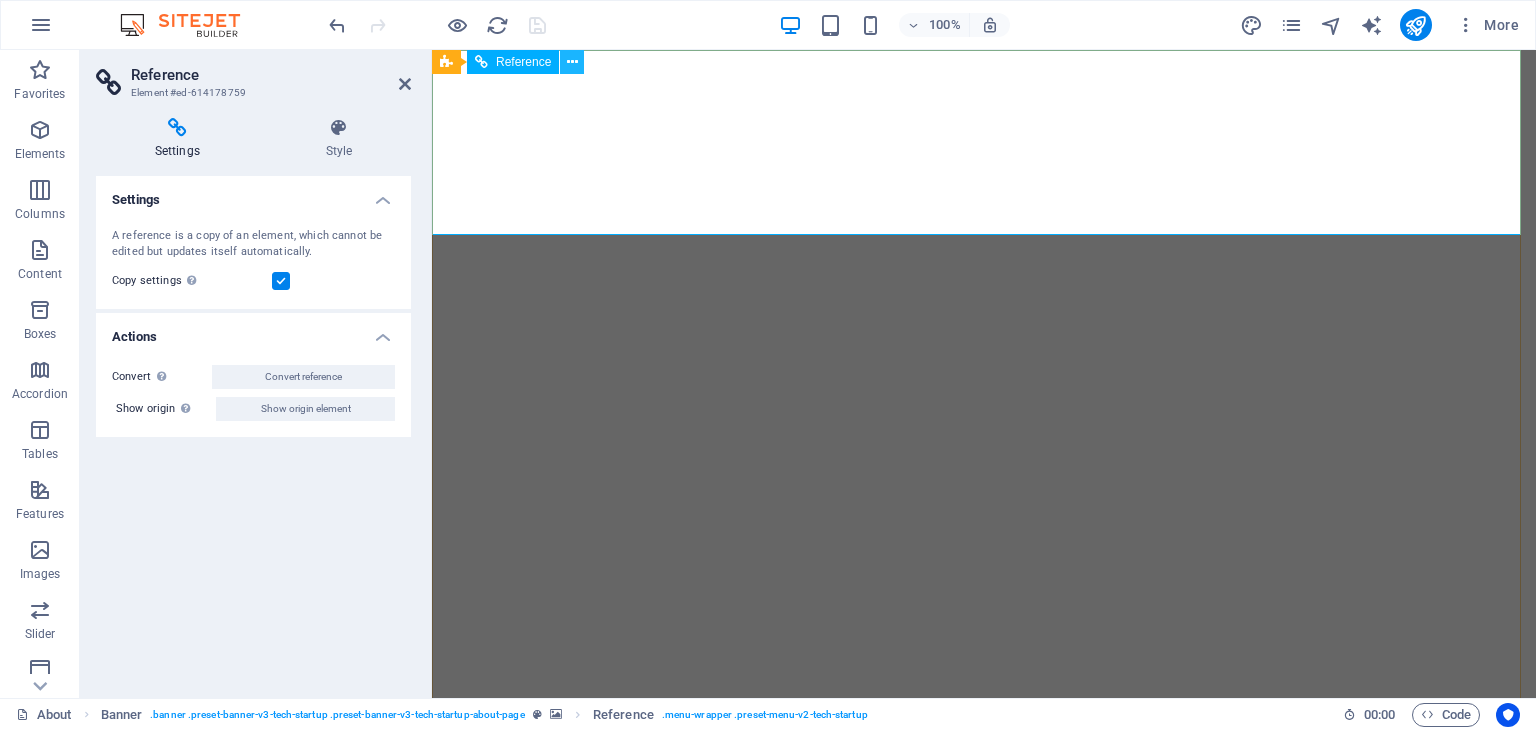 click at bounding box center (572, 62) 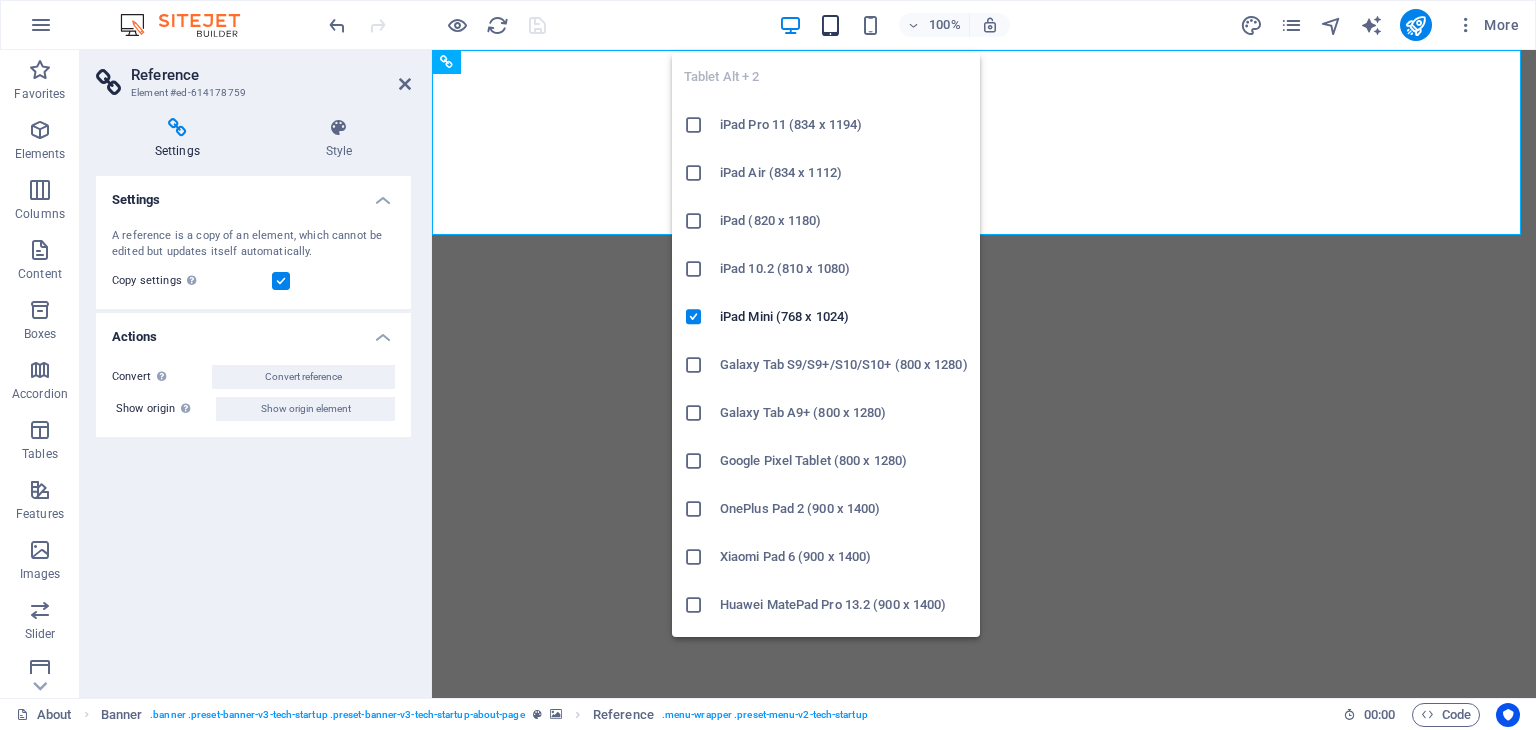 click at bounding box center (830, 25) 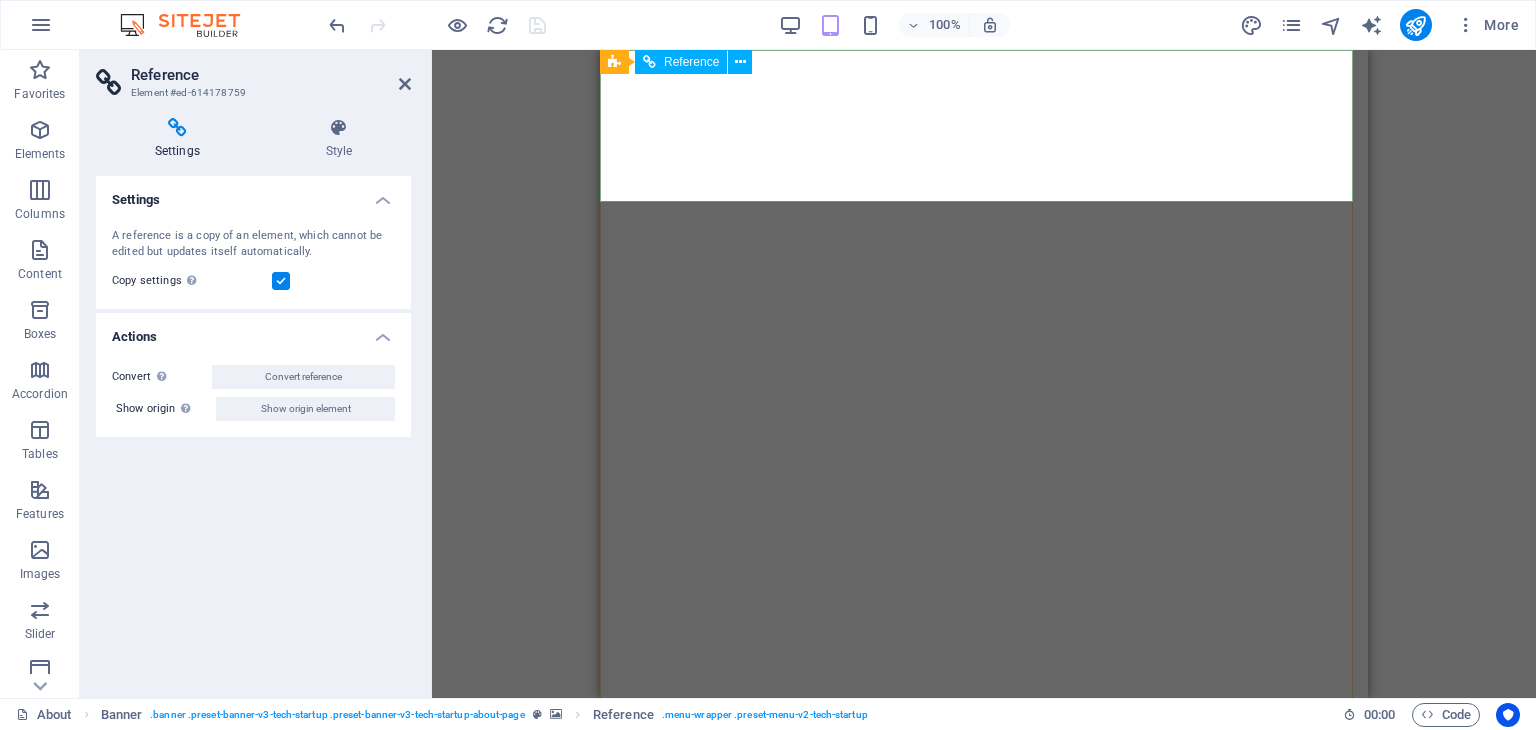 click at bounding box center (984, 924) 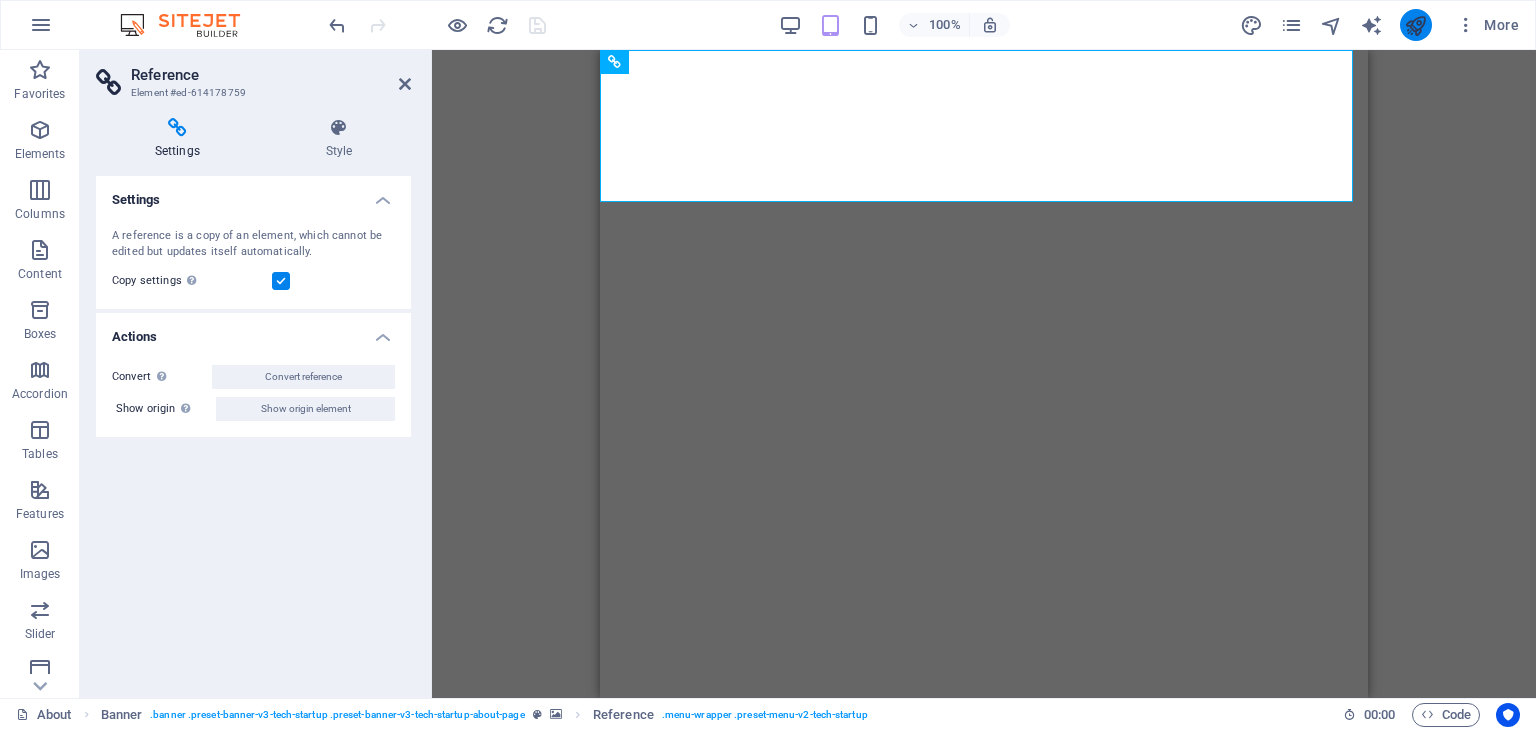 click at bounding box center [1416, 25] 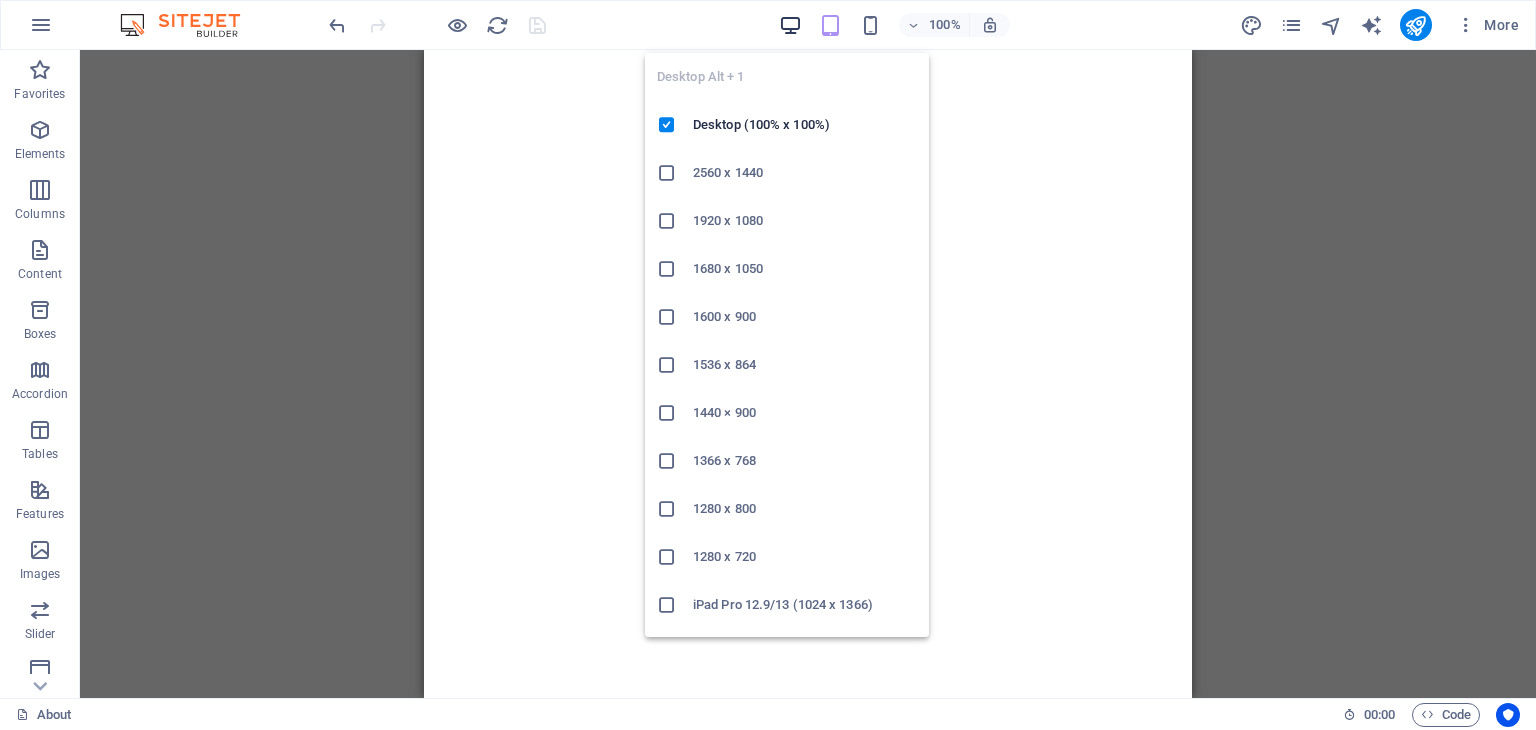 click at bounding box center [790, 25] 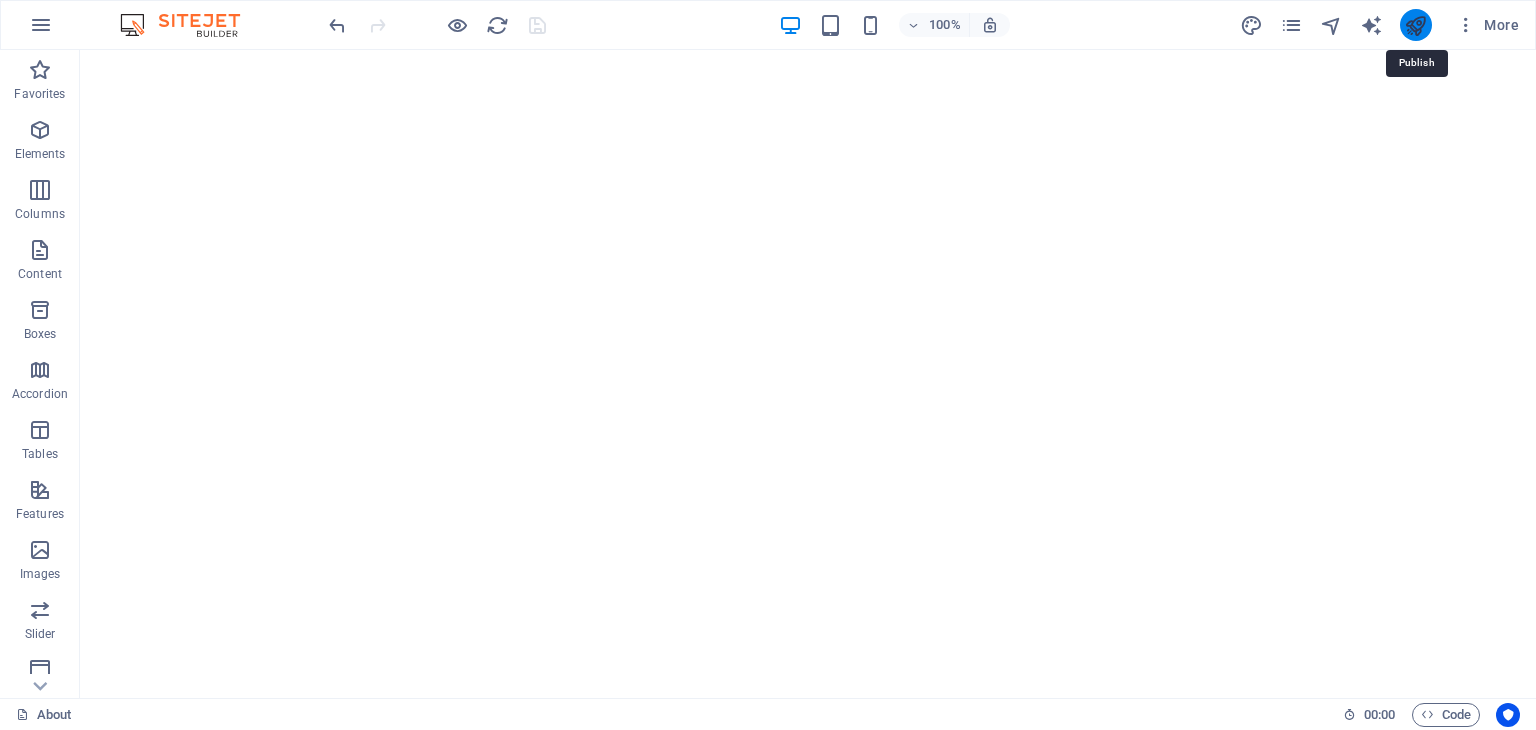 click at bounding box center [1415, 25] 